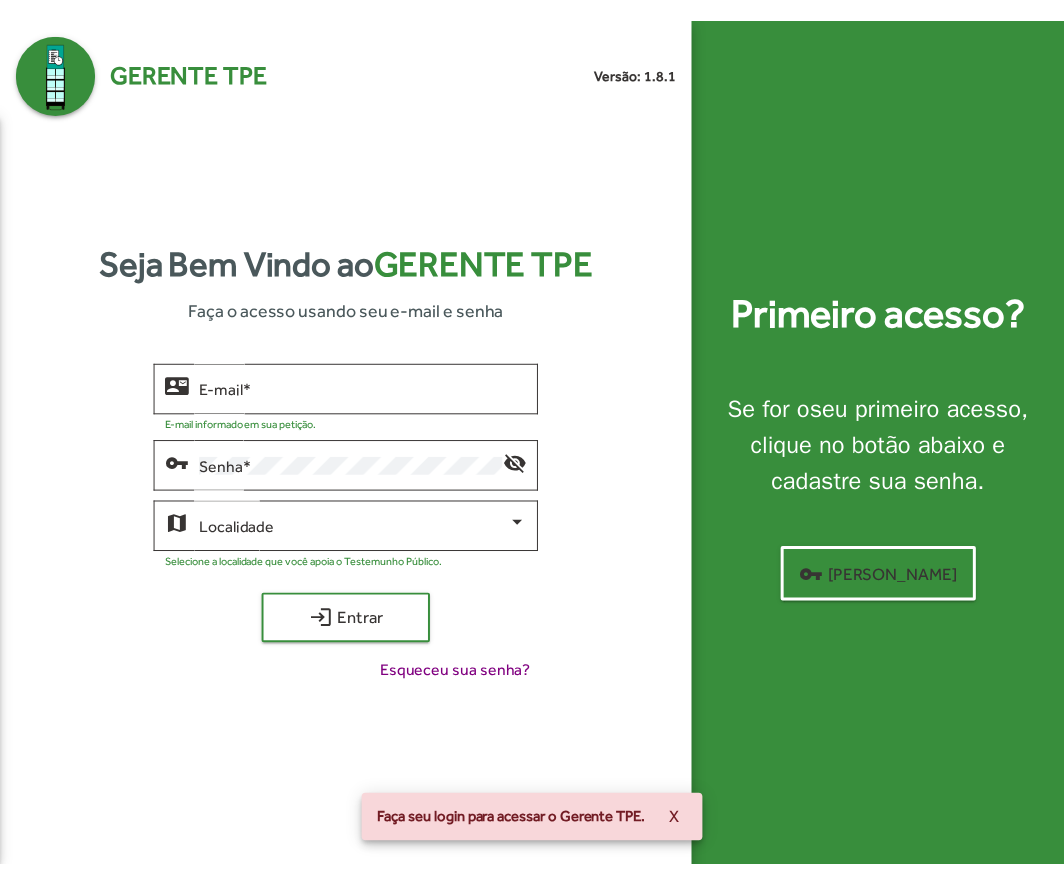 scroll, scrollTop: 0, scrollLeft: 0, axis: both 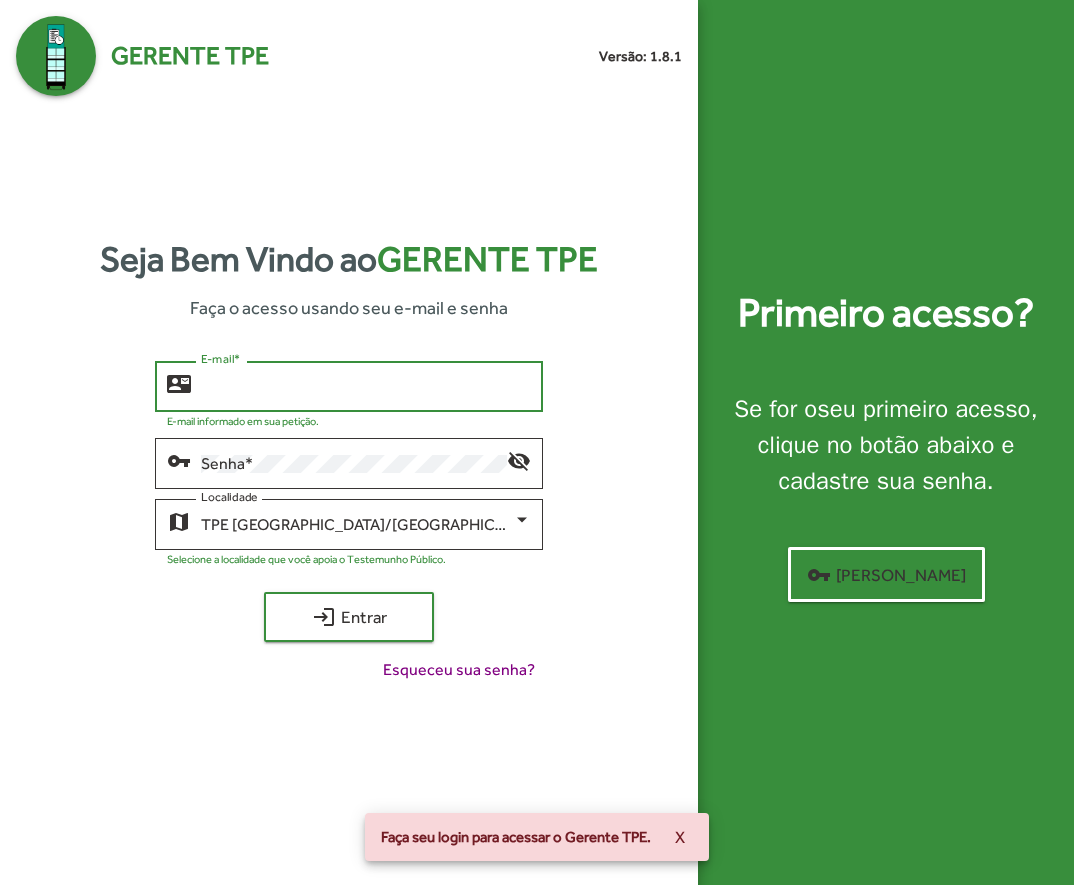 click on "E-mail   *" at bounding box center (366, 387) 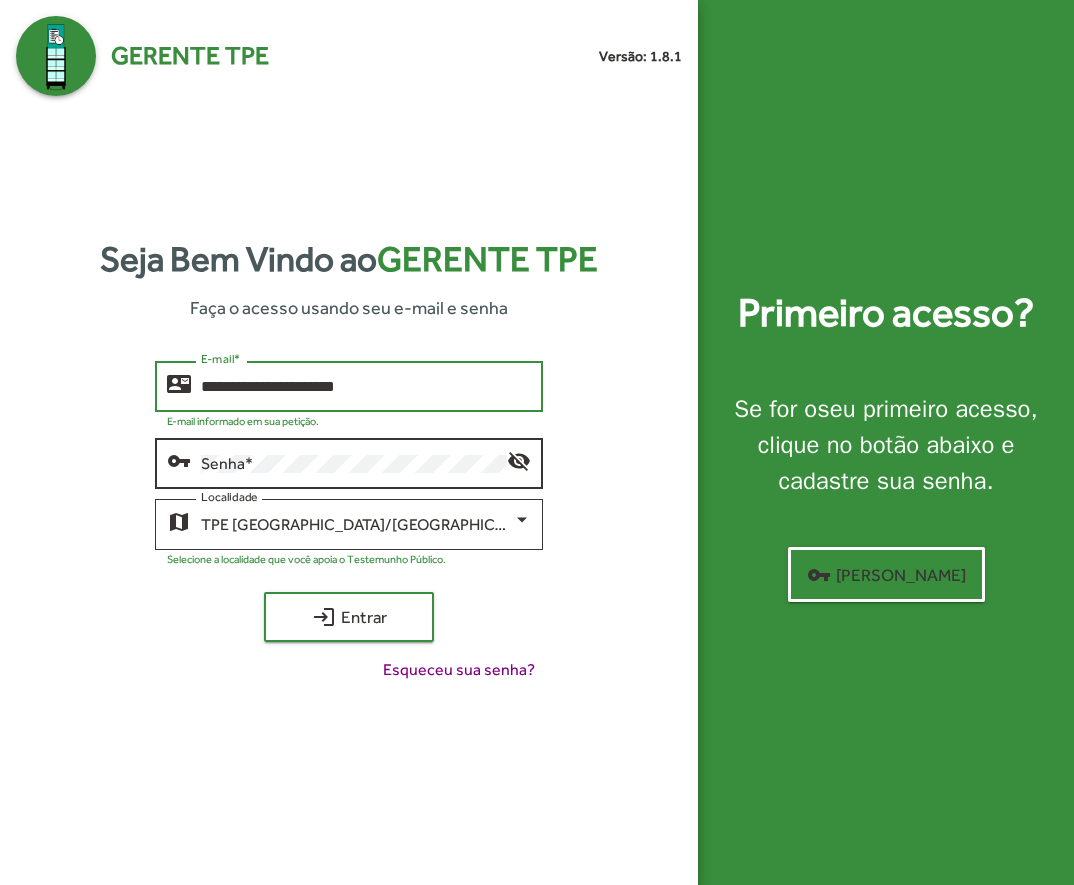 type on "**********" 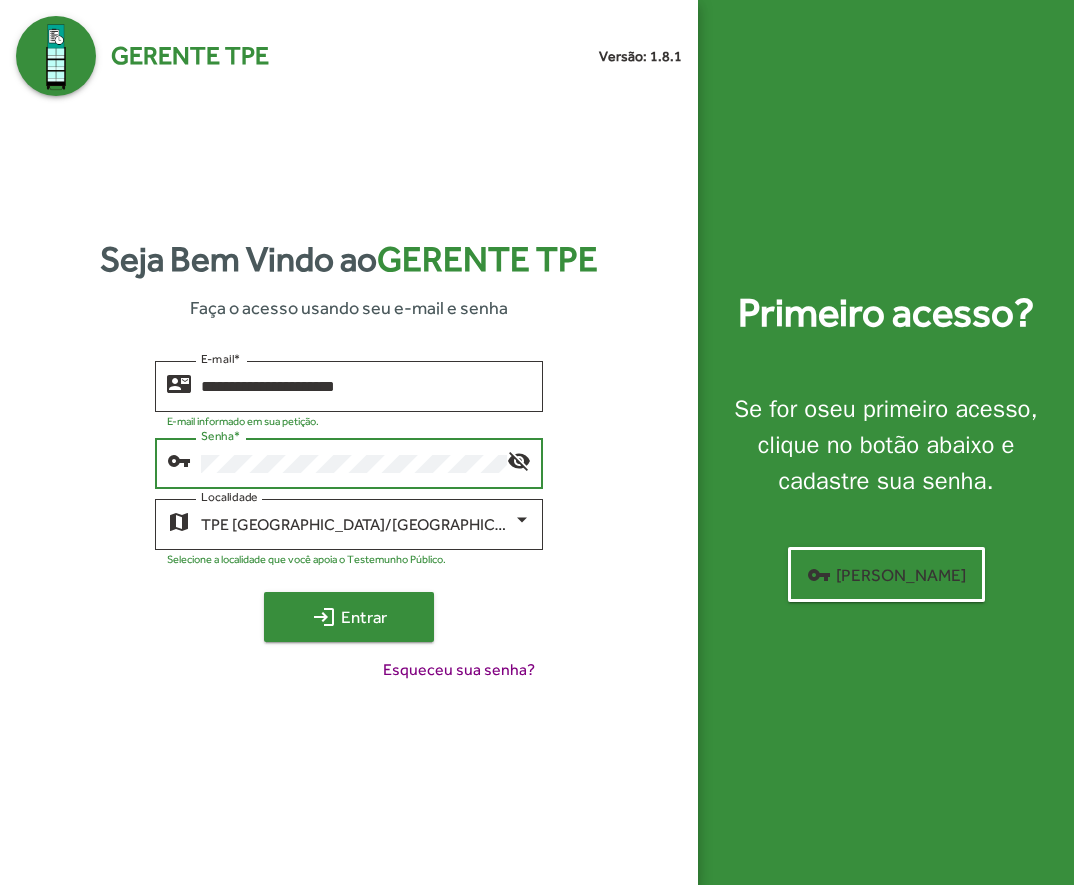 click on "login  Entrar" 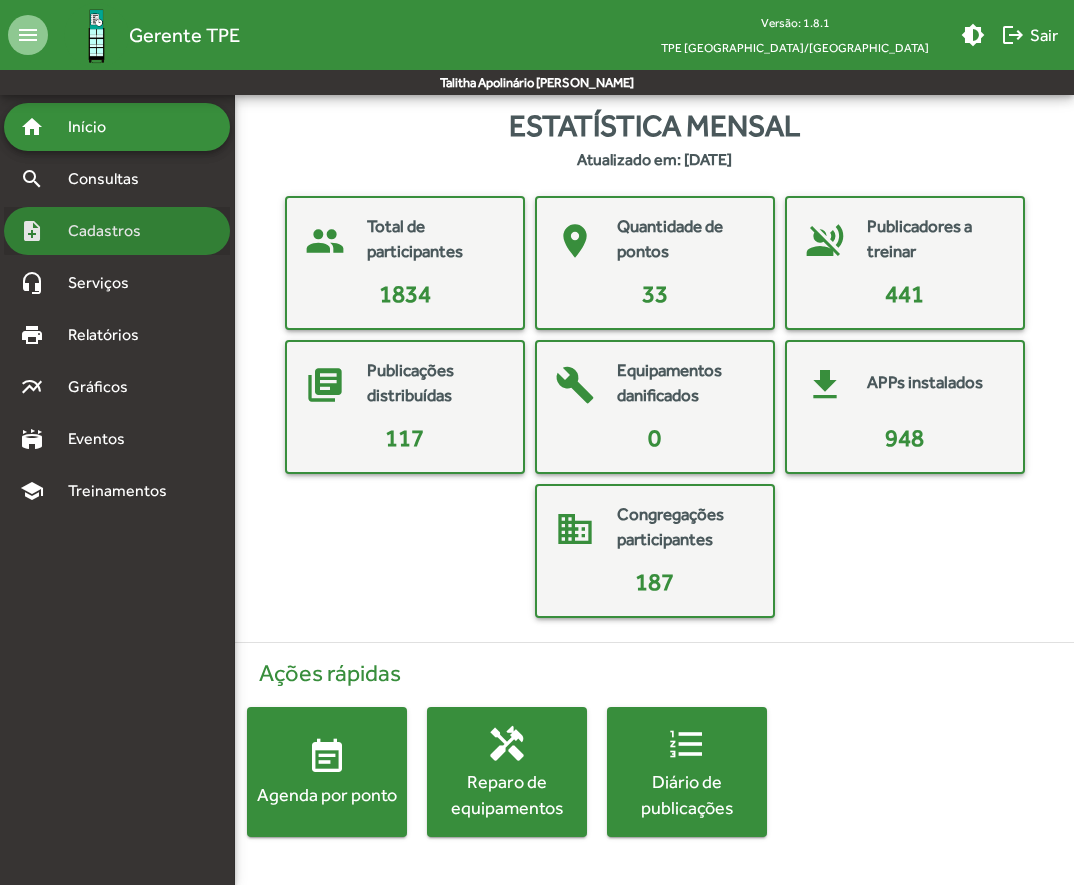 click on "note_add Cadastros" at bounding box center (117, 231) 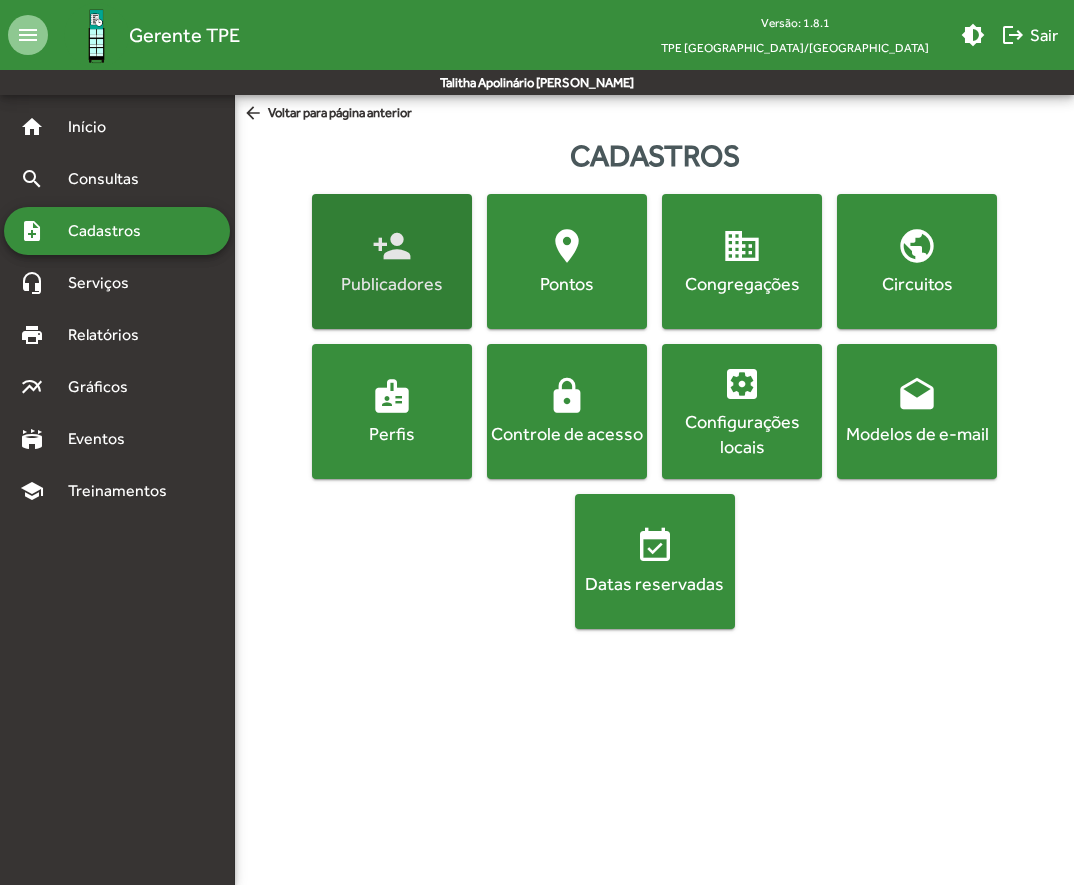click on "person_add" 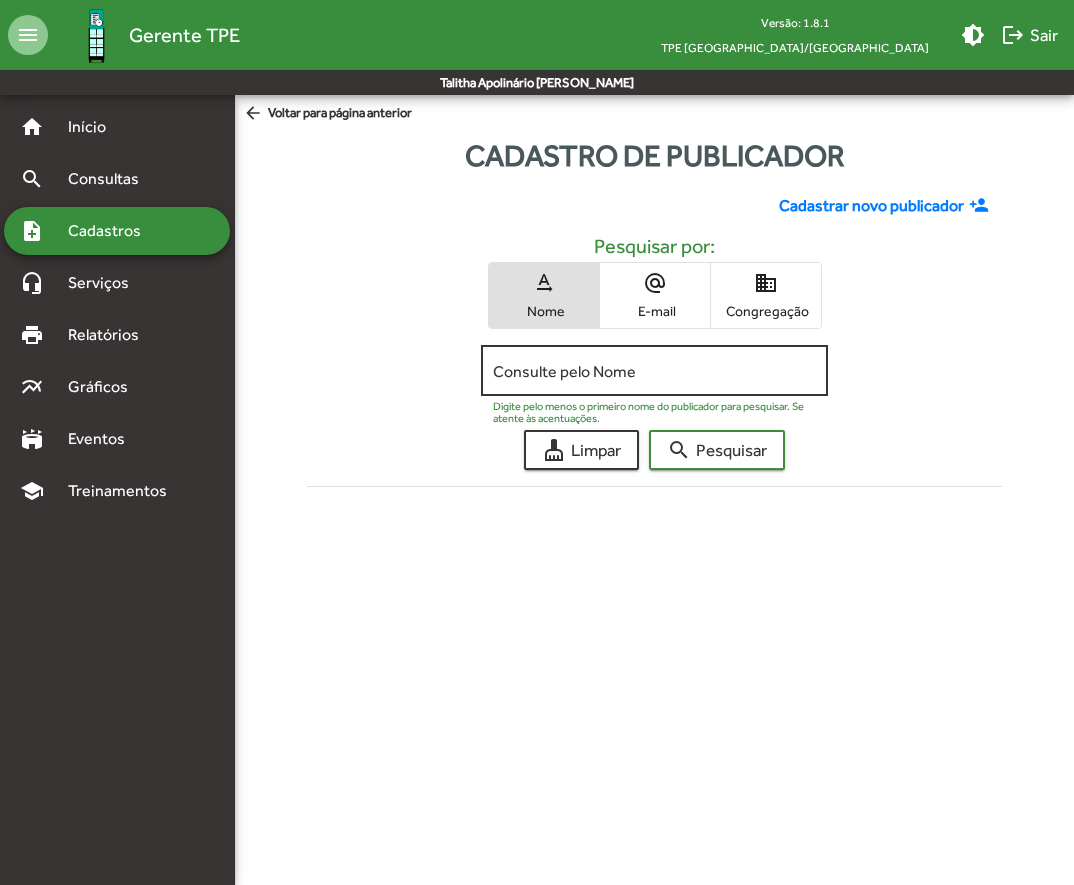 click on "Consulte pelo Nome" at bounding box center [655, 371] 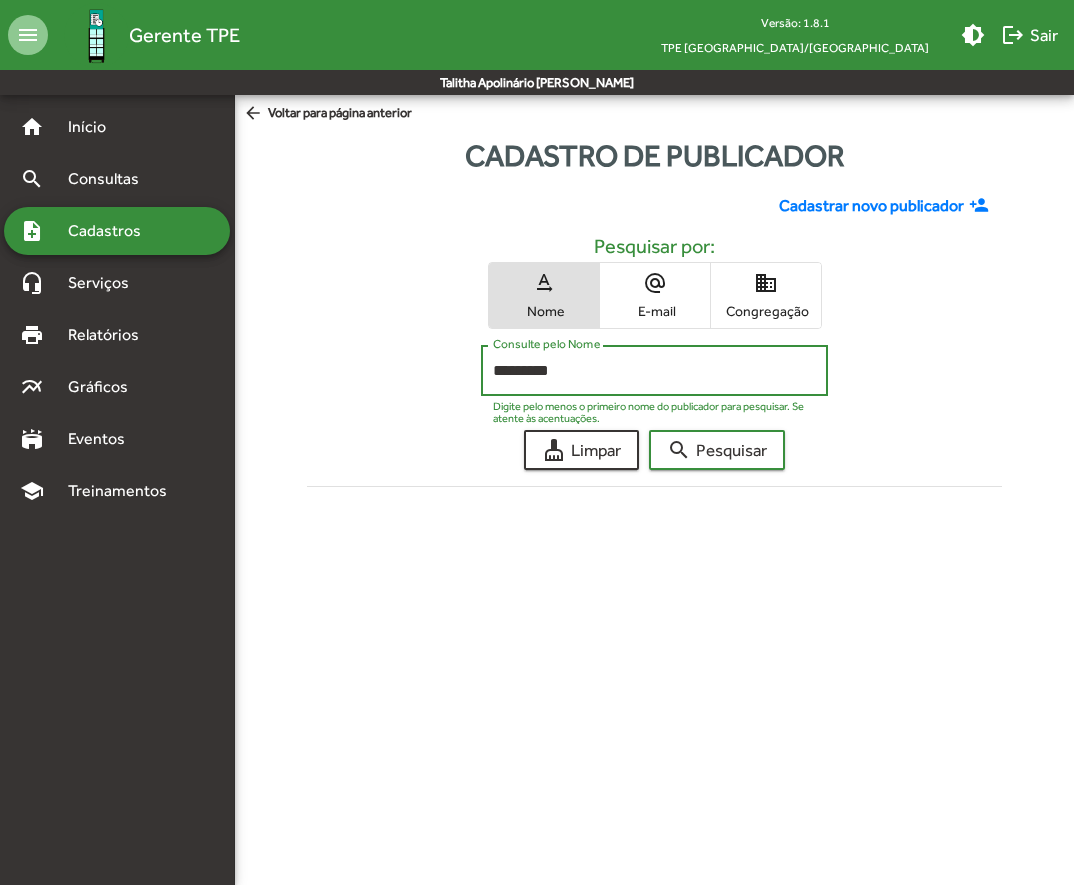 type on "*********" 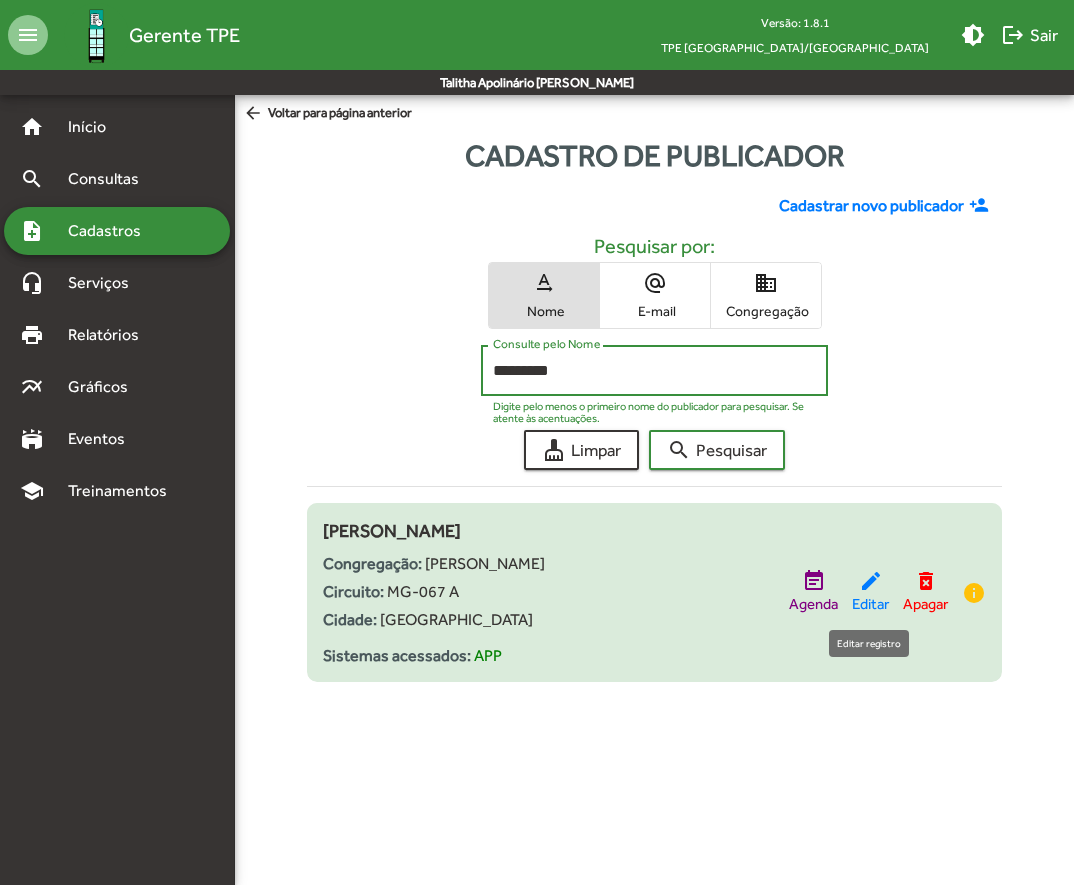 click on "edit  Editar" 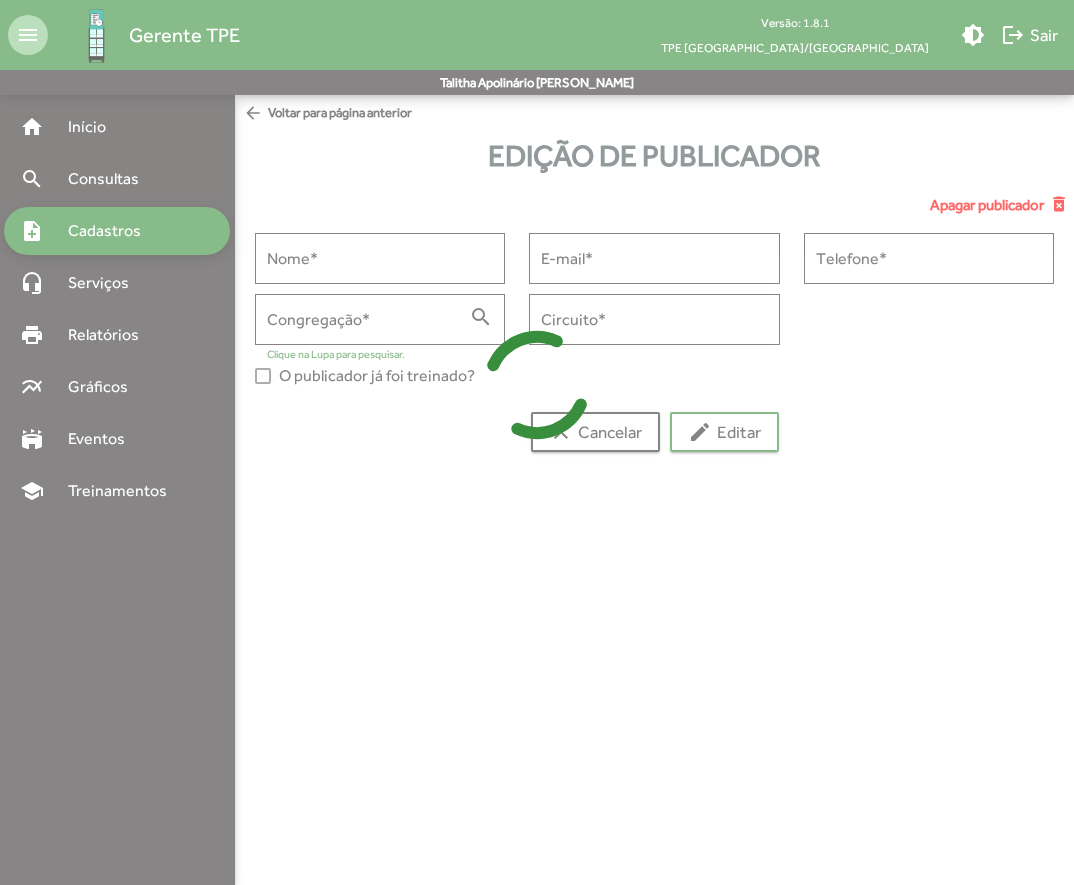 type on "**********" 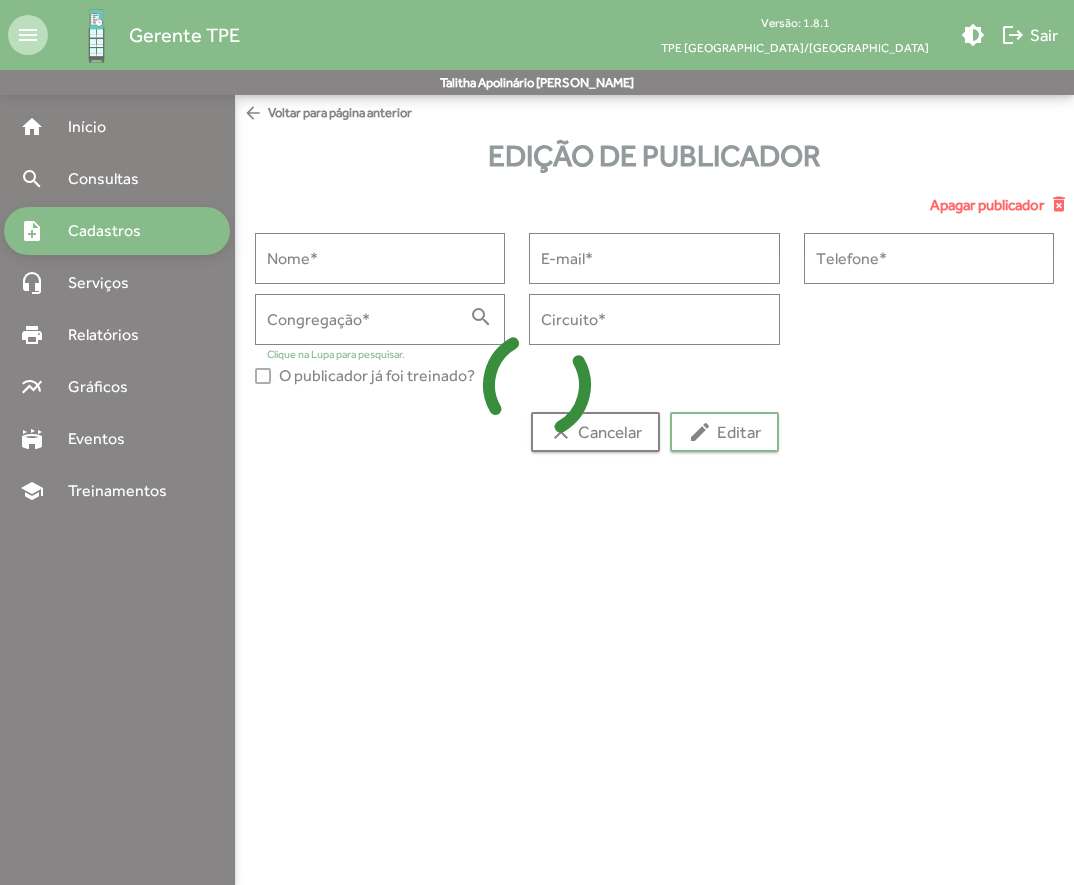 type on "**********" 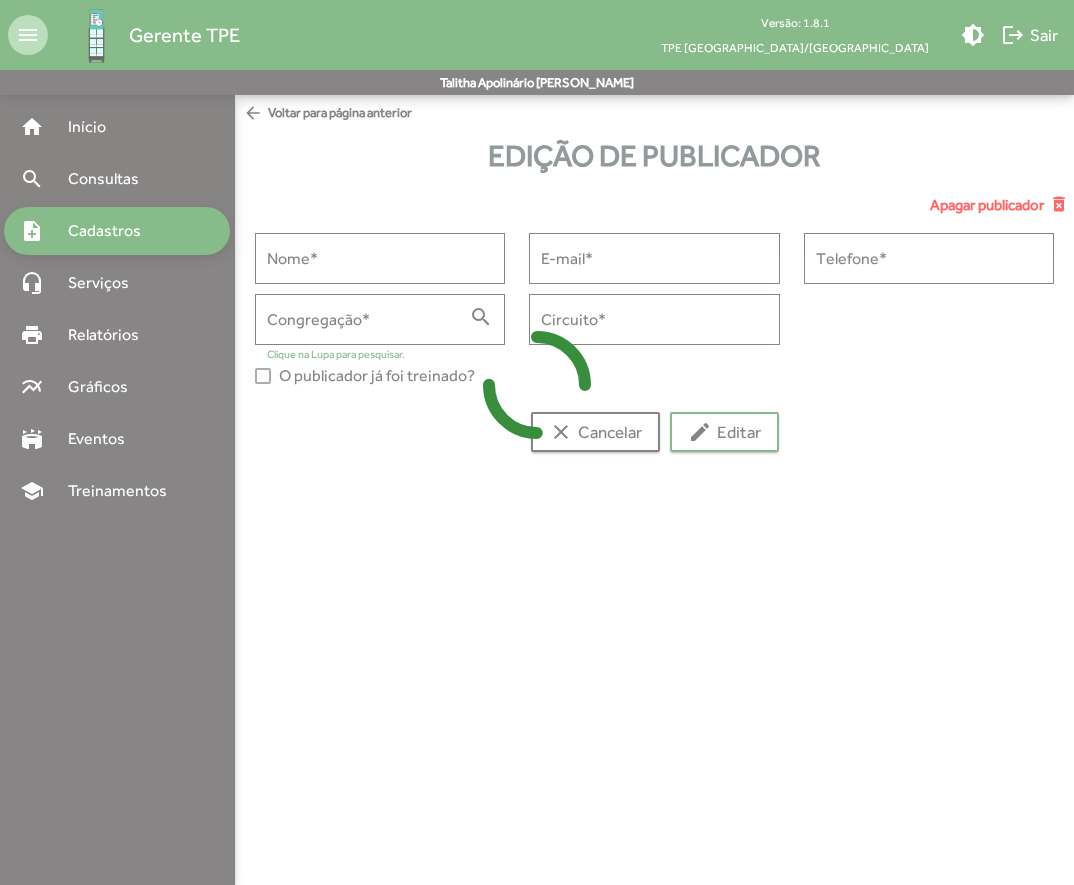 type on "**********" 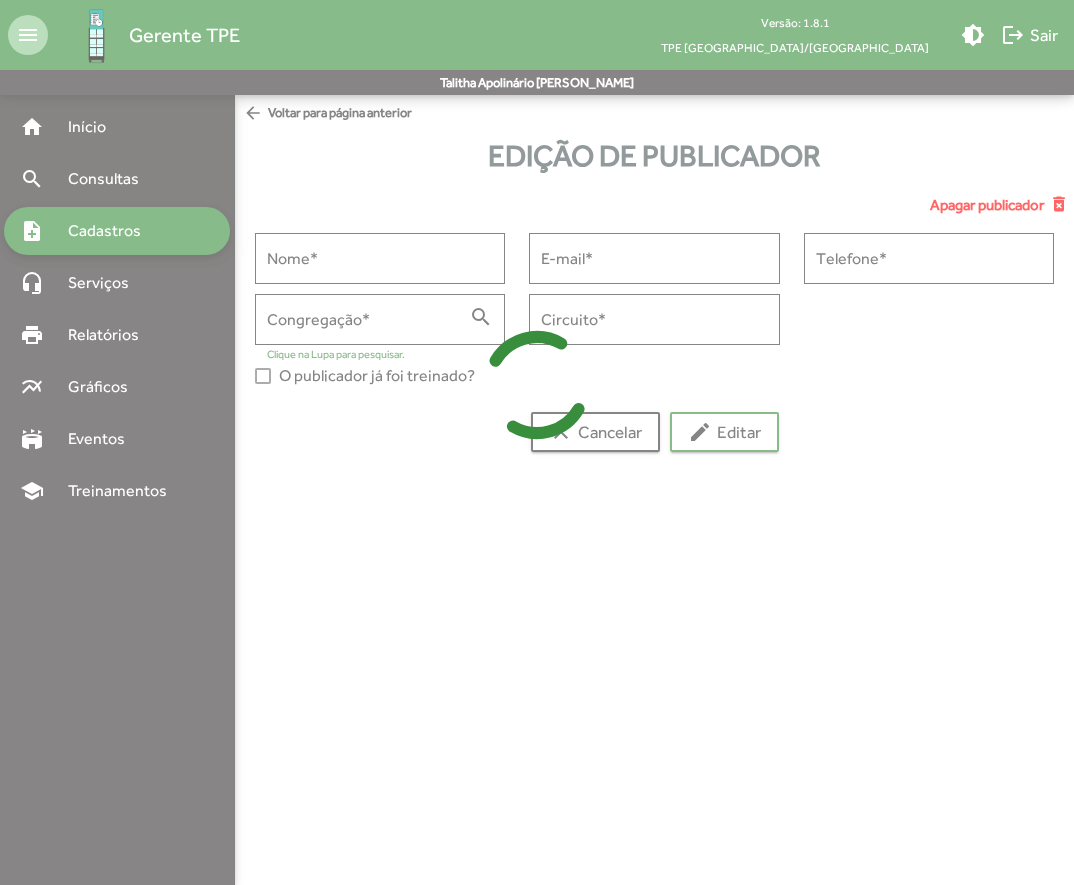 type on "**********" 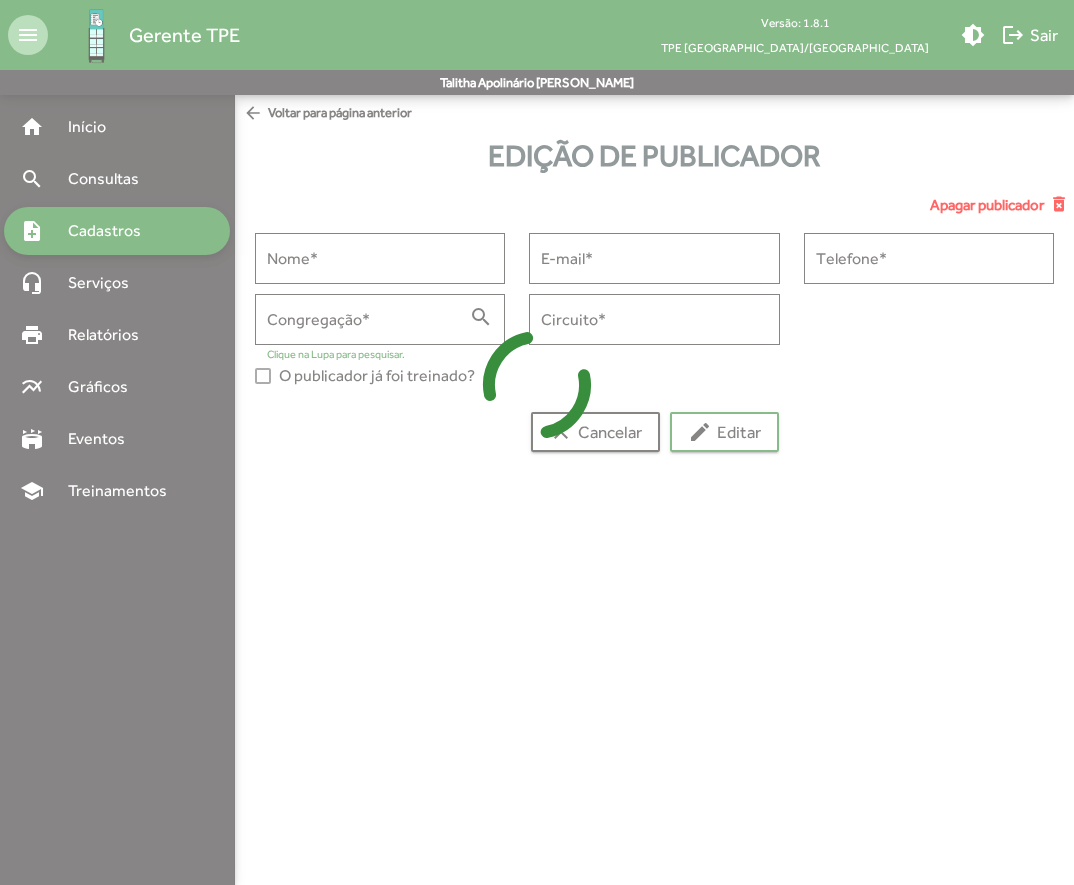 type on "********" 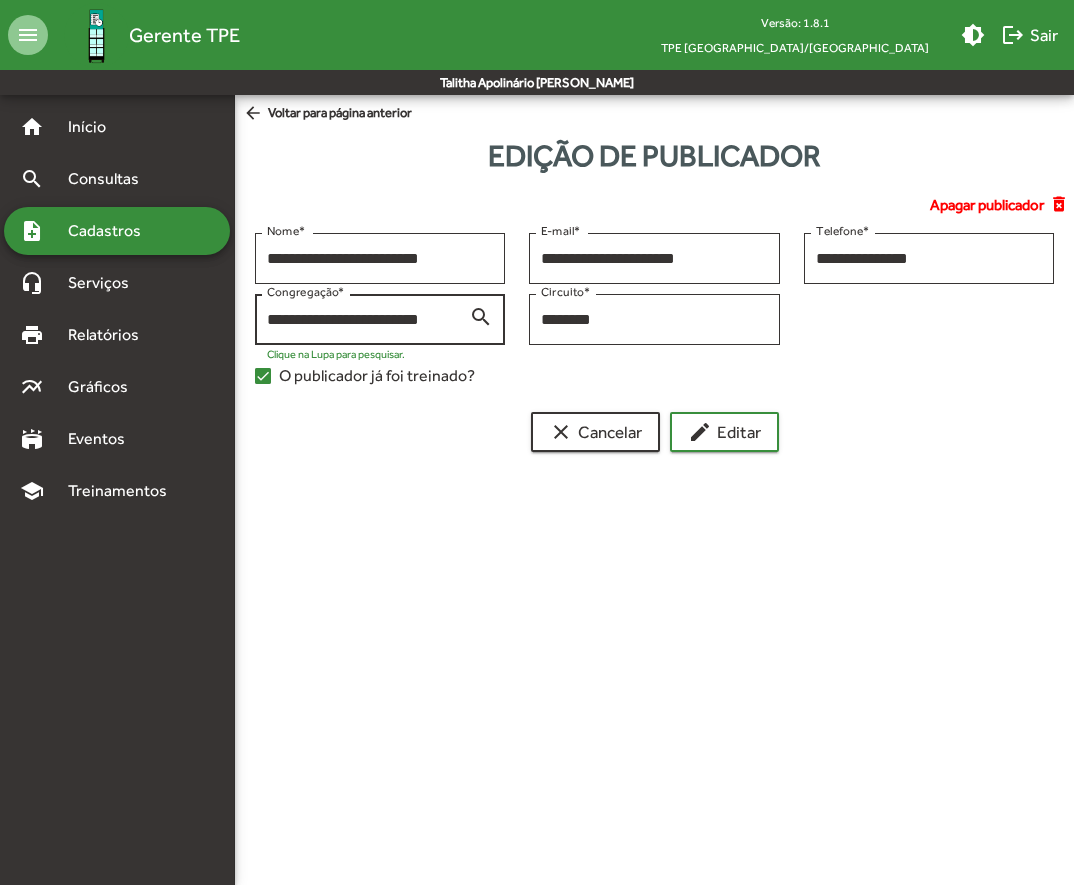 click on "search" at bounding box center [481, 316] 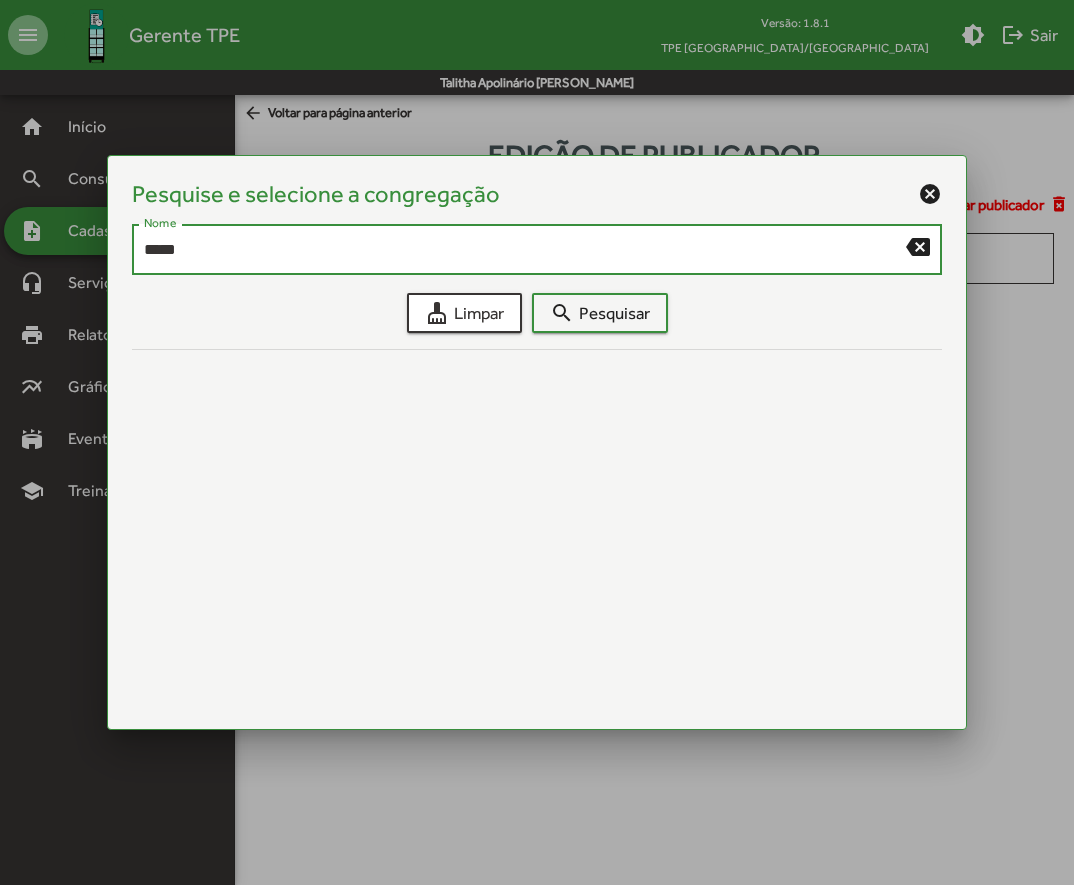 type on "*****" 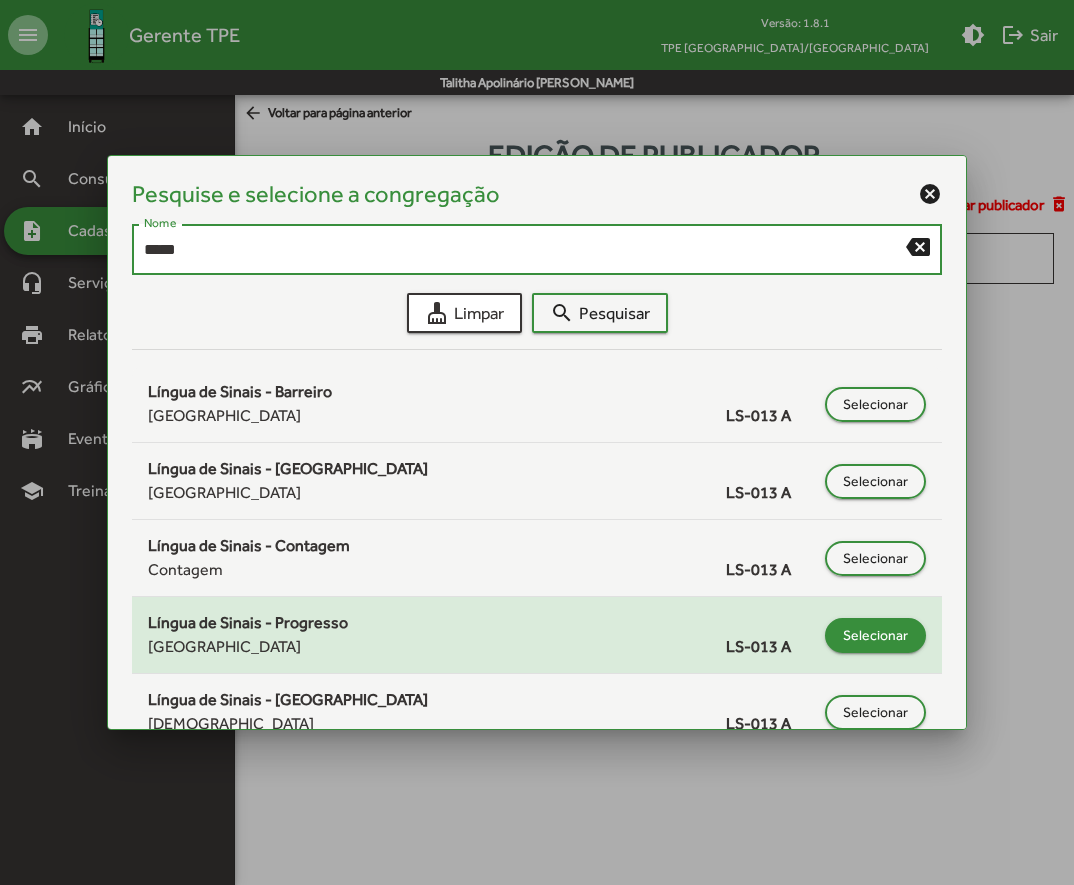 click on "Selecionar" 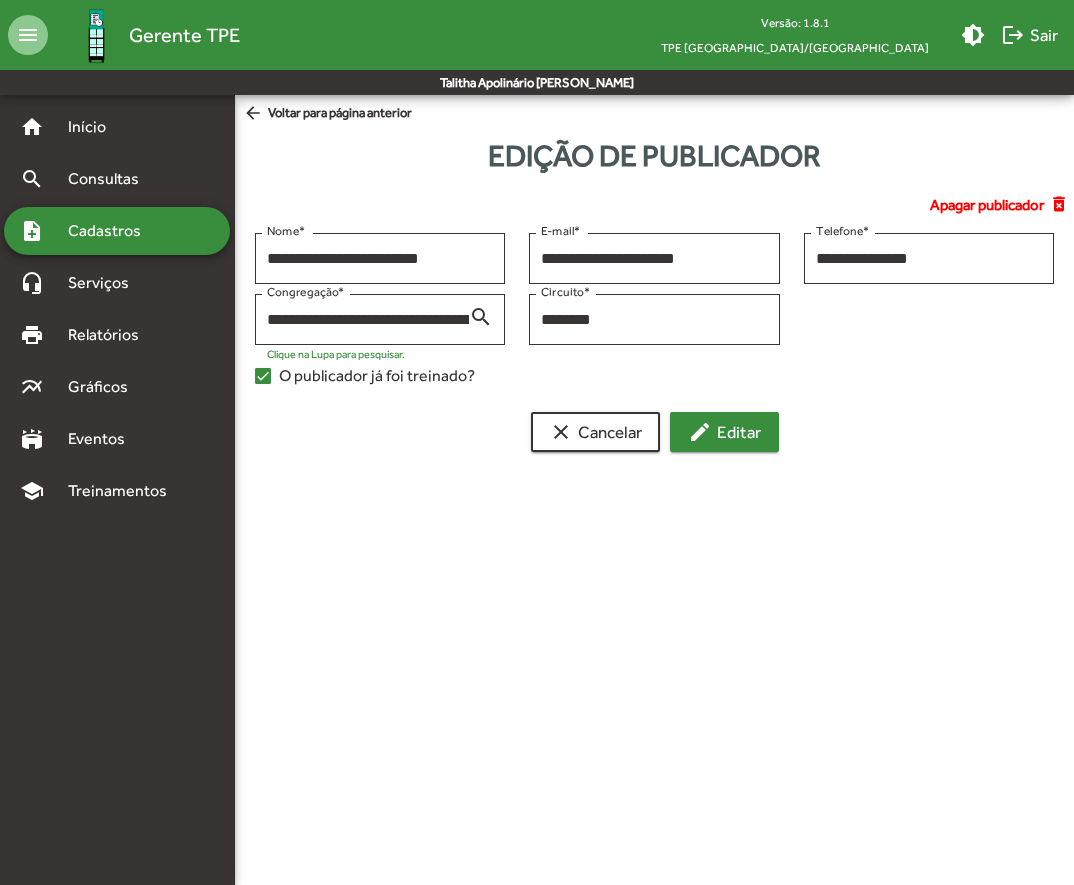 click on "edit" at bounding box center (700, 432) 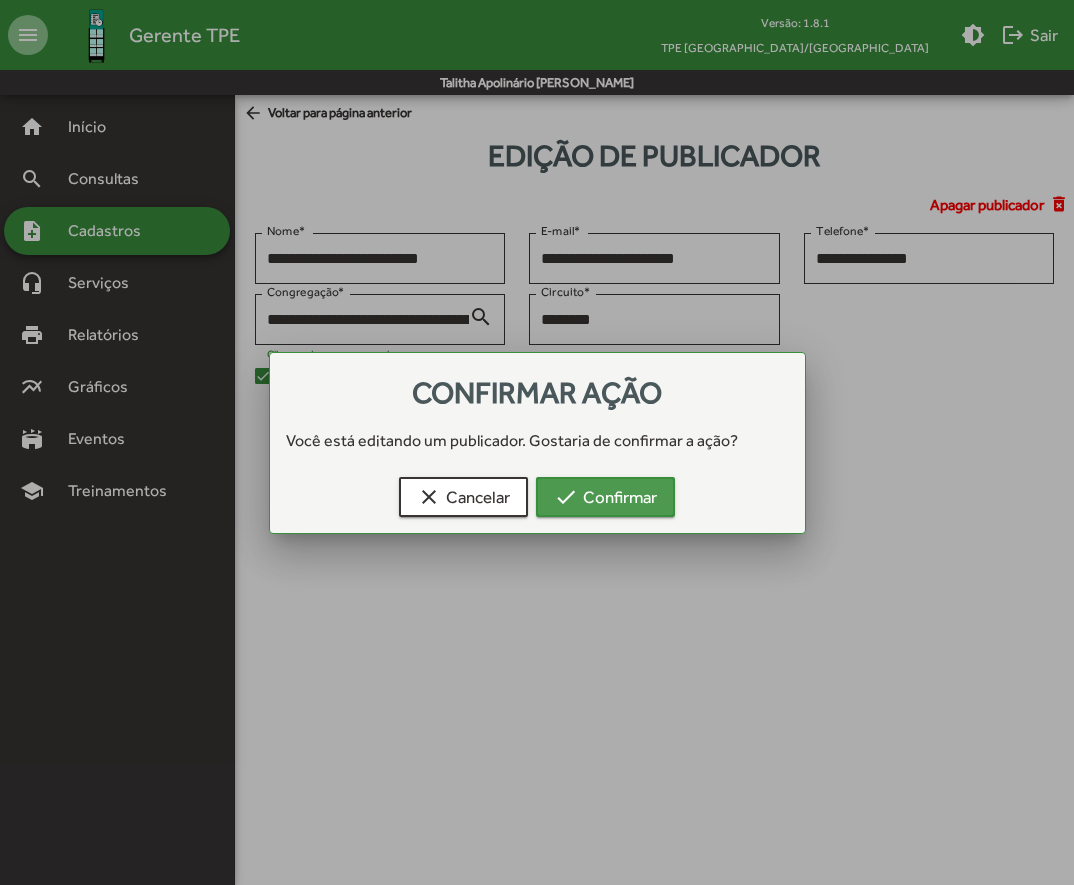 click on "check  Confirmar" at bounding box center (605, 497) 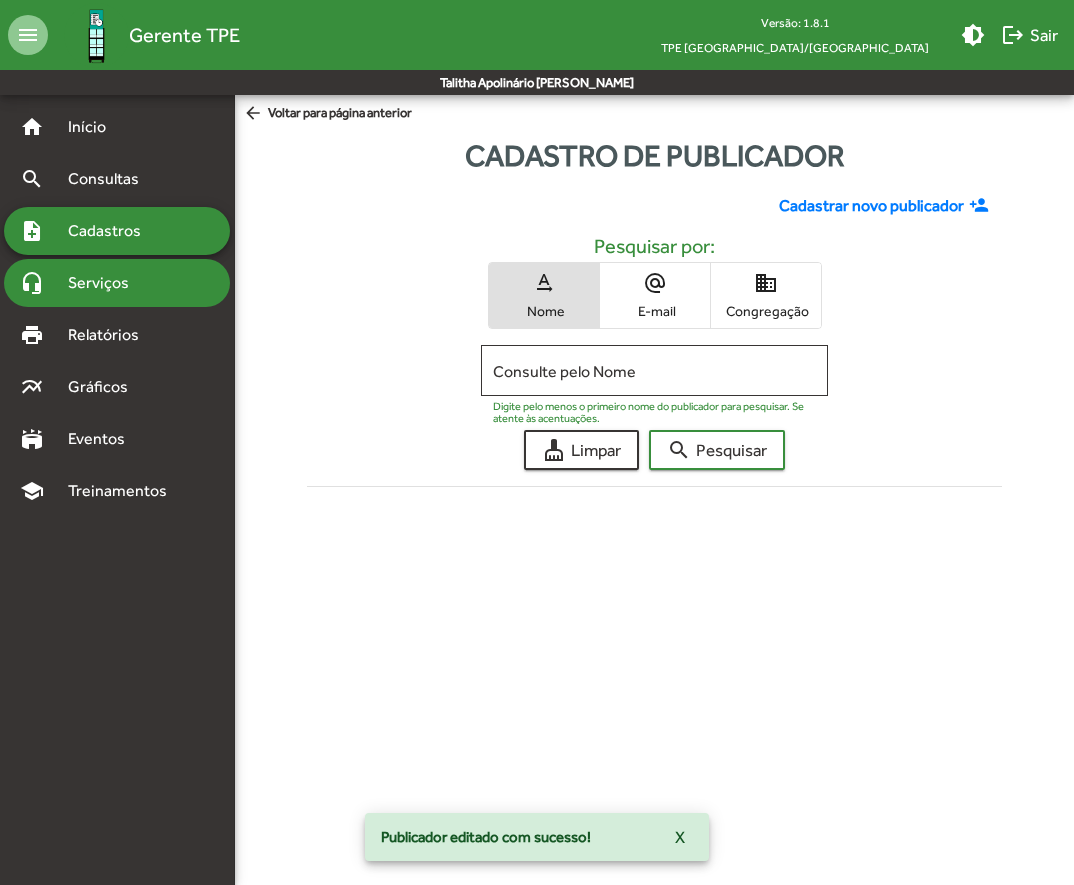 click on "headset_mic Serviços" at bounding box center [117, 283] 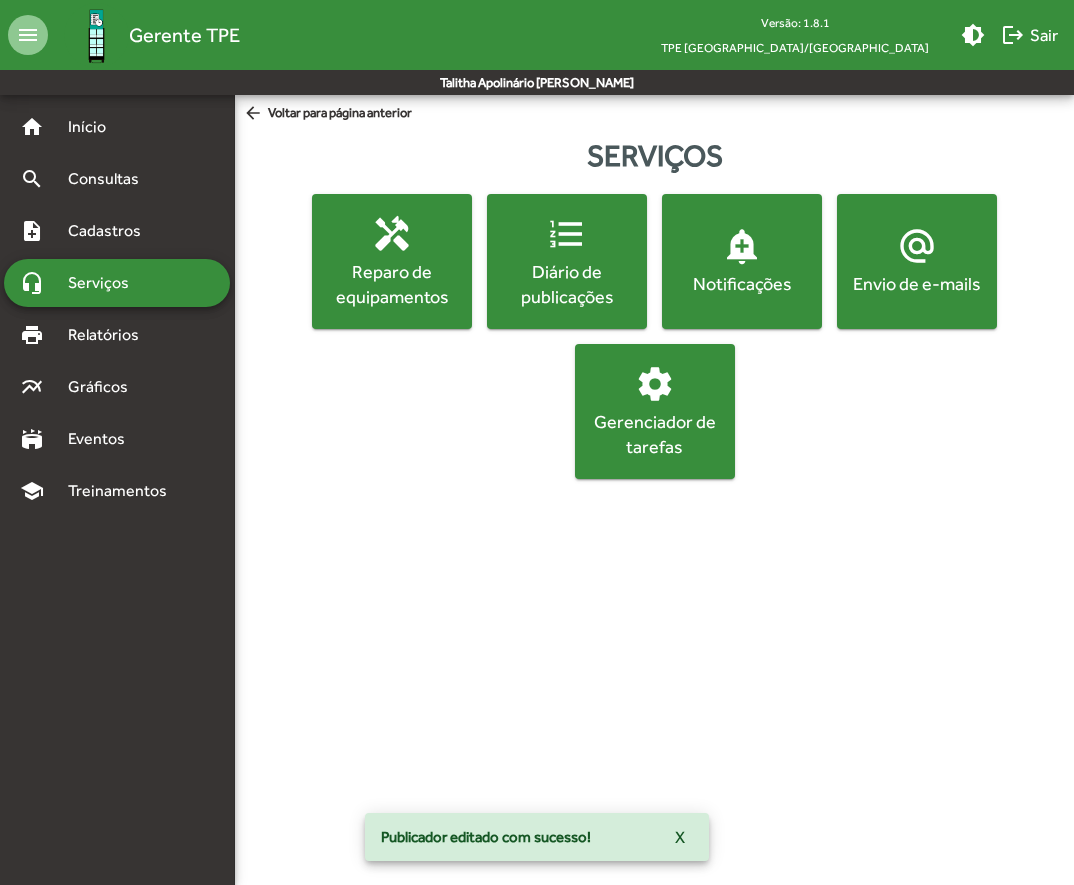 click on "Envio de e-mails" 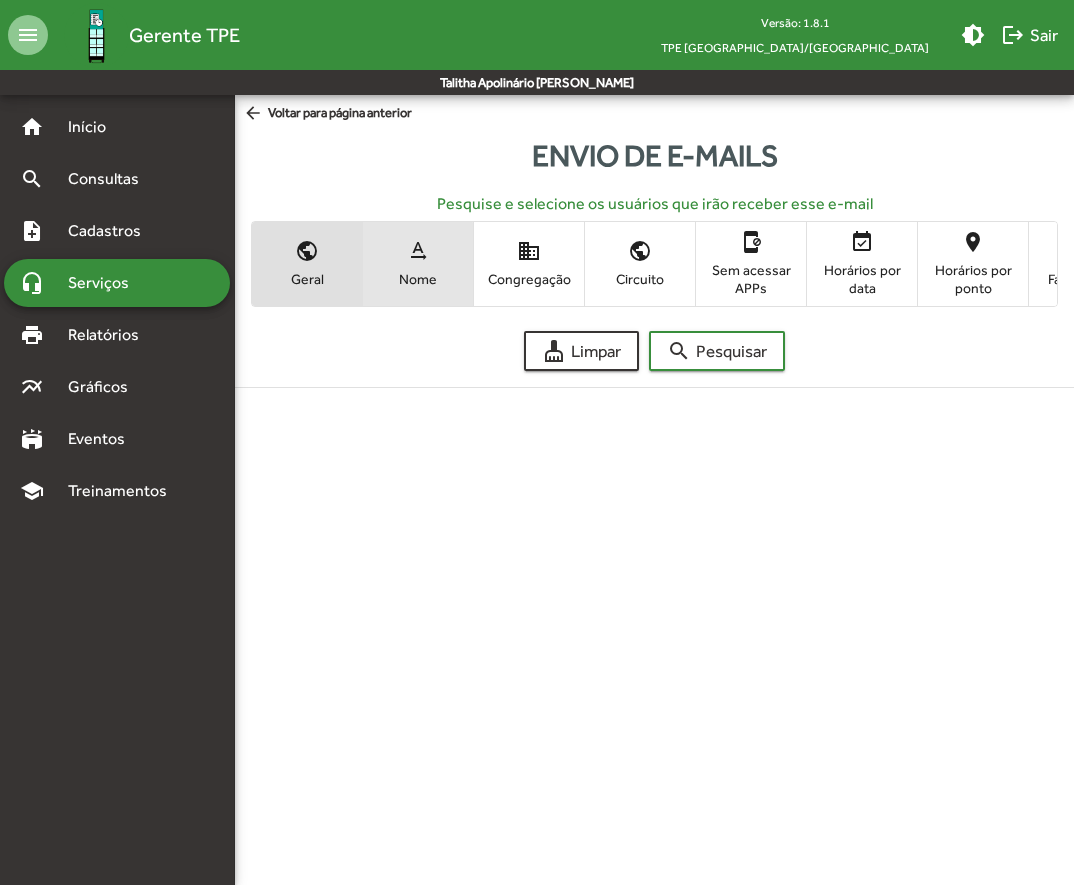click on "Nome" at bounding box center [418, 279] 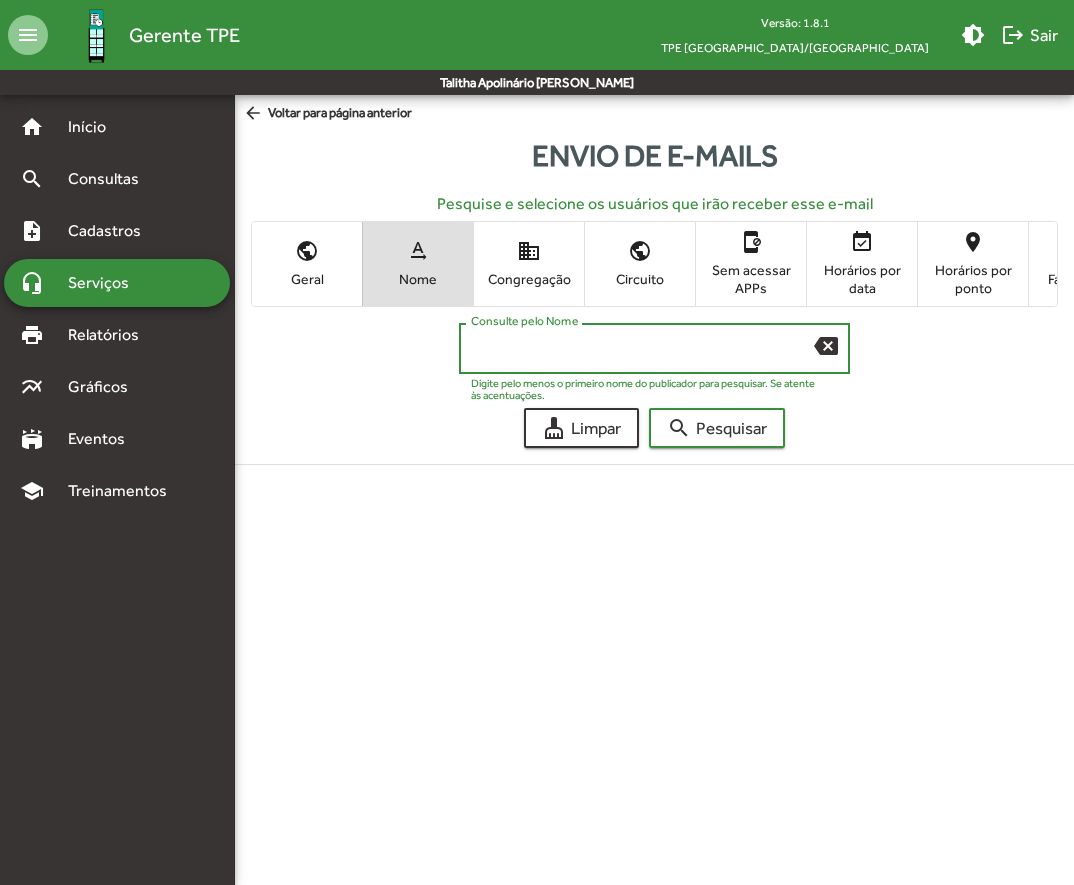 click on "Consulte pelo Nome" at bounding box center [643, 349] 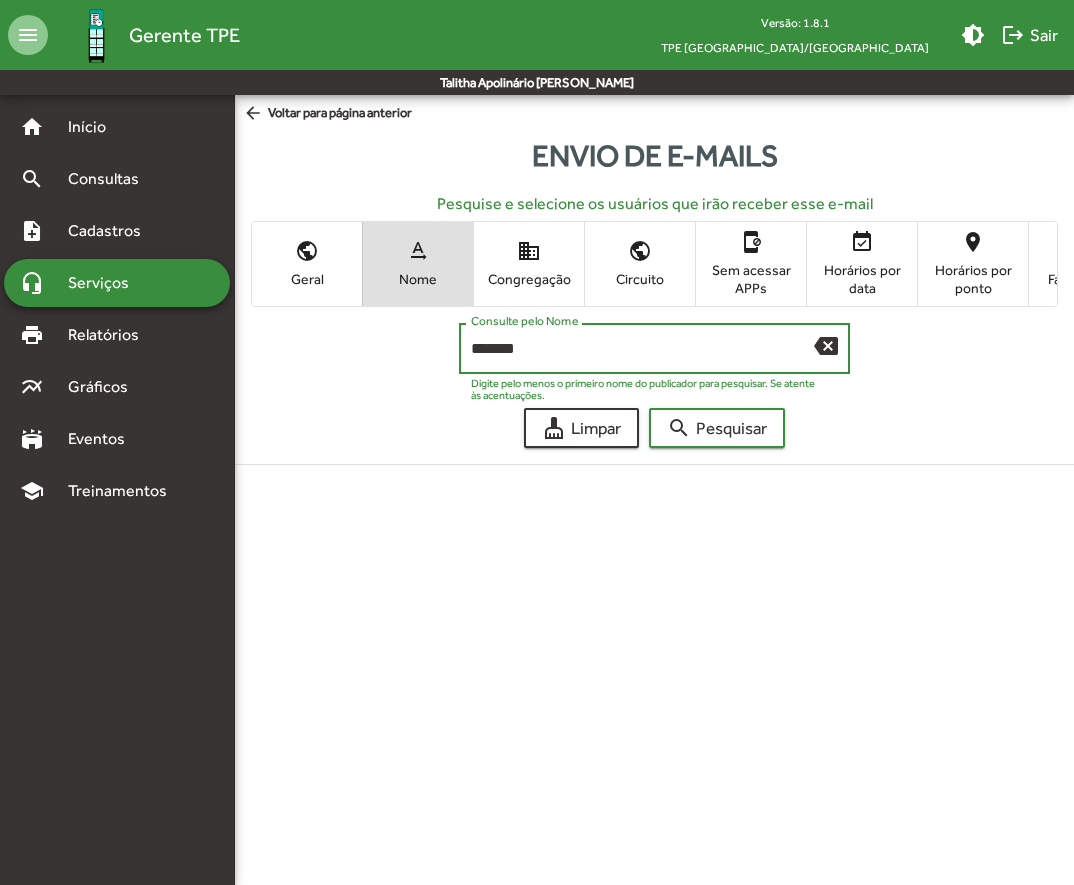 type on "*******" 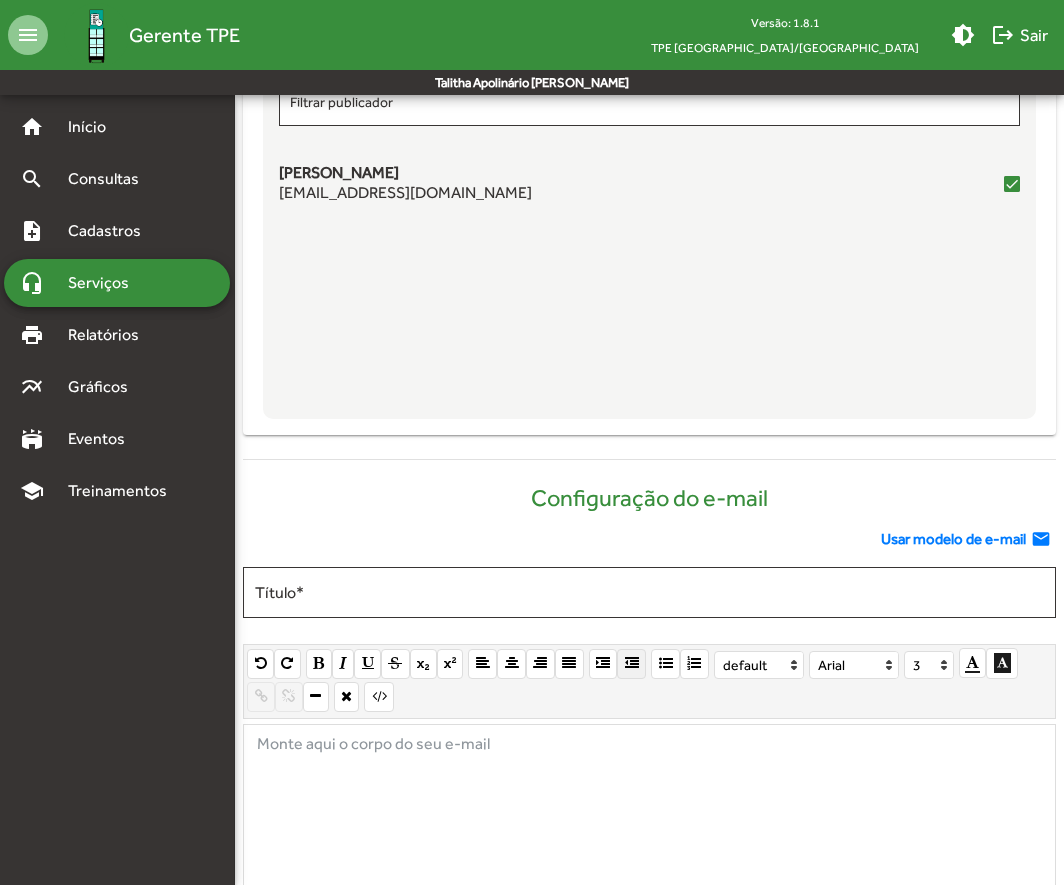 scroll, scrollTop: 700, scrollLeft: 0, axis: vertical 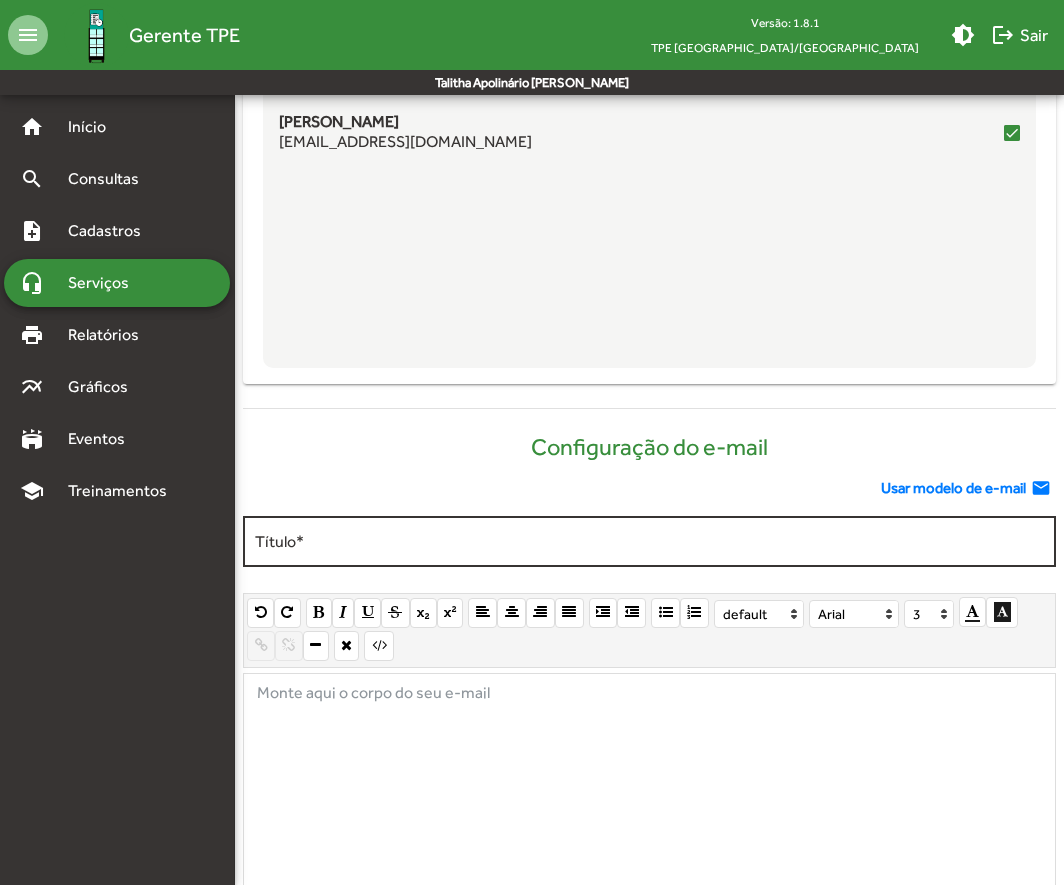 click on "Título  *" 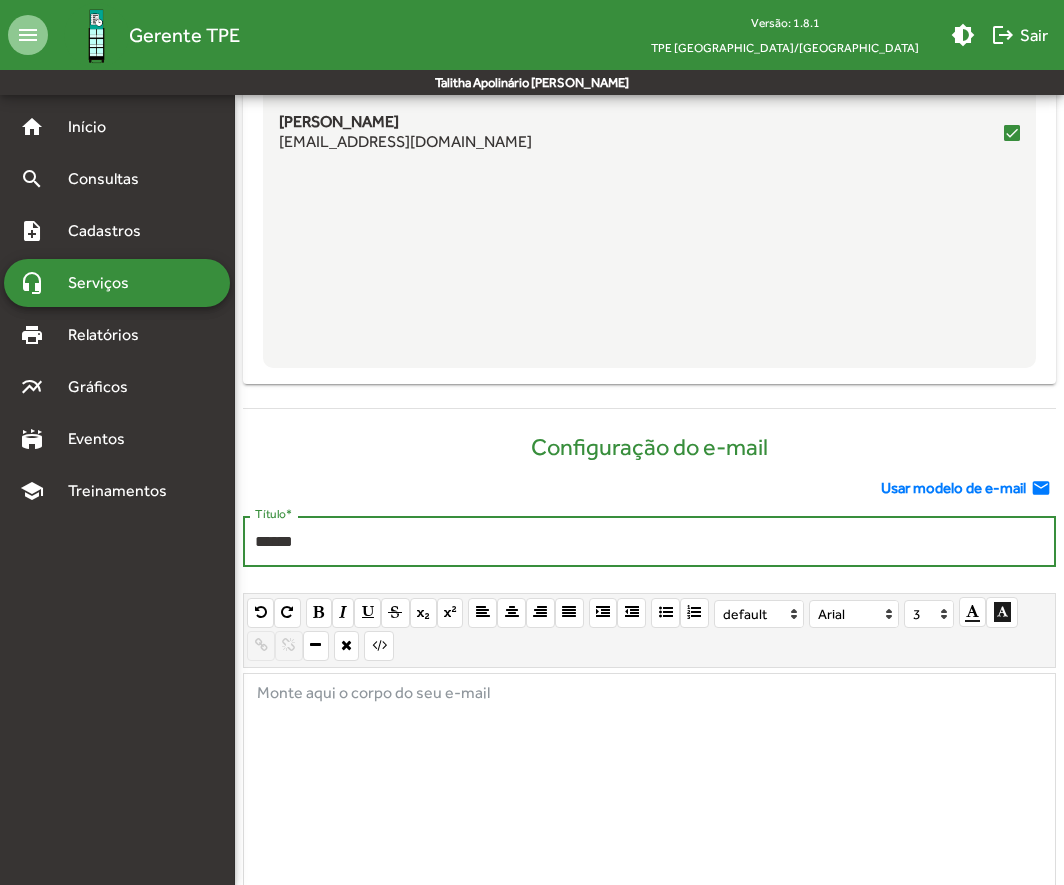 type on "******" 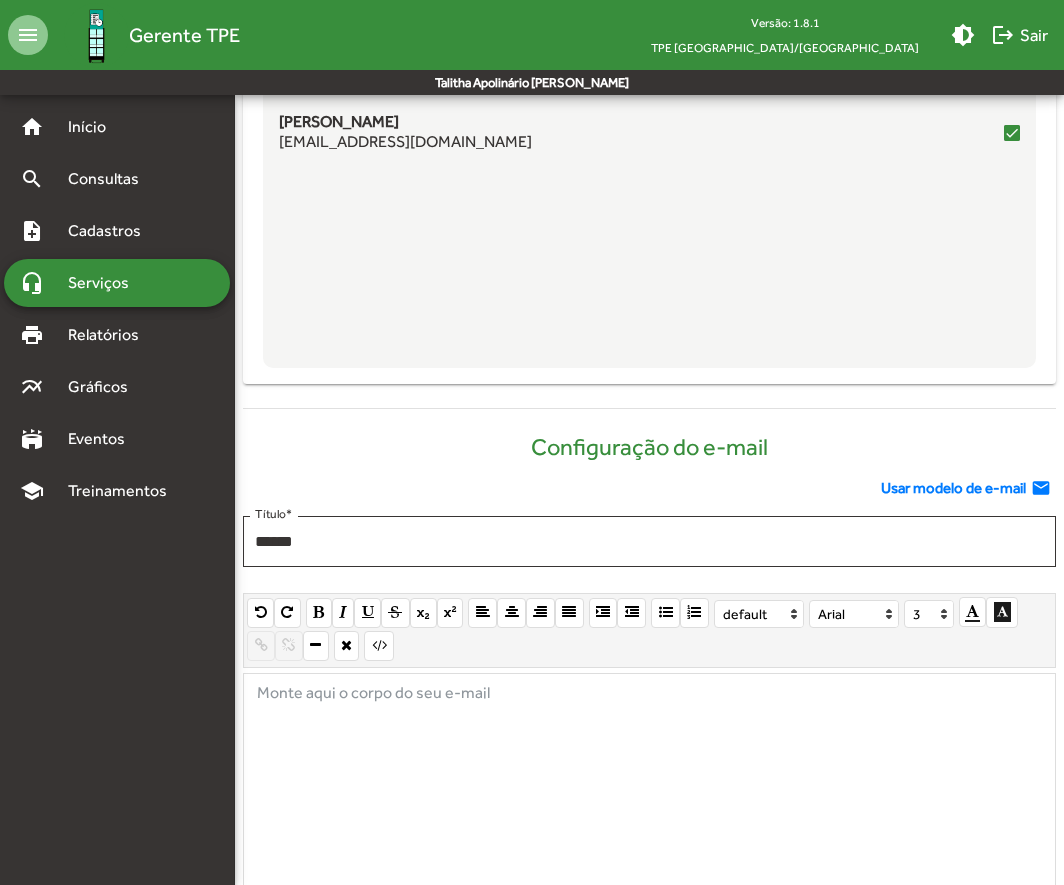 paste 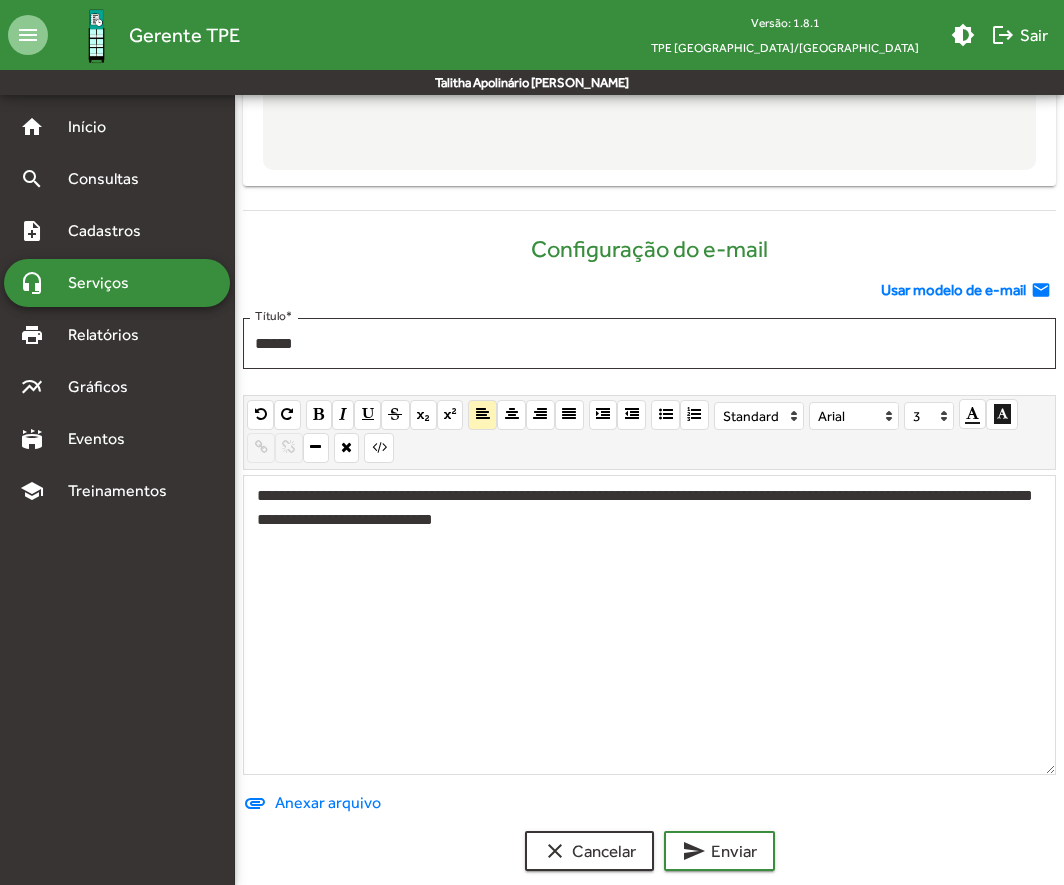 scroll, scrollTop: 934, scrollLeft: 0, axis: vertical 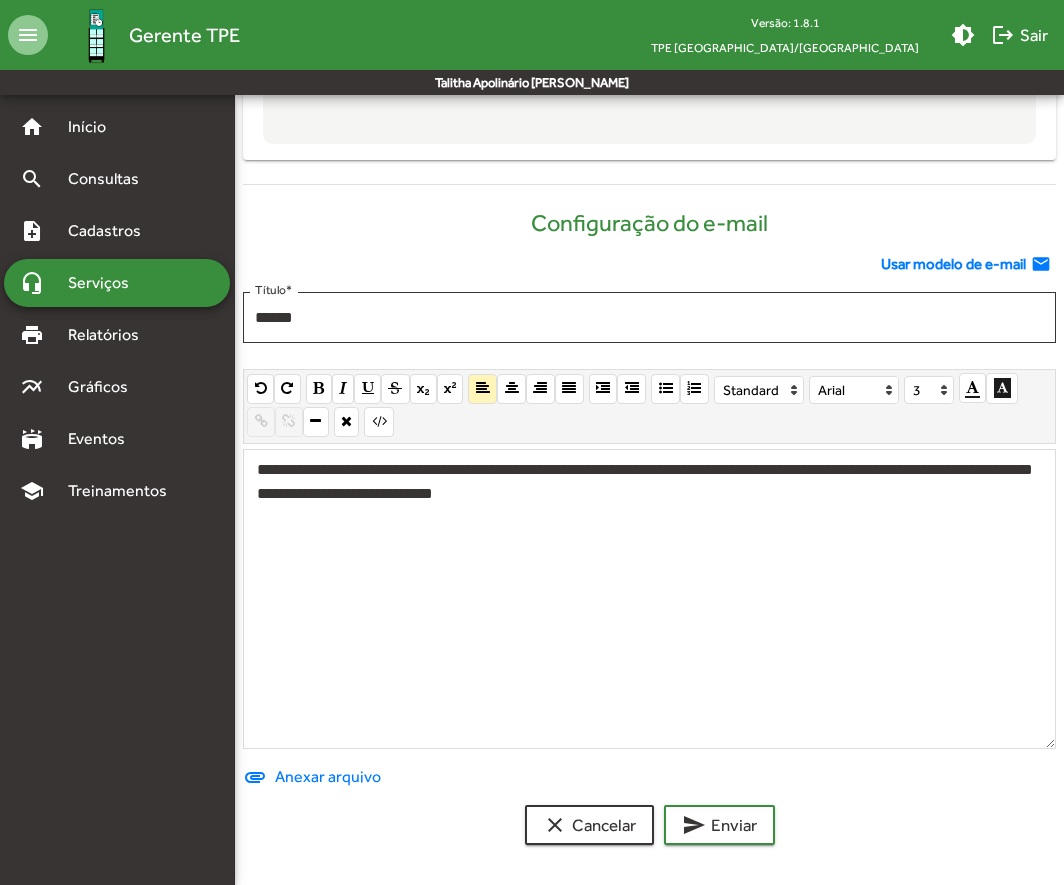 click on "**********" 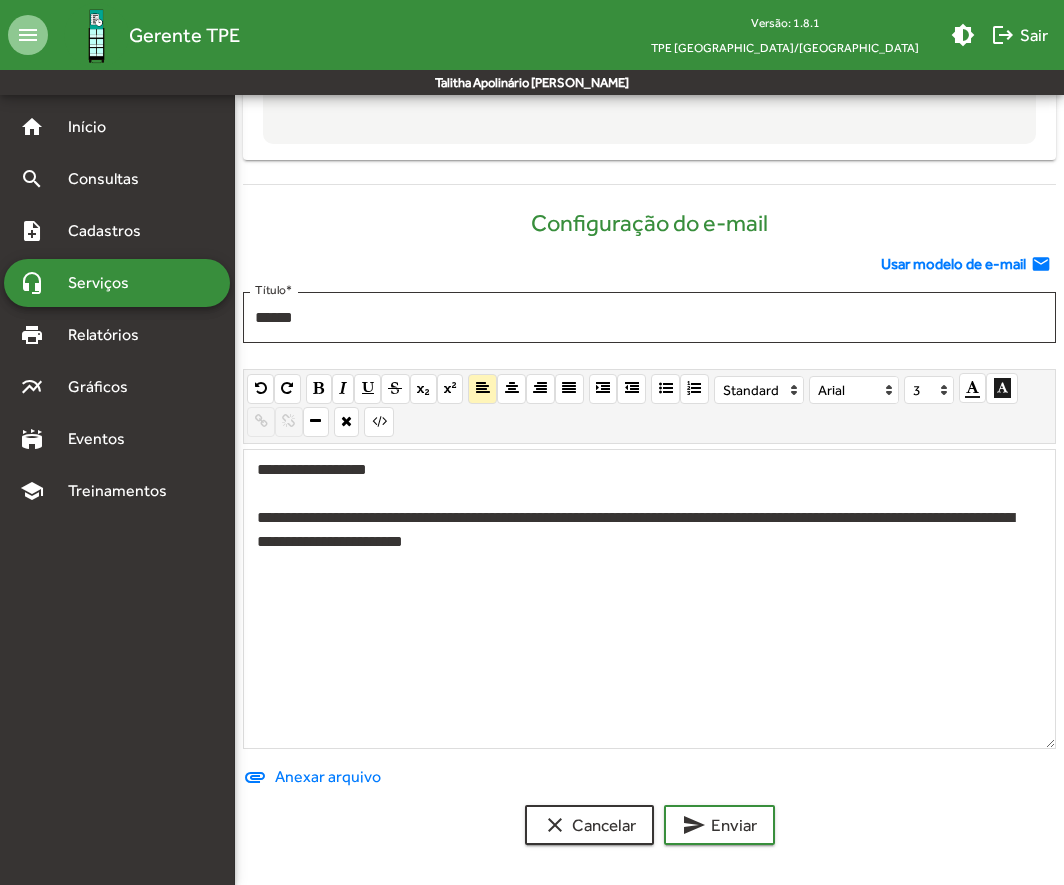 click on "**********" 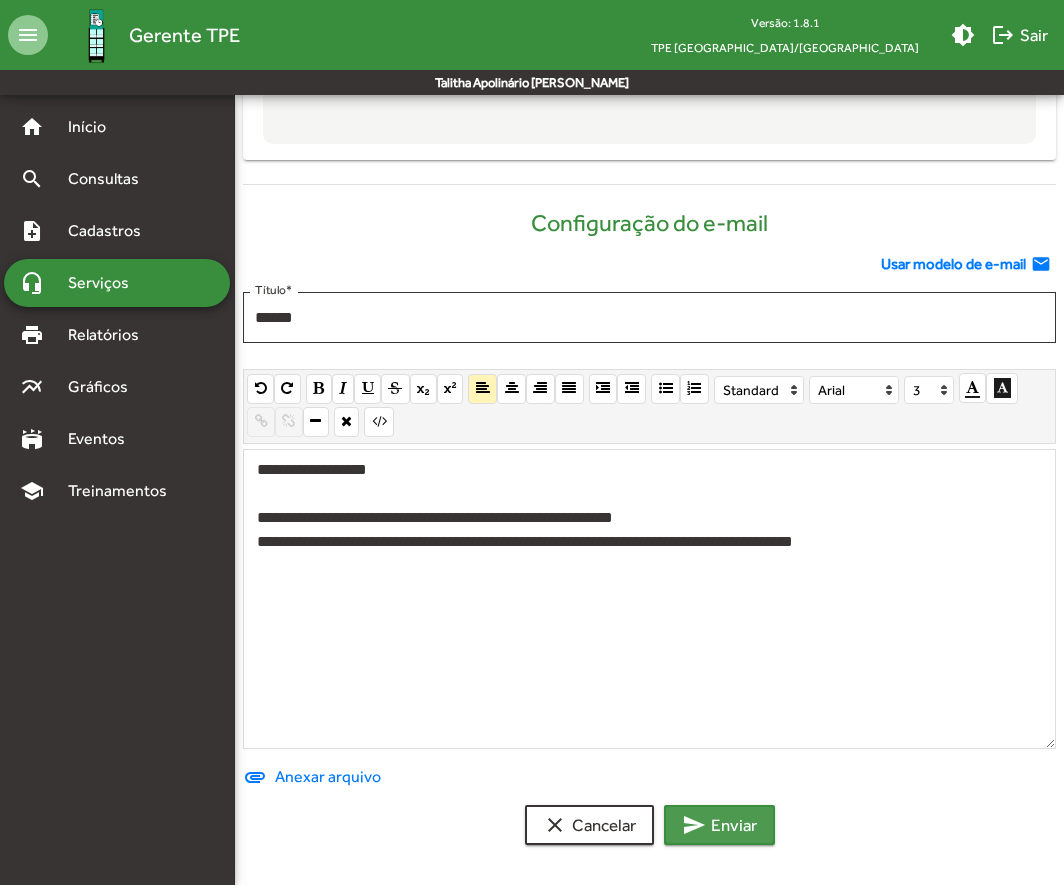 click on "send  Enviar" 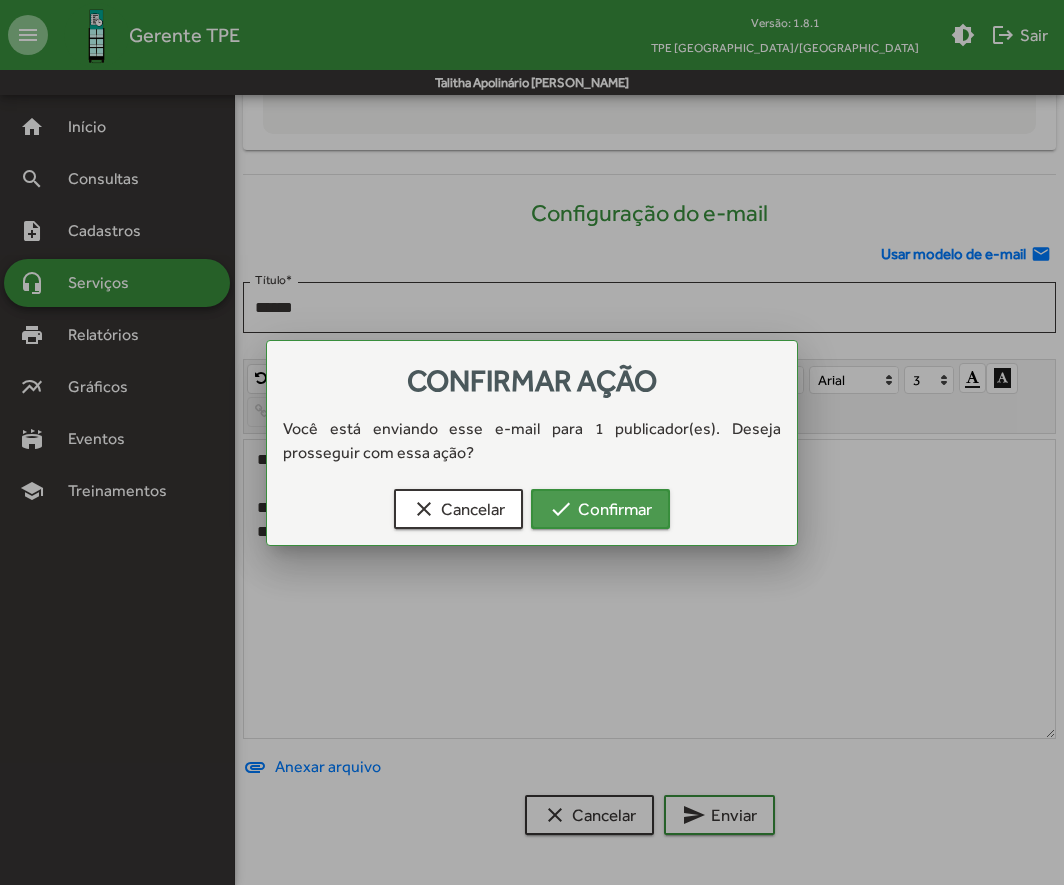 click on "check  Confirmar" at bounding box center (600, 509) 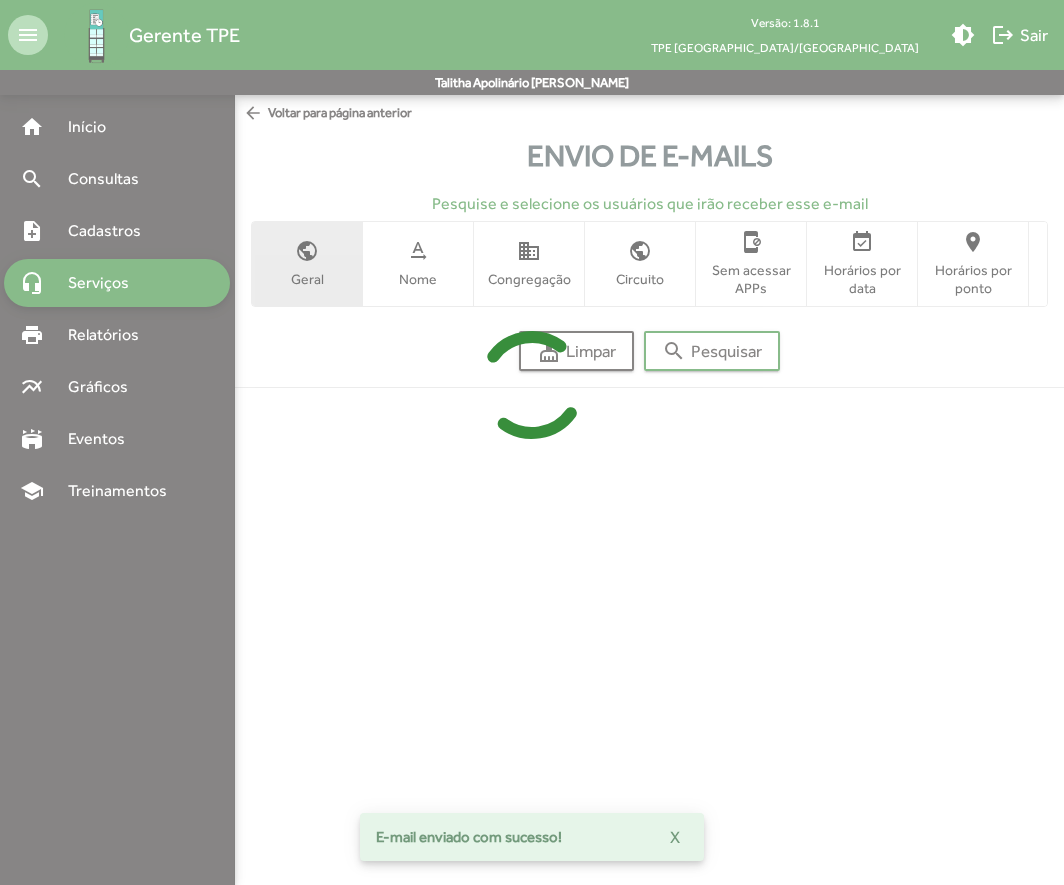 scroll, scrollTop: 0, scrollLeft: 0, axis: both 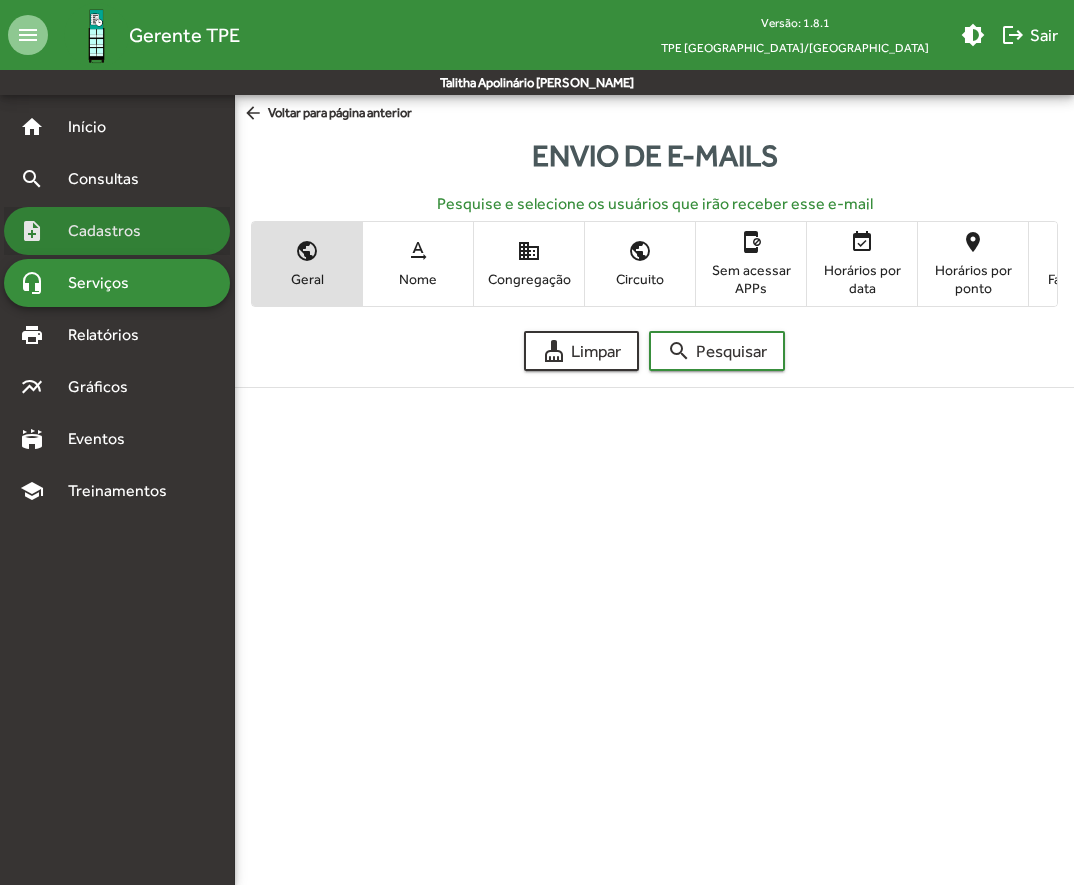 click on "Cadastros" at bounding box center [111, 231] 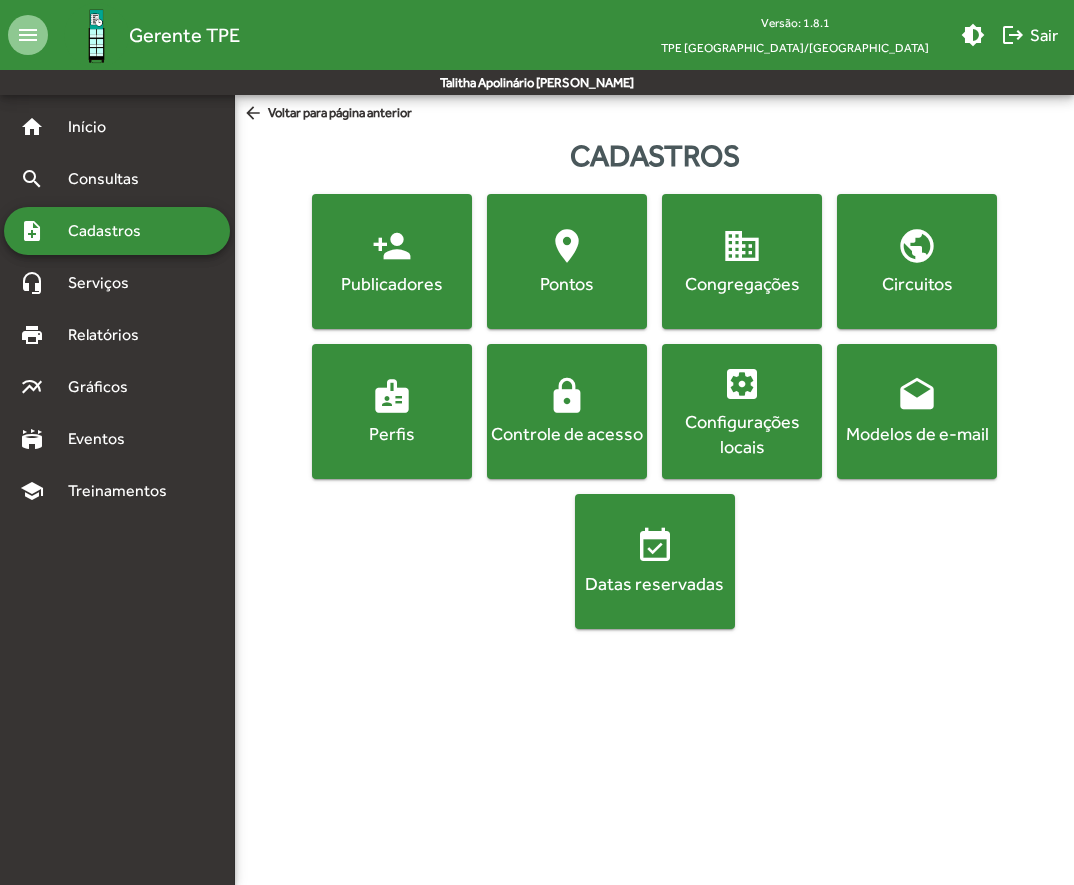 click on "Congregações" 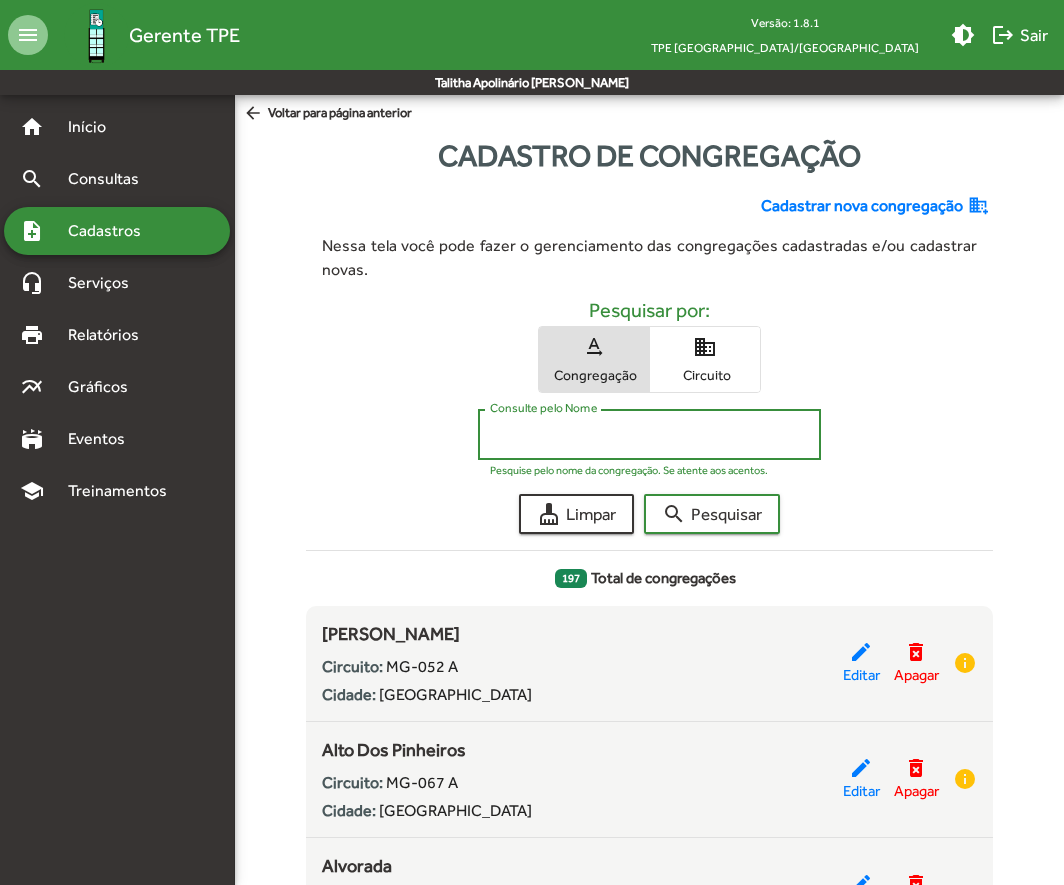 click on "Consulte pelo Nome" at bounding box center (649, 435) 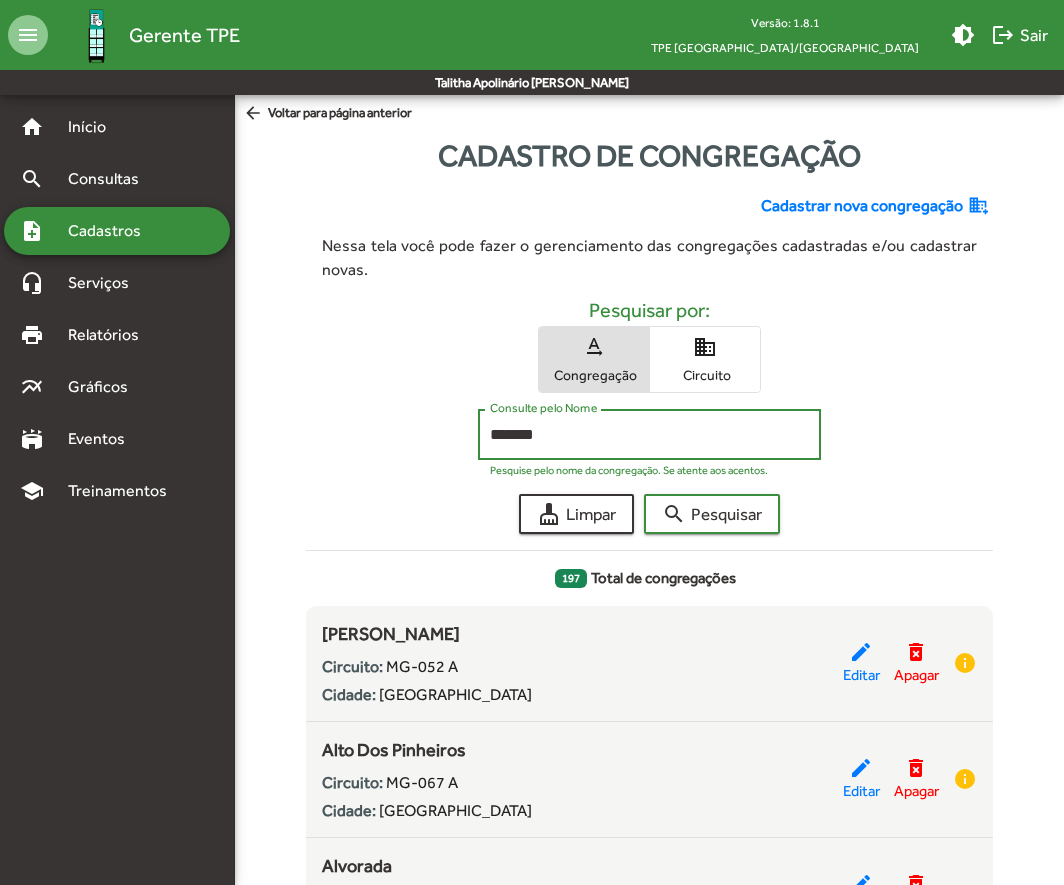 type on "*******" 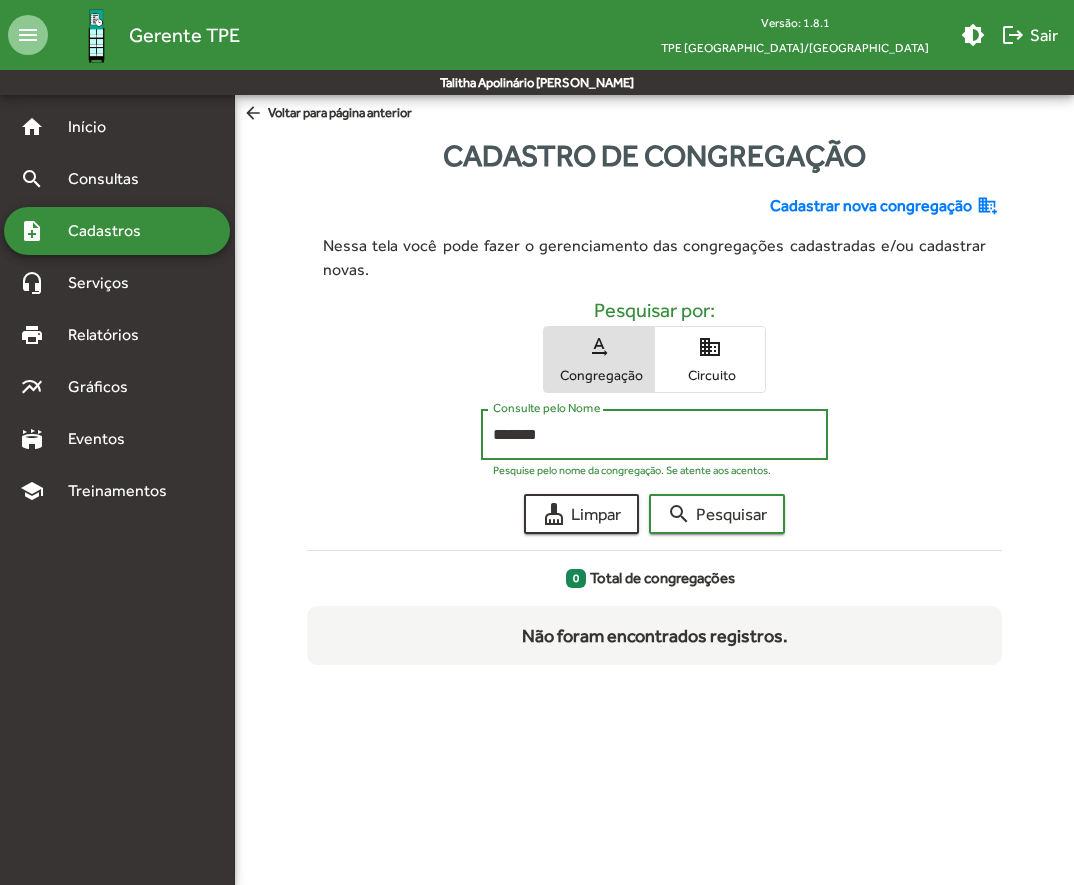 click on "note_add Cadastros" at bounding box center [117, 231] 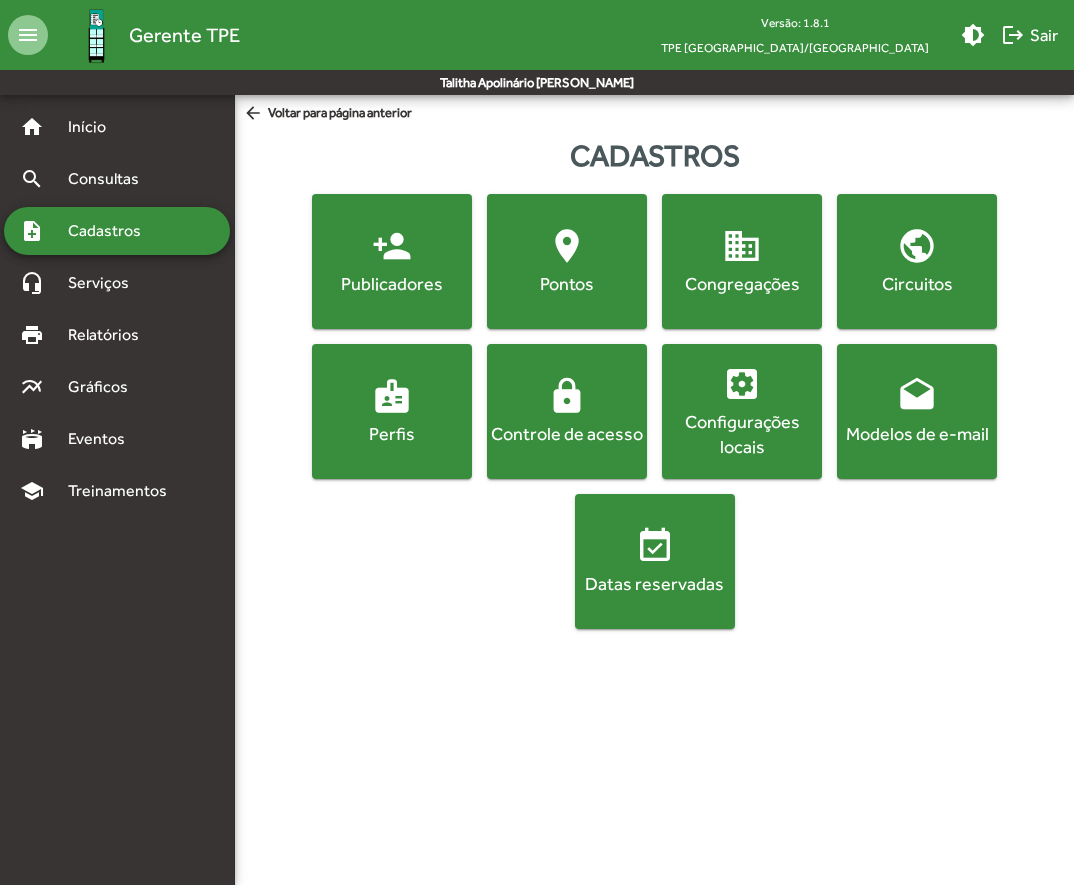 click on "public  Circuitos" 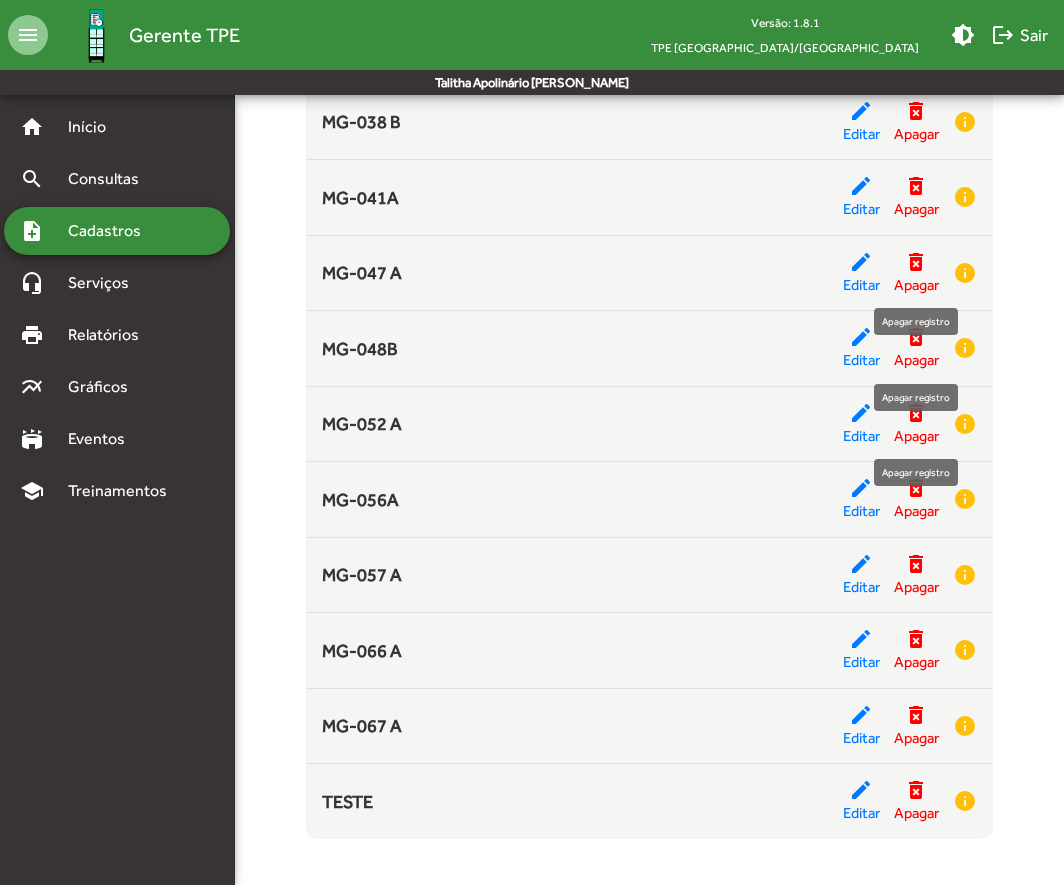 scroll, scrollTop: 1855, scrollLeft: 0, axis: vertical 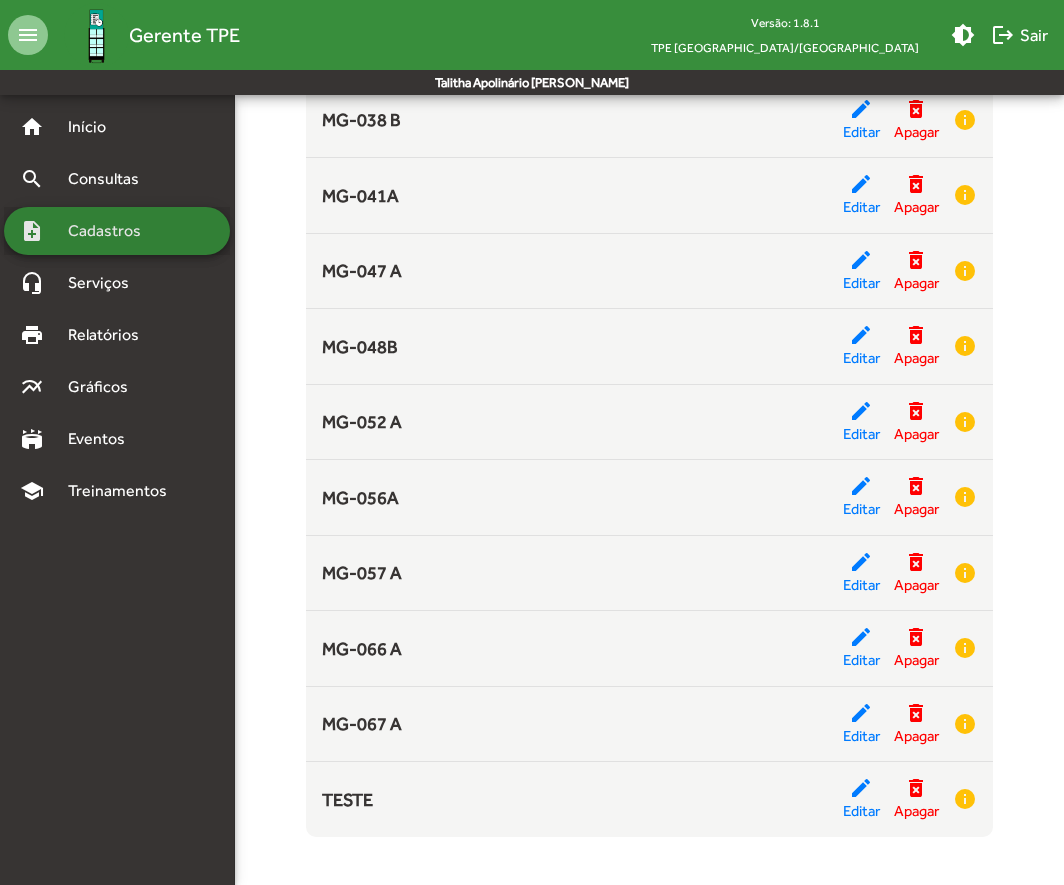 click on "Cadastros" at bounding box center (111, 231) 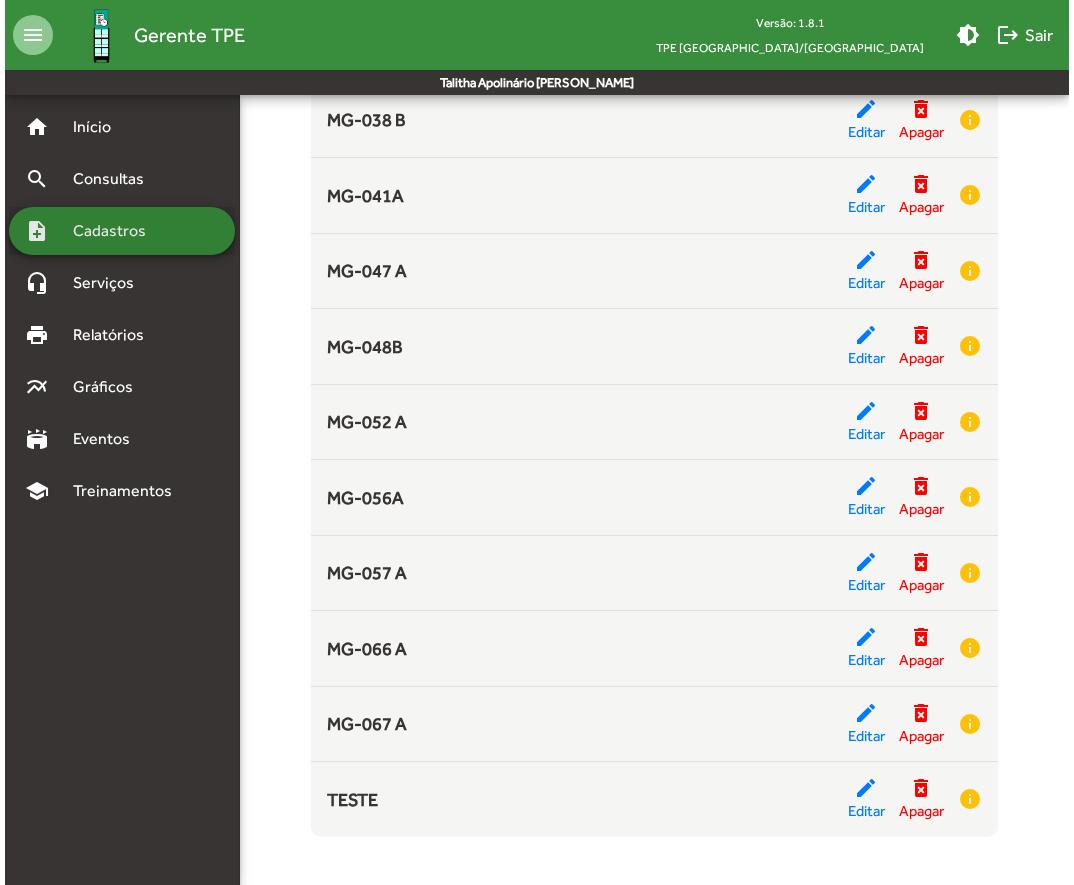 scroll, scrollTop: 0, scrollLeft: 0, axis: both 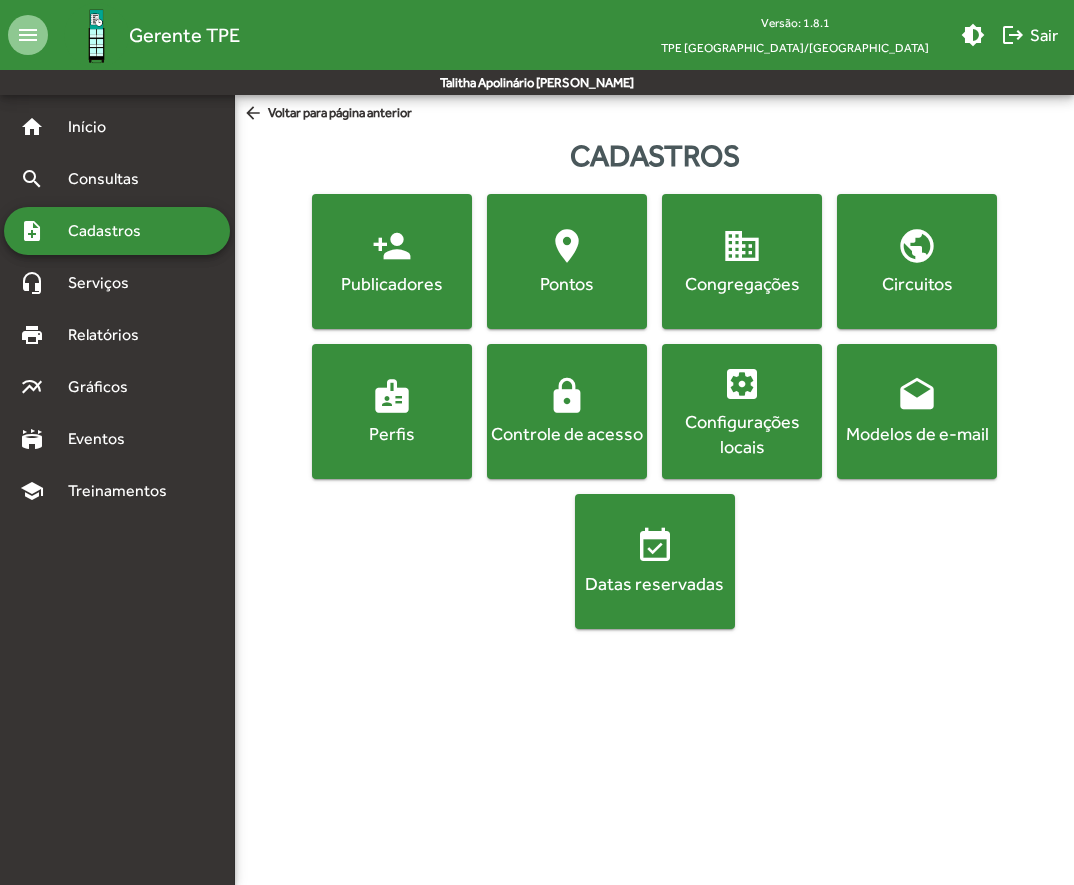 click on "domain  Congregações" 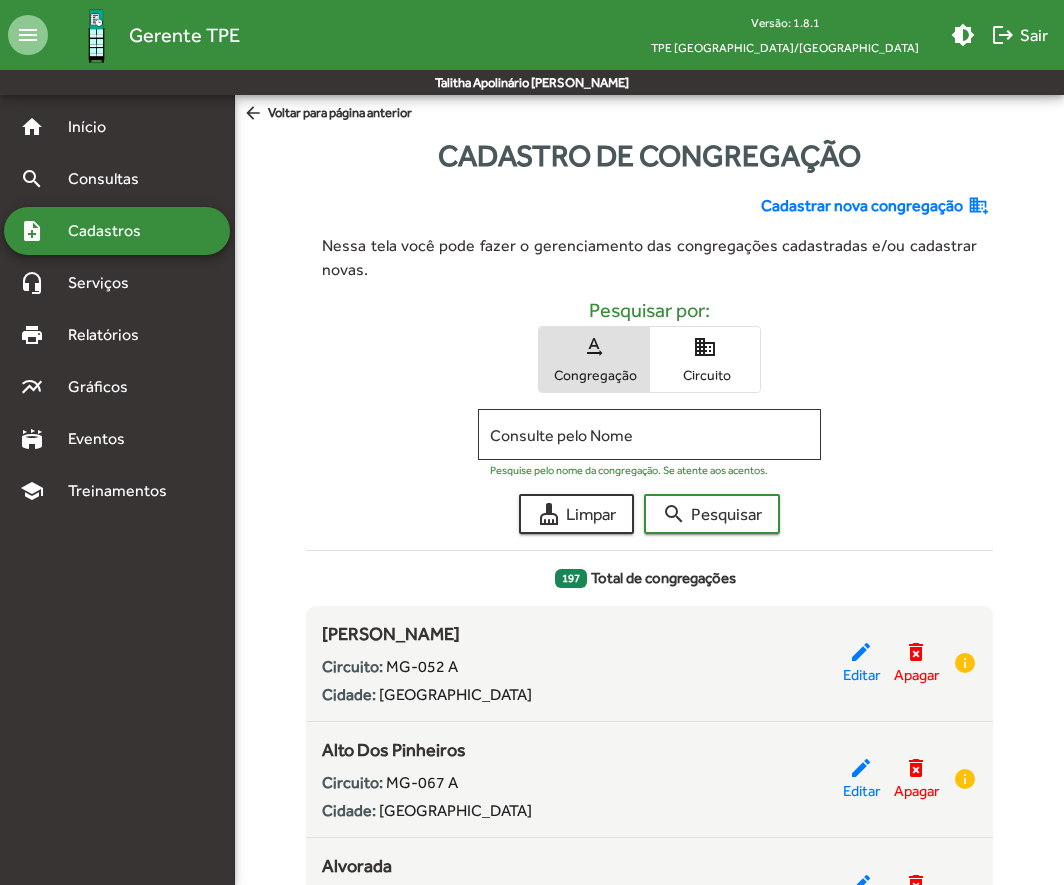click on "Cadastrar nova congregação" 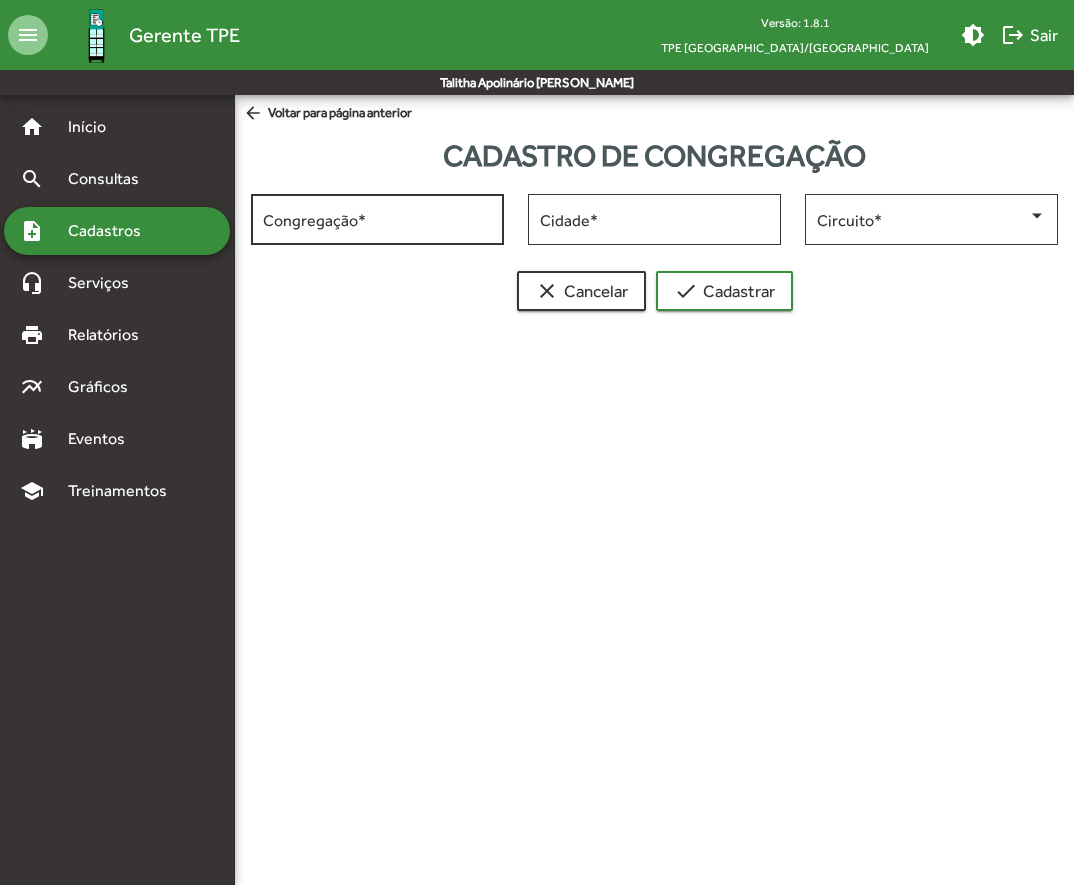 click on "Congregação  *" at bounding box center [377, 217] 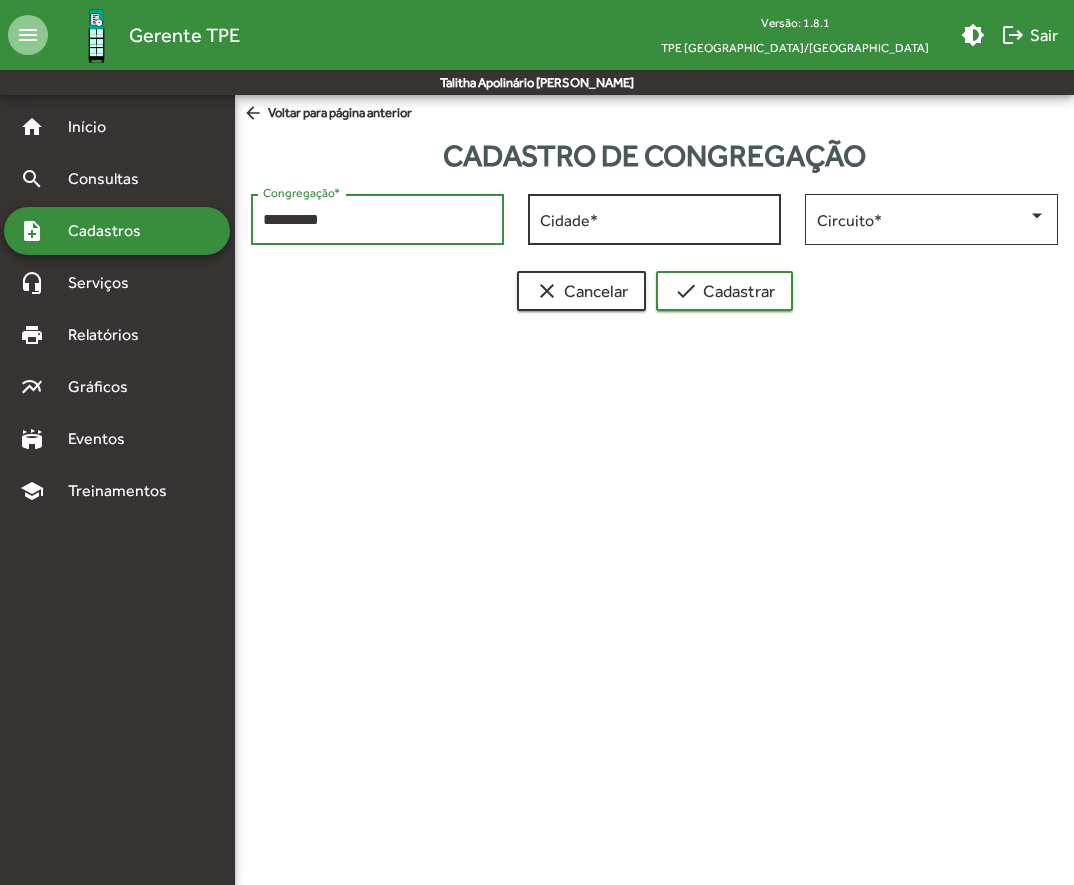 type on "*********" 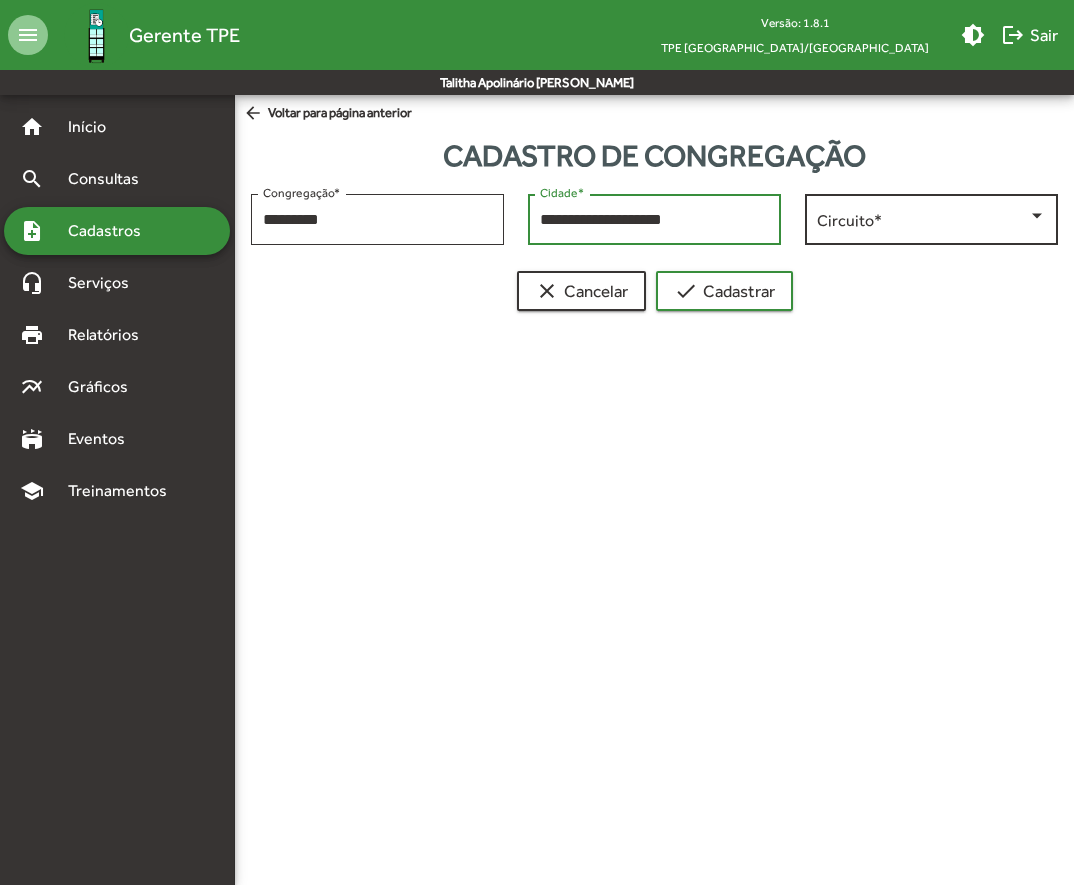type on "**********" 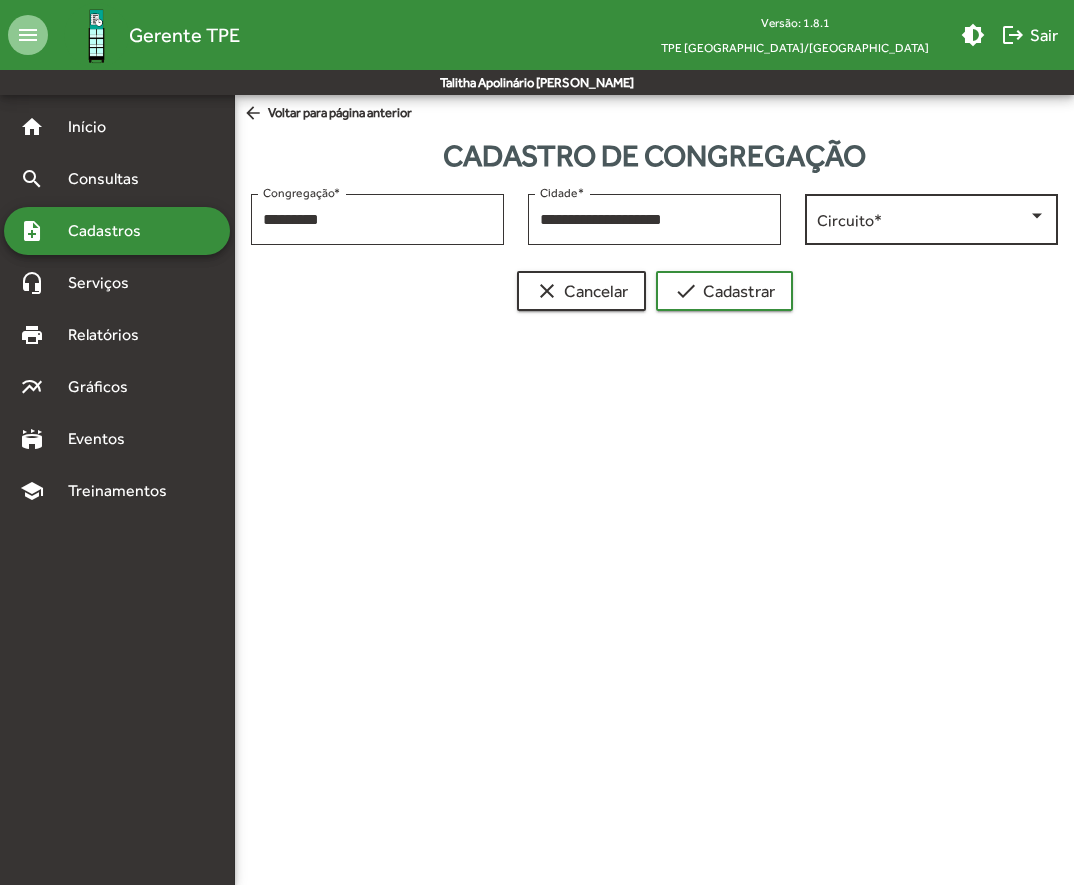 click on "Circuito  *" at bounding box center [931, 217] 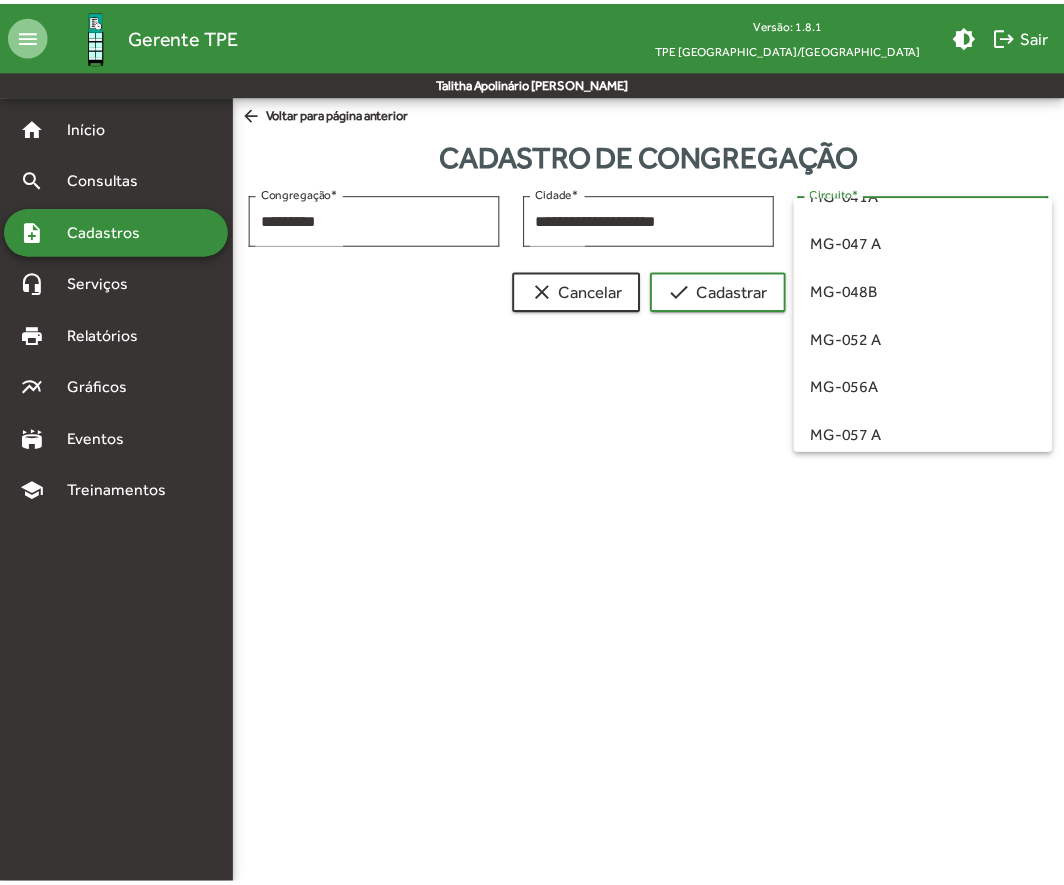 scroll, scrollTop: 1100, scrollLeft: 0, axis: vertical 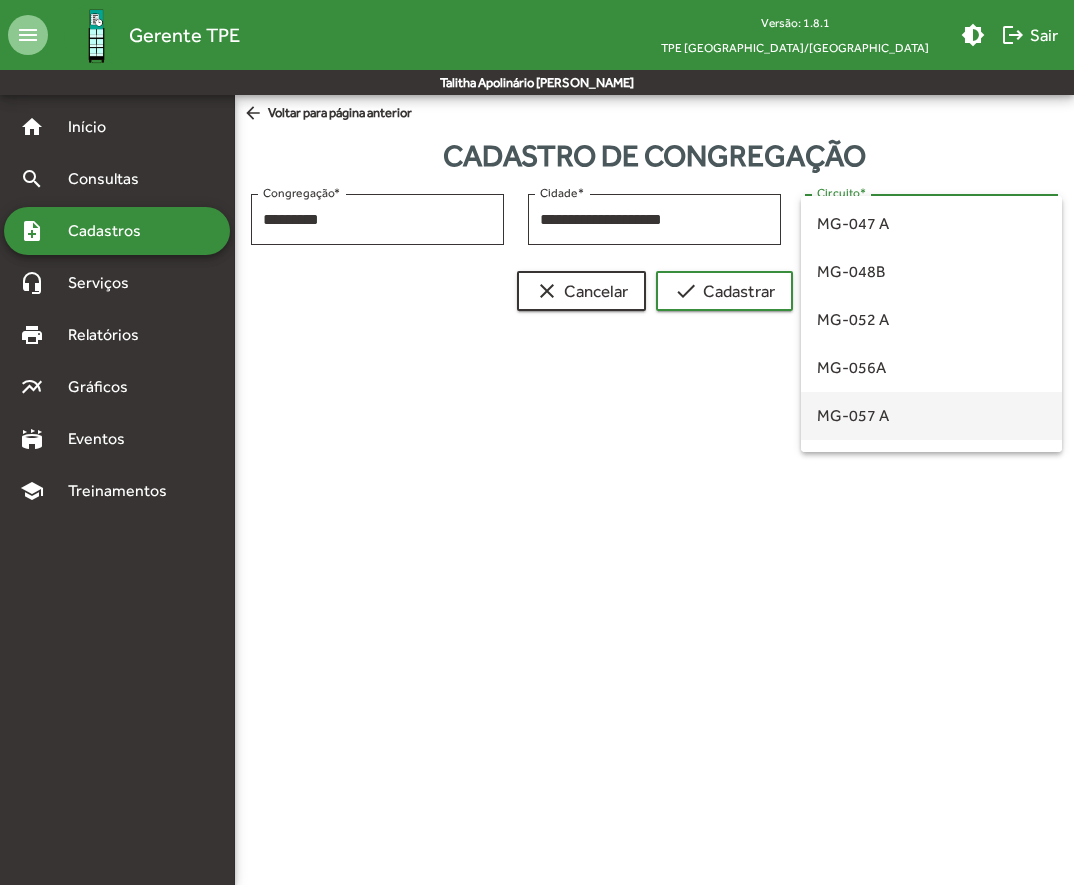 click on "MG-057 A" at bounding box center [931, 416] 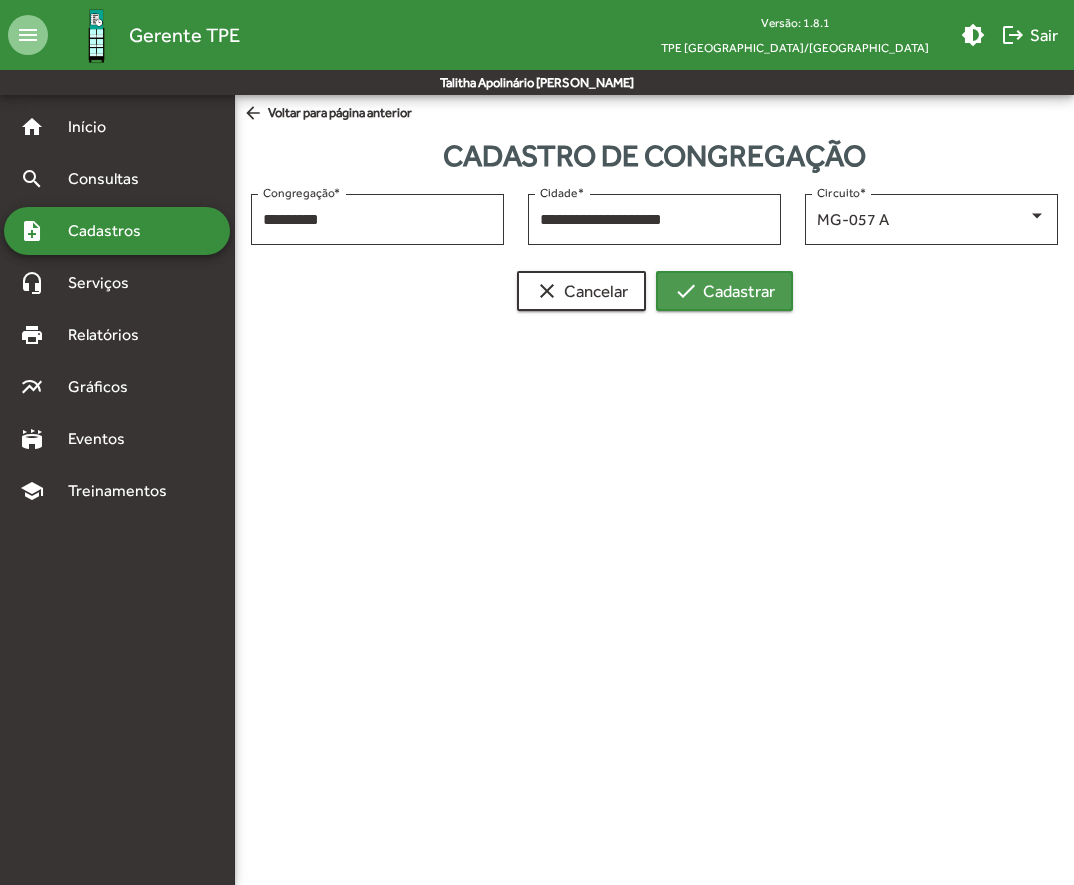 click on "check  Cadastrar" at bounding box center [724, 291] 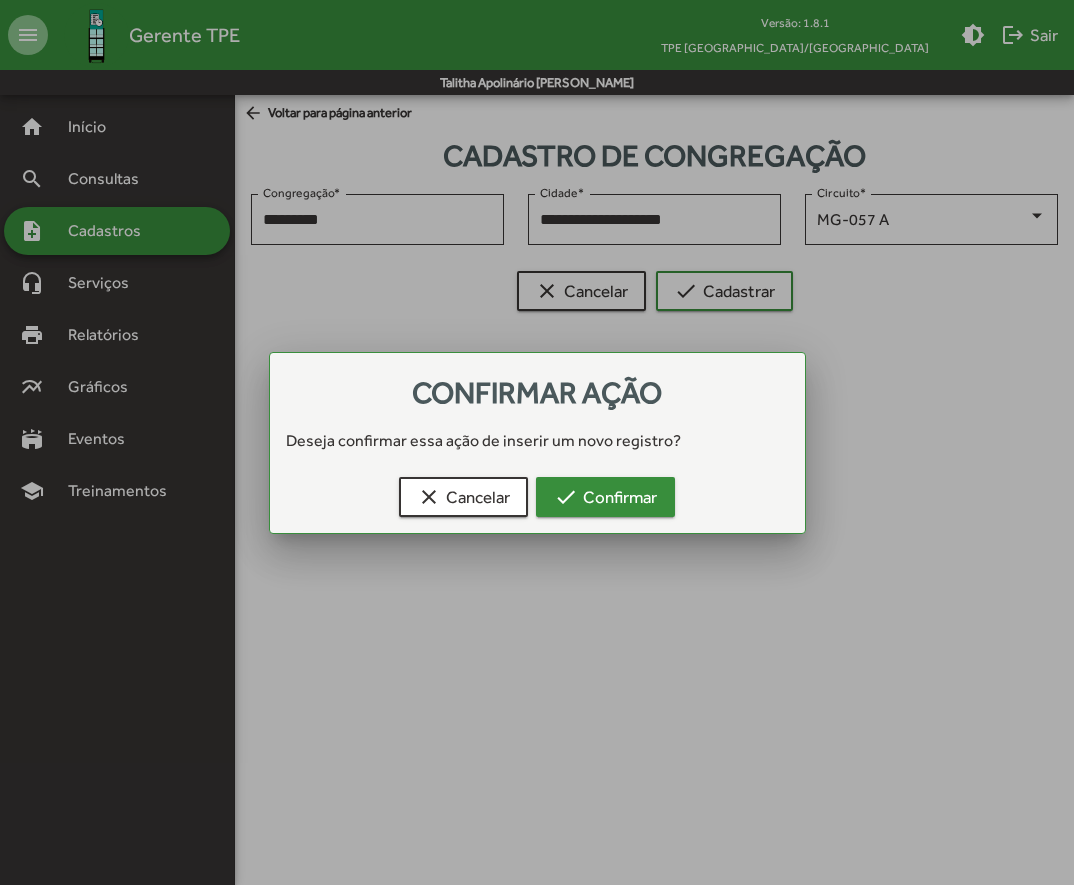 click on "check  Confirmar" at bounding box center (605, 497) 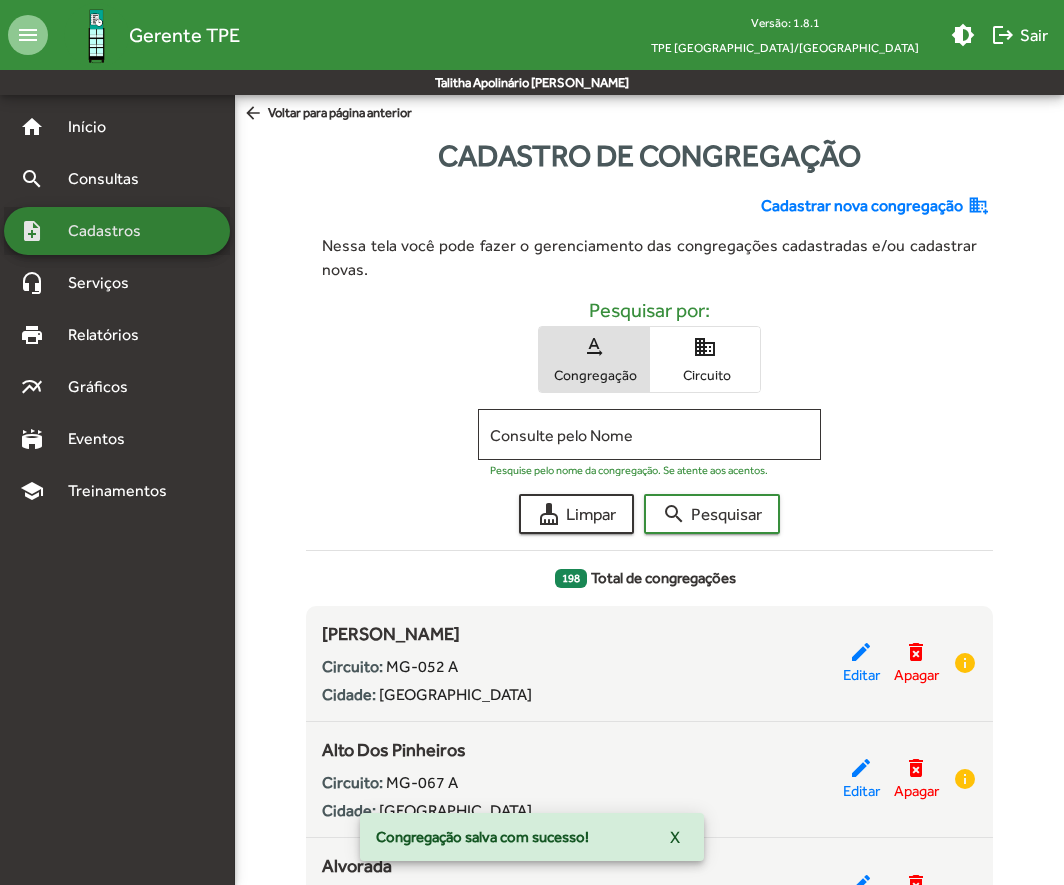 click on "note_add Cadastros" at bounding box center (117, 231) 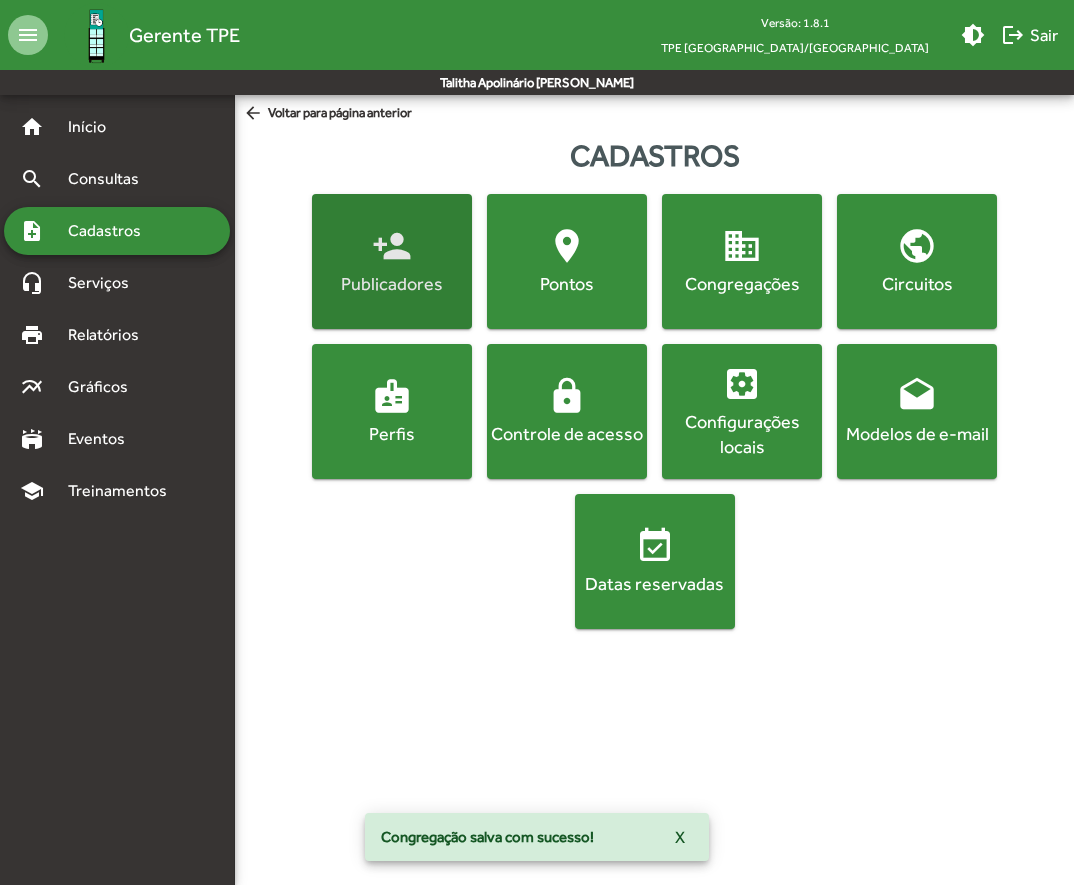 click on "Publicadores" 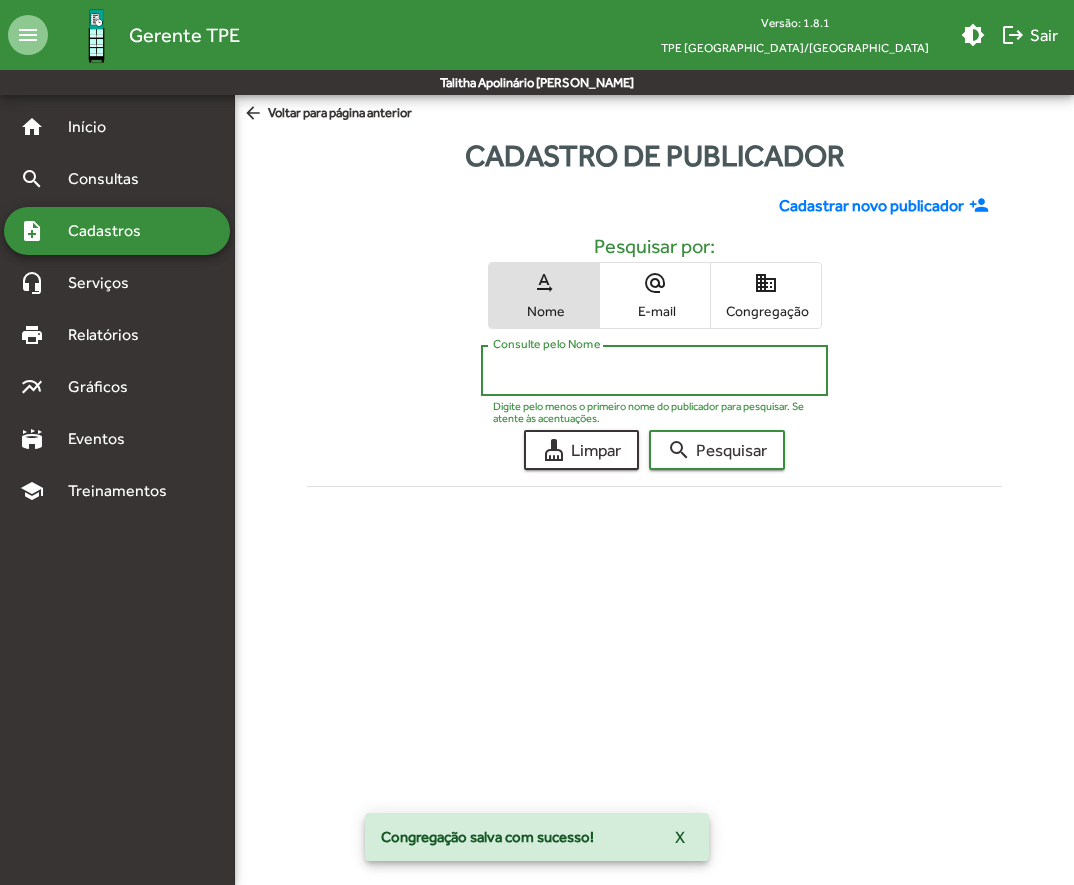 click on "Consulte pelo Nome" at bounding box center (655, 371) 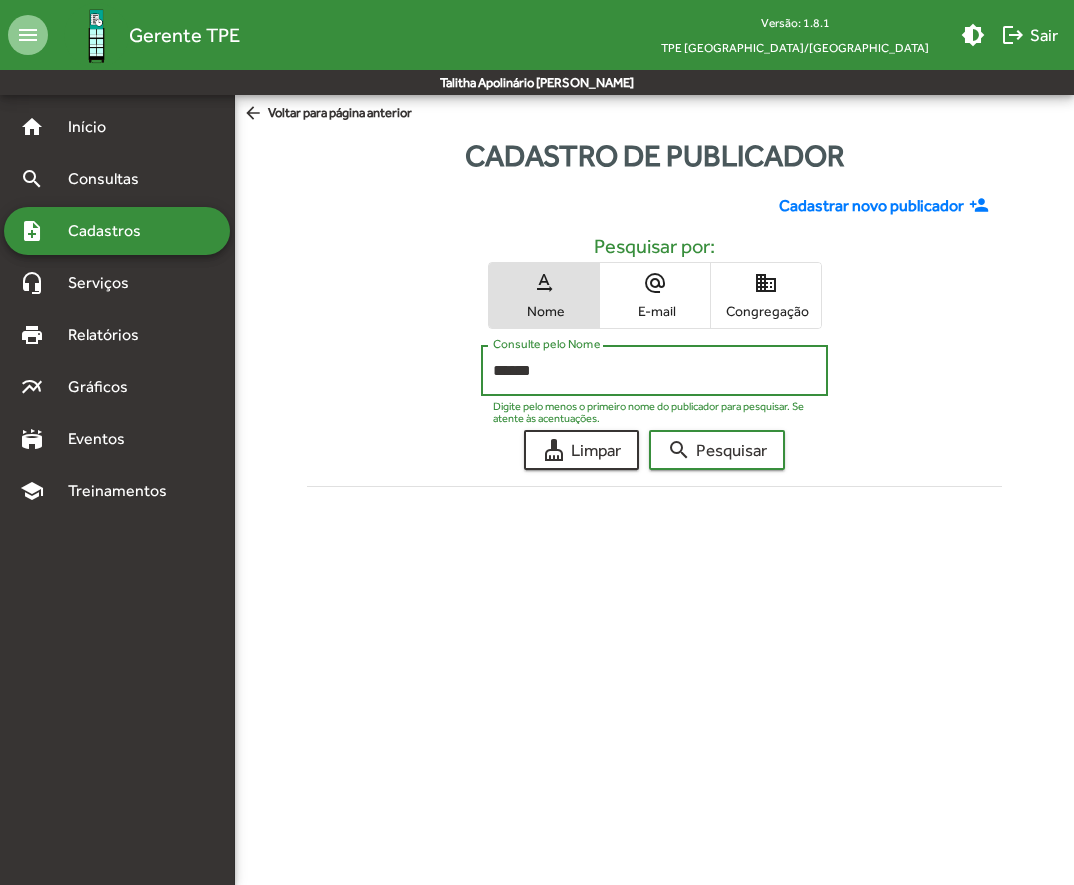 type on "******" 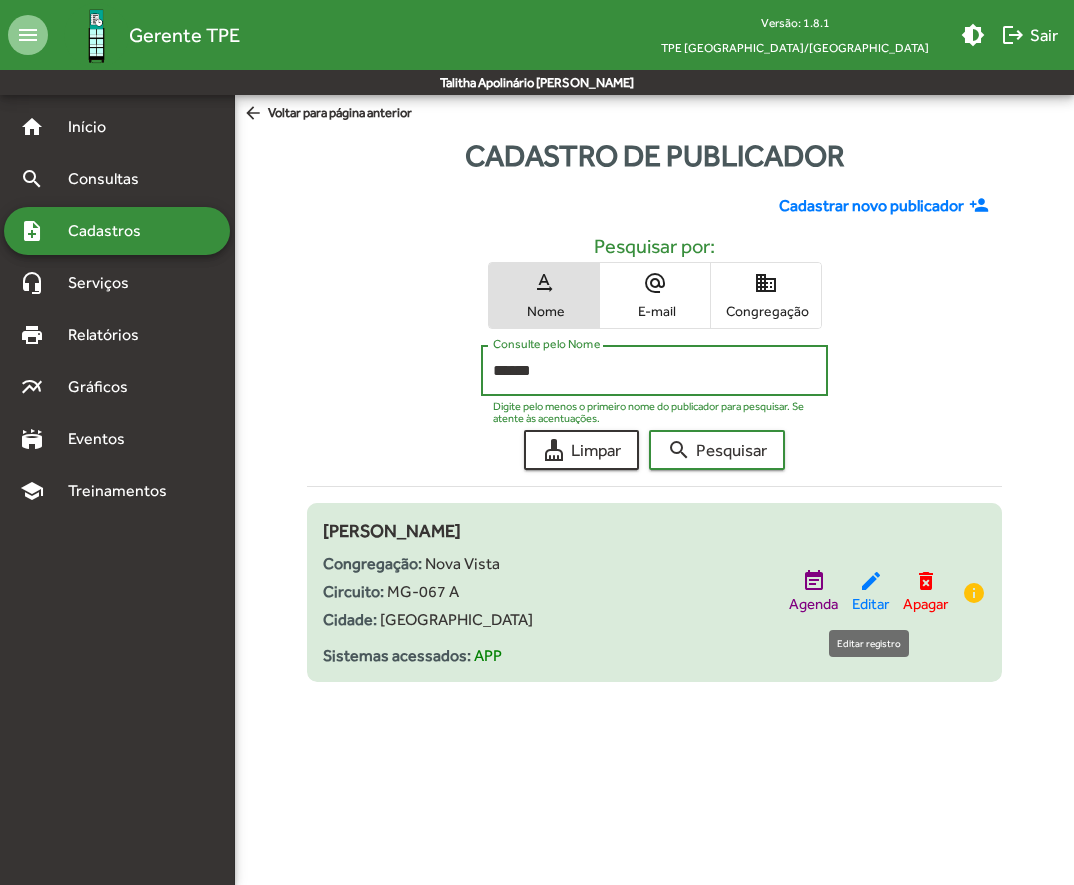 click on "edit" 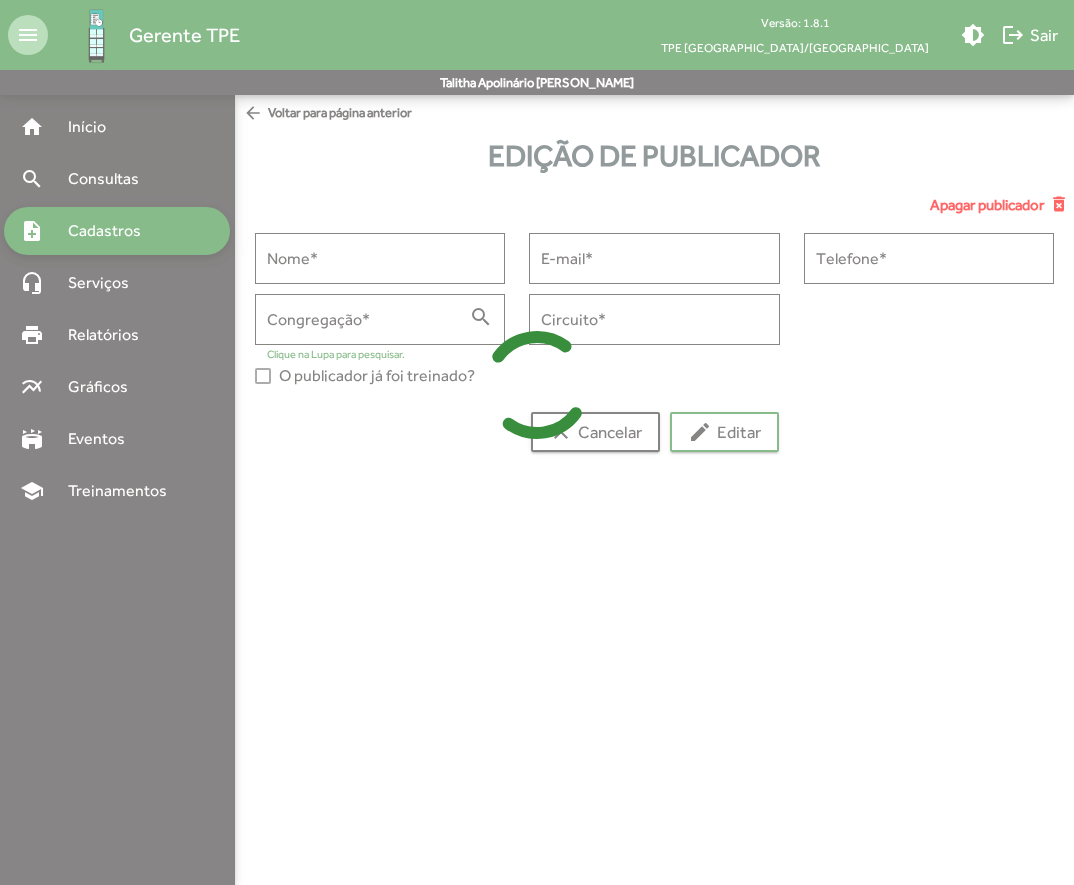 type on "**********" 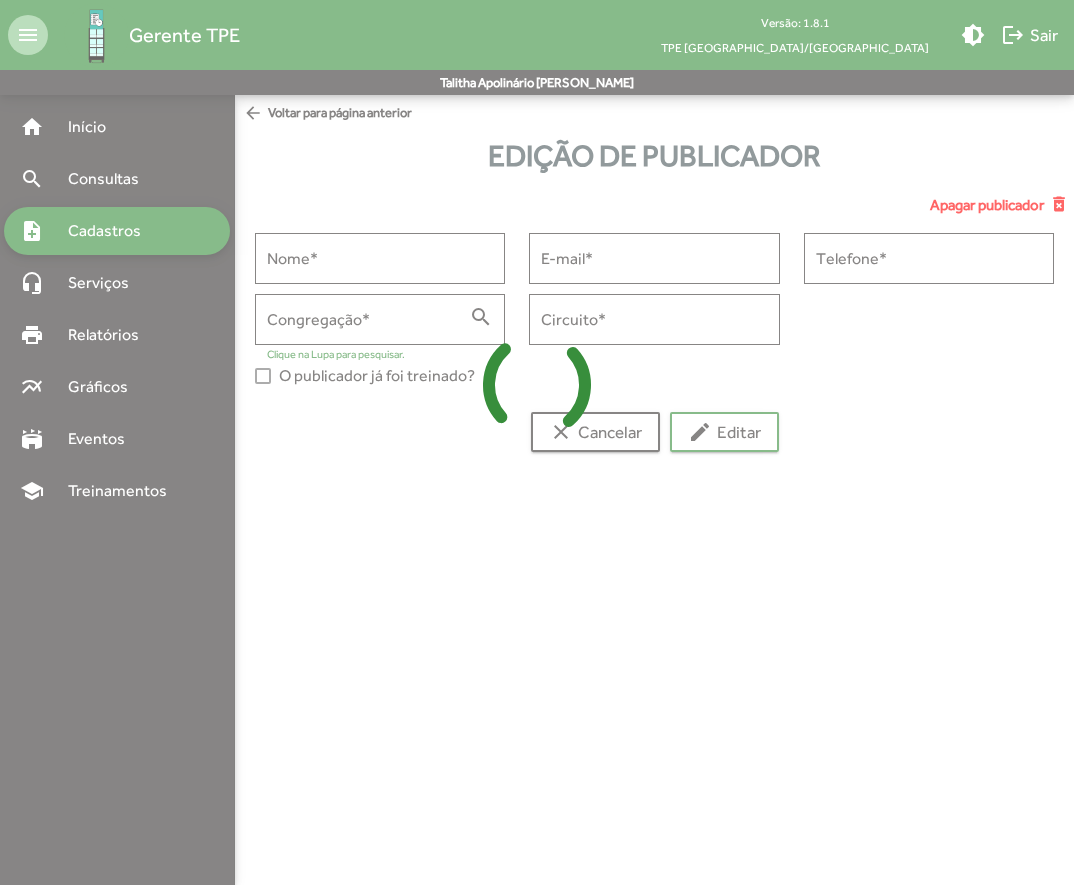 type on "**********" 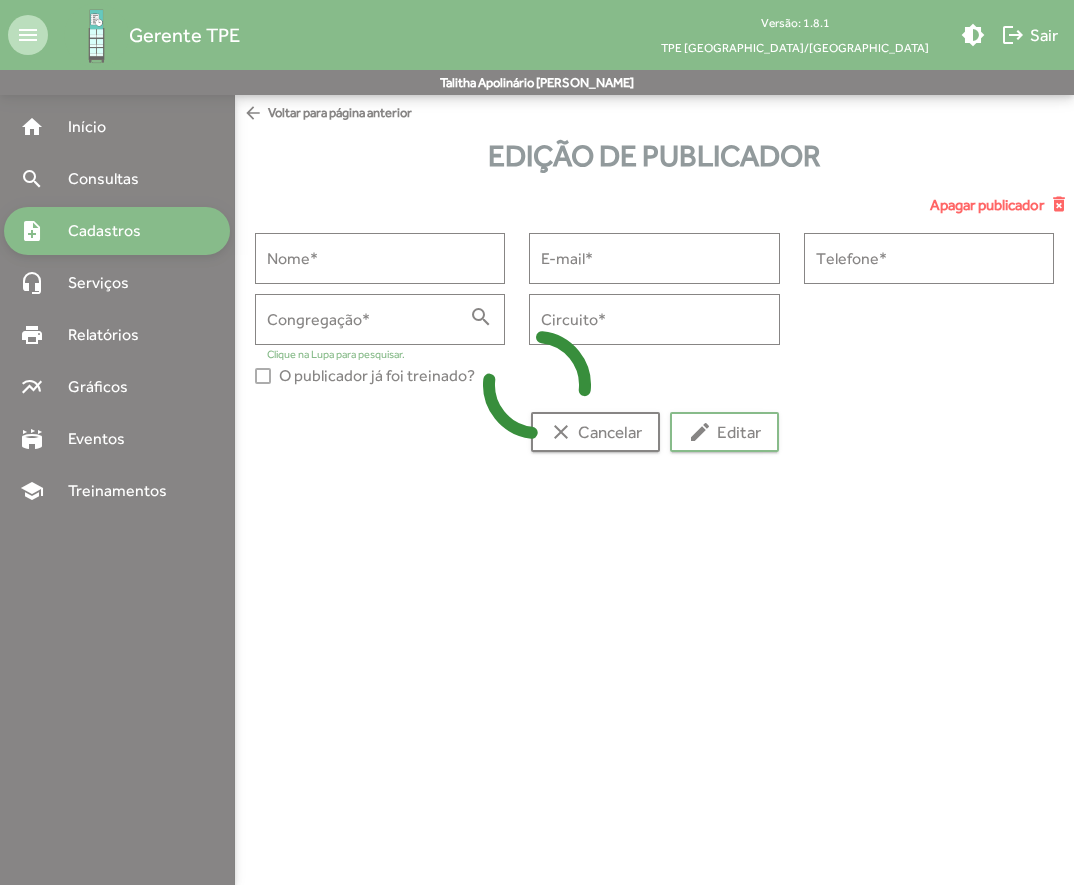 type on "**********" 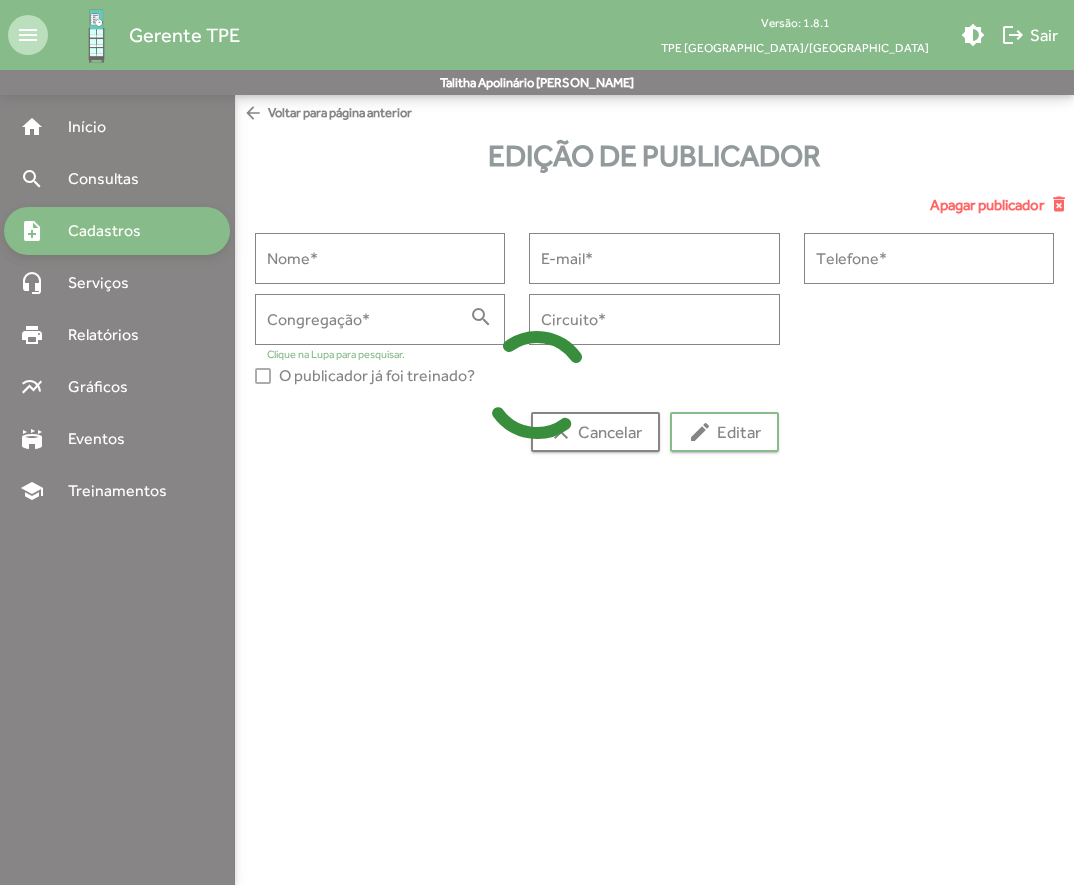 type on "**********" 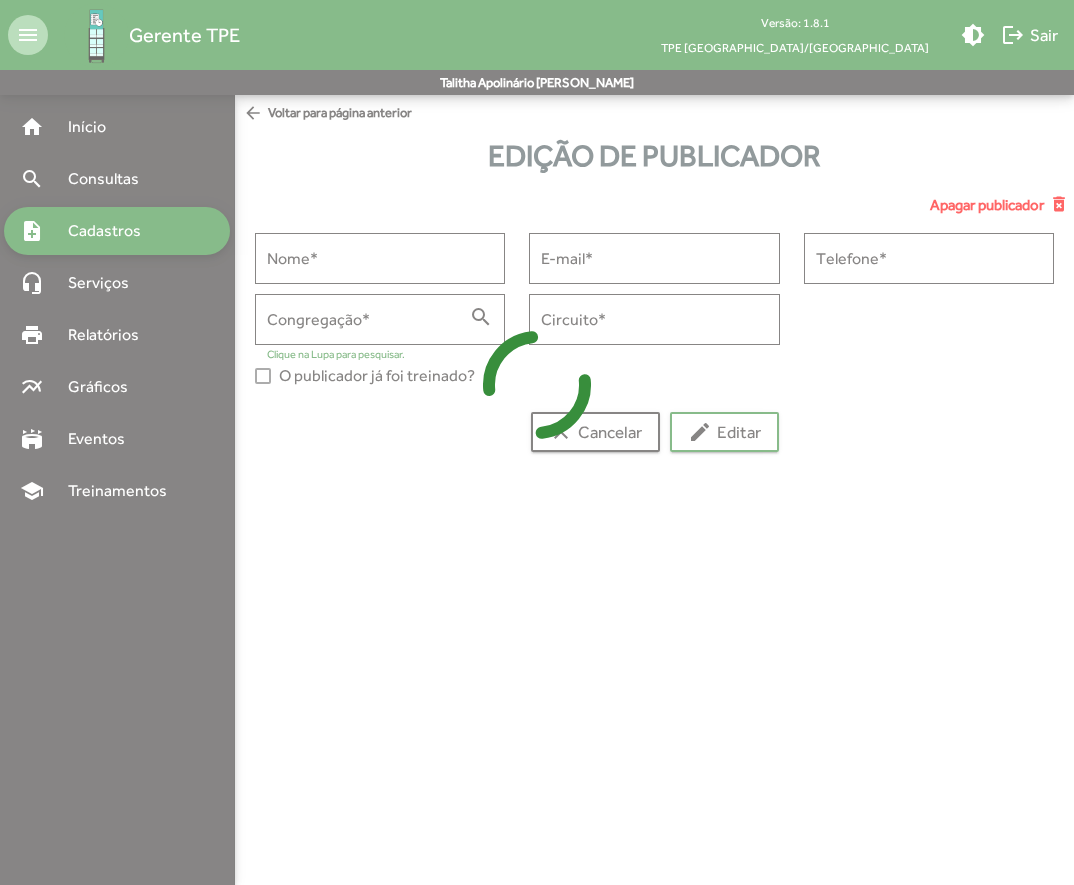 type on "********" 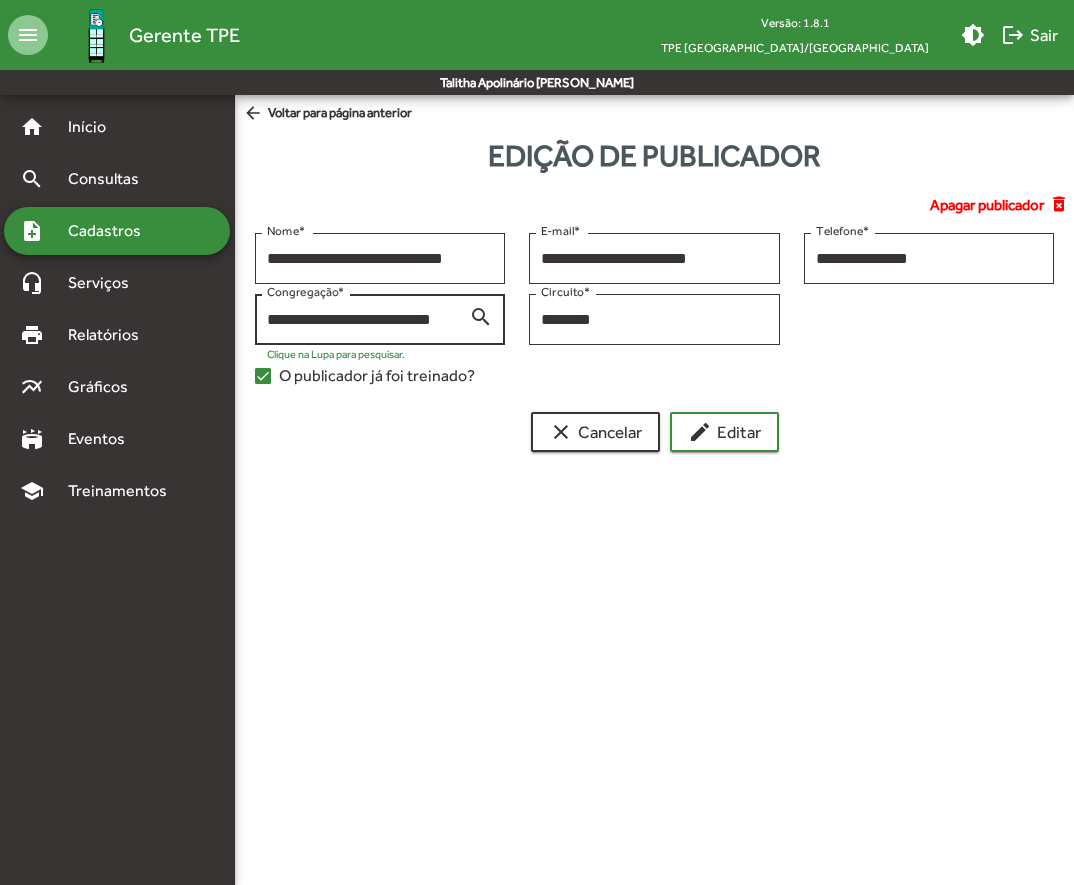 click on "search" at bounding box center (481, 316) 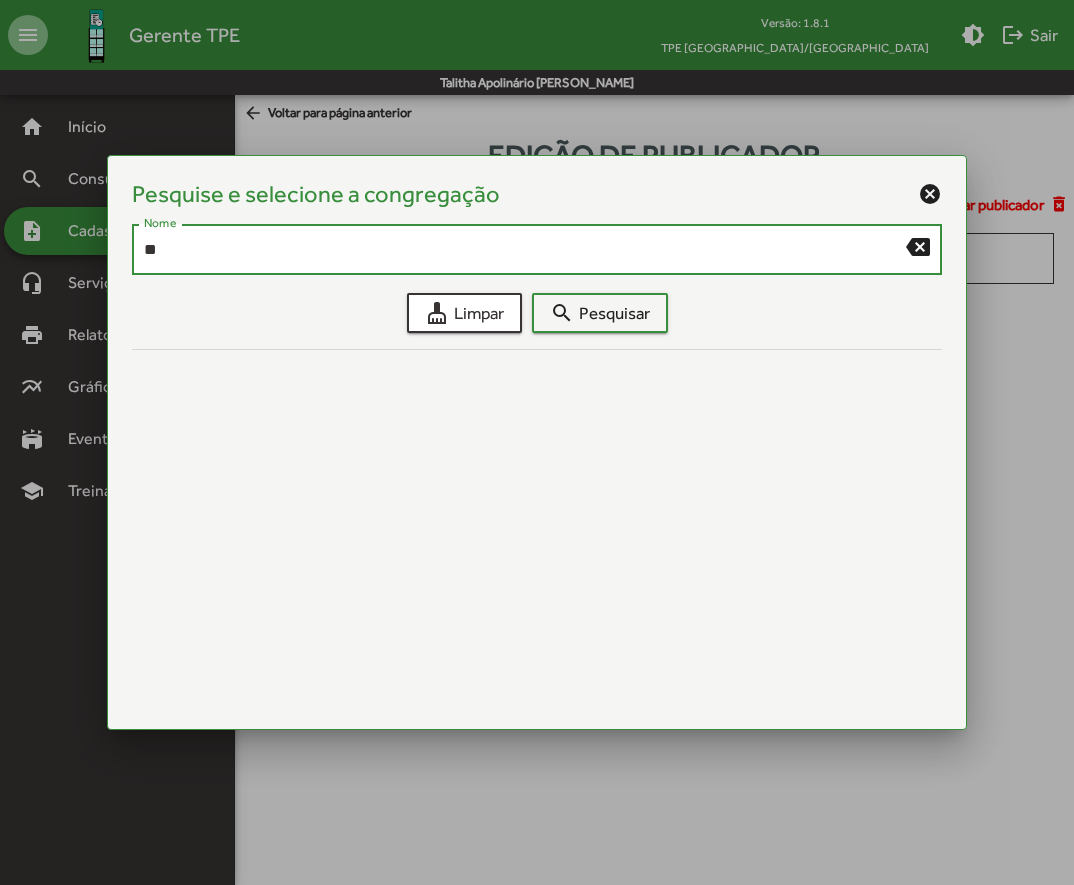 type on "*" 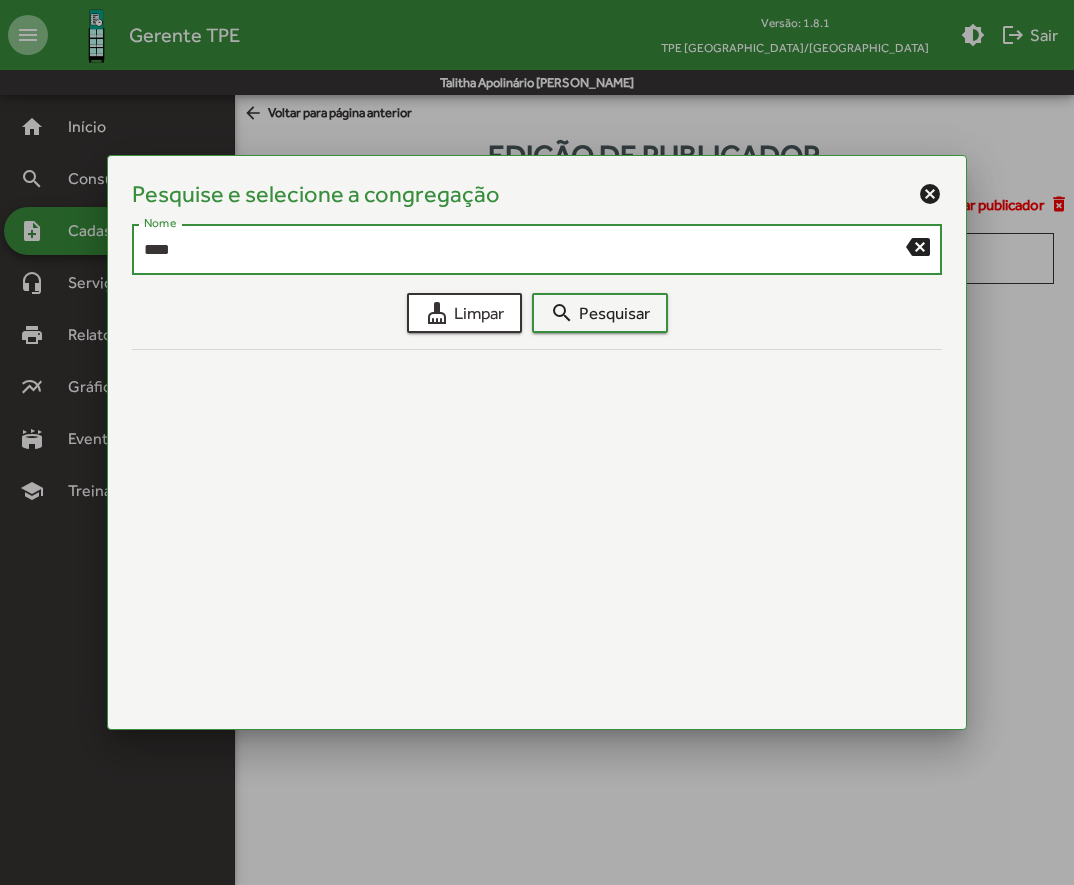 type on "****" 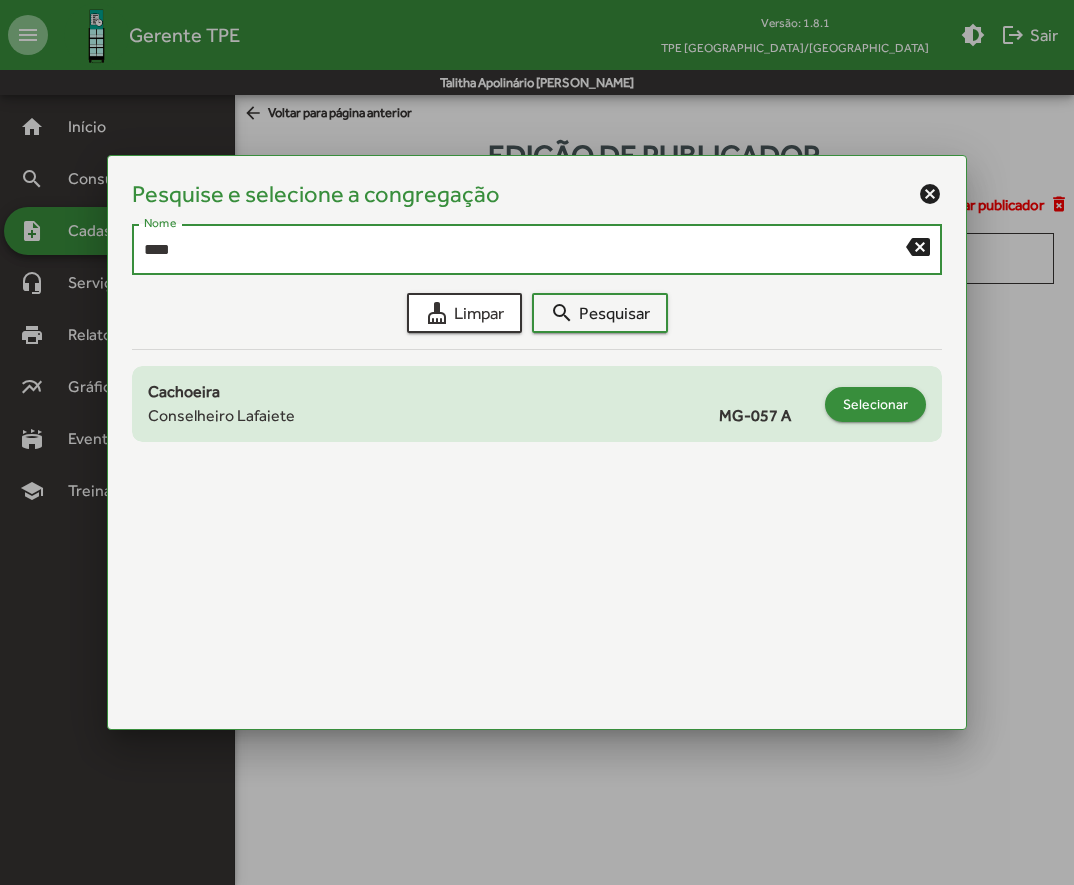 click on "Selecionar" 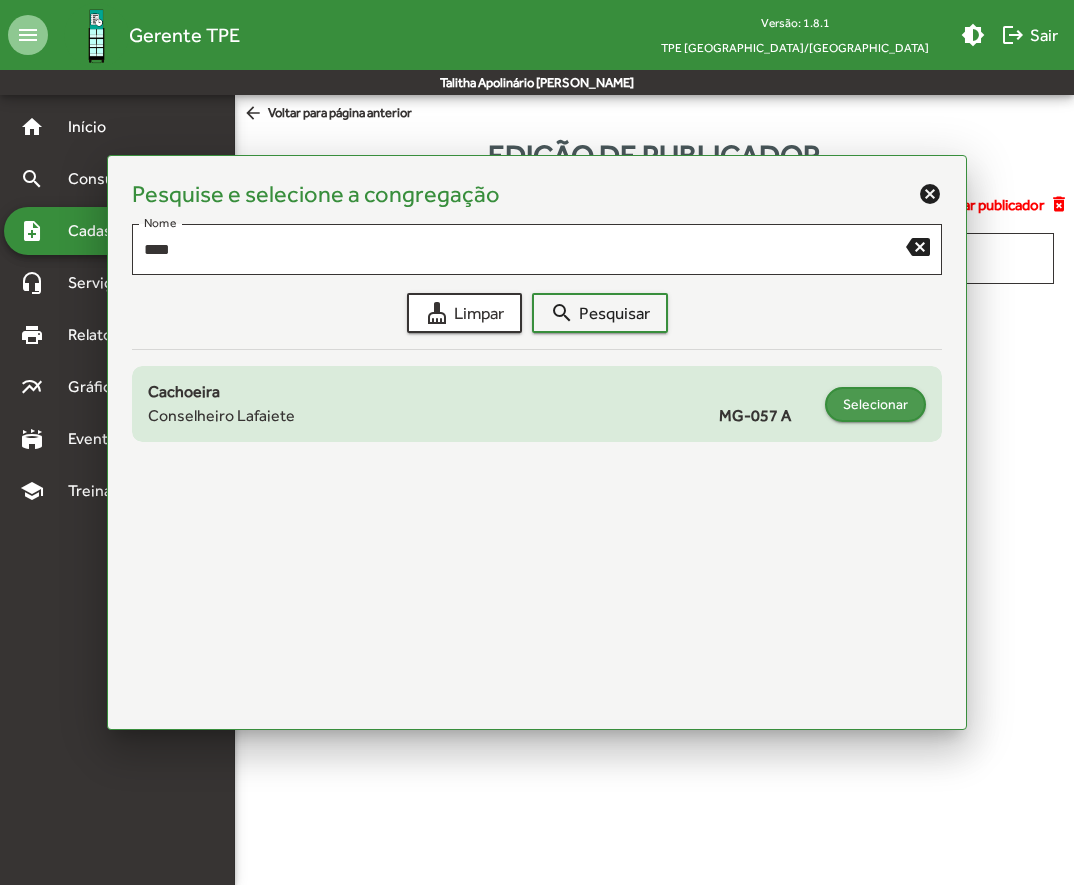 type on "**********" 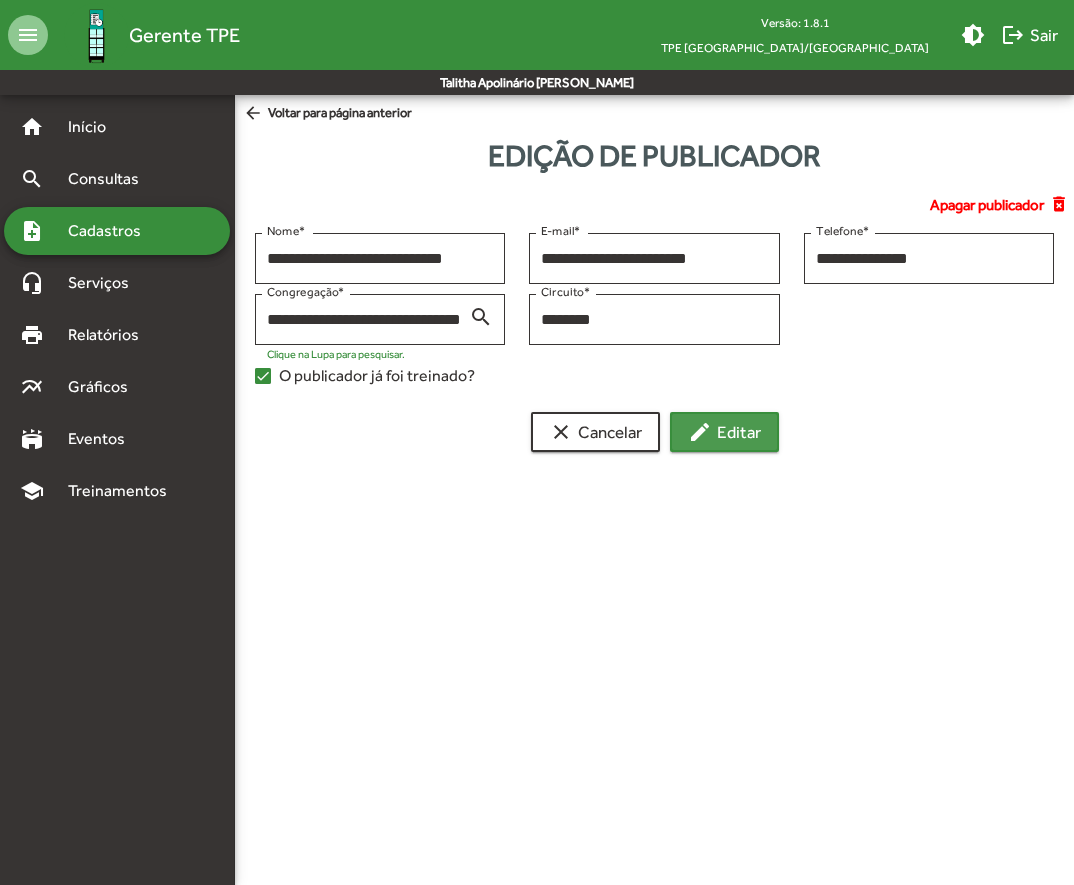 click on "edit  Editar" at bounding box center (724, 432) 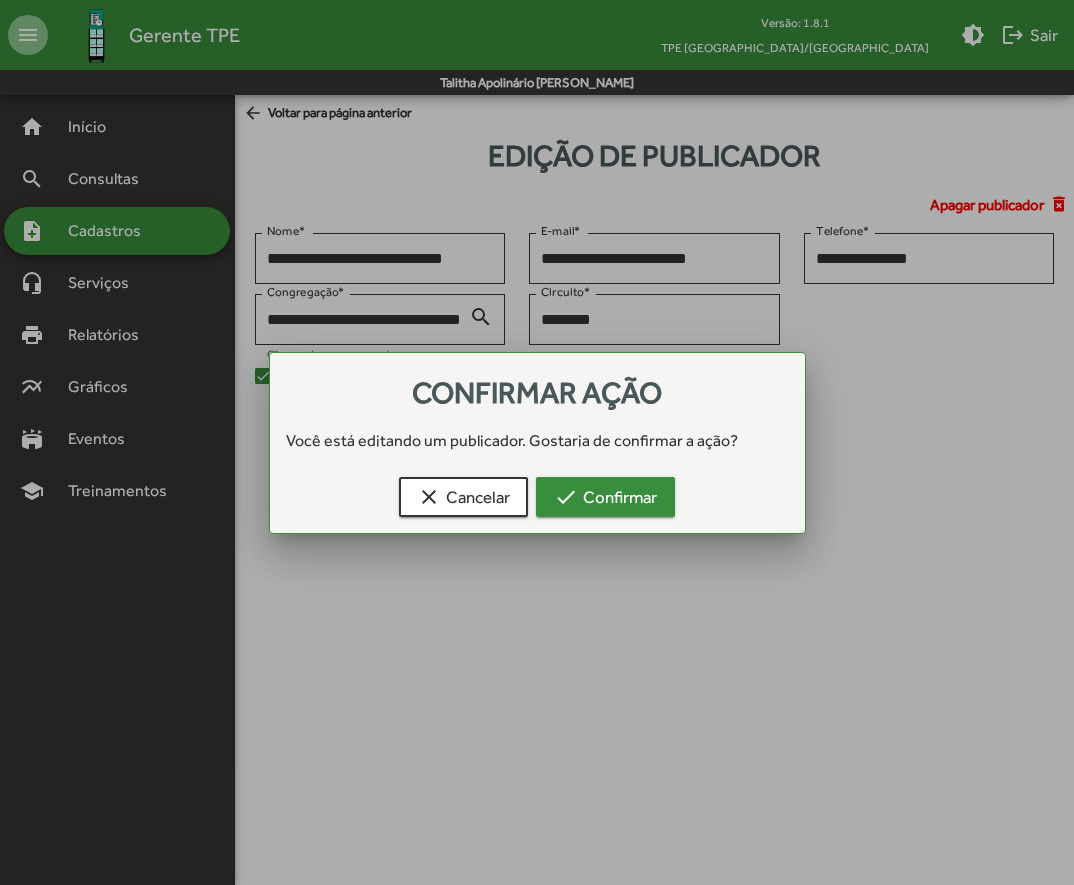 click on "check  Confirmar" at bounding box center [605, 497] 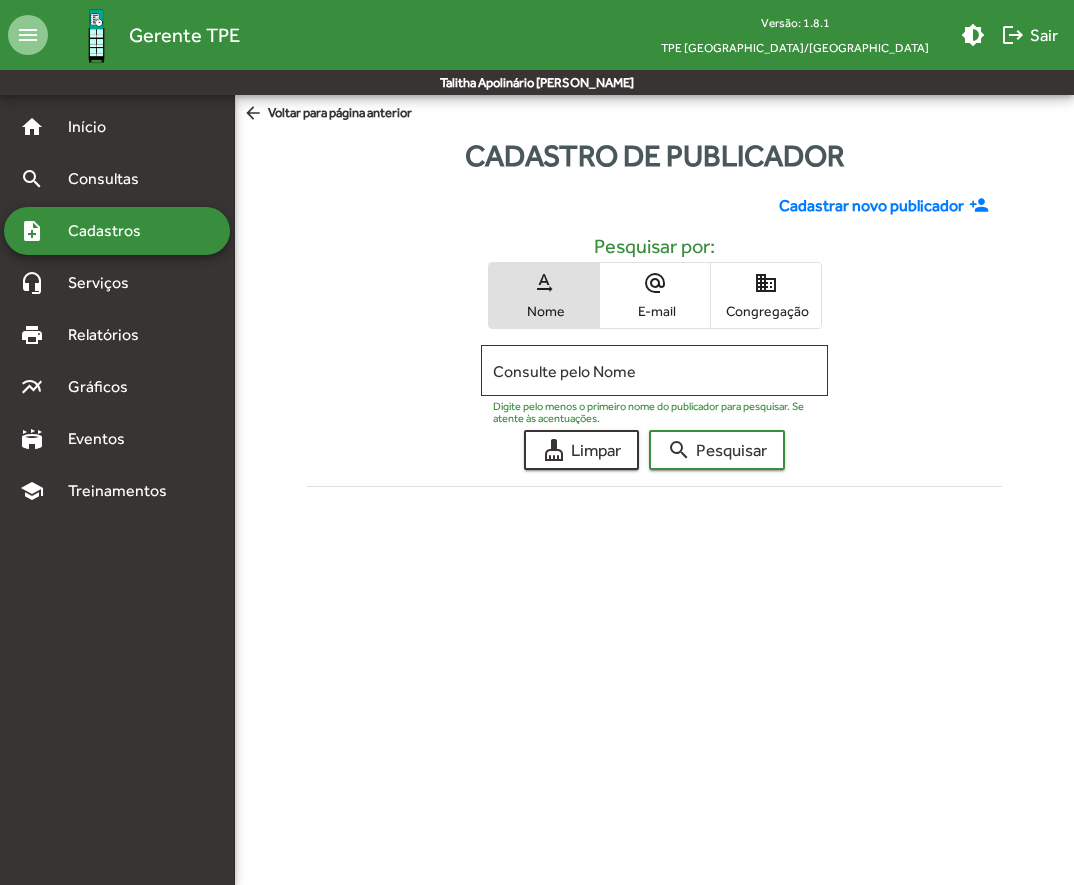 click on "Cadastros" at bounding box center (111, 231) 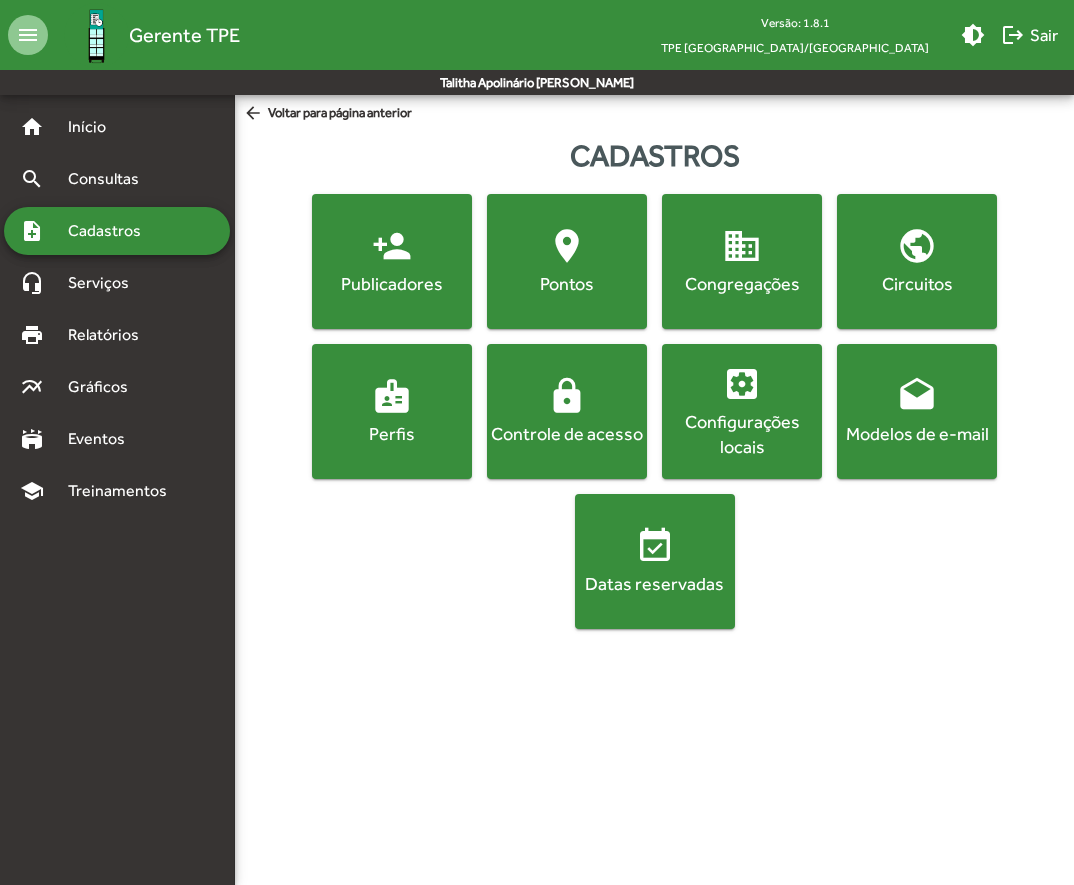click on "domain" 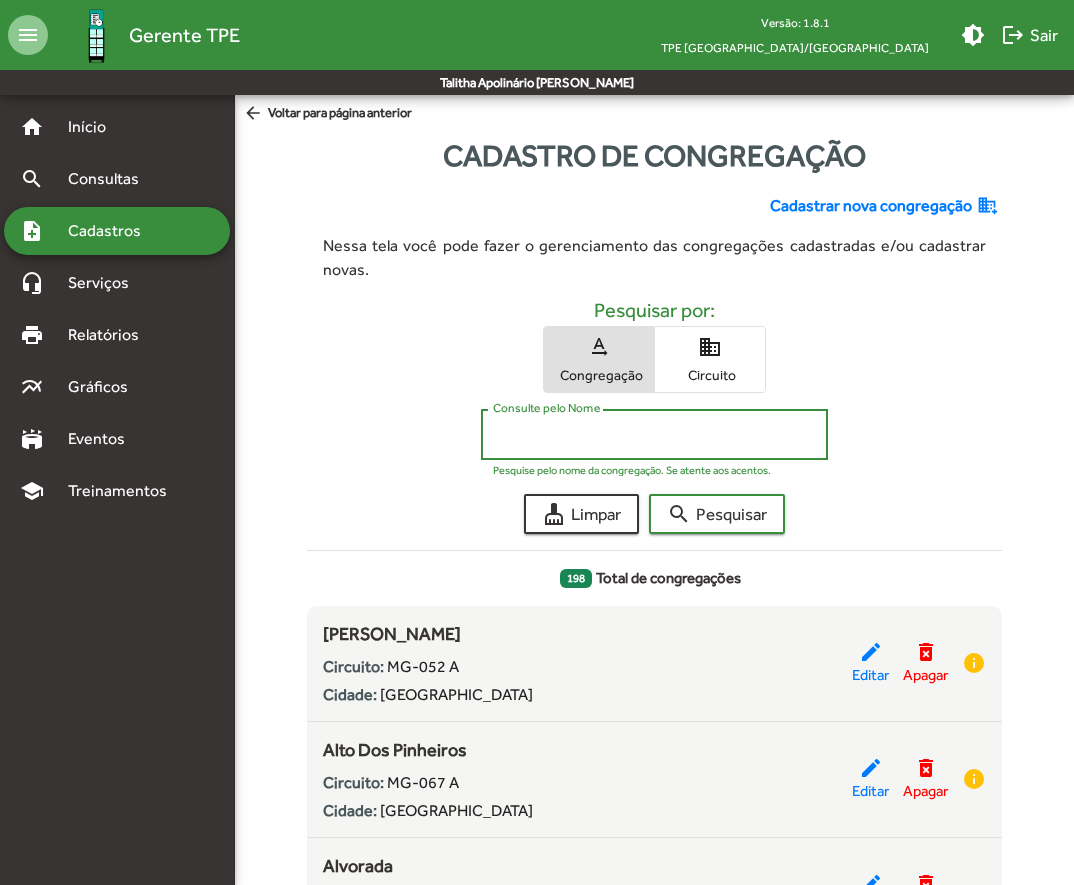 click on "Consulte pelo Nome" at bounding box center [655, 435] 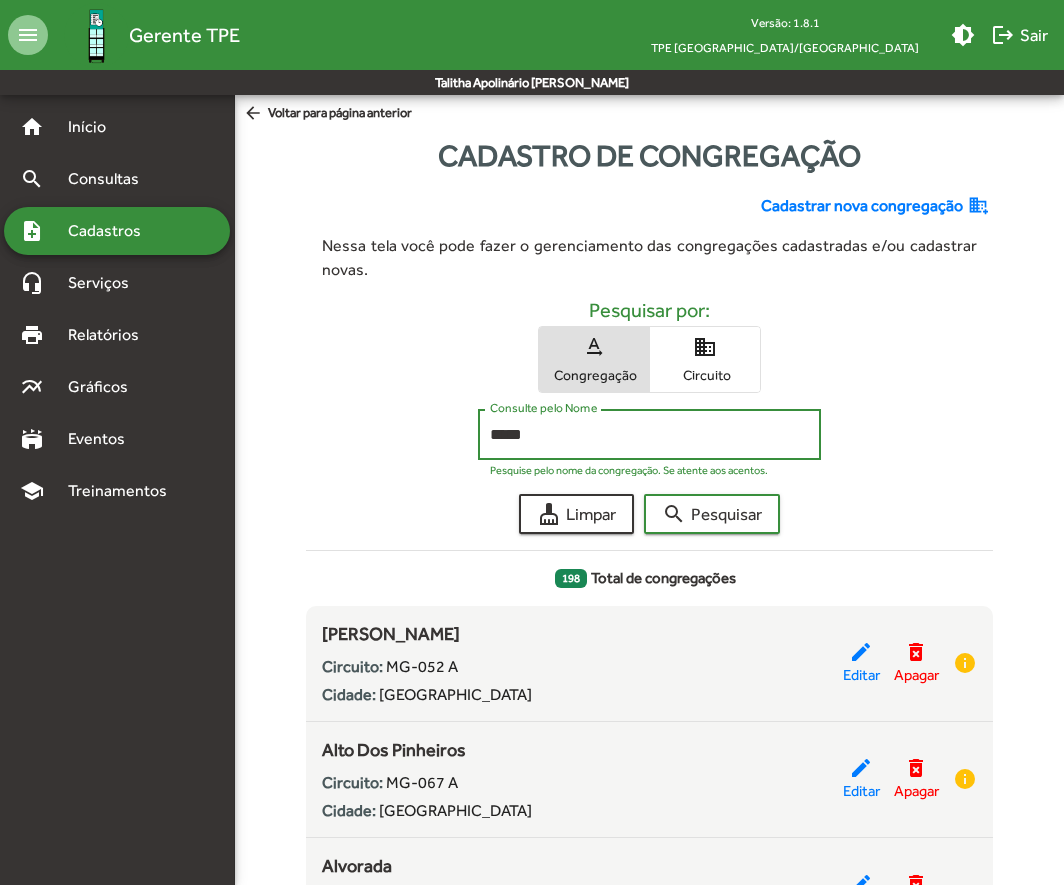 type on "*****" 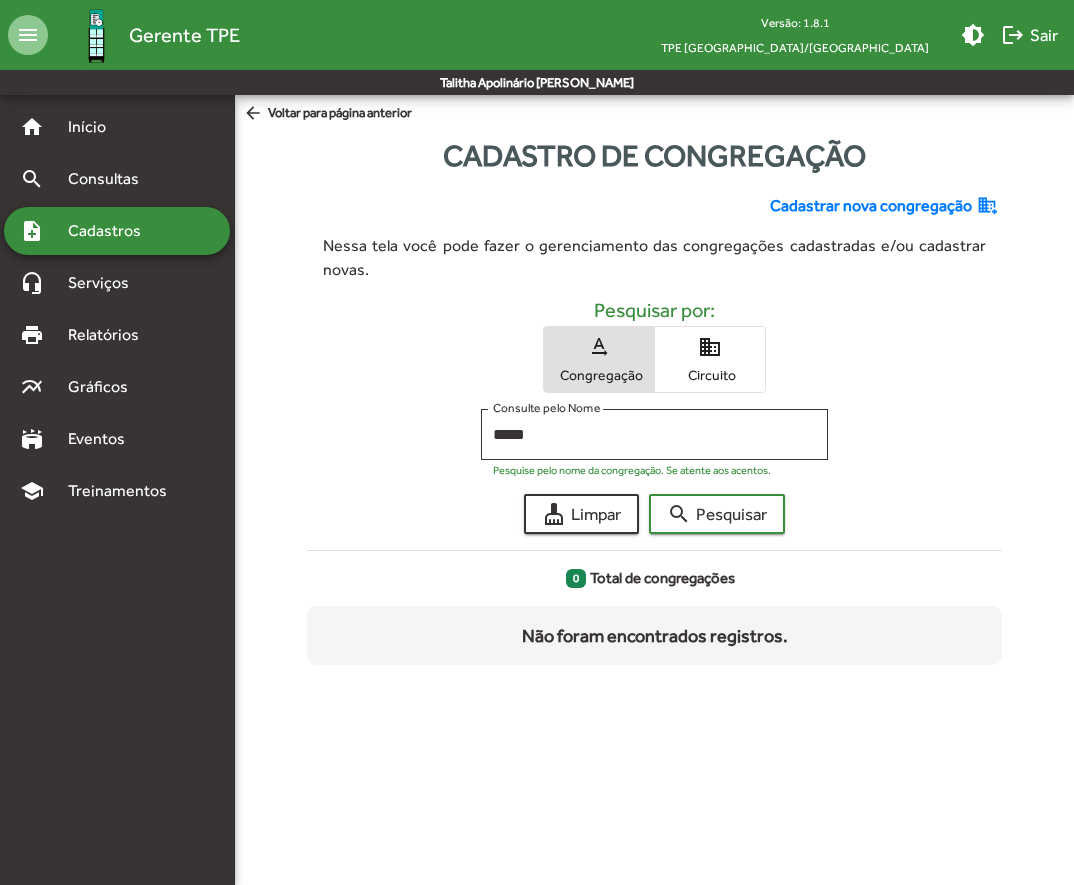 click on "Não foram encontrados registros." 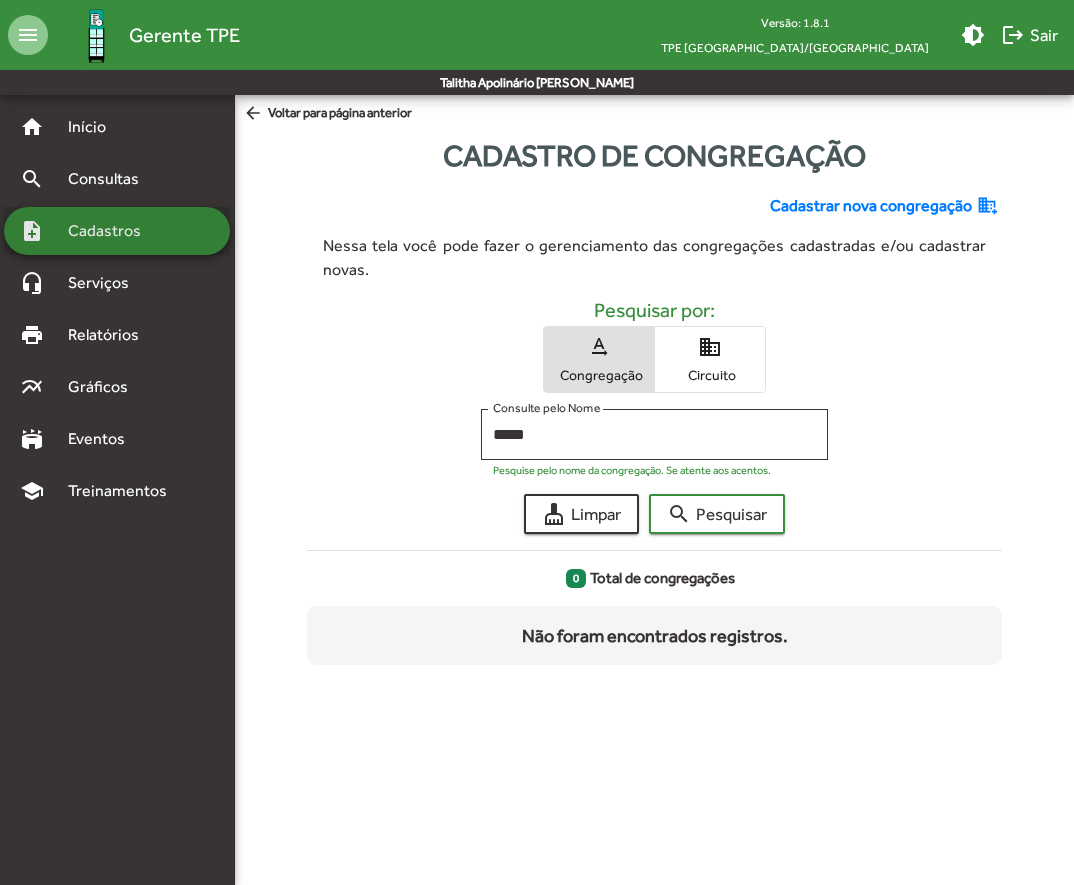 click on "note_add Cadastros" at bounding box center [117, 231] 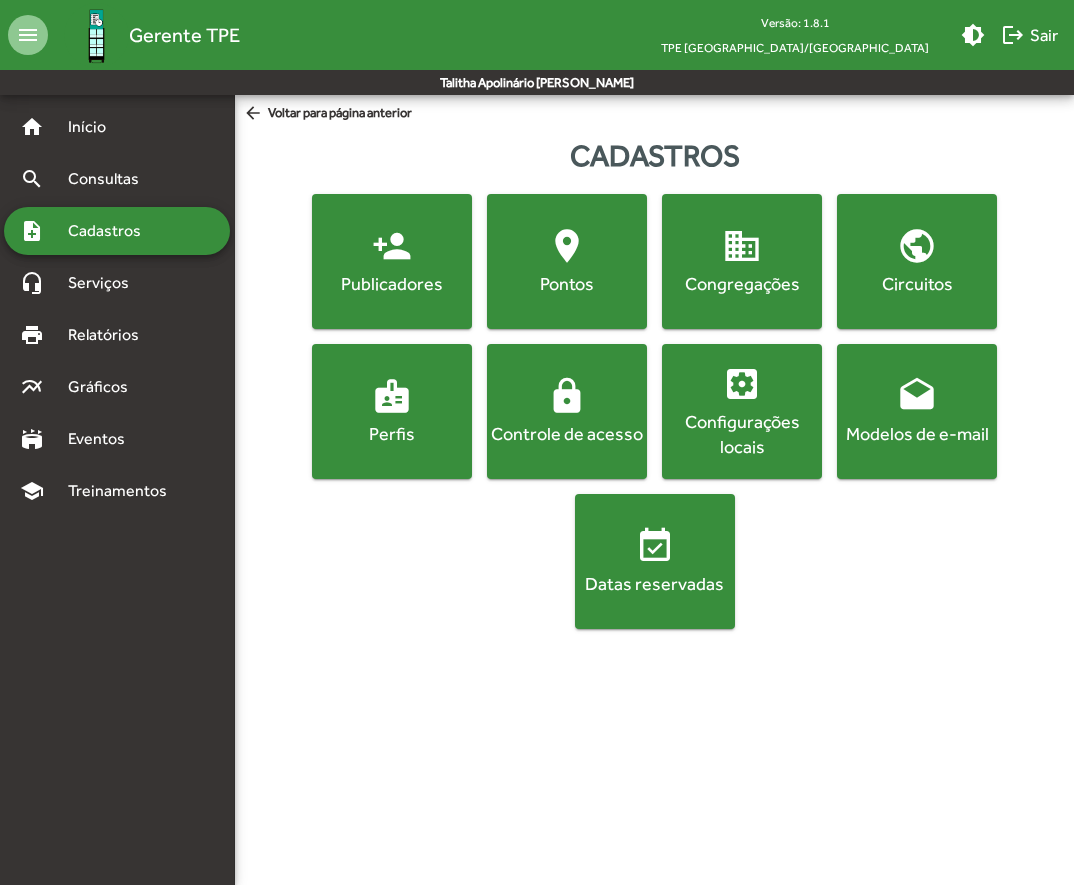 click on "Circuitos" 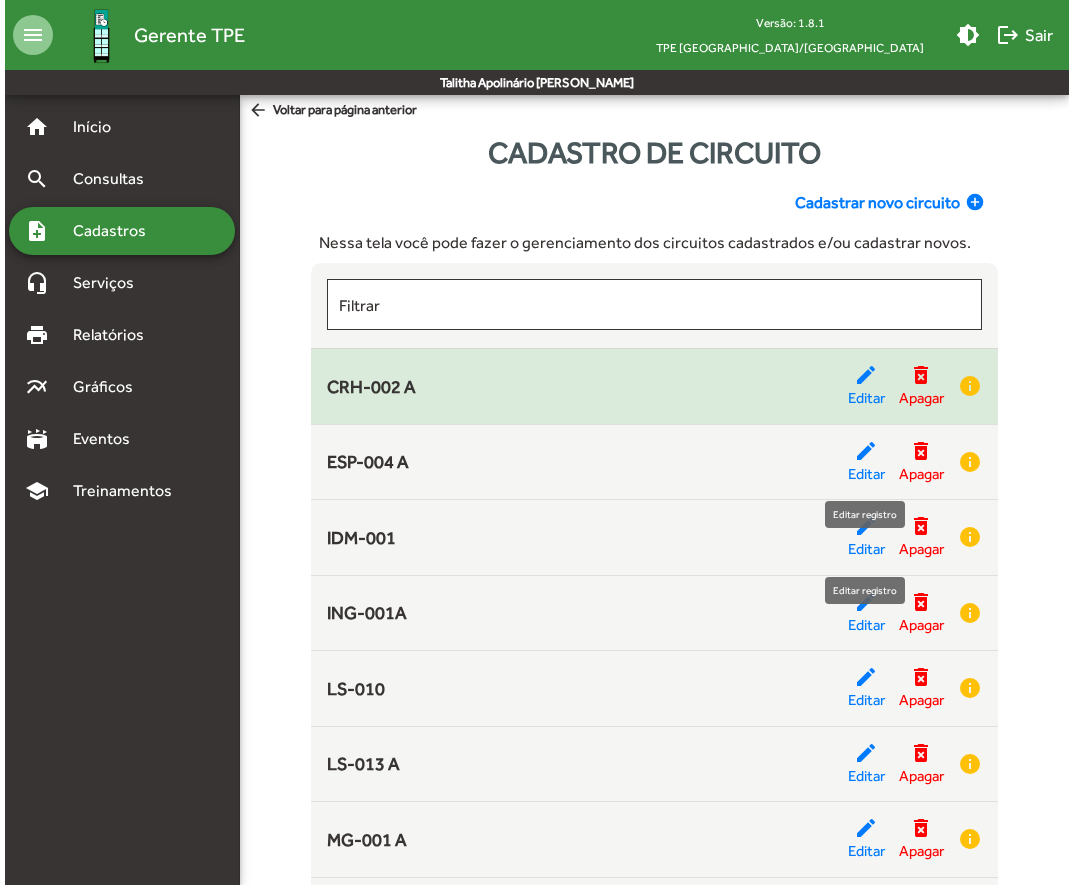 scroll, scrollTop: 0, scrollLeft: 0, axis: both 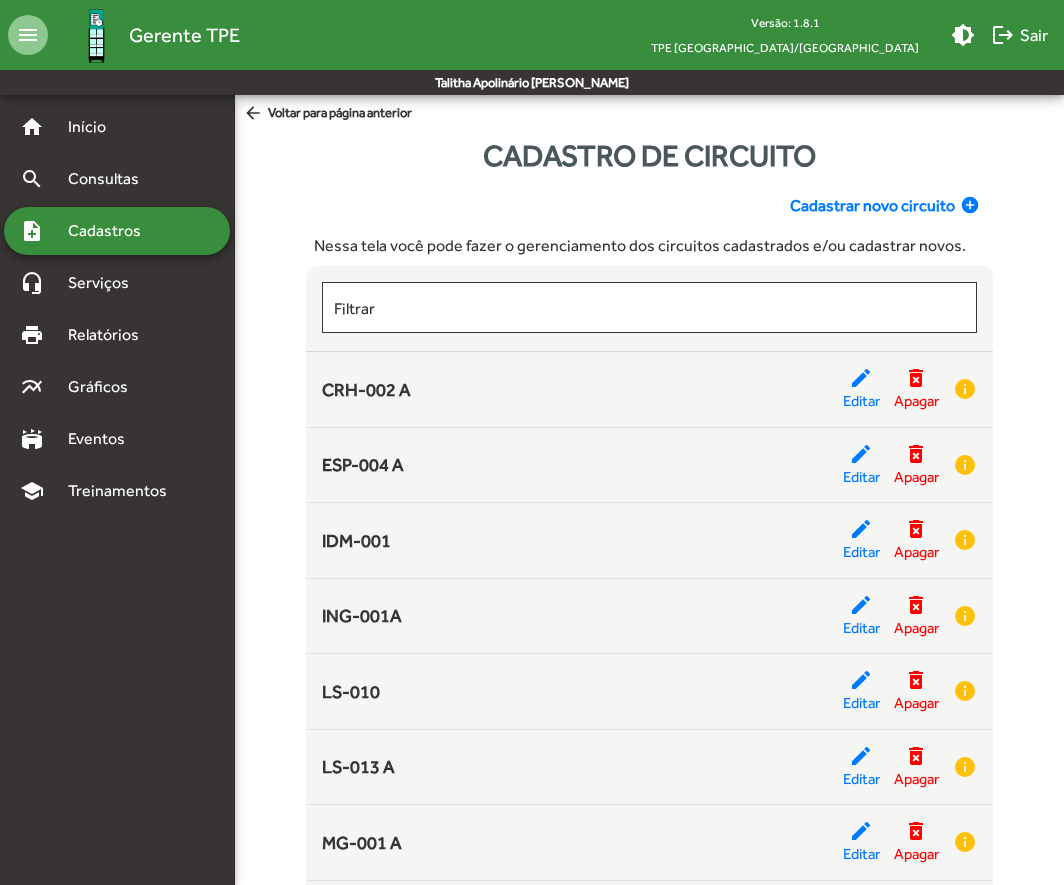 click on "Cadastrar novo circuito" 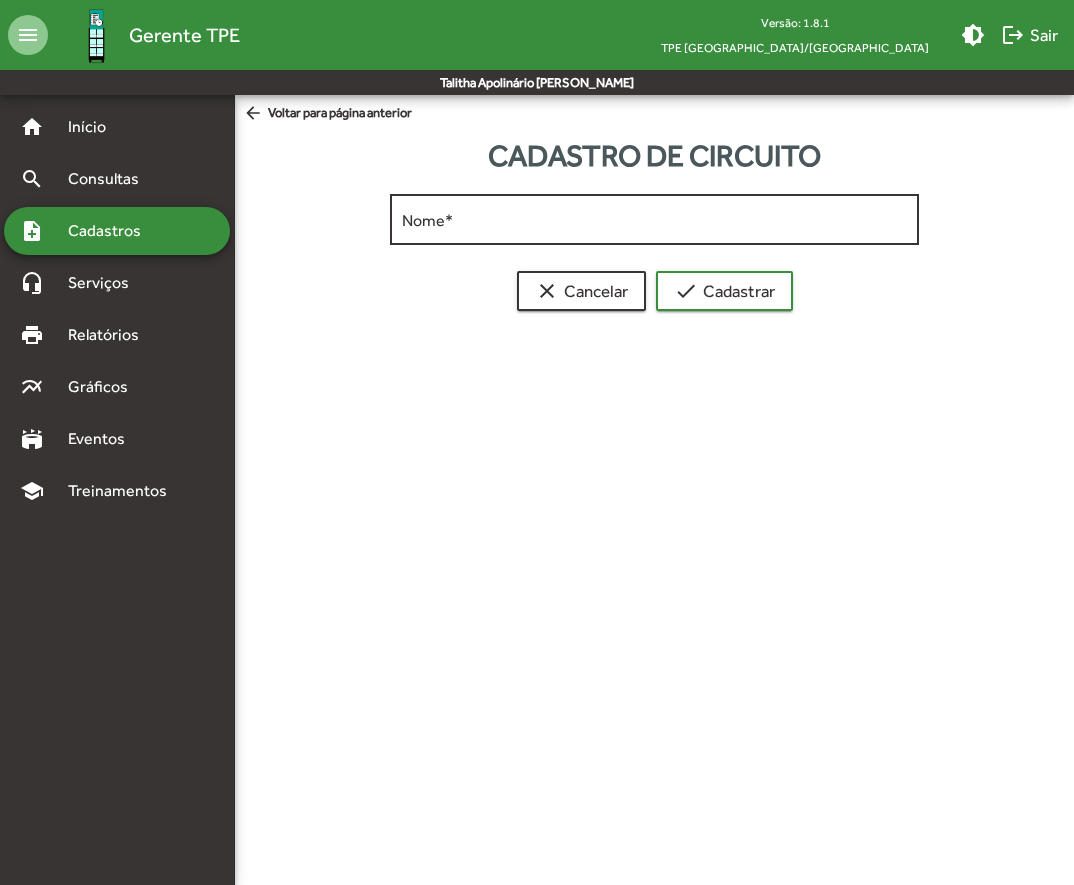 click on "Nome  *" at bounding box center (655, 220) 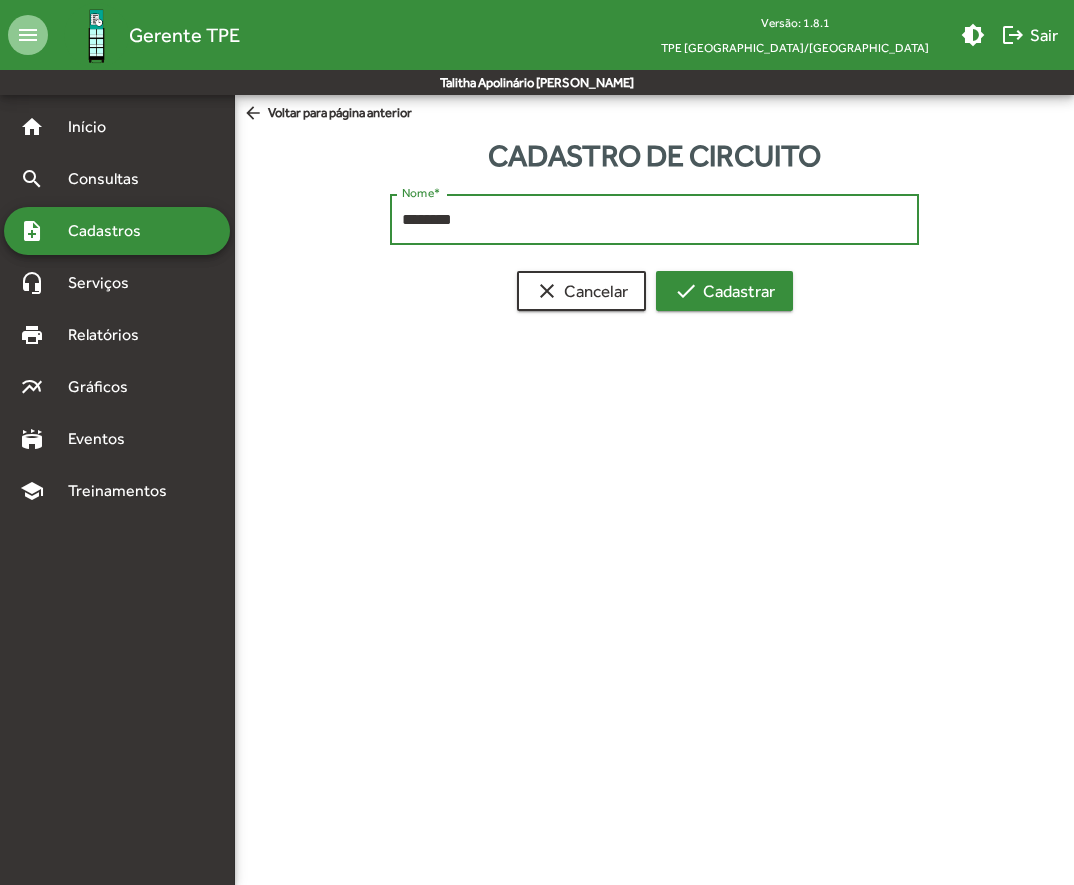 type on "********" 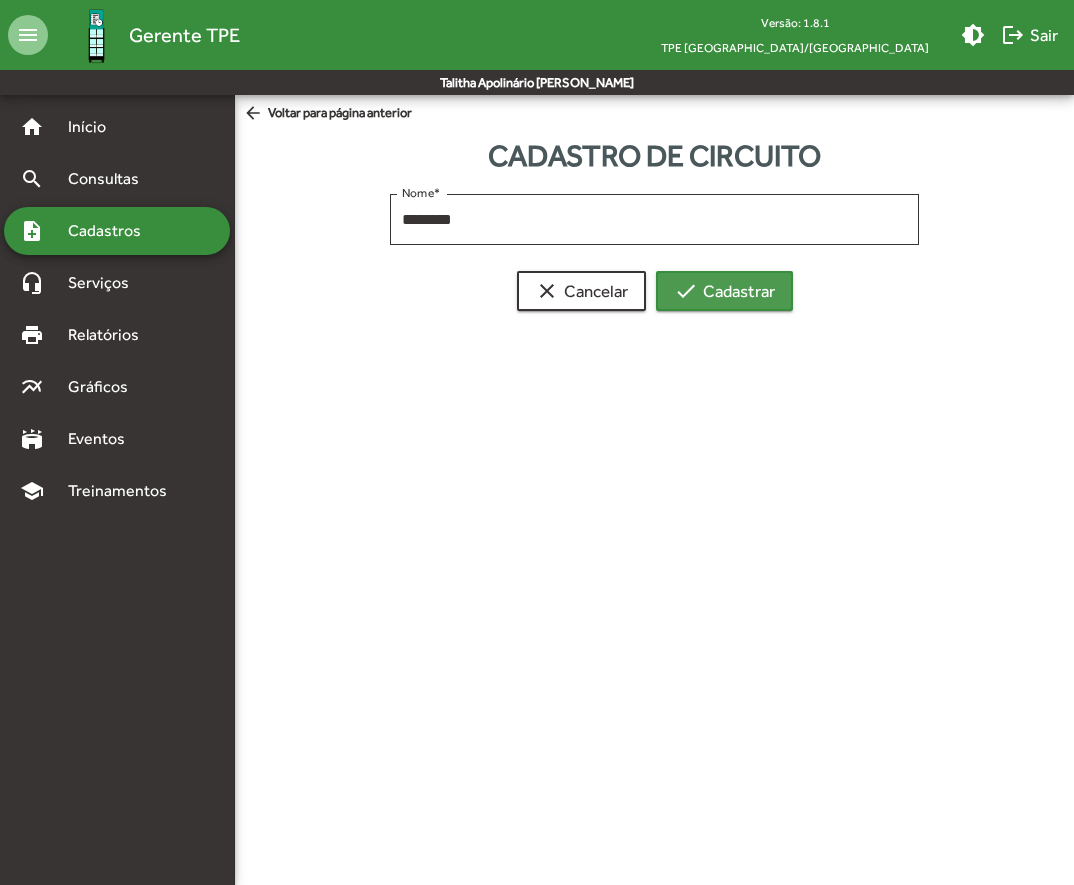 click on "check" at bounding box center (686, 291) 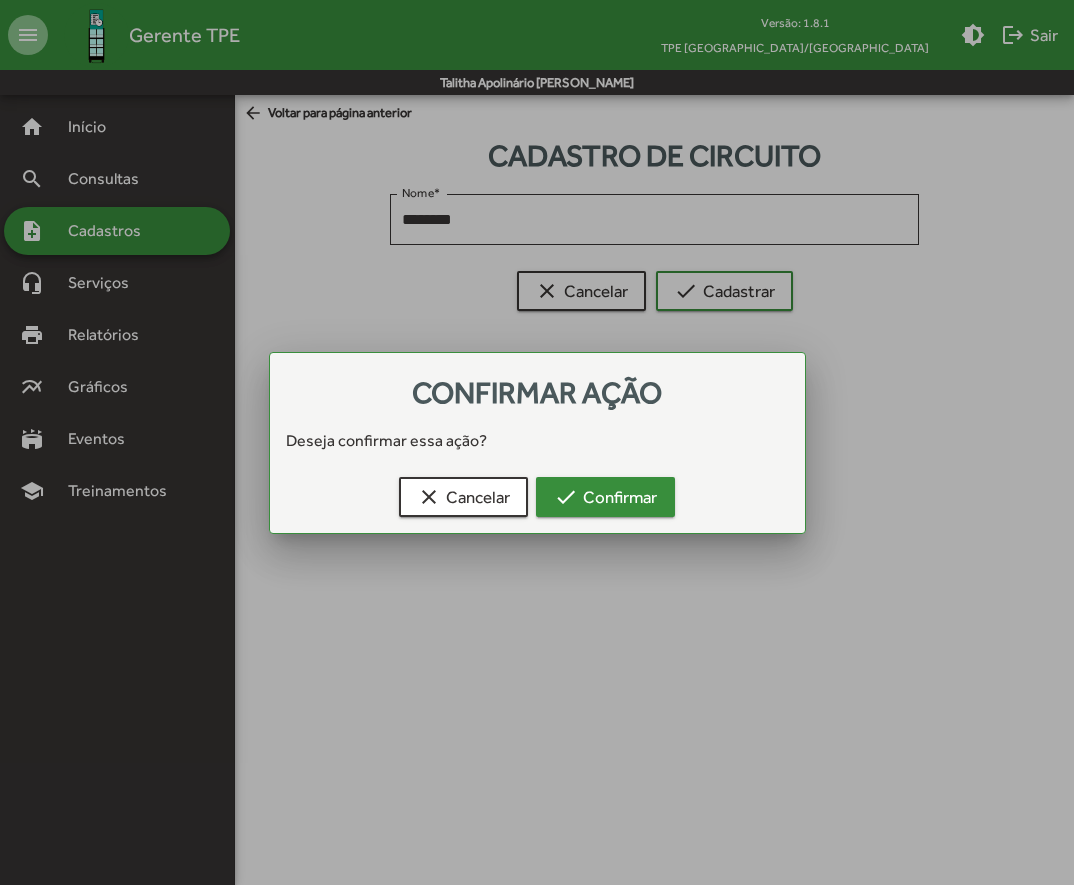 click on "check  Confirmar" at bounding box center [605, 497] 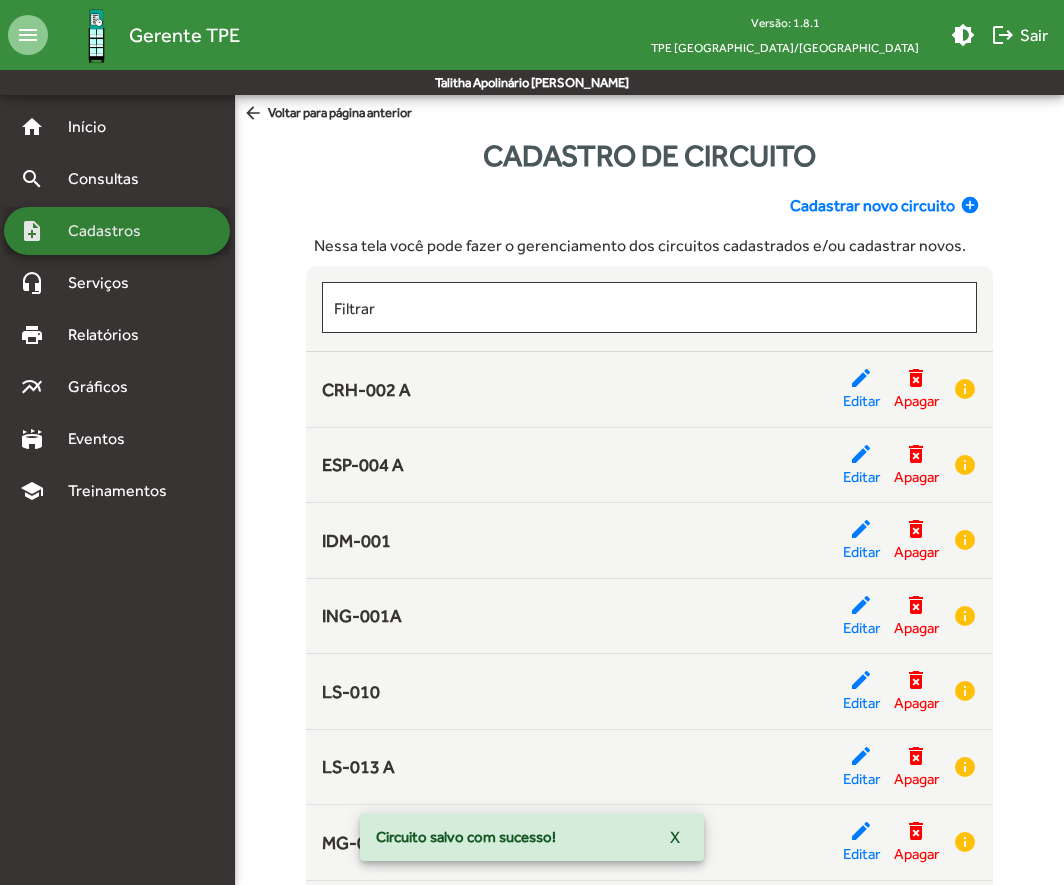 click on "Cadastros" at bounding box center (111, 231) 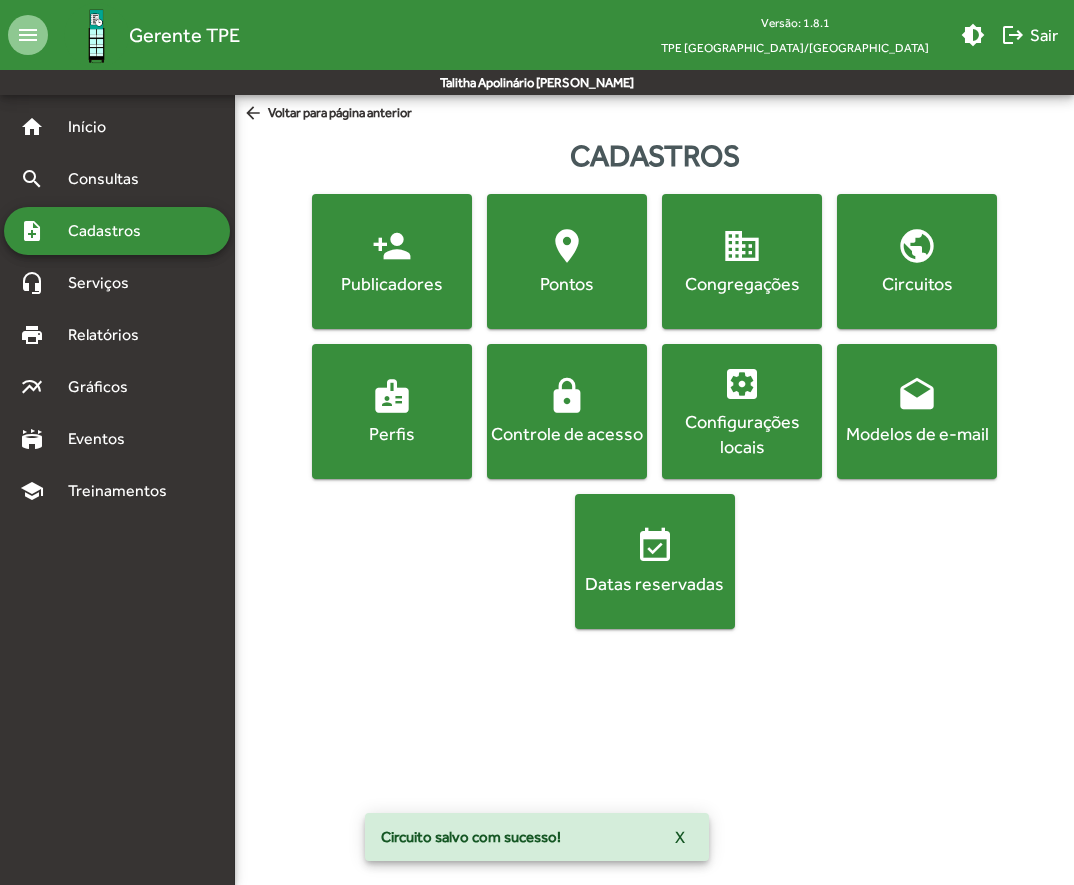 click on "domain  Congregações" 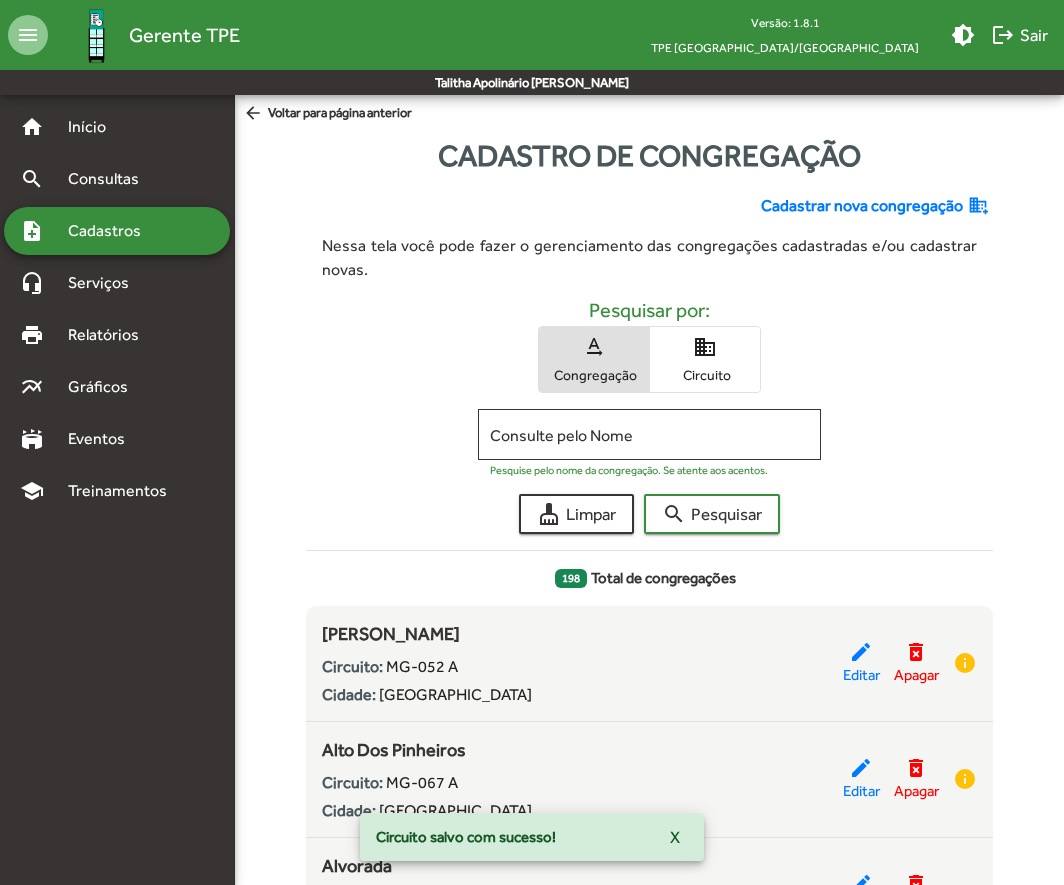 click on "Cadastrar nova congregação" 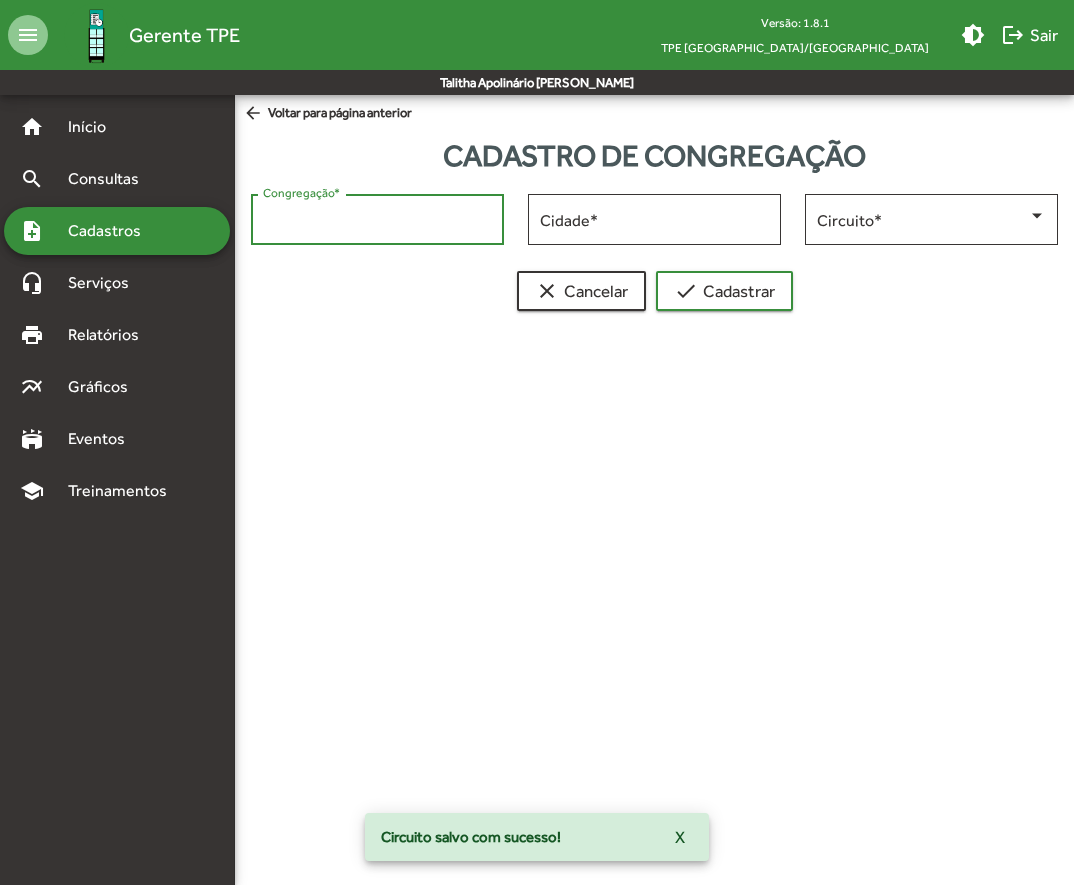 click on "Congregação  *" at bounding box center (377, 220) 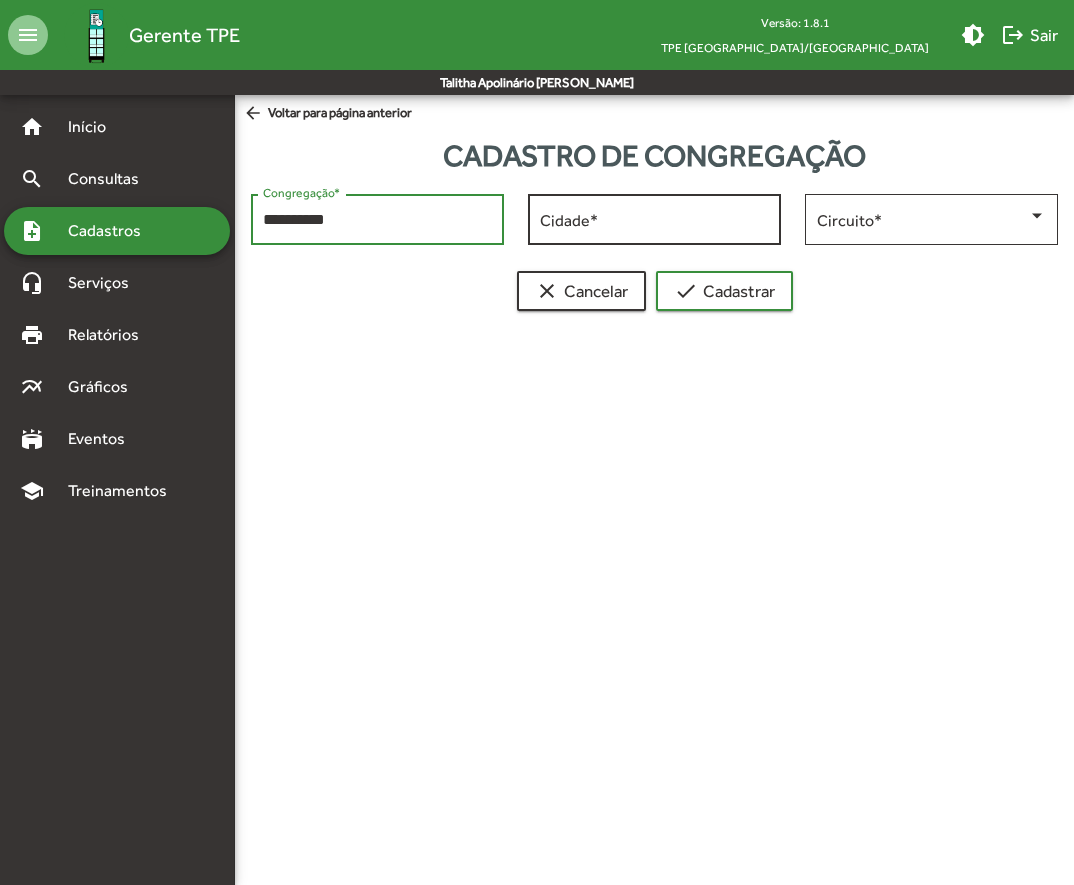 type on "**********" 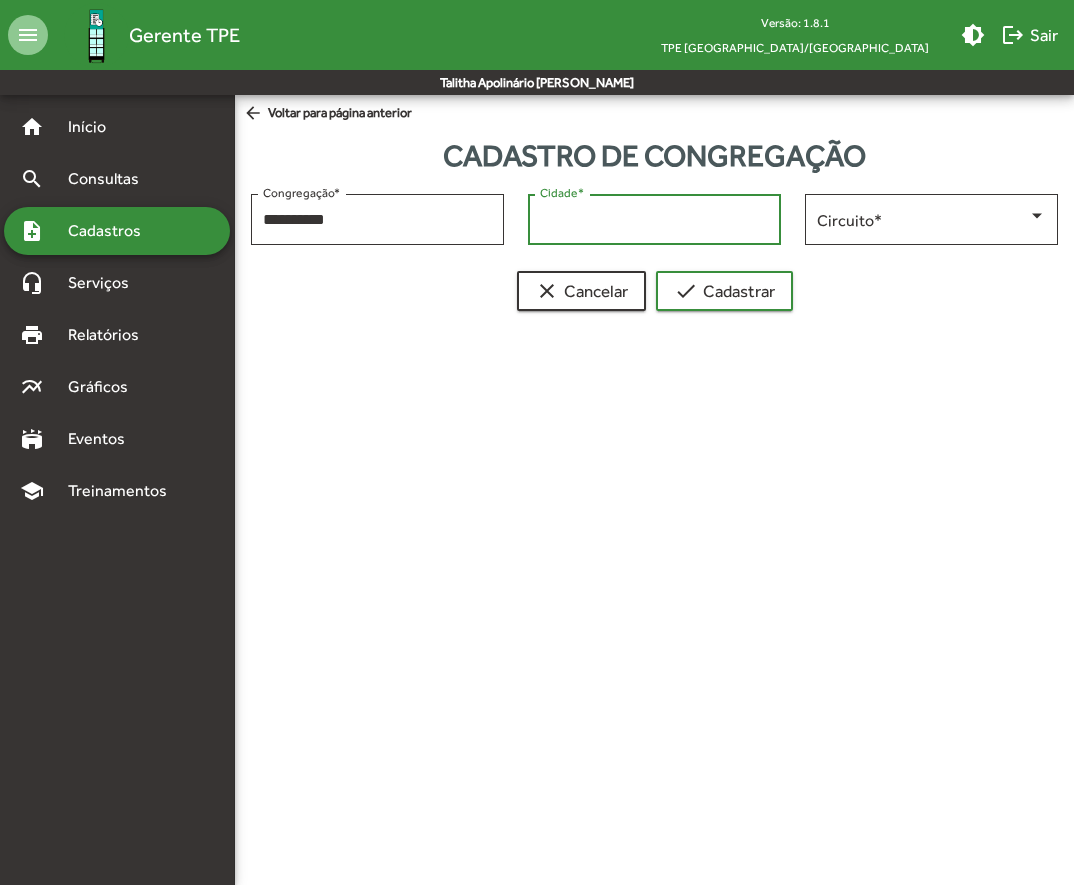 click on "Cidade  *" at bounding box center (654, 220) 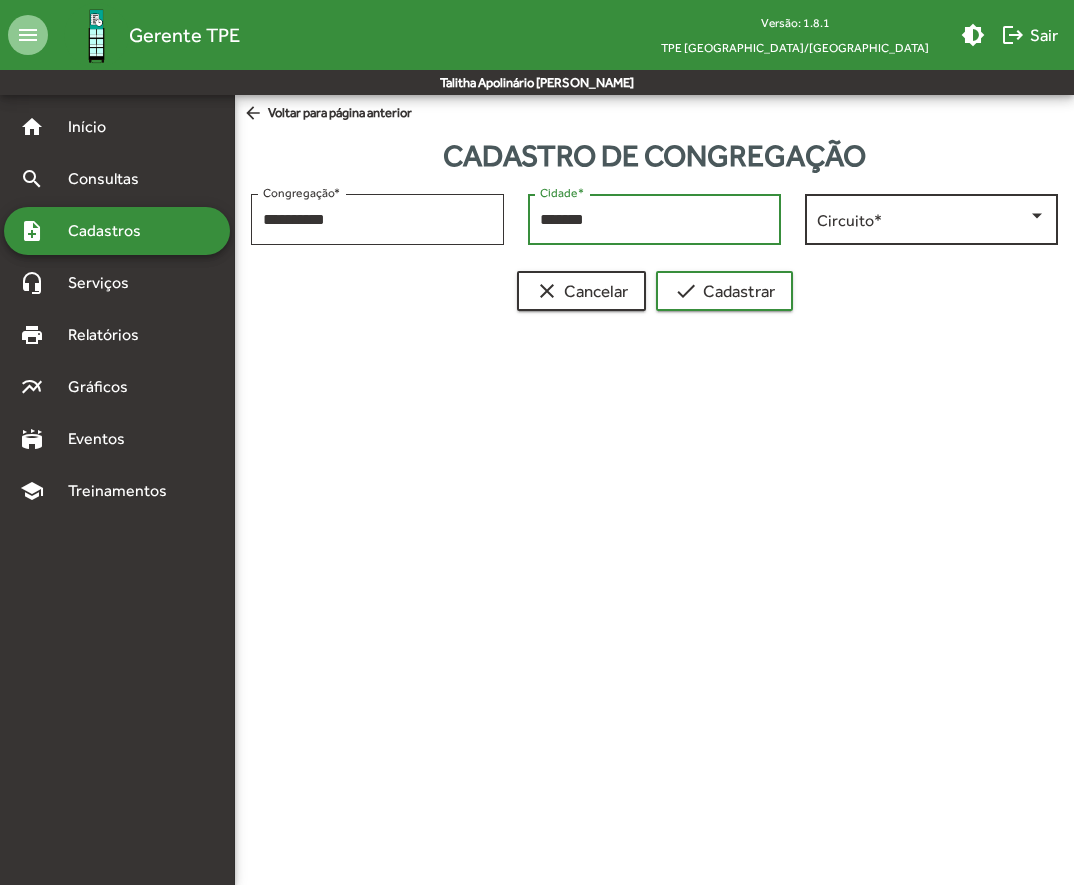 type on "*******" 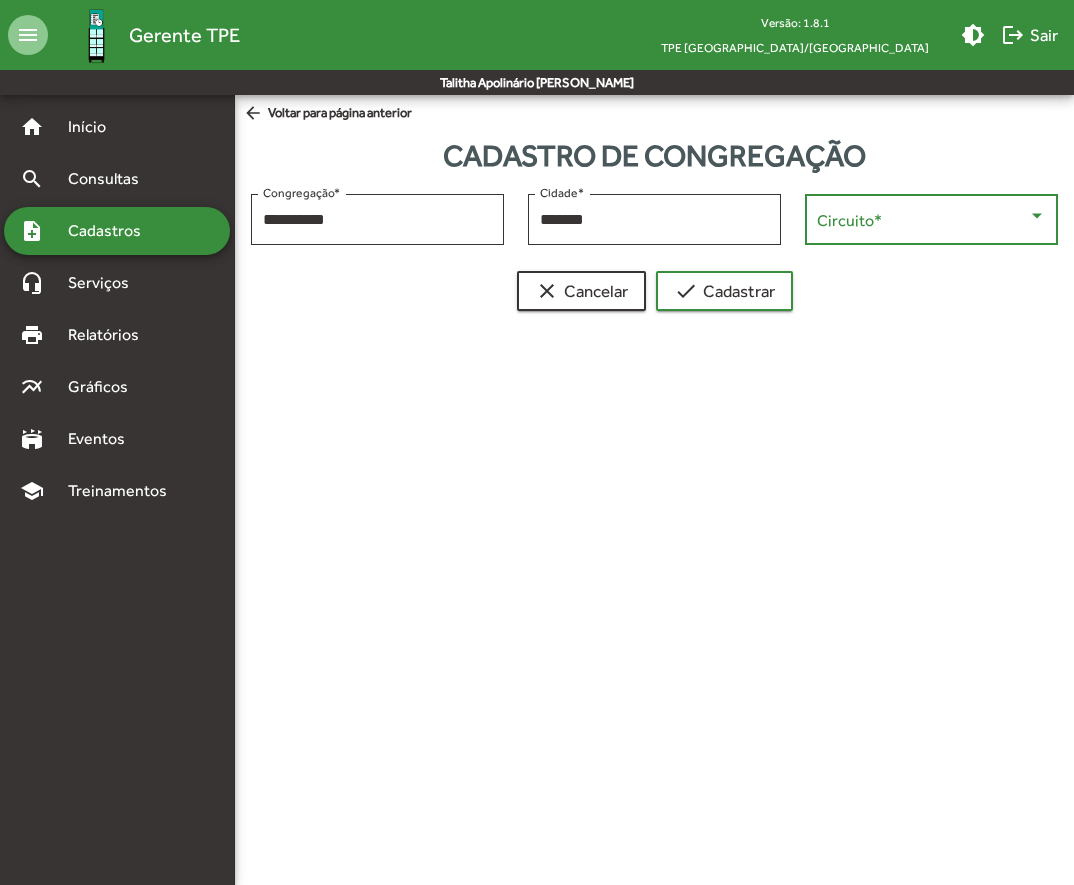 click at bounding box center [922, 220] 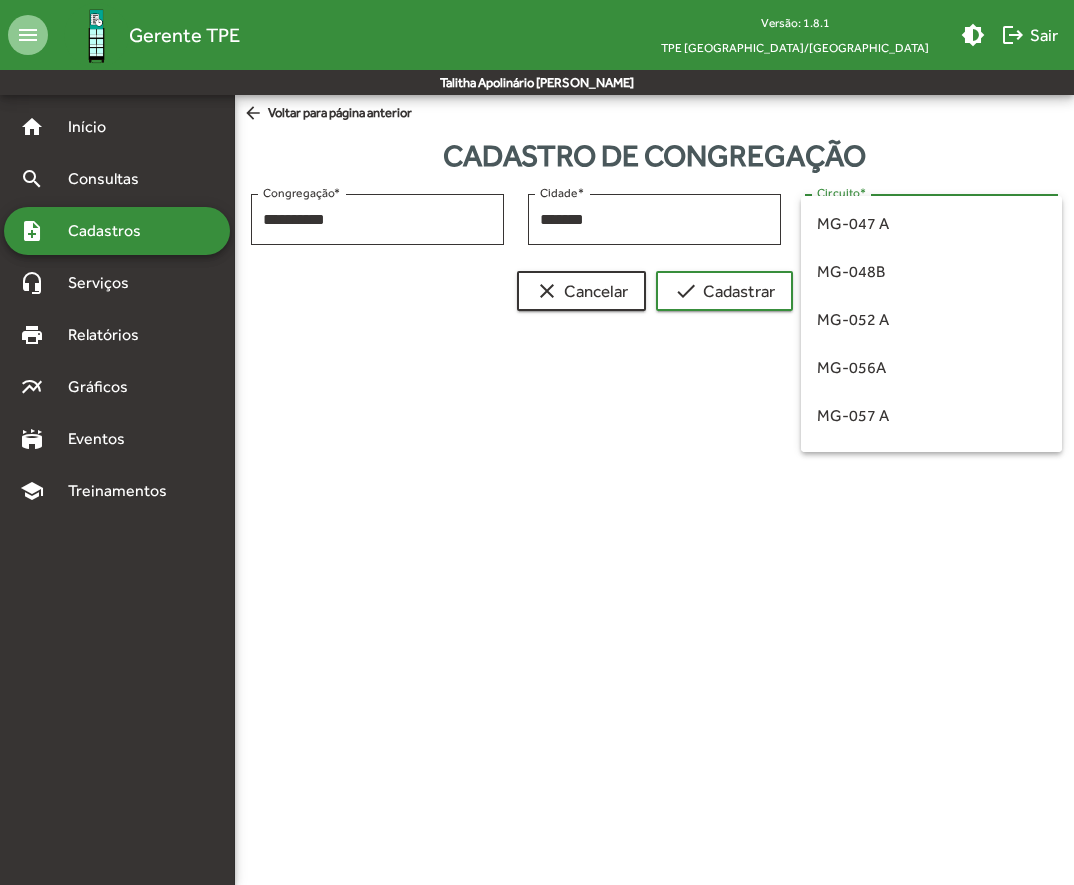 scroll, scrollTop: 1280, scrollLeft: 0, axis: vertical 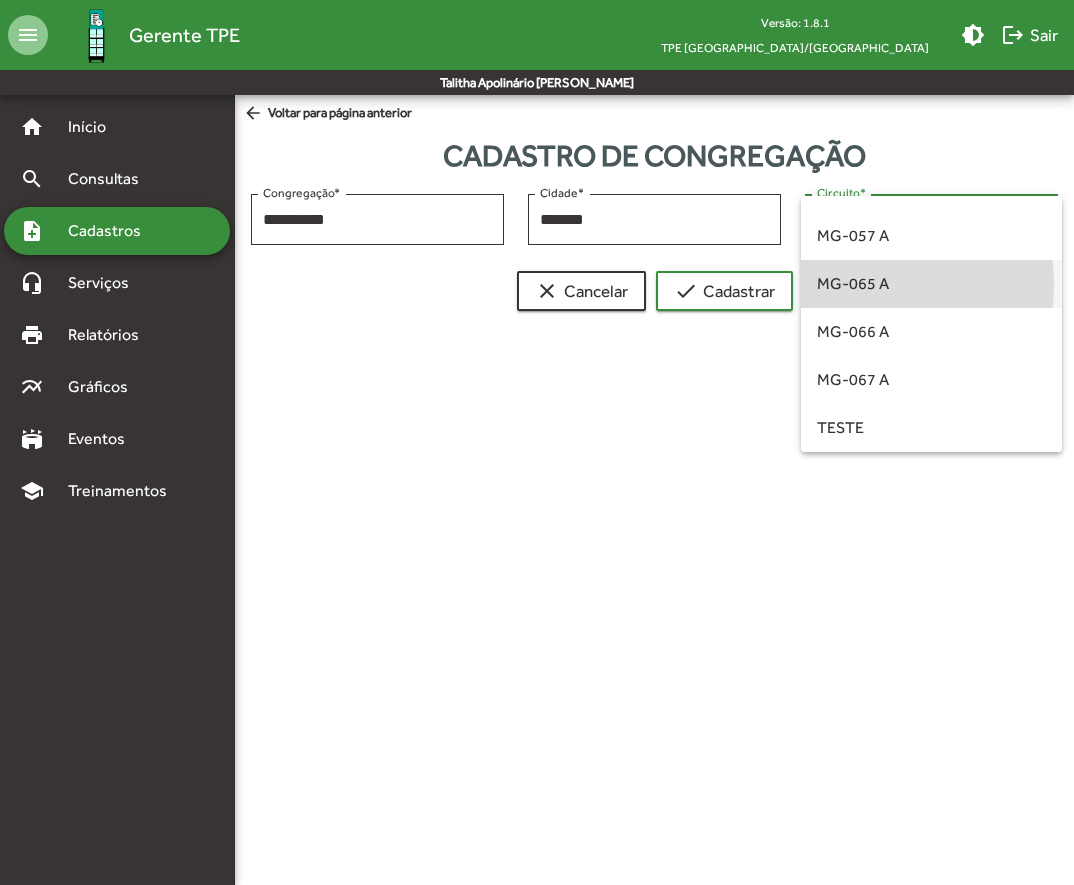 click on "MG-065 A" at bounding box center (931, 284) 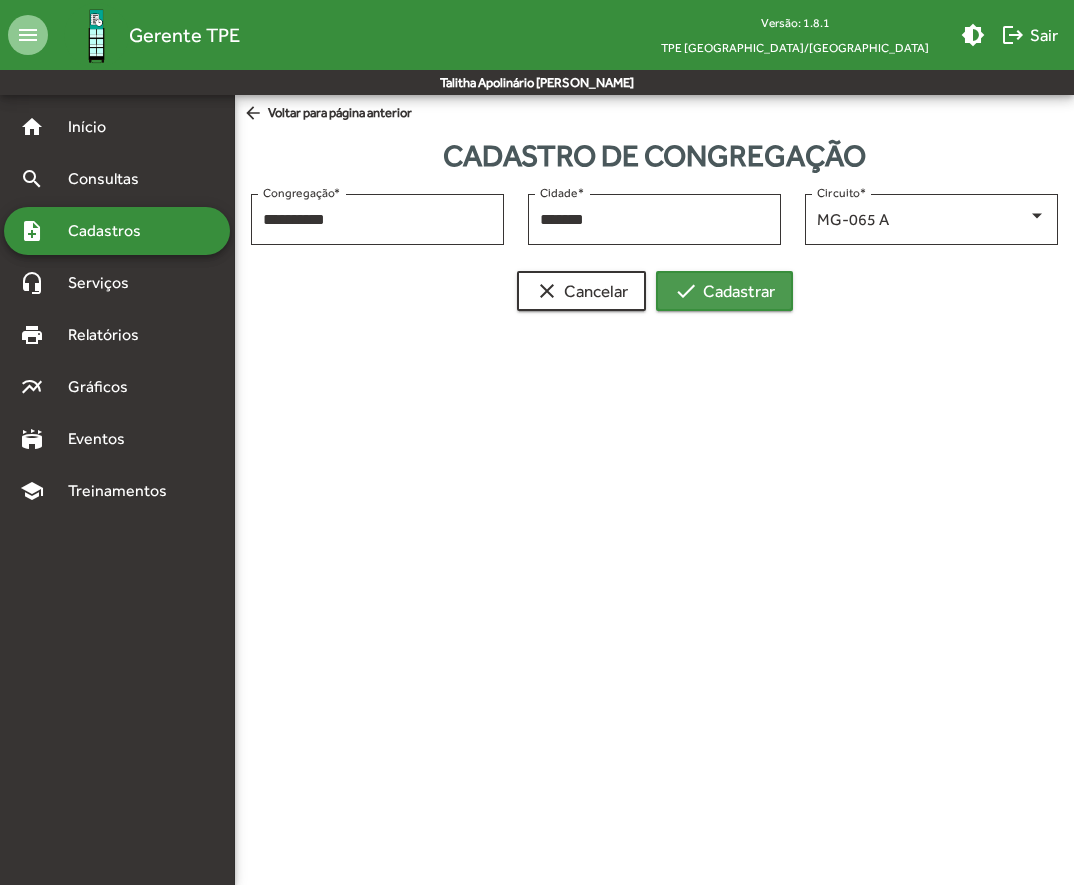 click on "check  Cadastrar" at bounding box center (724, 291) 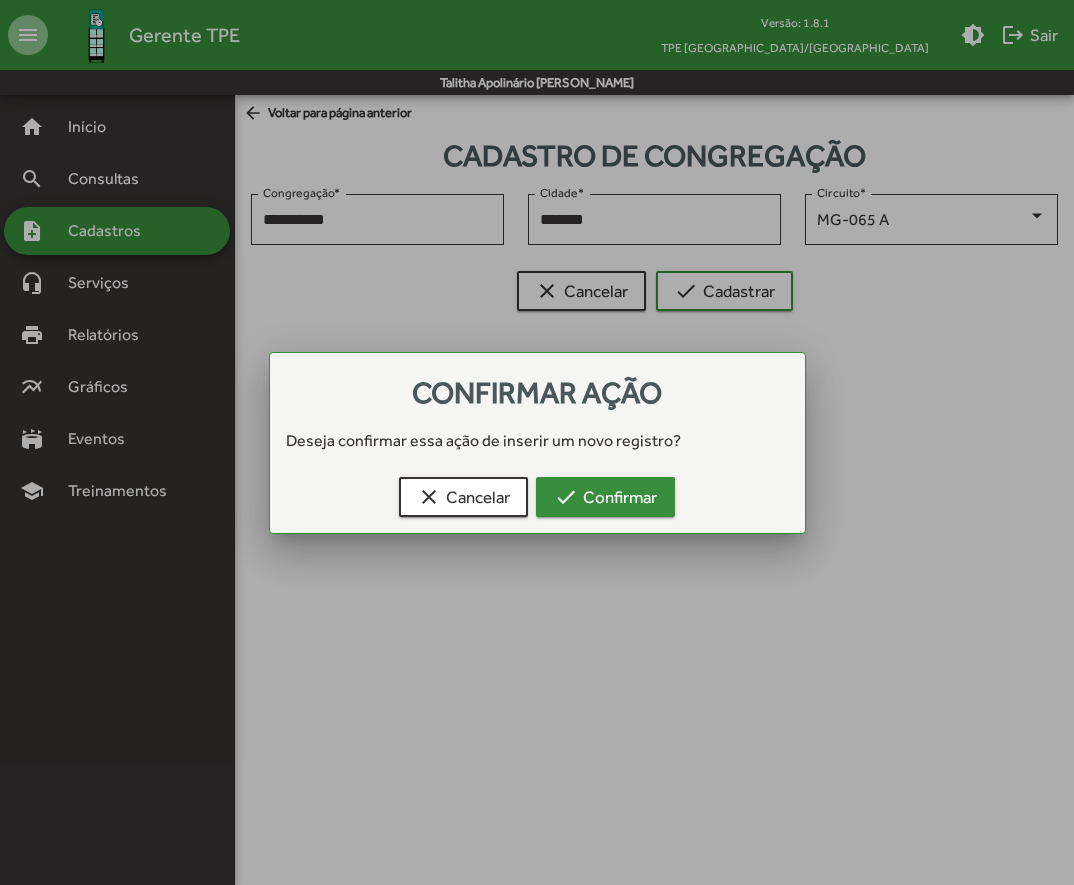 click on "check  Confirmar" at bounding box center [605, 497] 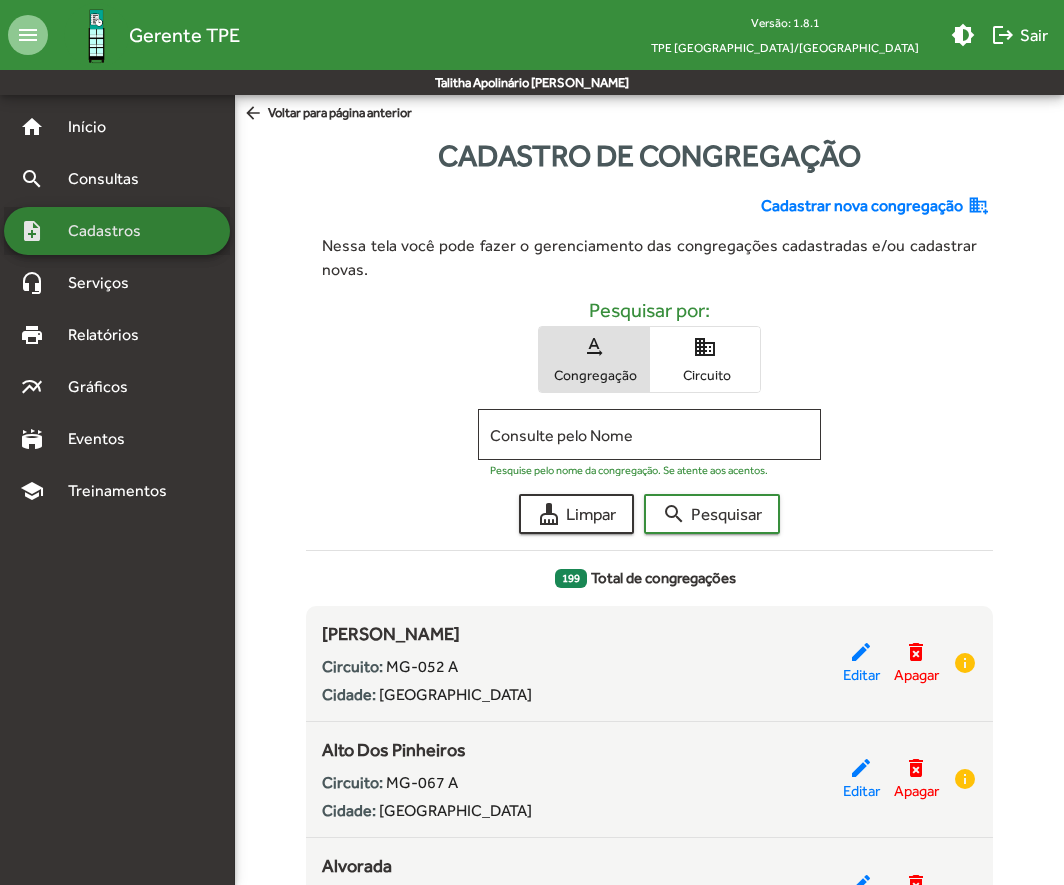 click on "Cadastros" at bounding box center [111, 231] 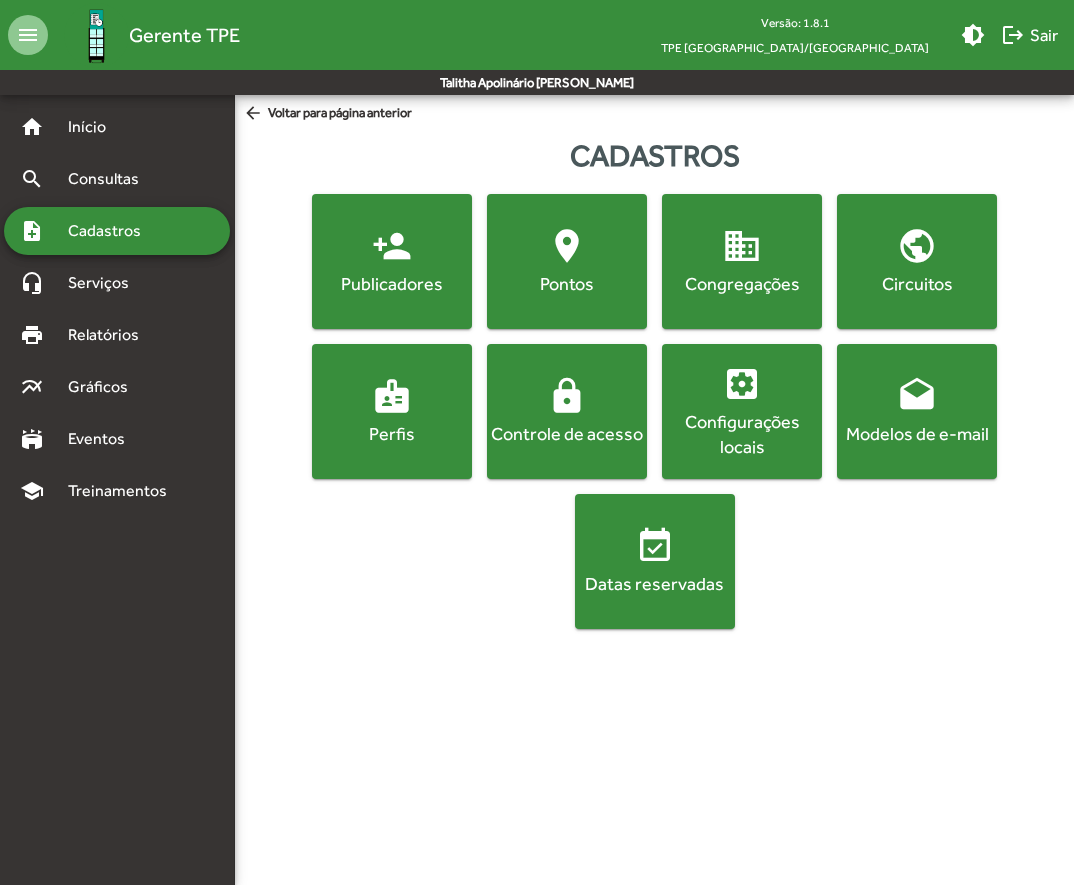click on "Publicadores" 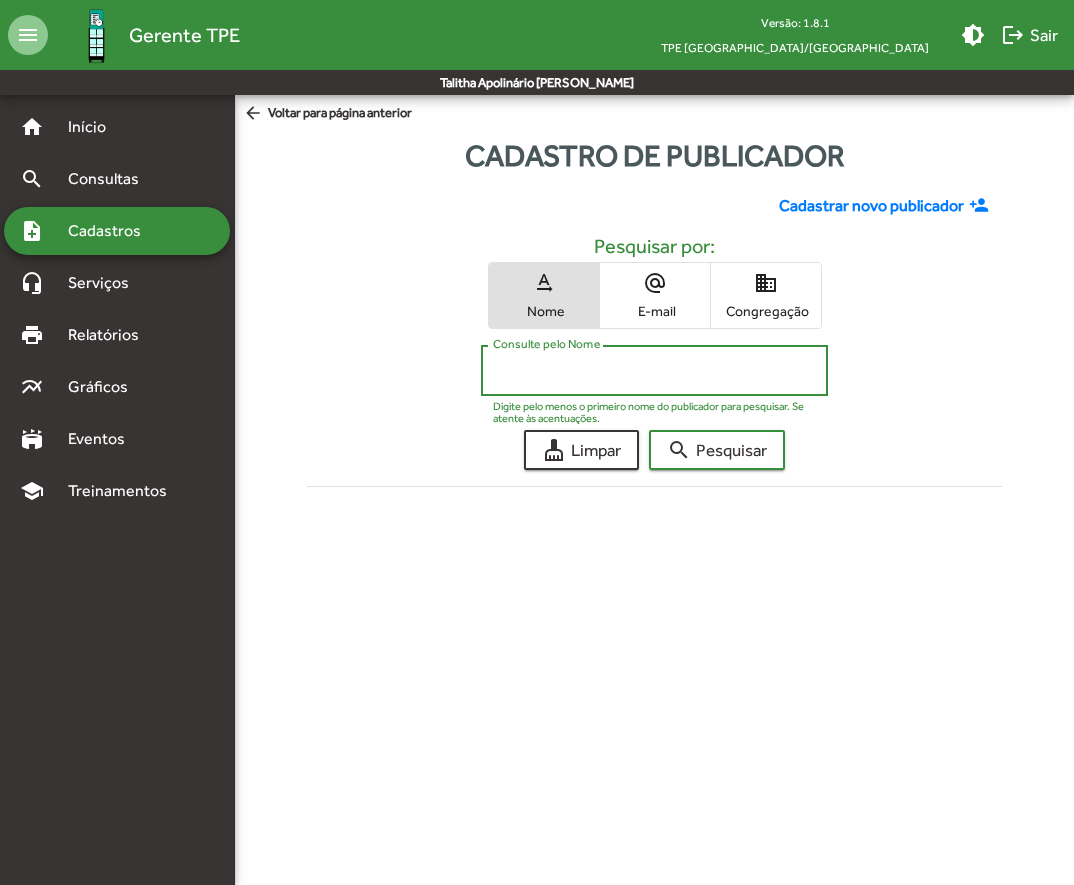 click on "Consulte pelo Nome" at bounding box center [655, 371] 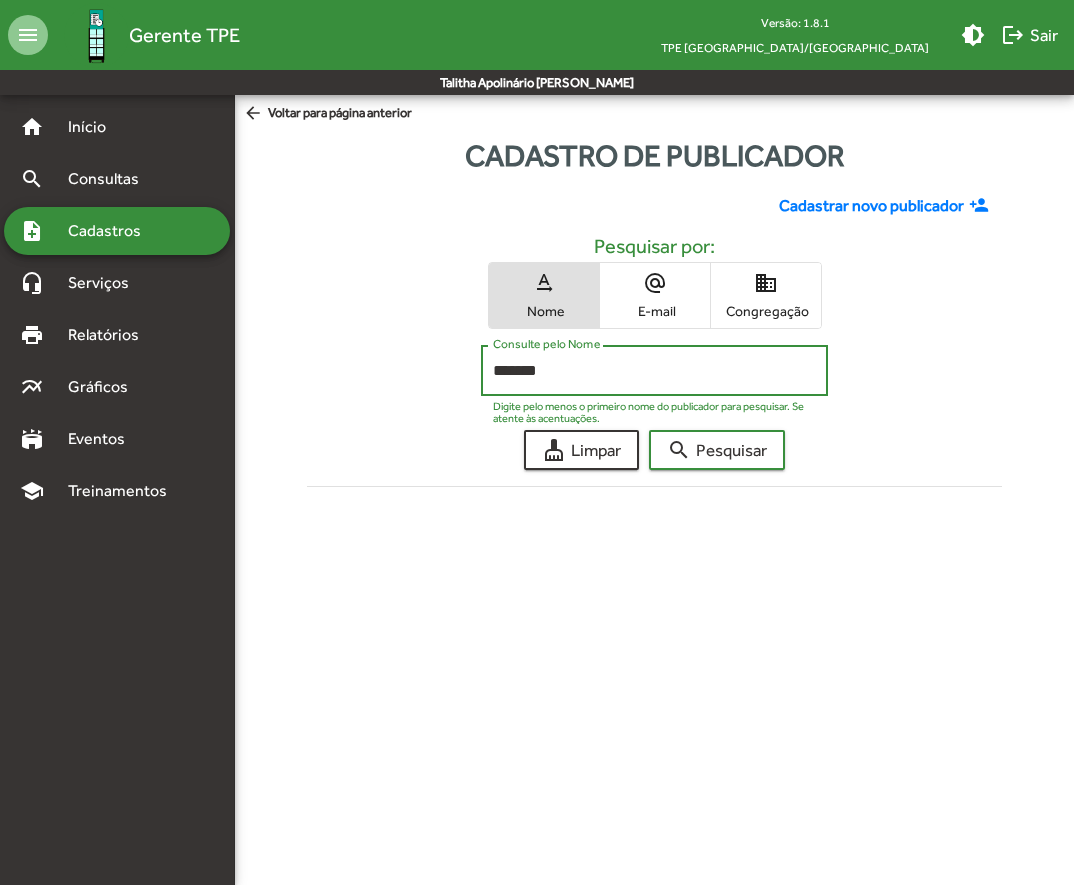 type on "*******" 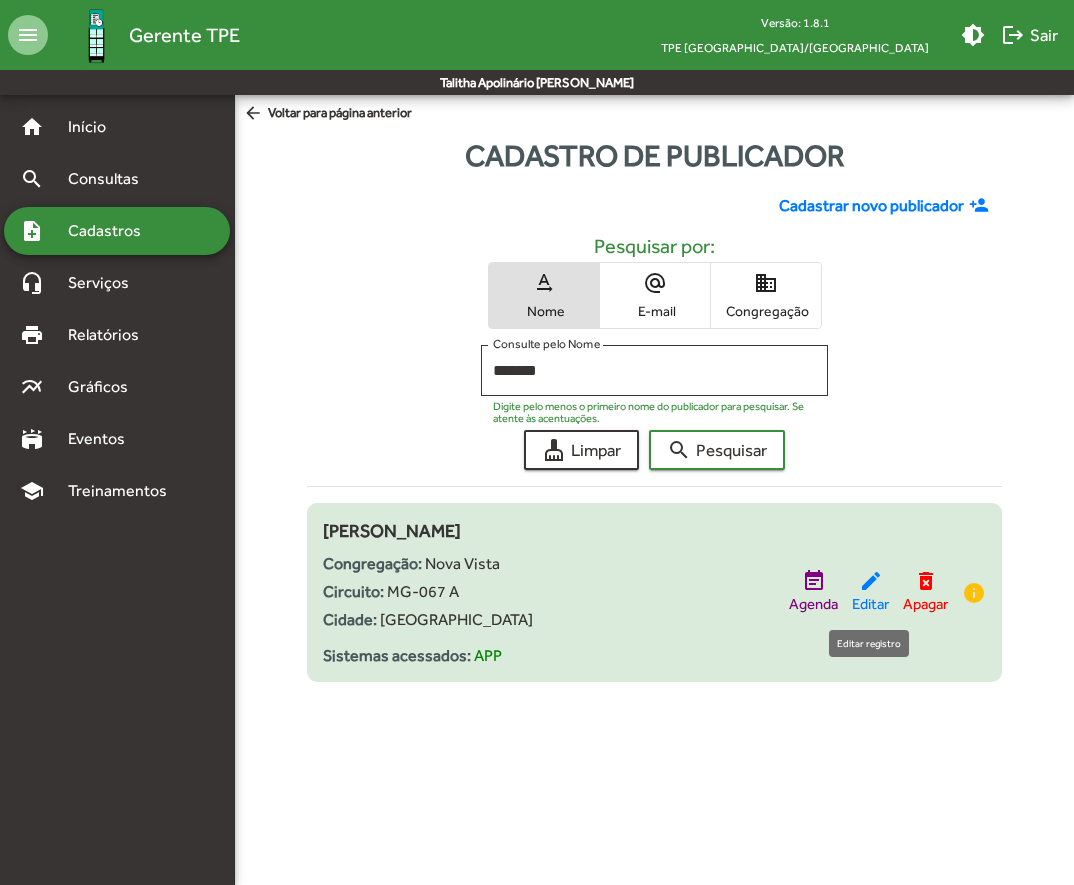 click on "edit" 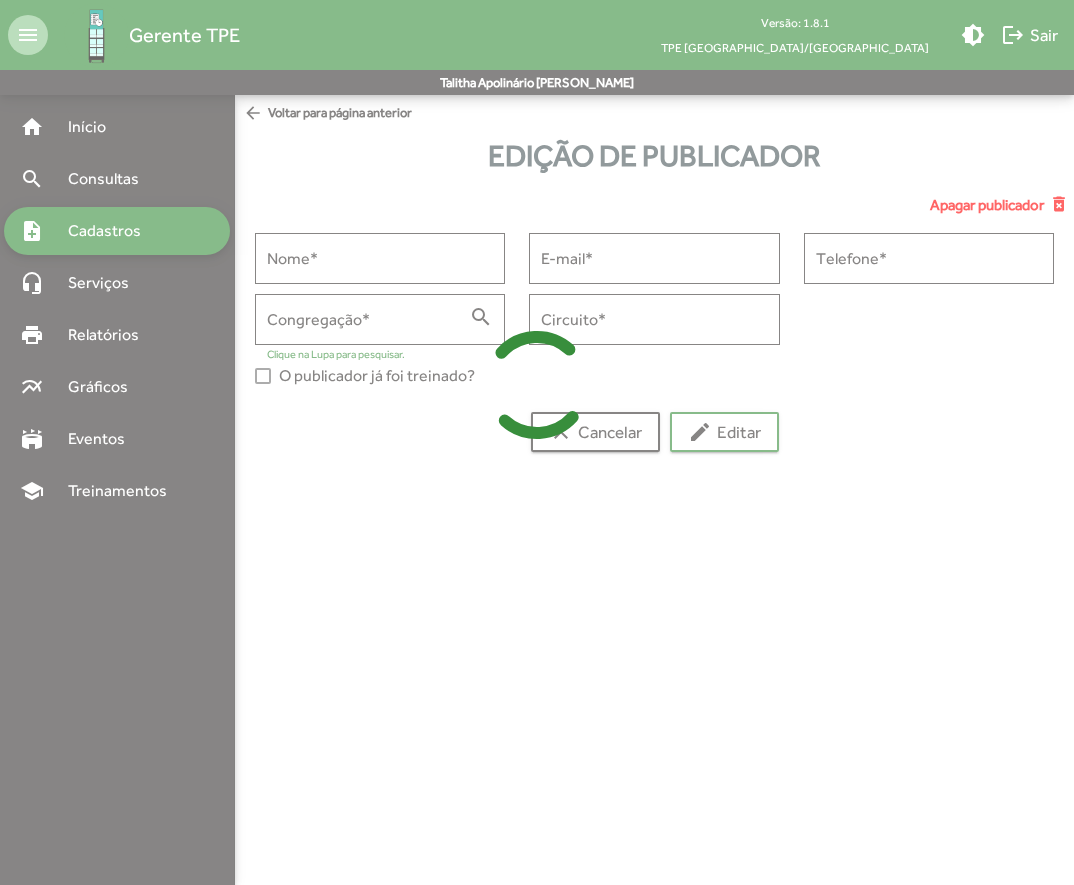 type on "**********" 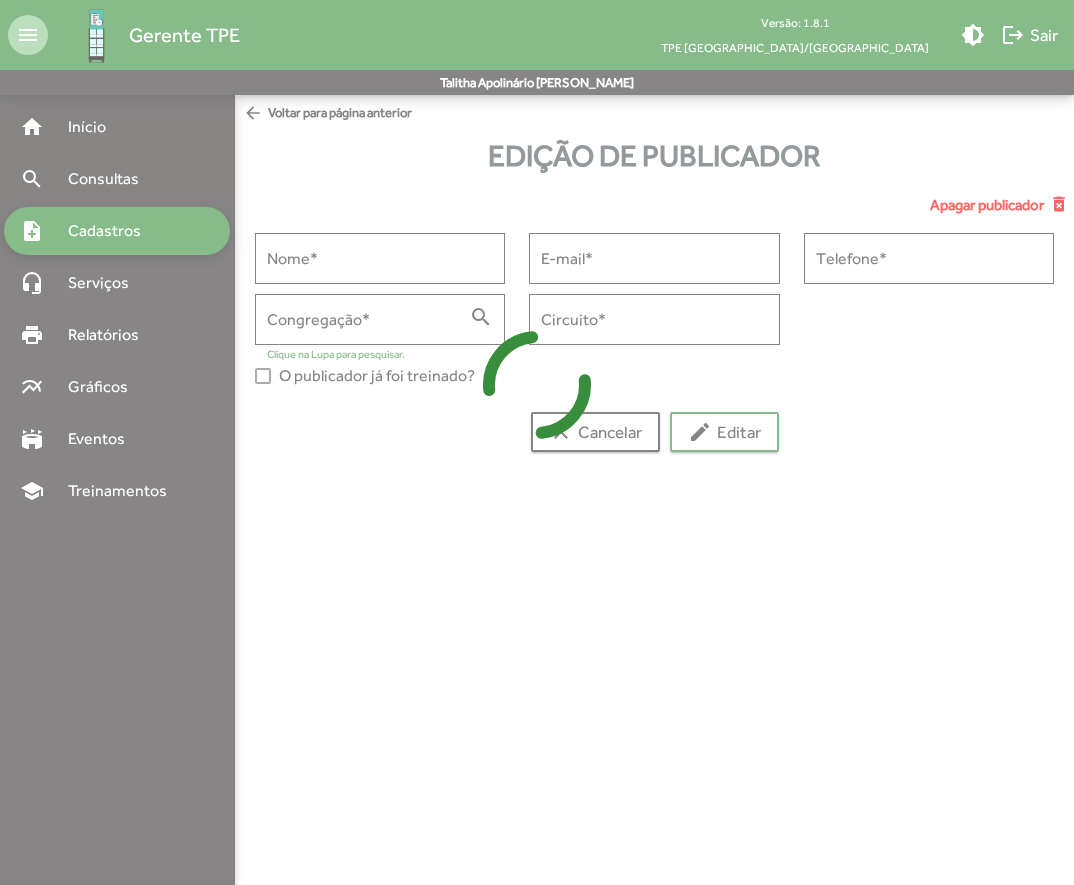 type on "**********" 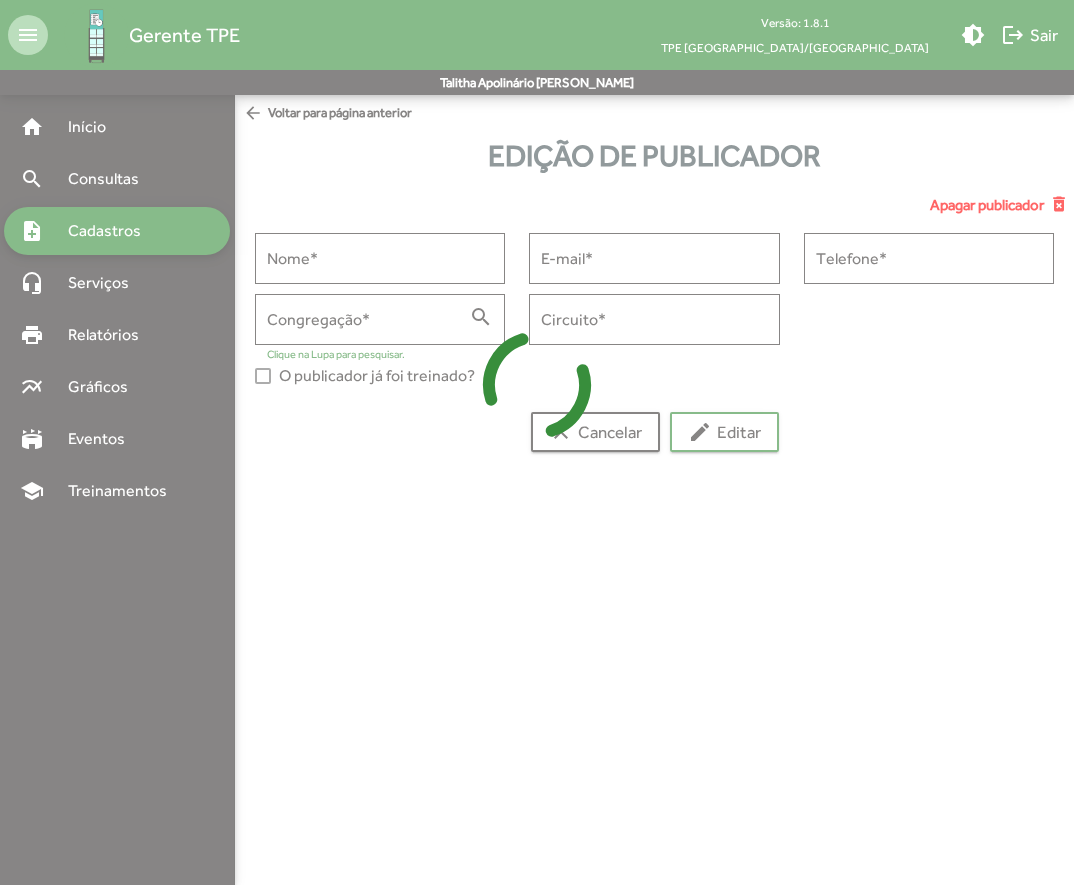 type on "**********" 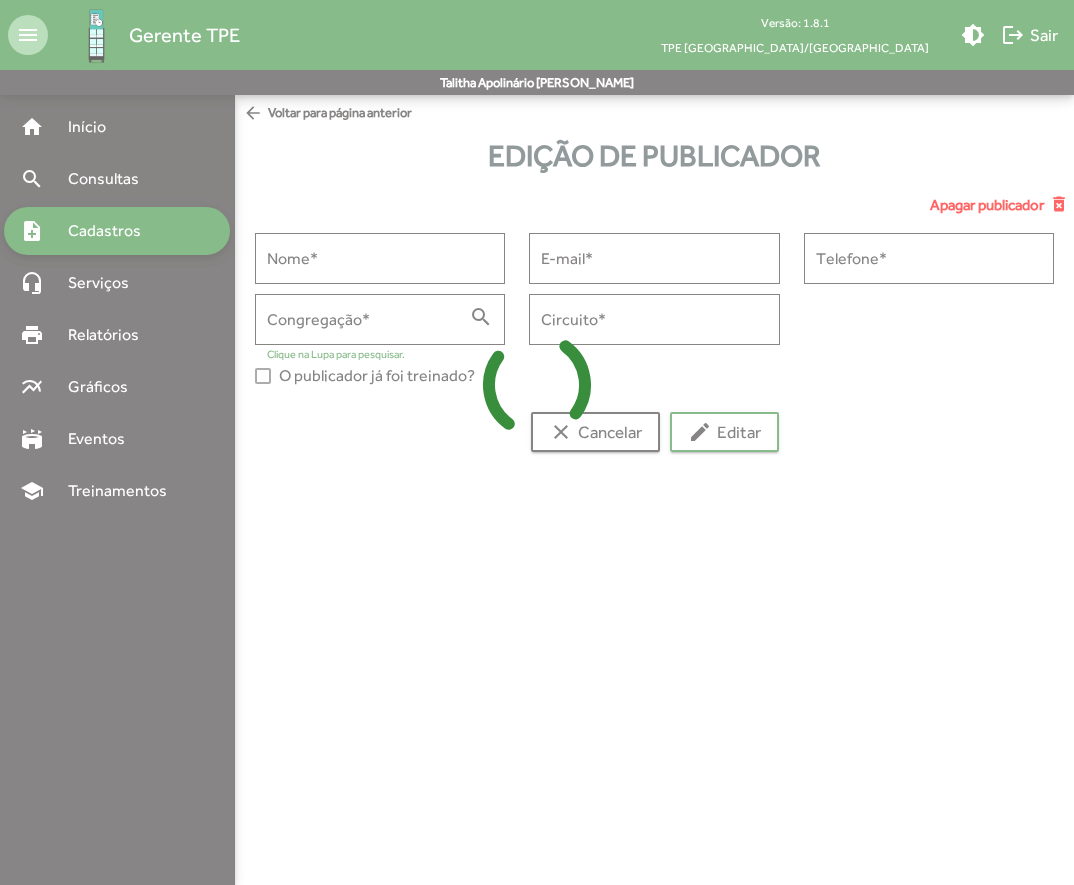 type on "**********" 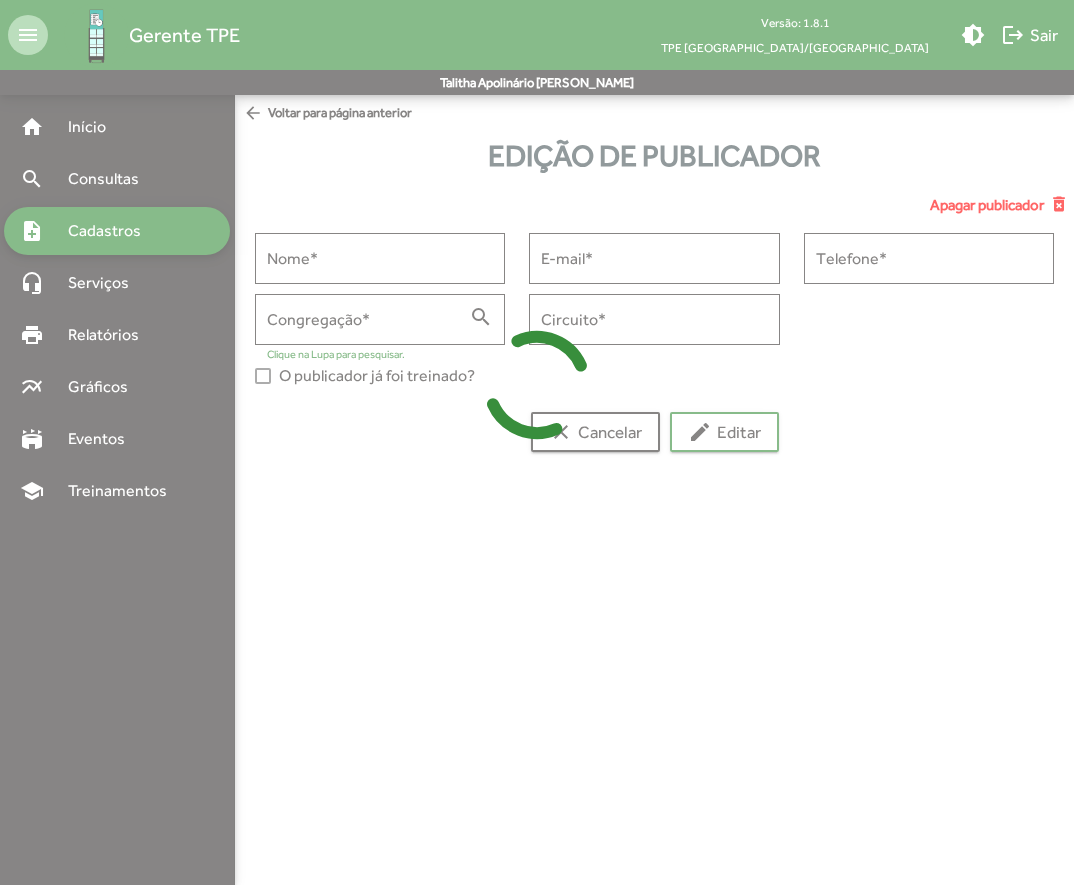 type on "********" 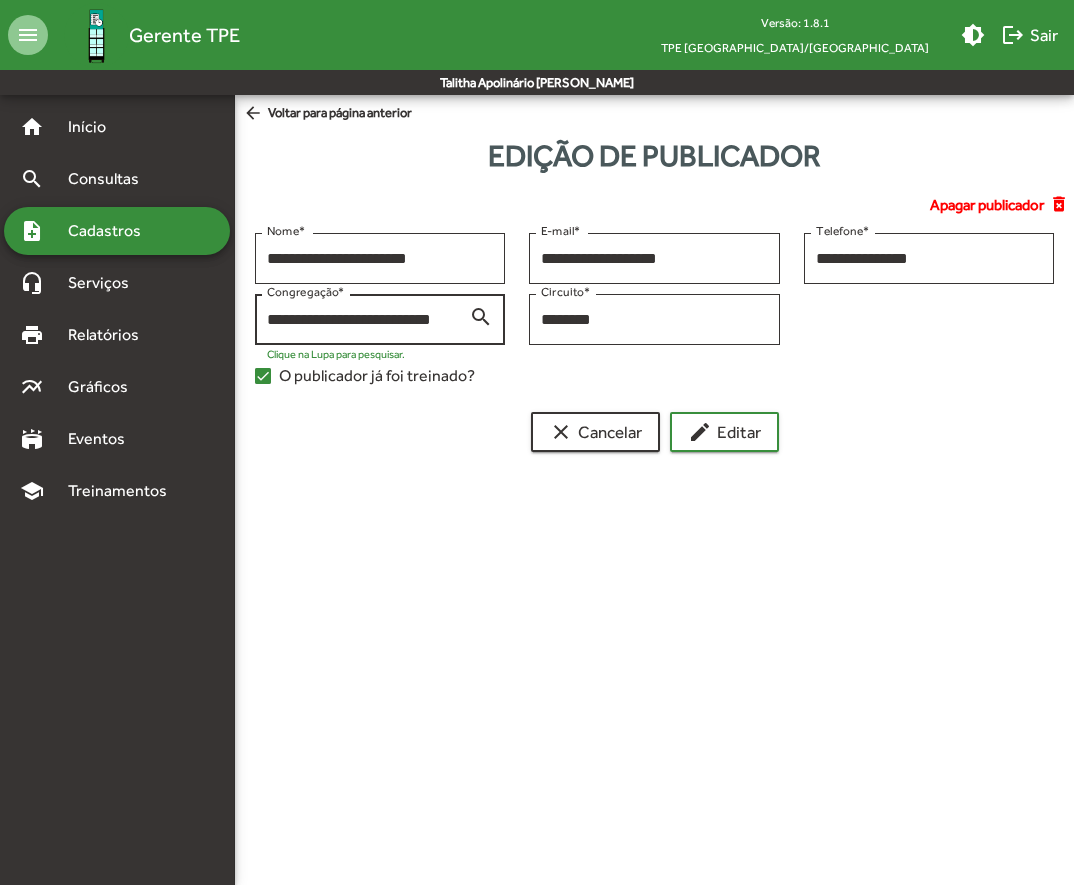 click on "search" at bounding box center (481, 316) 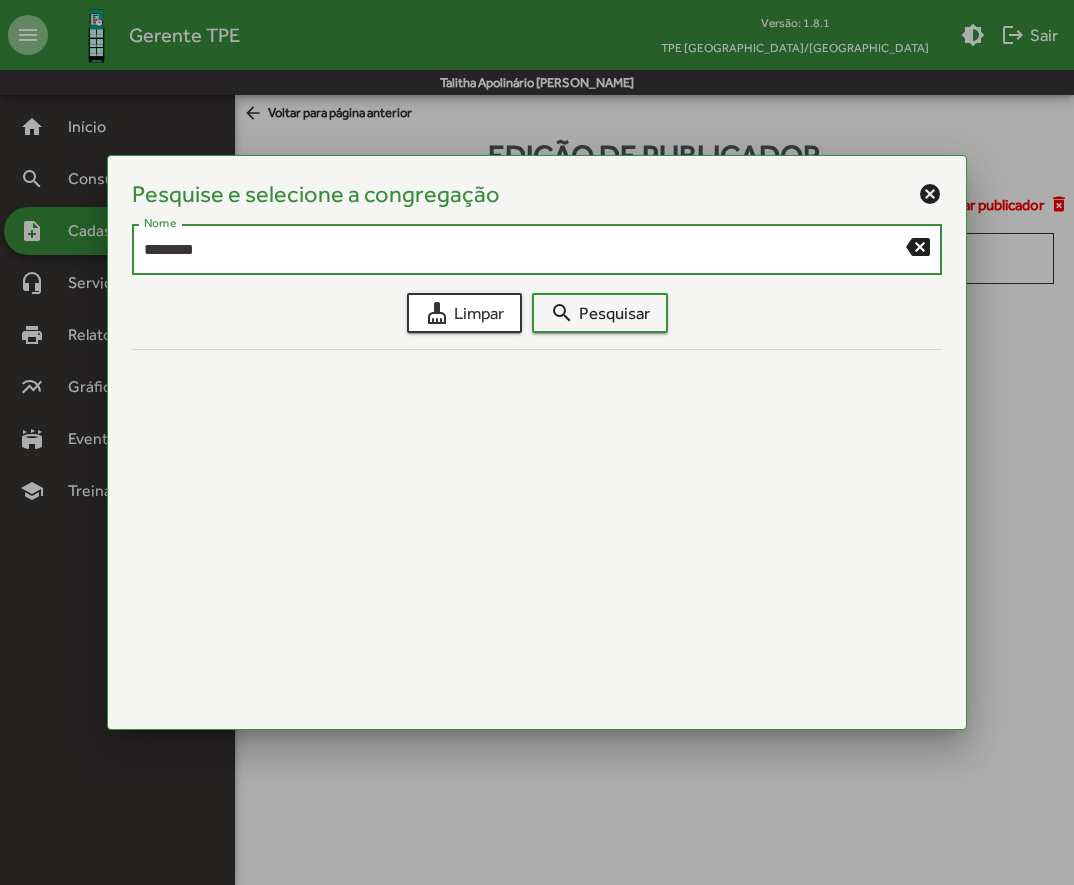 type on "********" 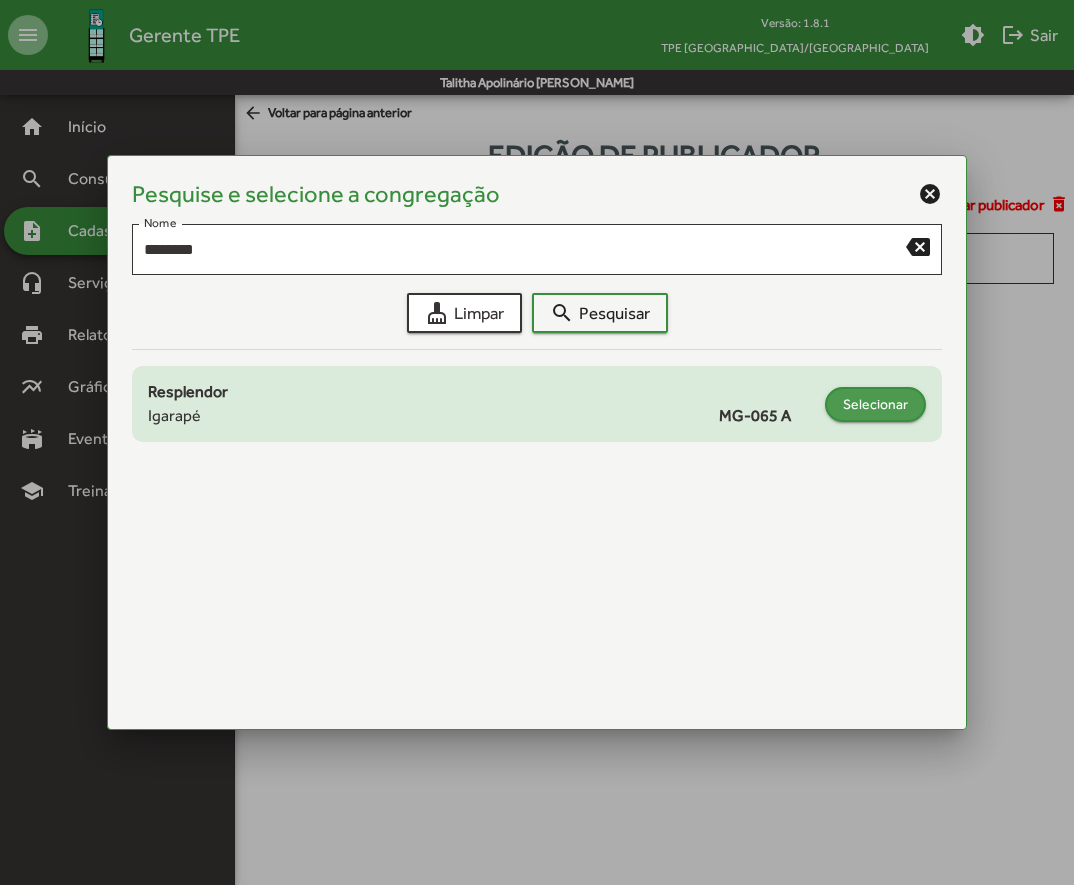 click on "Selecionar" 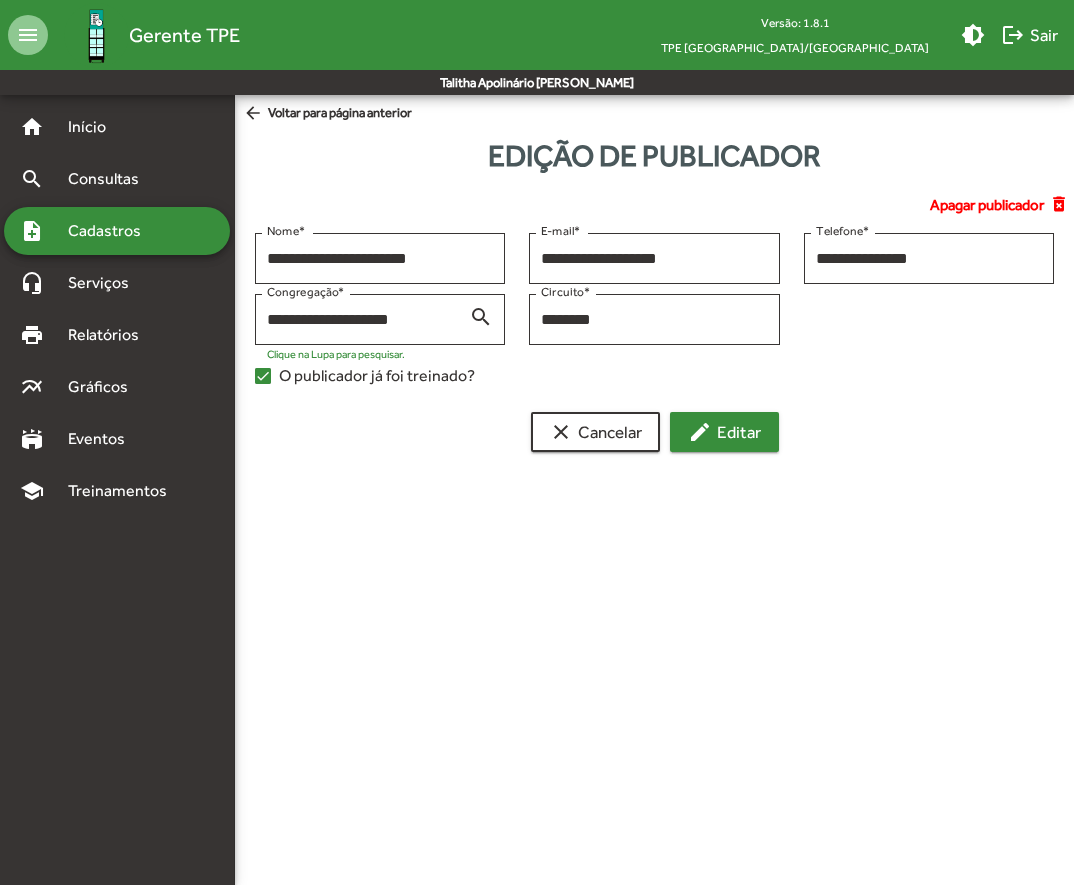 click on "edit  Editar" at bounding box center [724, 432] 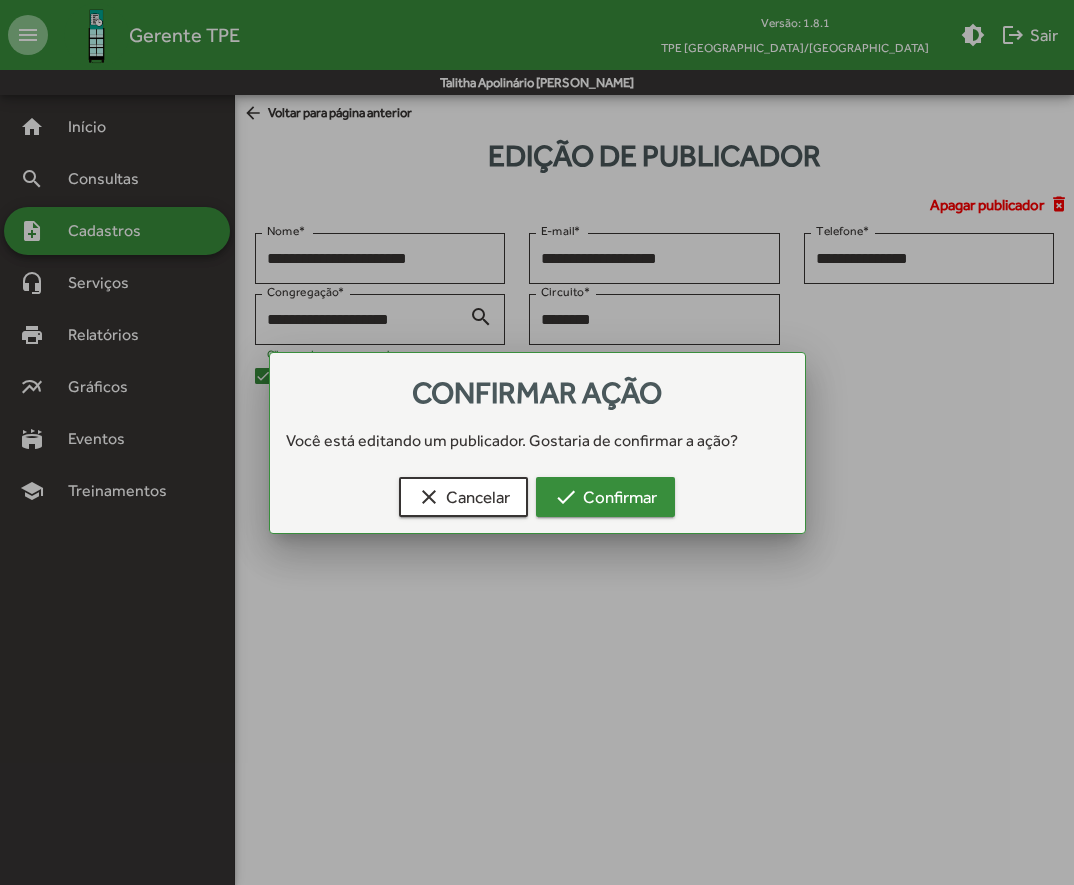 click on "check  Confirmar" at bounding box center [605, 497] 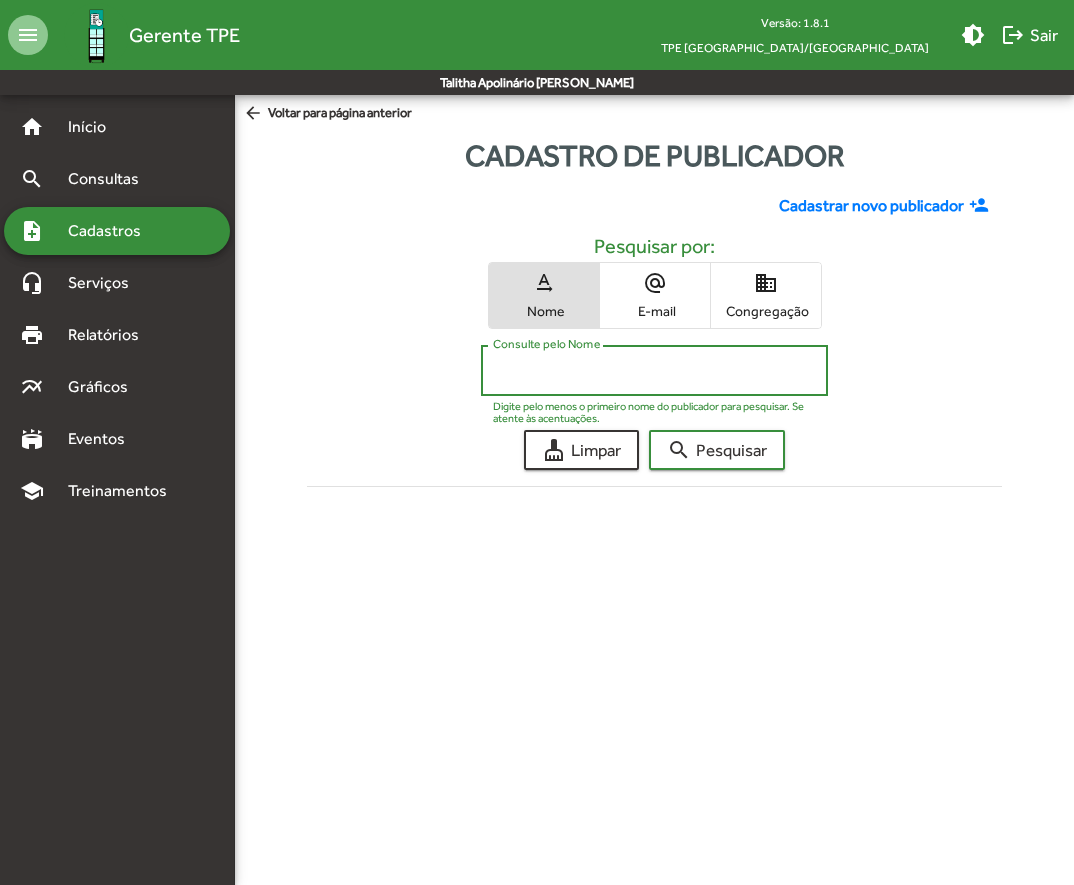 click on "Consulte pelo Nome" at bounding box center (655, 371) 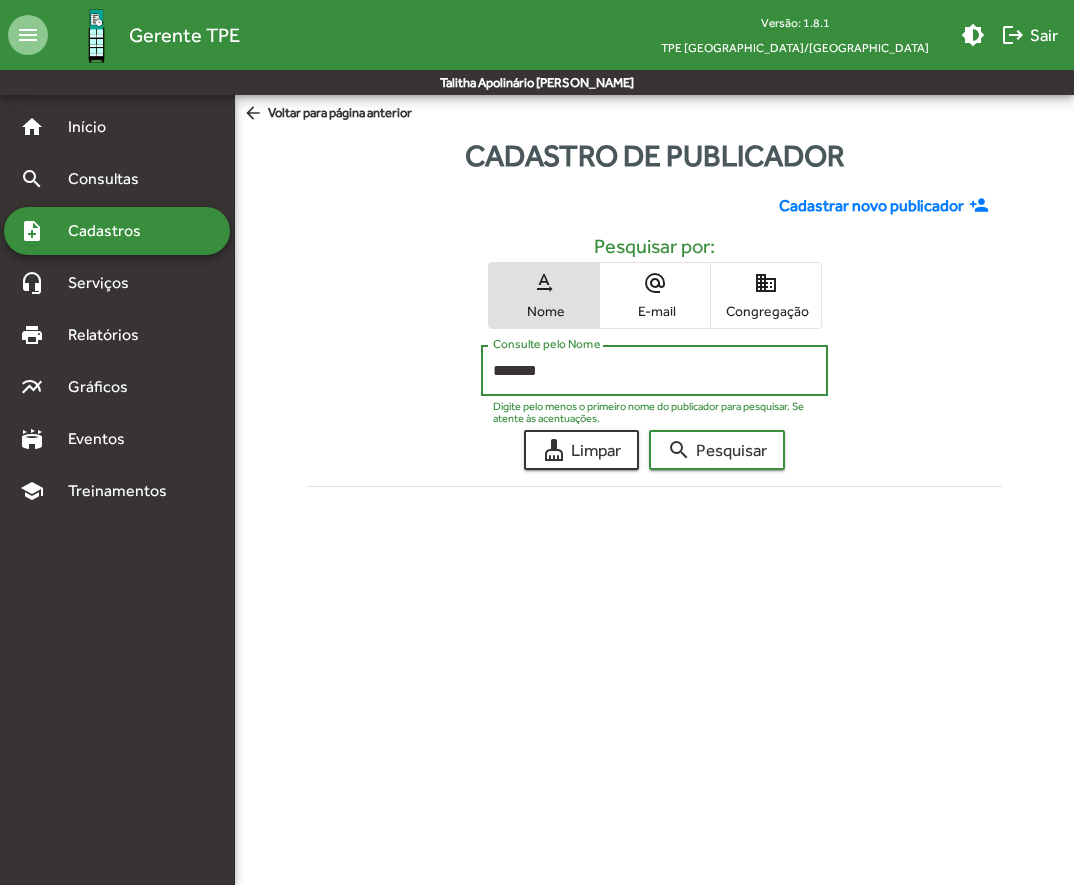 type on "*******" 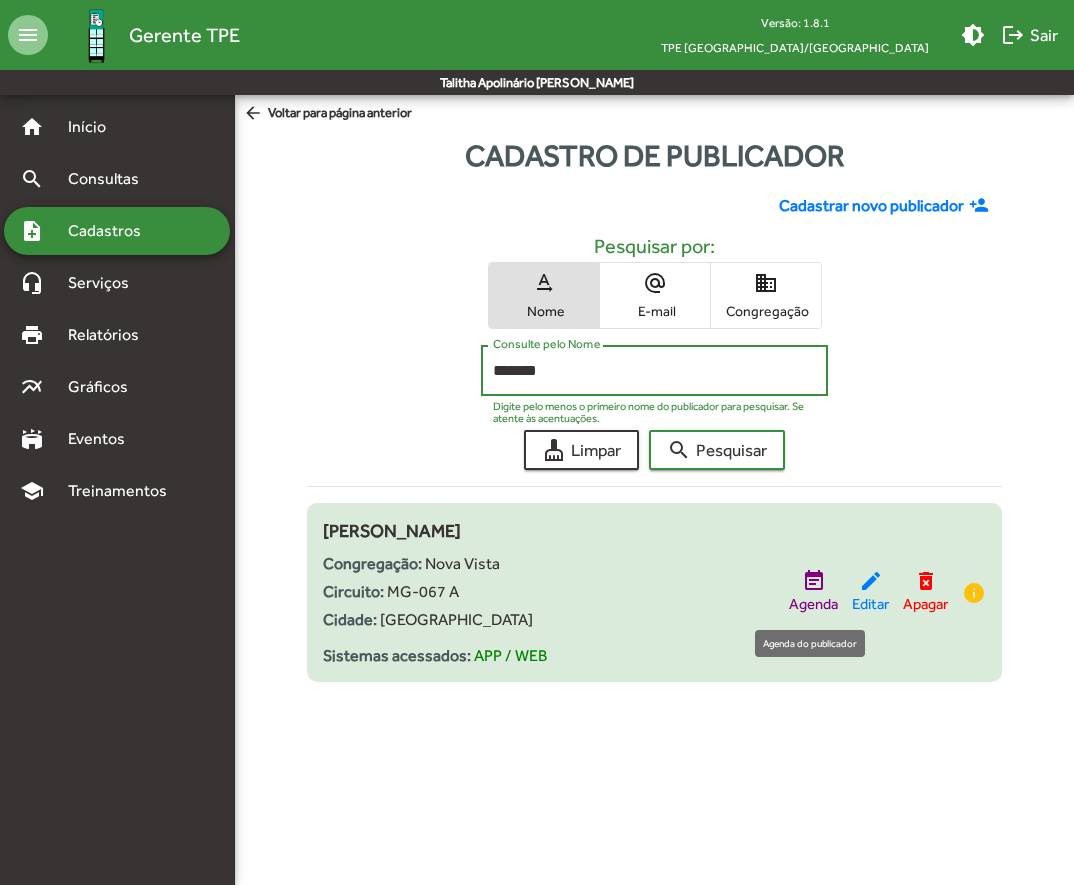 click on "event_note" 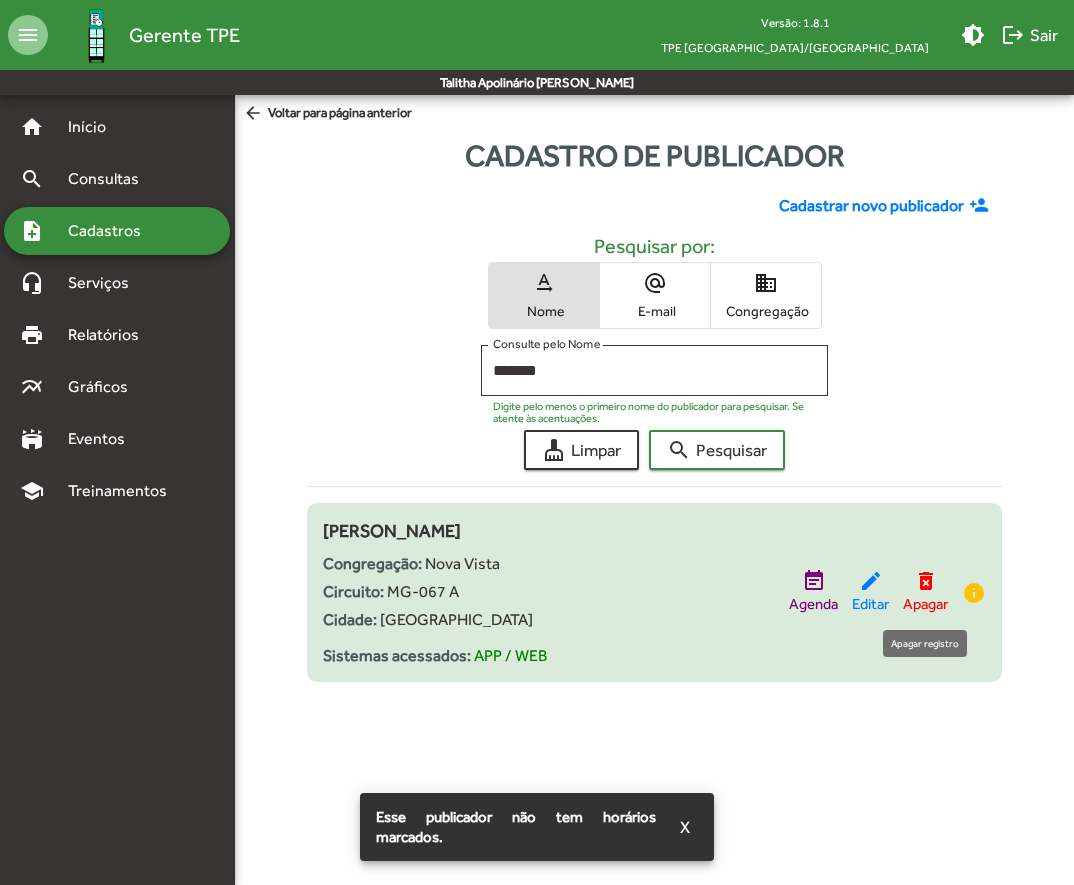 click on "delete_forever" 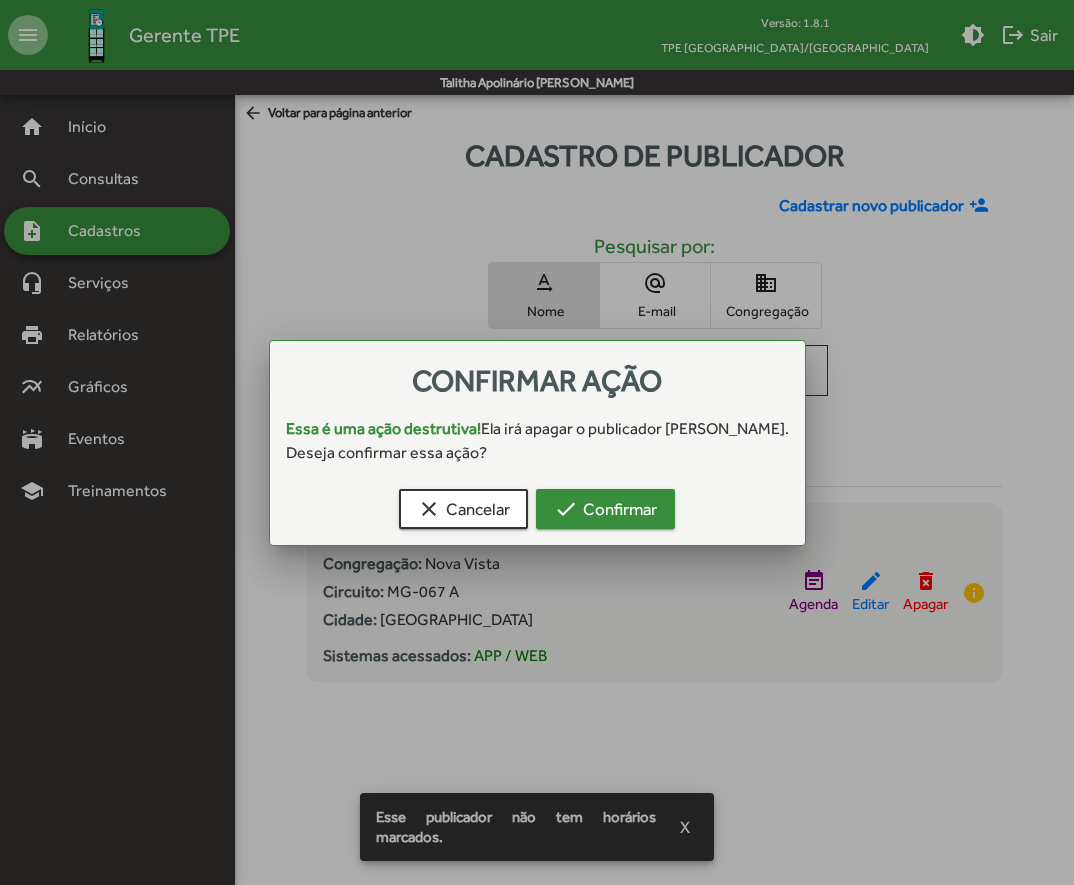 click on "check  Confirmar" at bounding box center [605, 509] 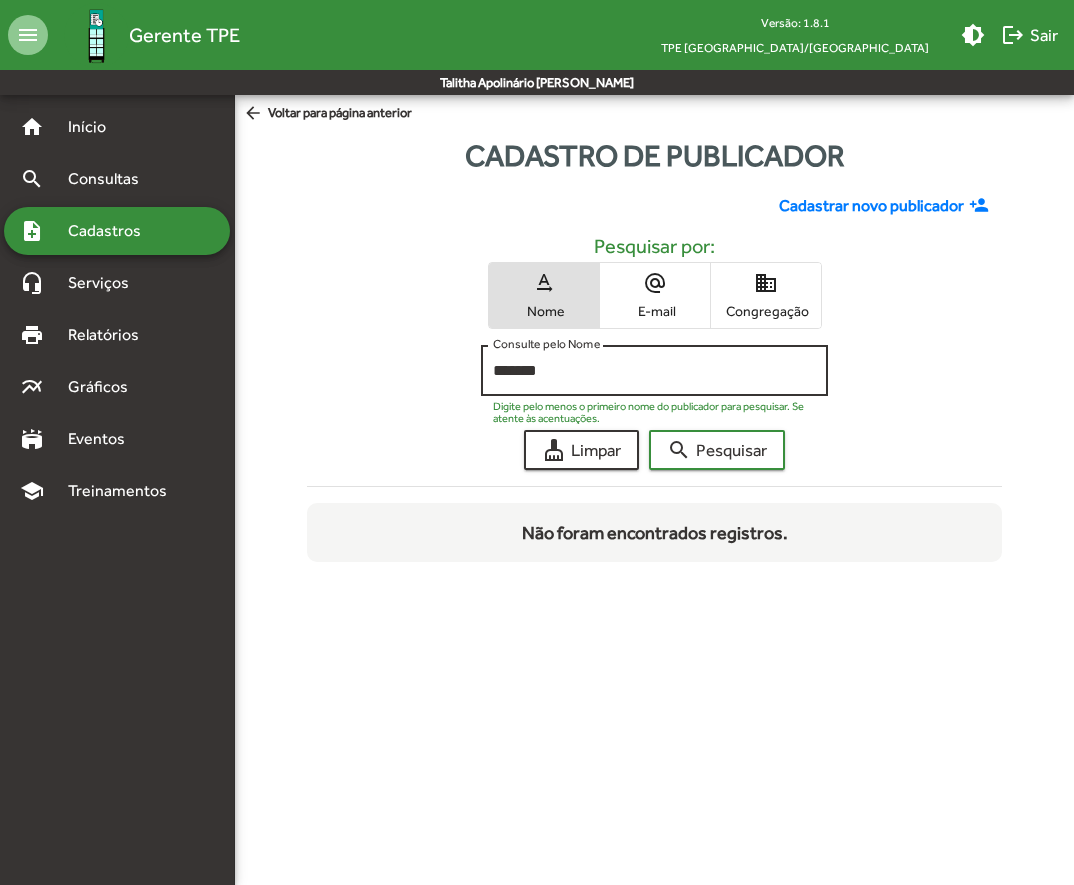 click on "******* Consulte pelo Nome" 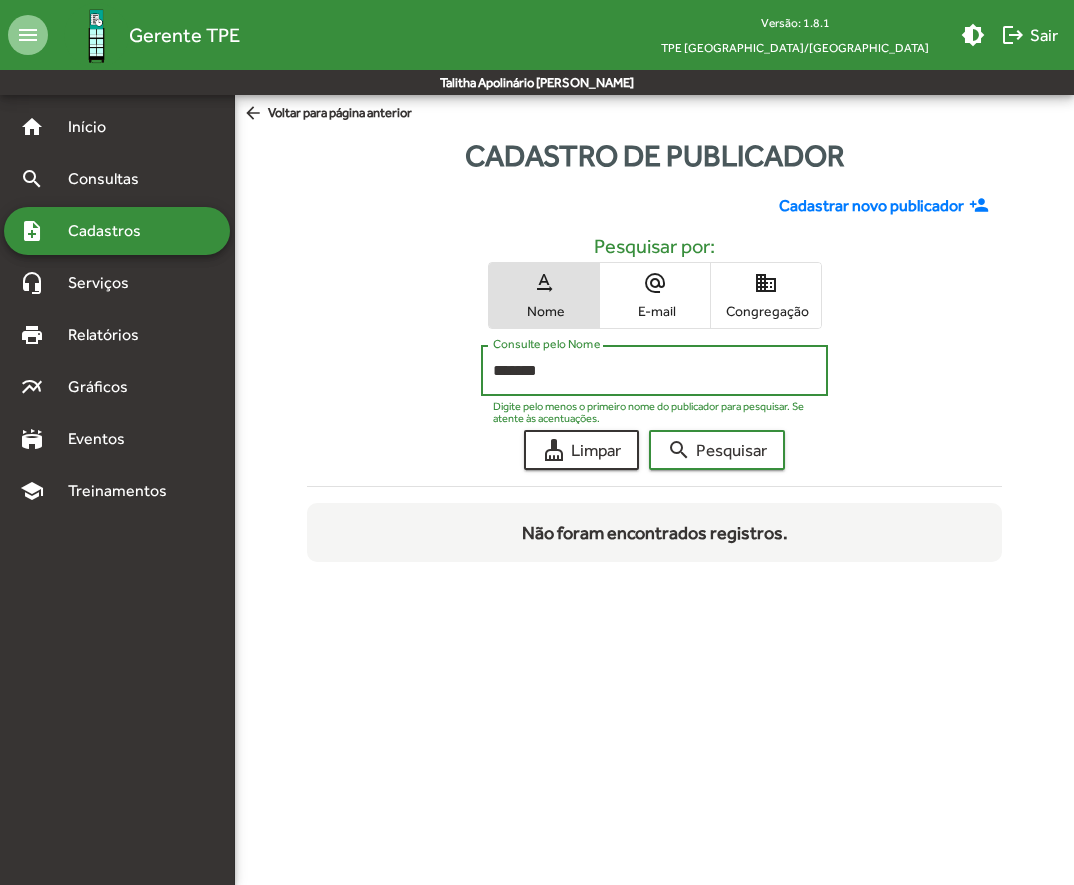 click on "******* Consulte pelo Nome" 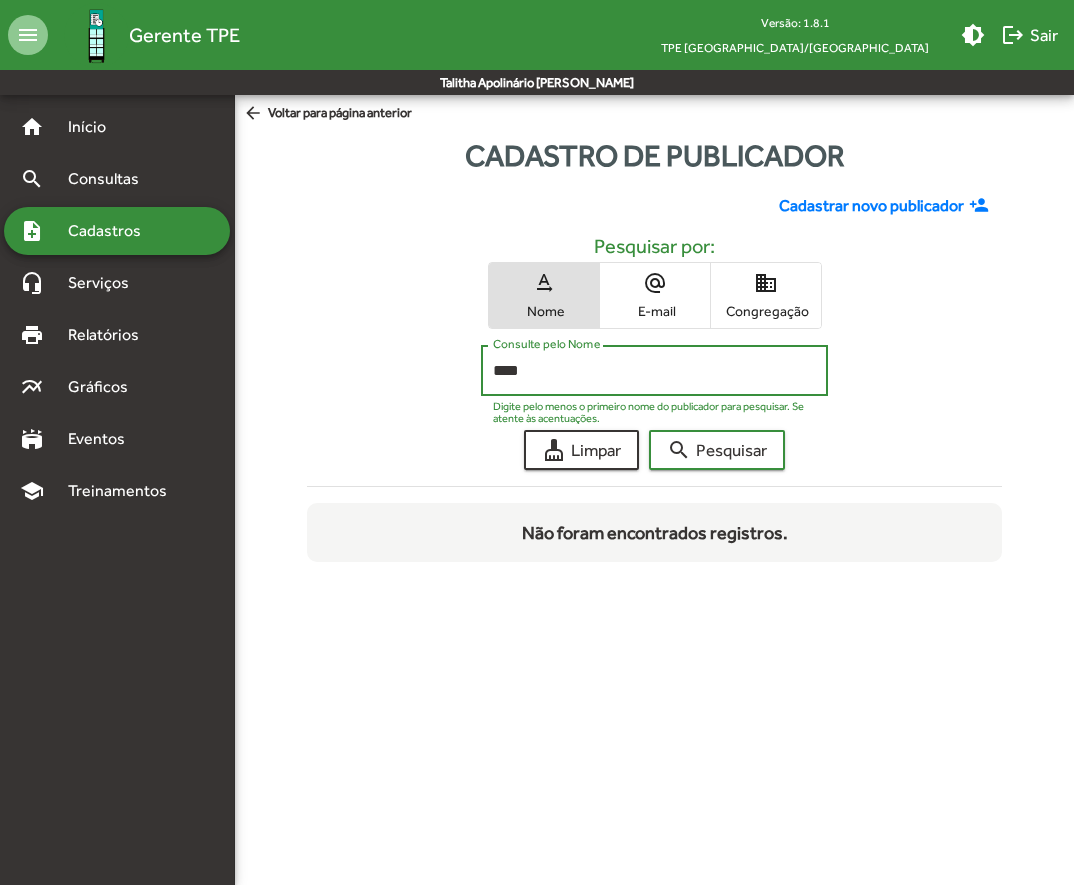click on "search  Pesquisar" 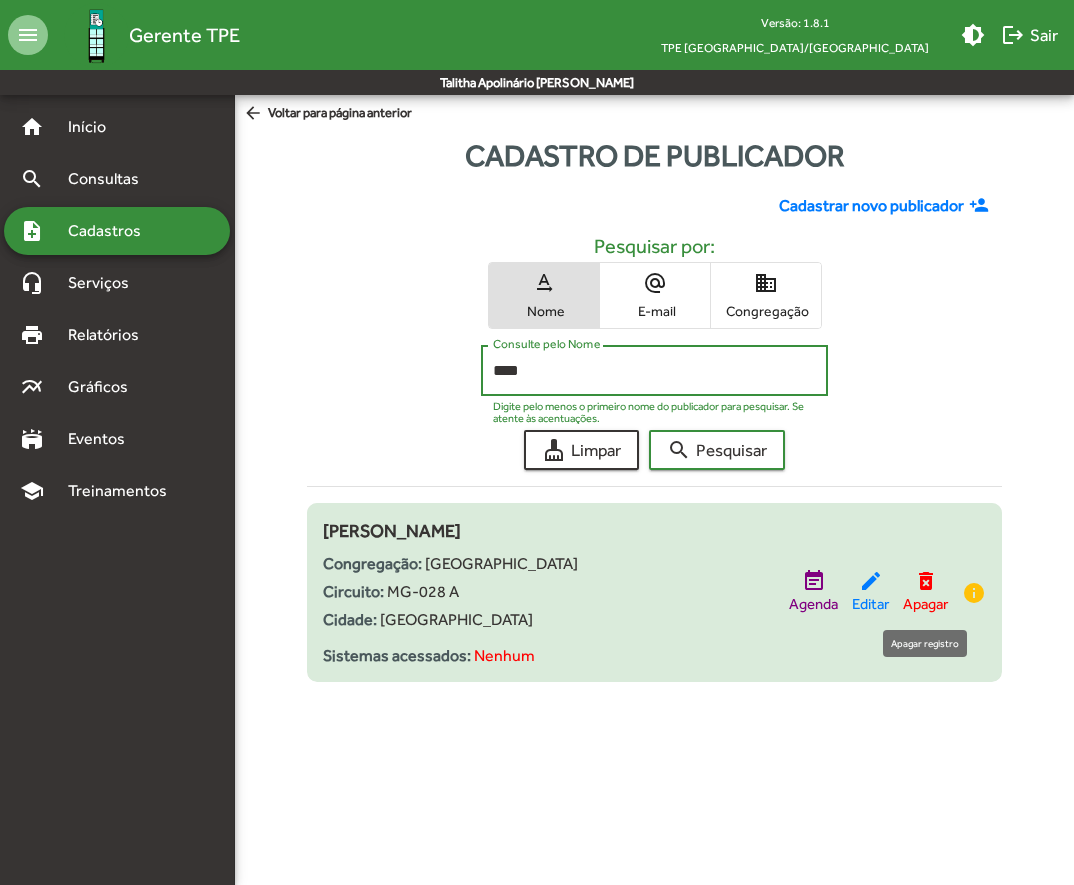 click on "delete_forever" 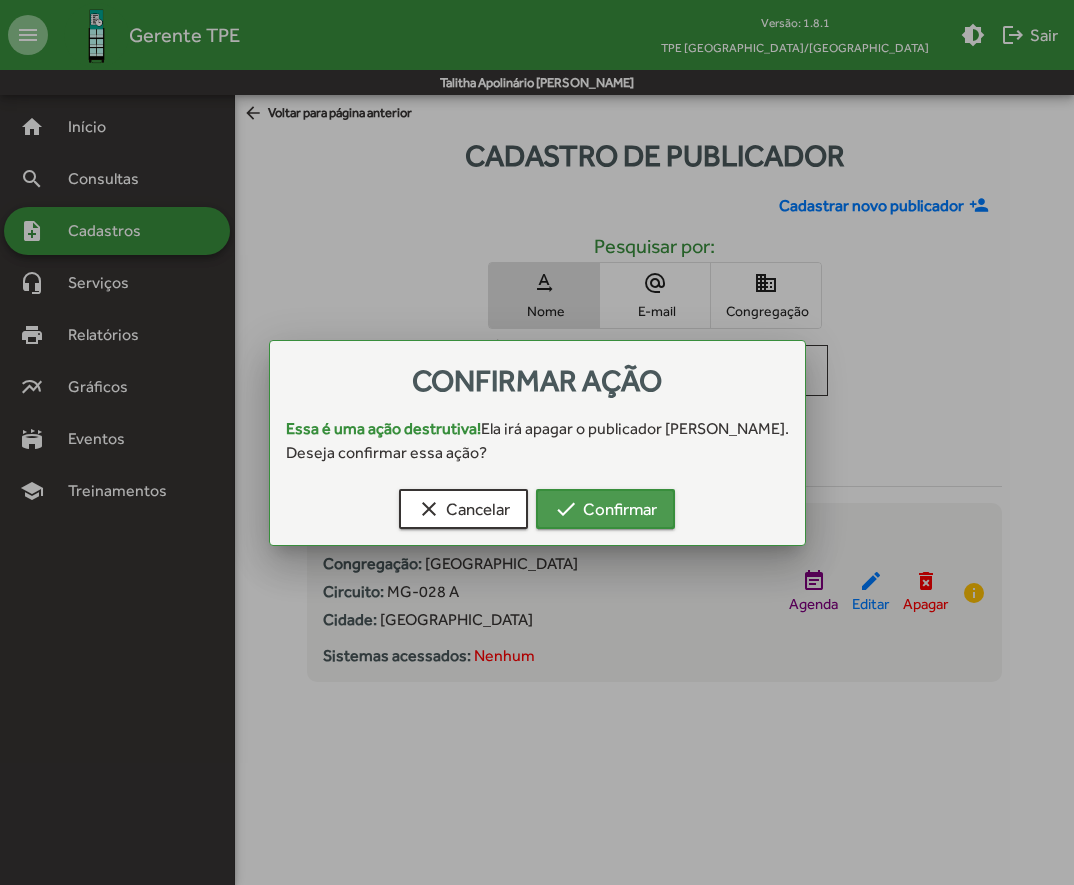 click on "check  Confirmar" at bounding box center (605, 509) 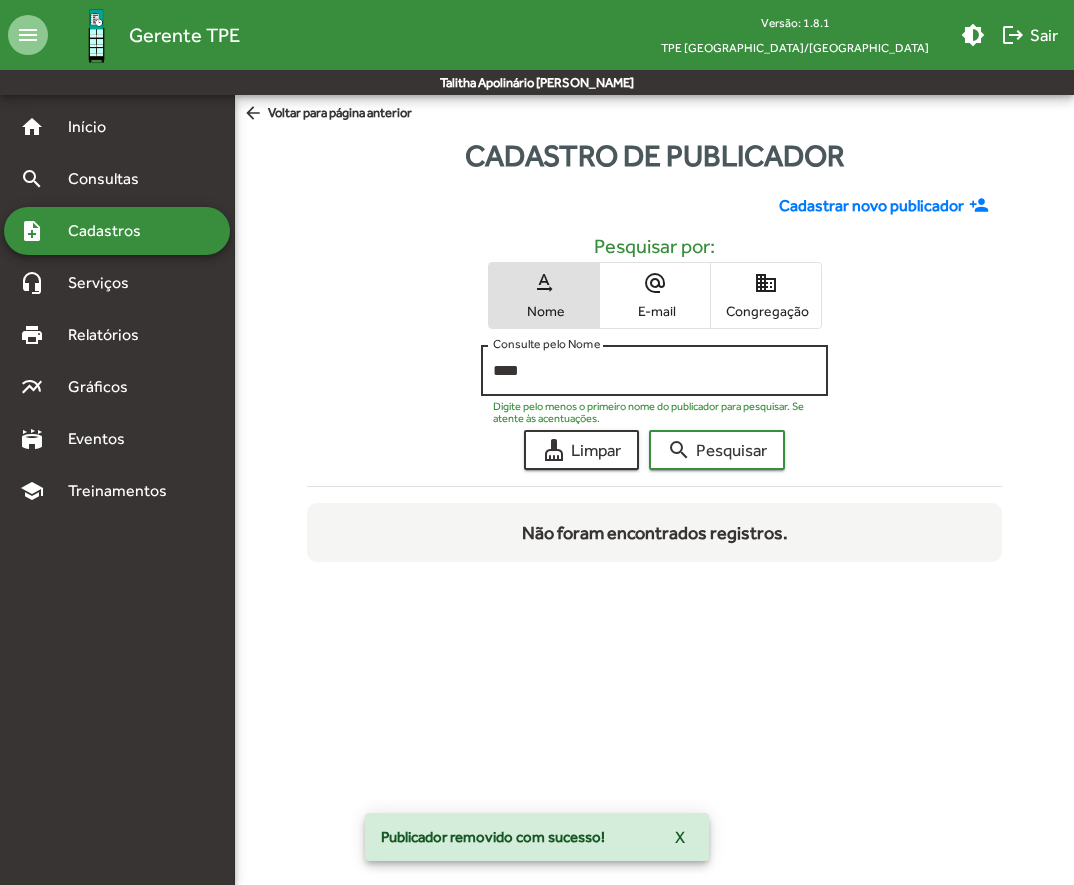 click on "****" at bounding box center [655, 371] 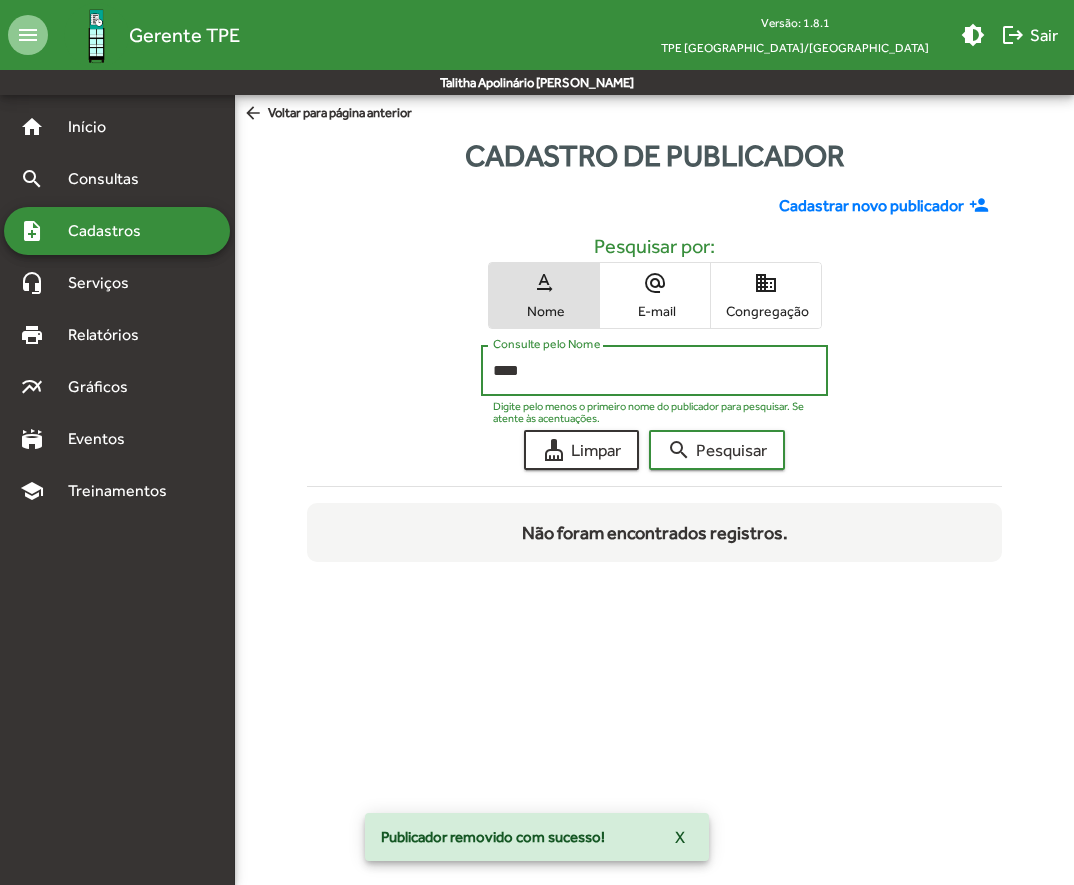 click on "****" at bounding box center (655, 371) 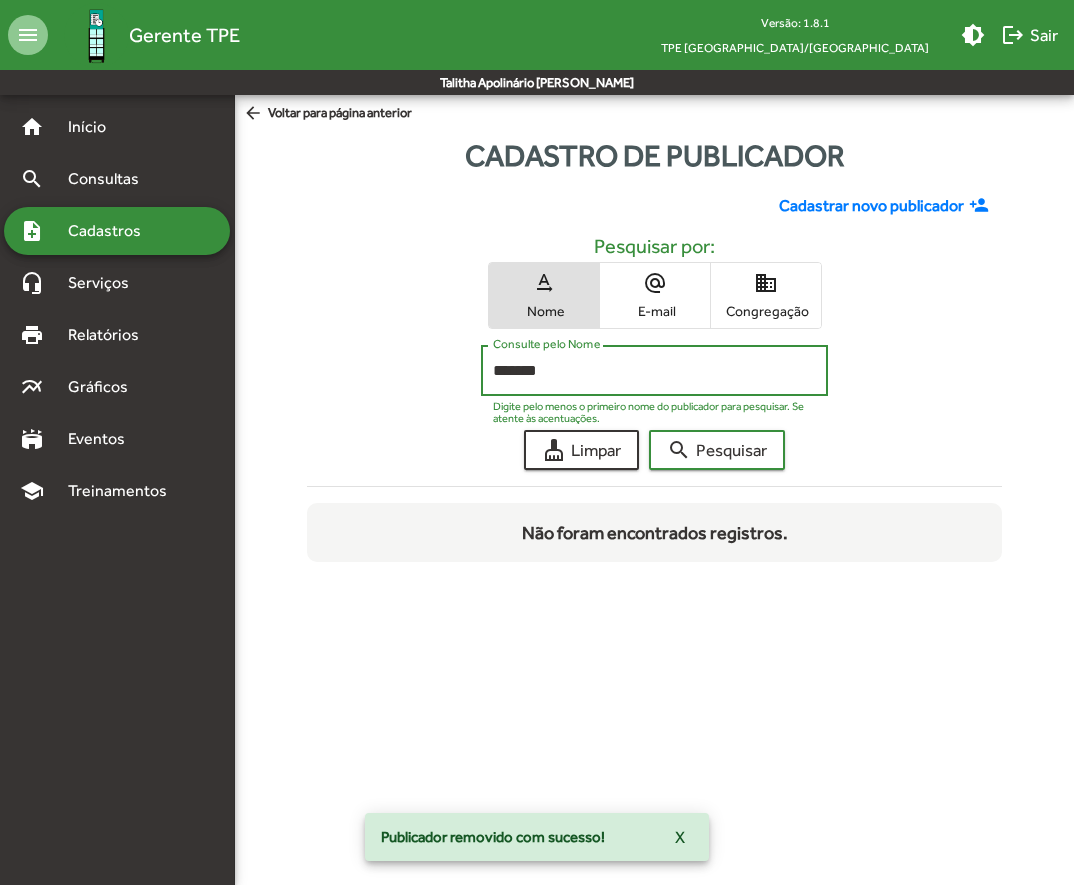 click on "search  Pesquisar" 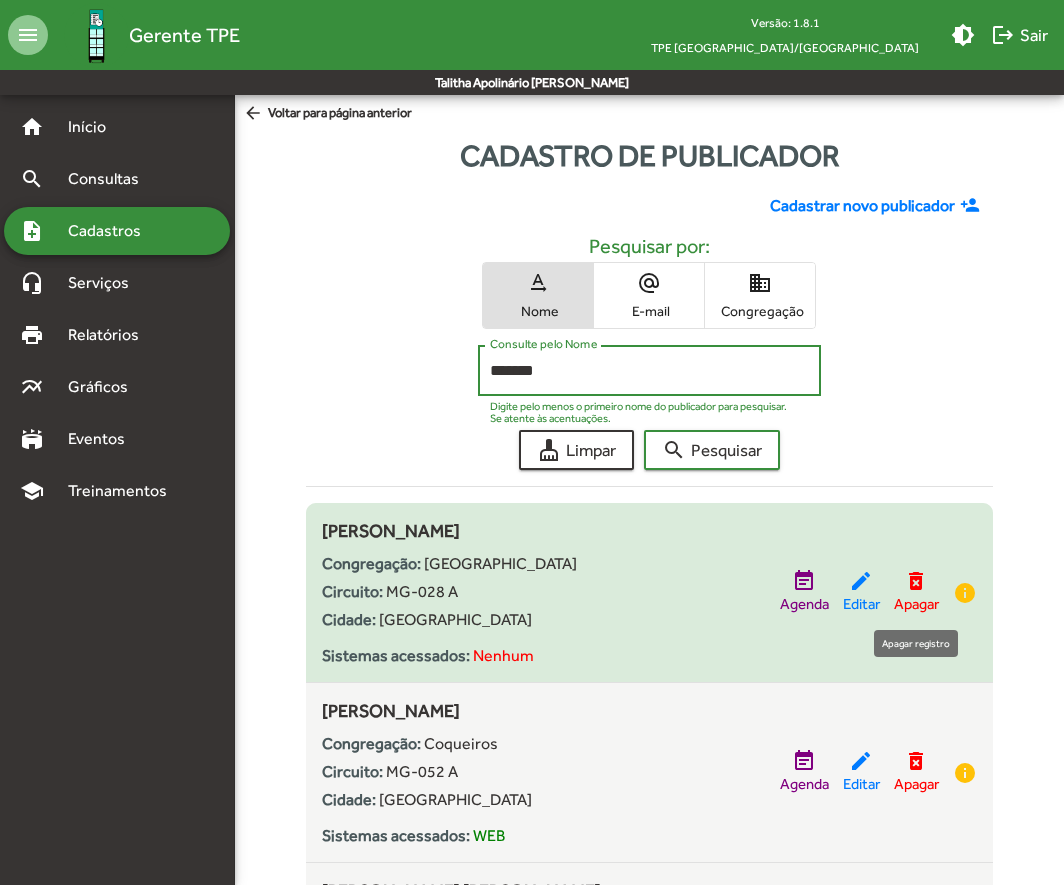 click on "delete_forever" 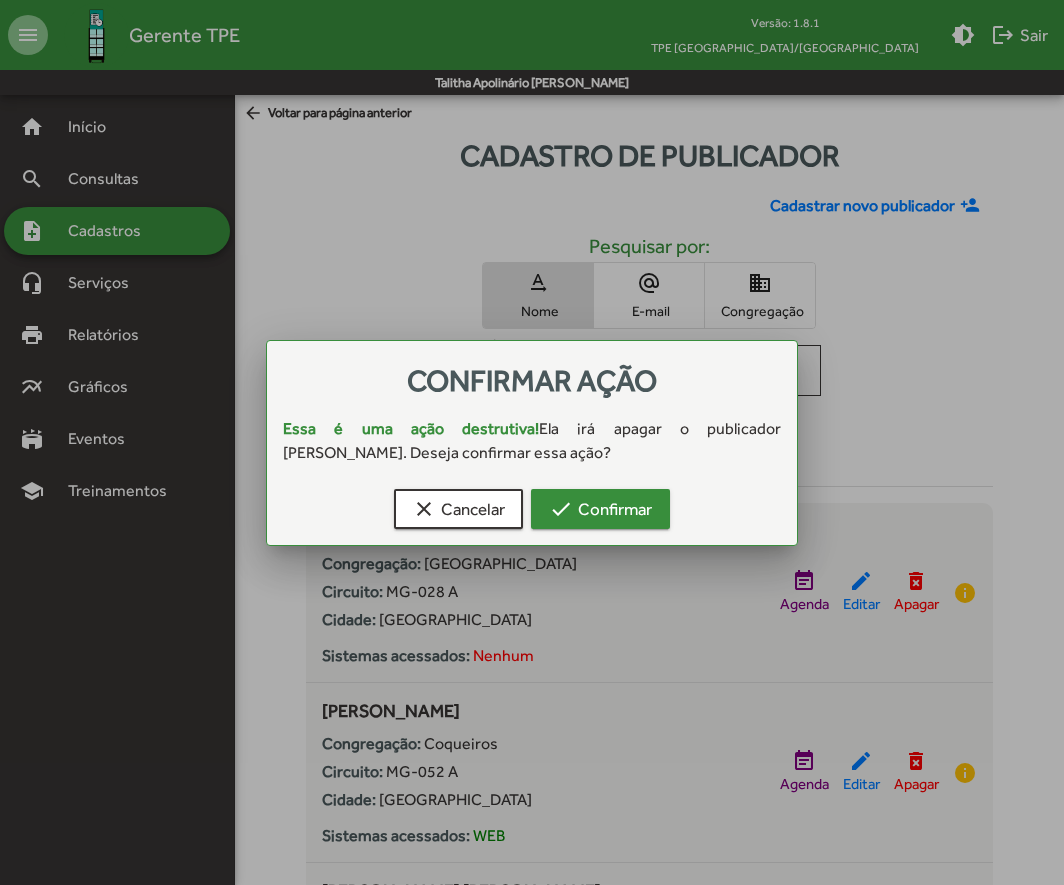 click on "check  Confirmar" at bounding box center (600, 509) 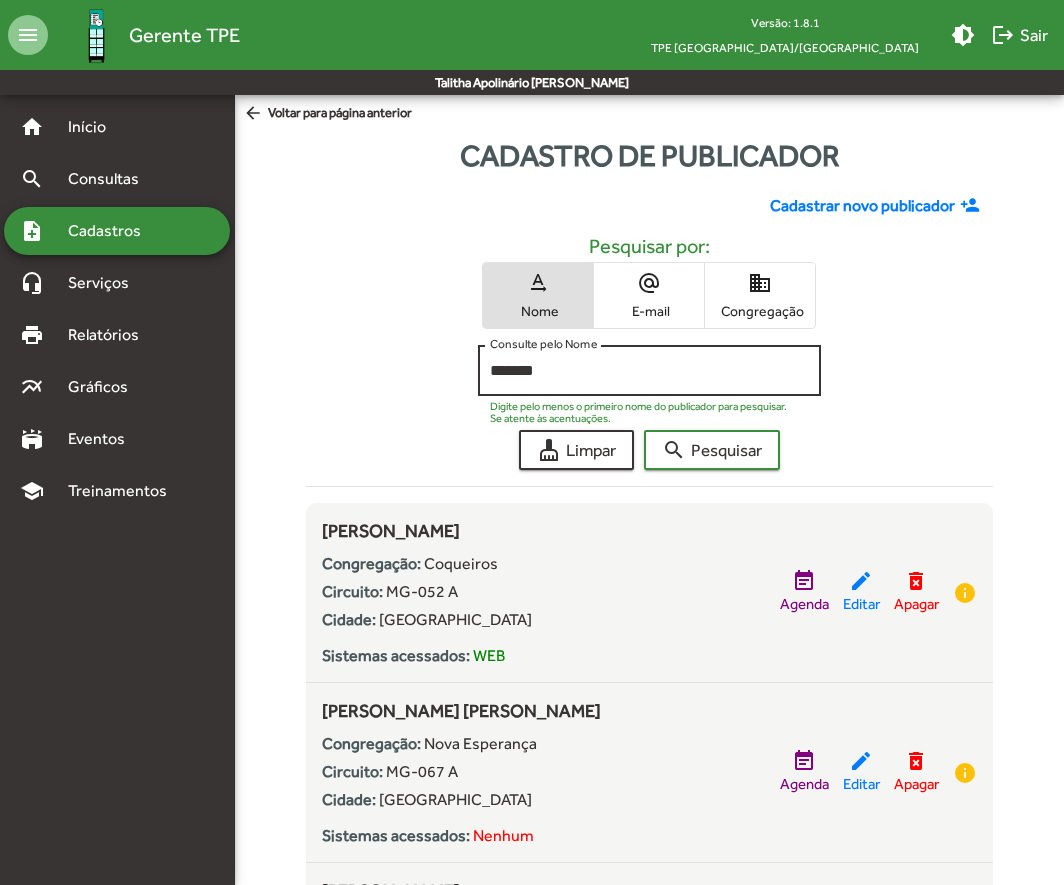 click on "*******" at bounding box center (649, 371) 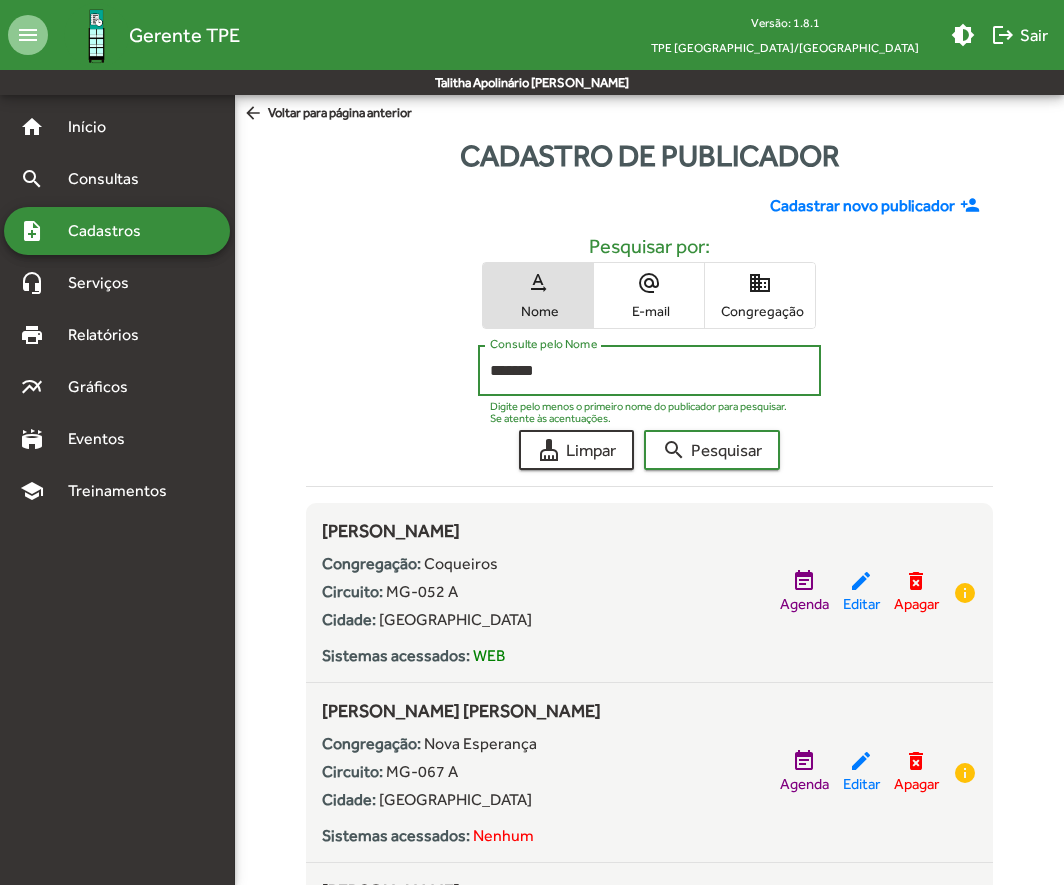 click on "*******" at bounding box center [649, 371] 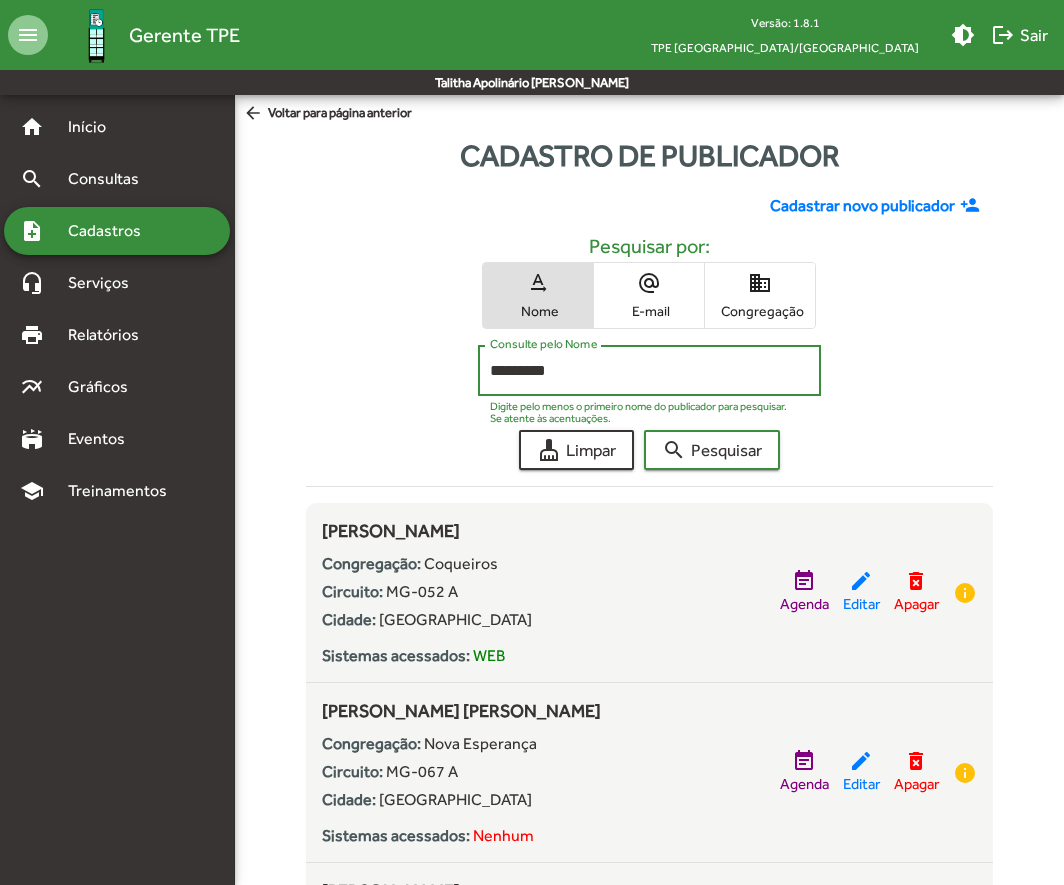 type on "*********" 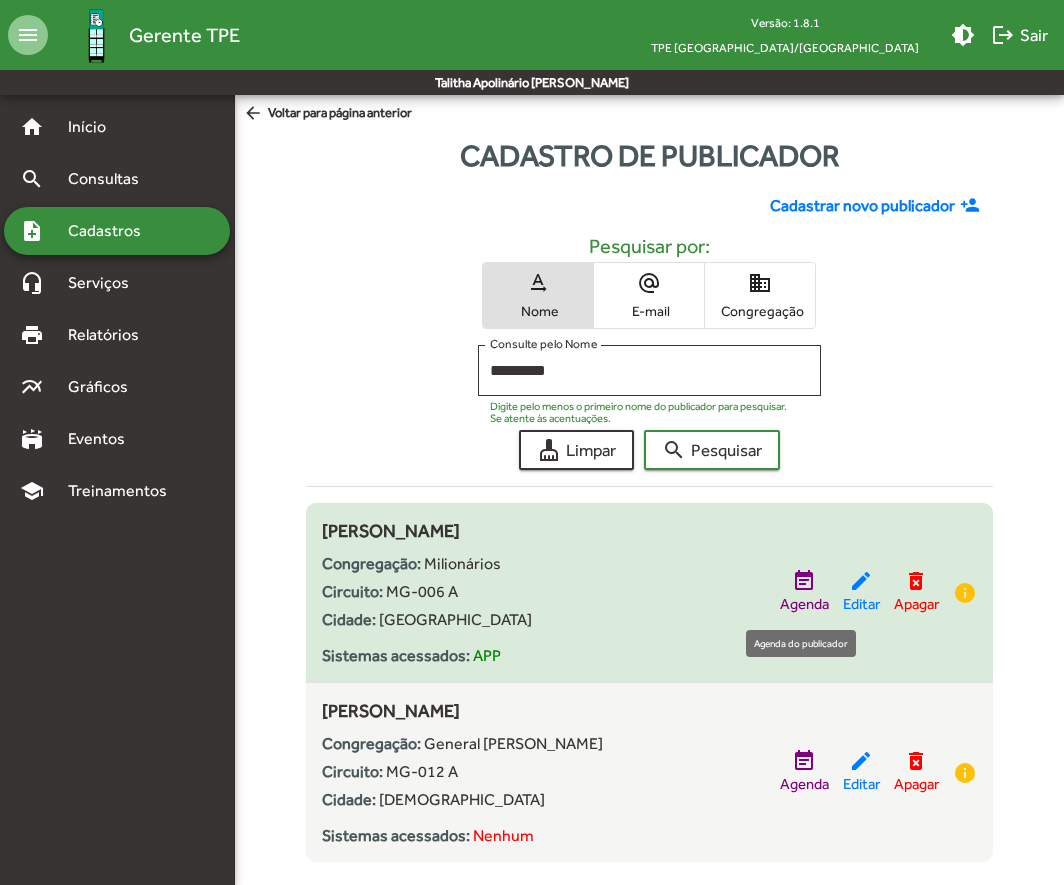 click on "event_note" 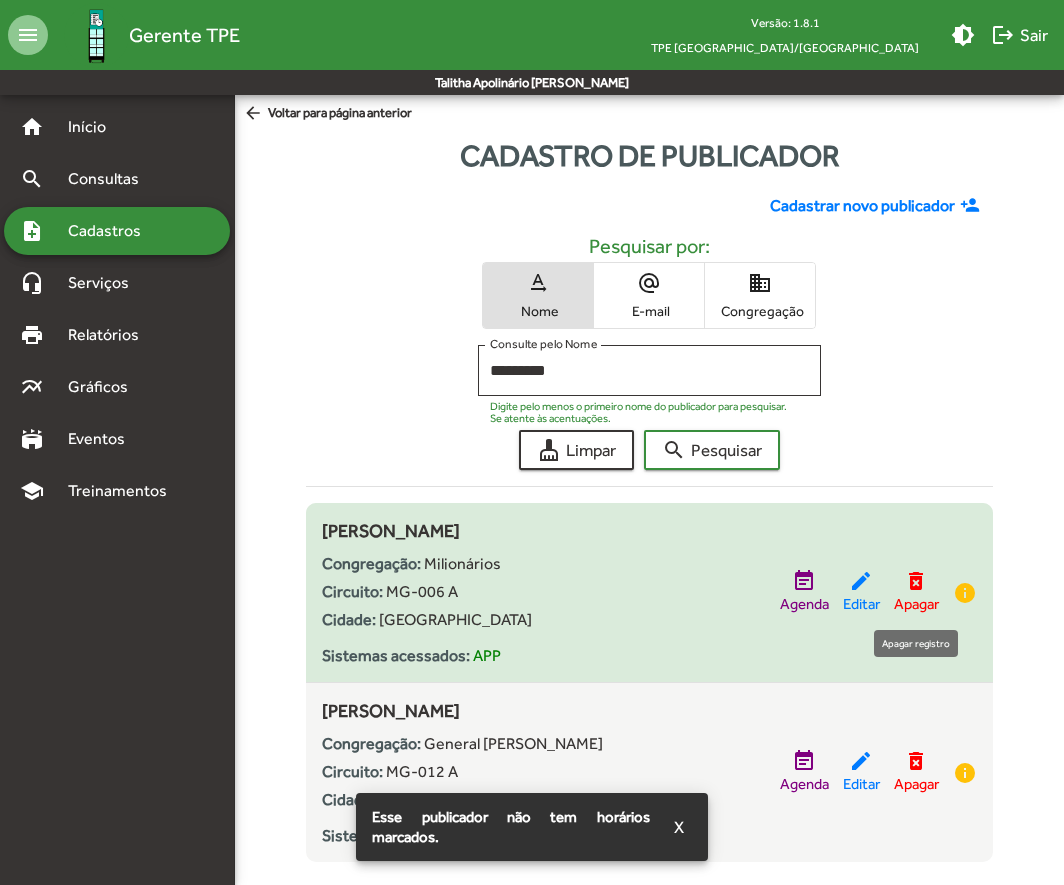 click on "delete_forever" 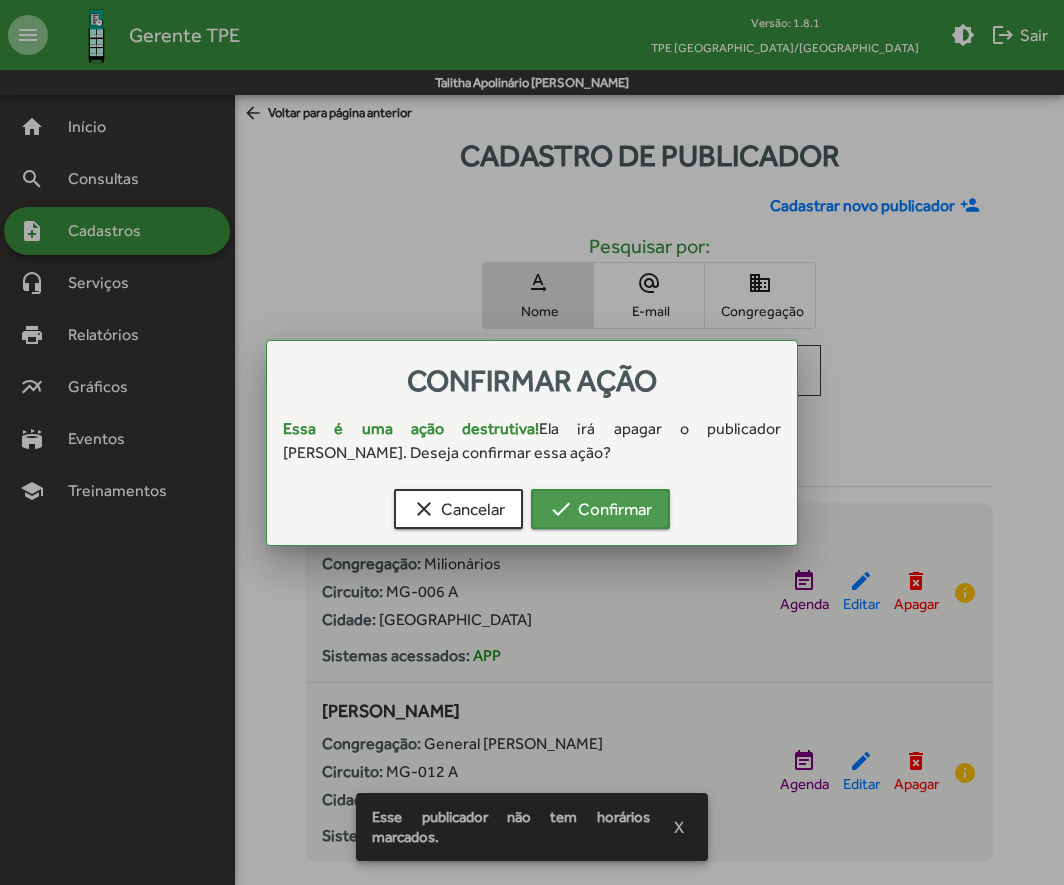 click on "check  Confirmar" at bounding box center (600, 509) 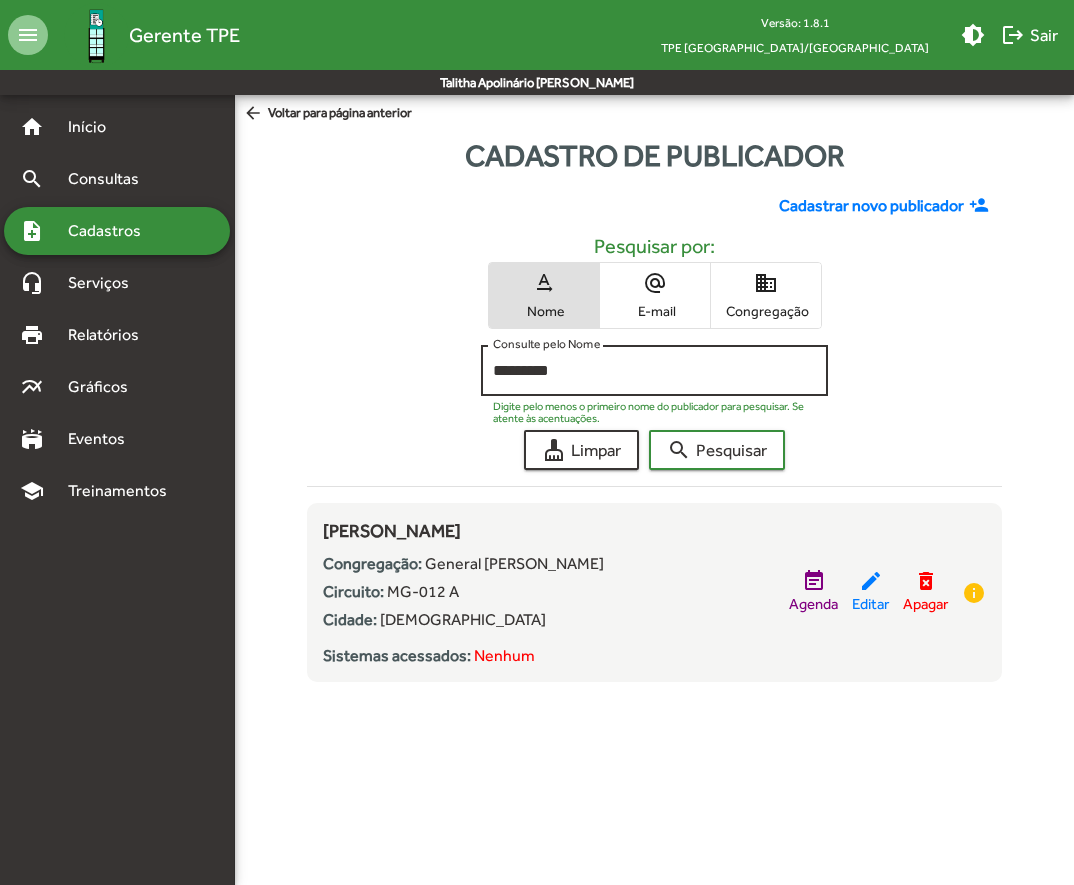 click on "********* Consulte pelo Nome" 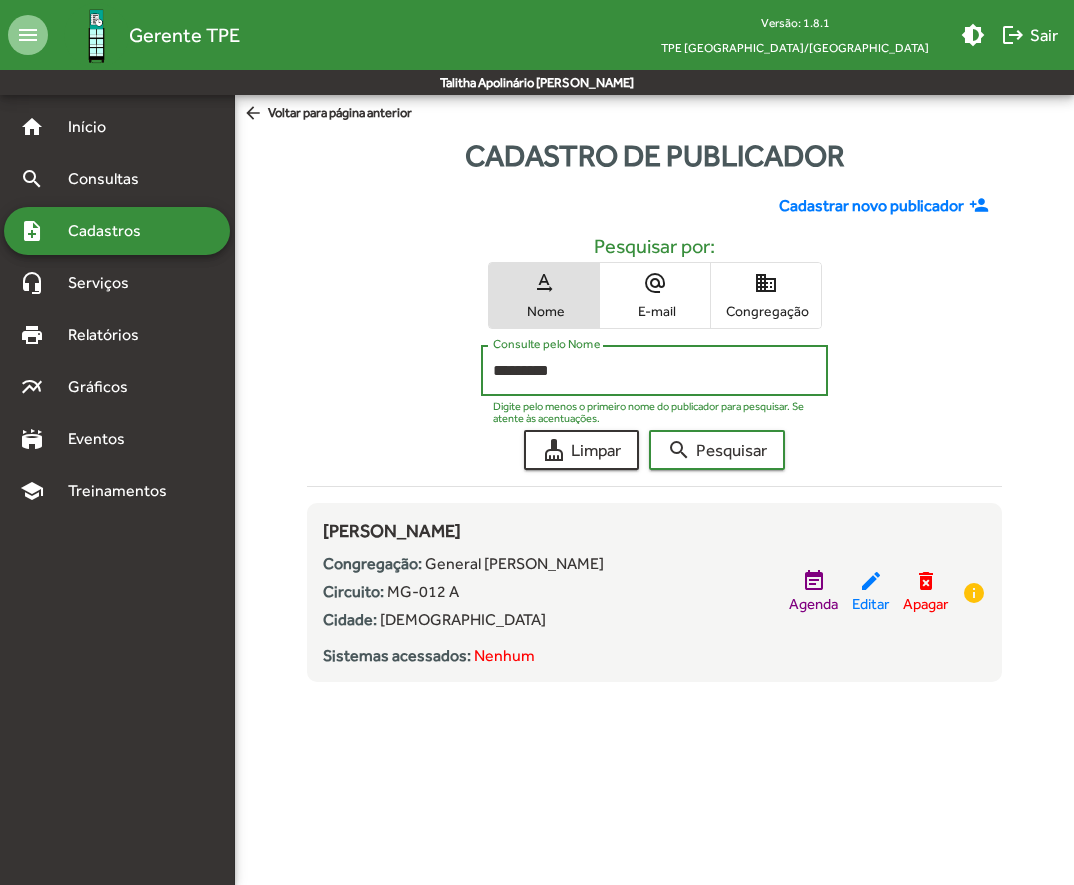 click on "*********" at bounding box center (655, 371) 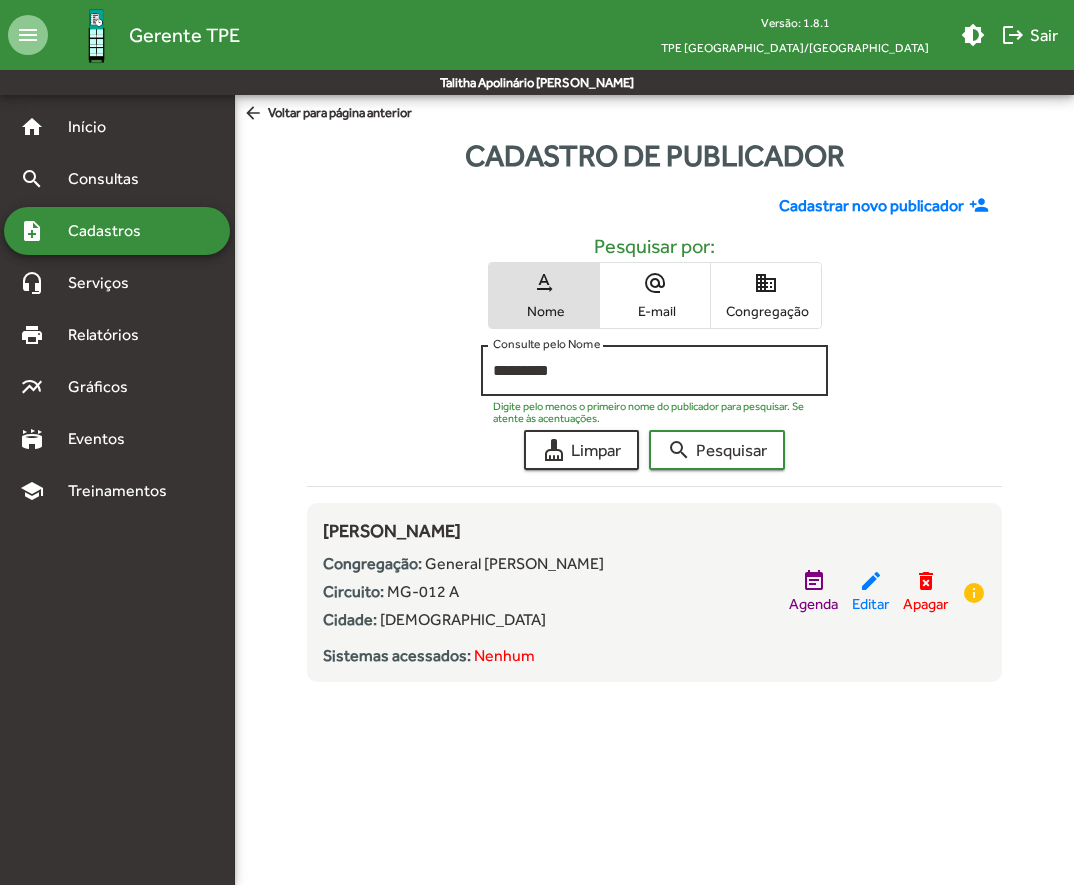 click on "*********" at bounding box center (655, 371) 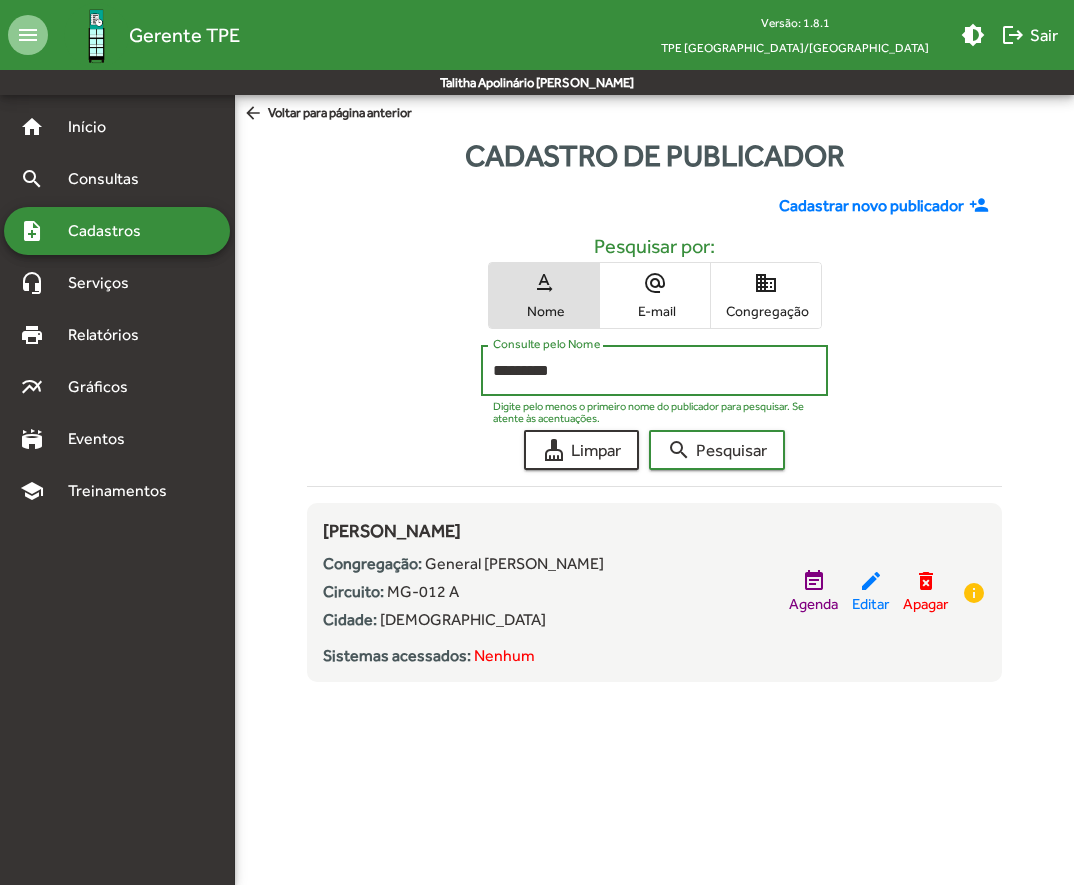 click on "*********" at bounding box center [655, 371] 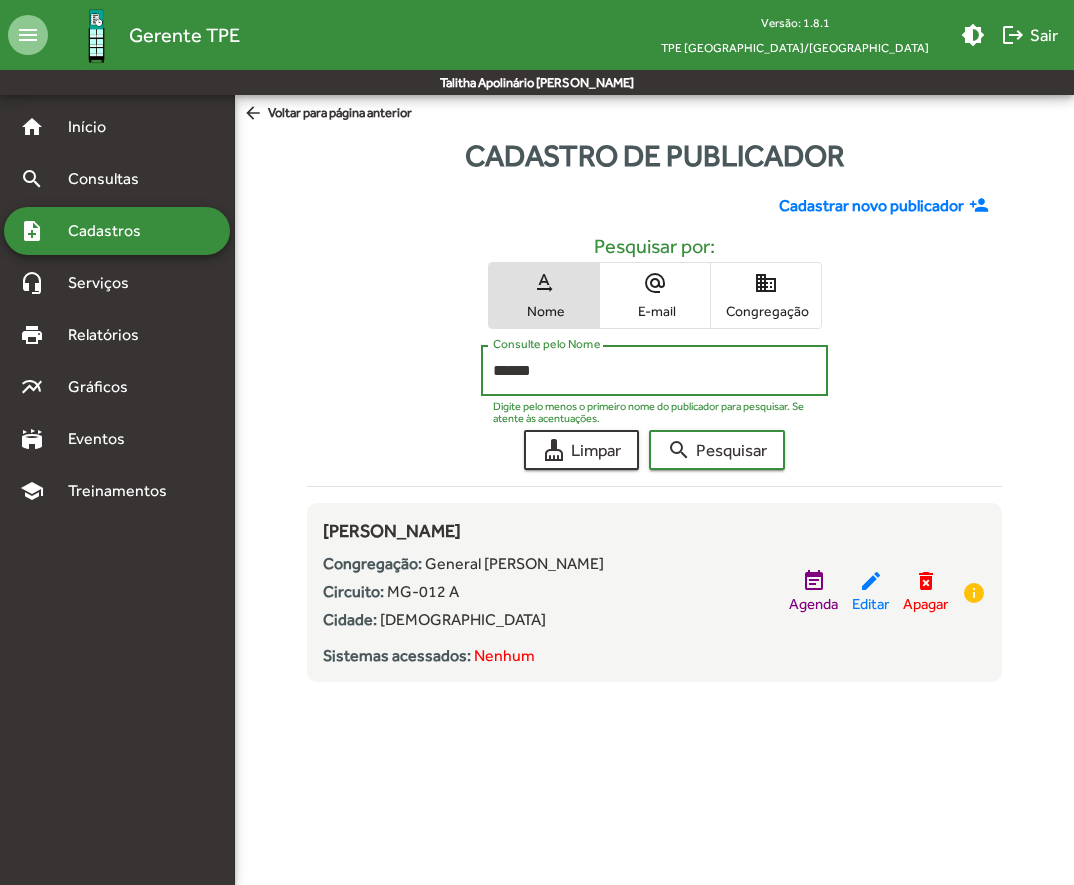 type on "******" 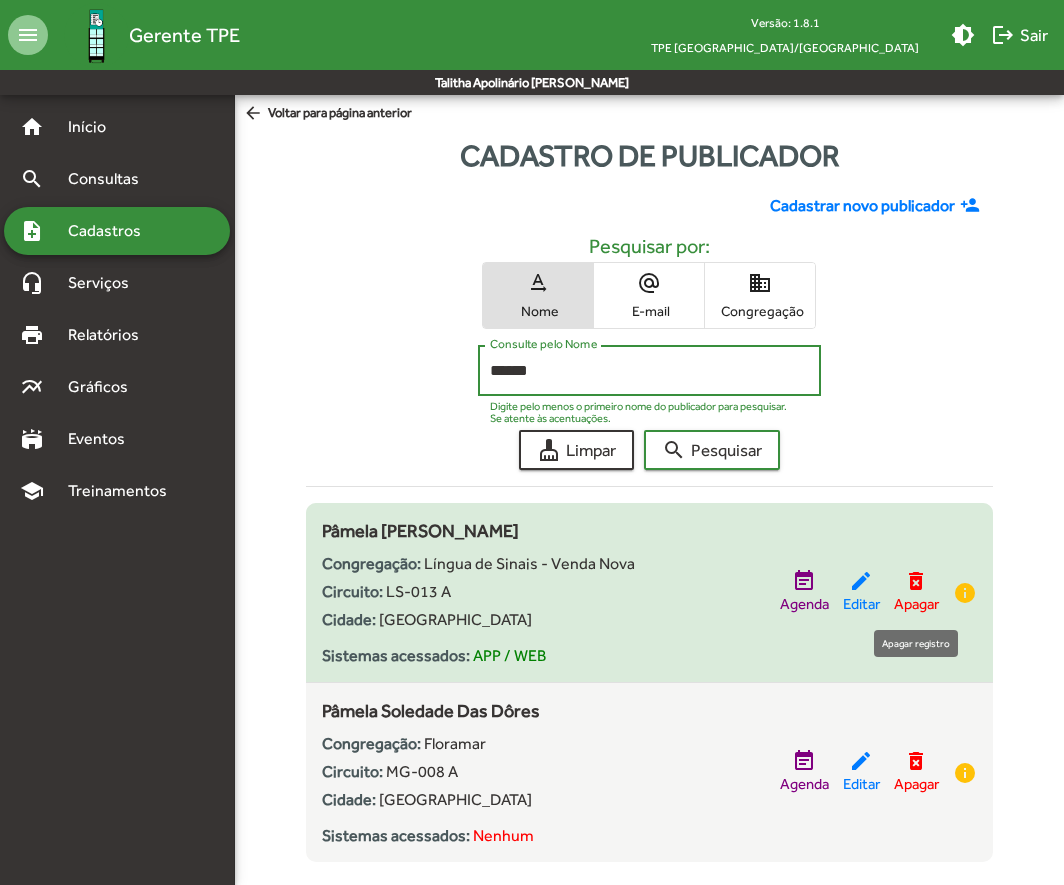 click on "edit" 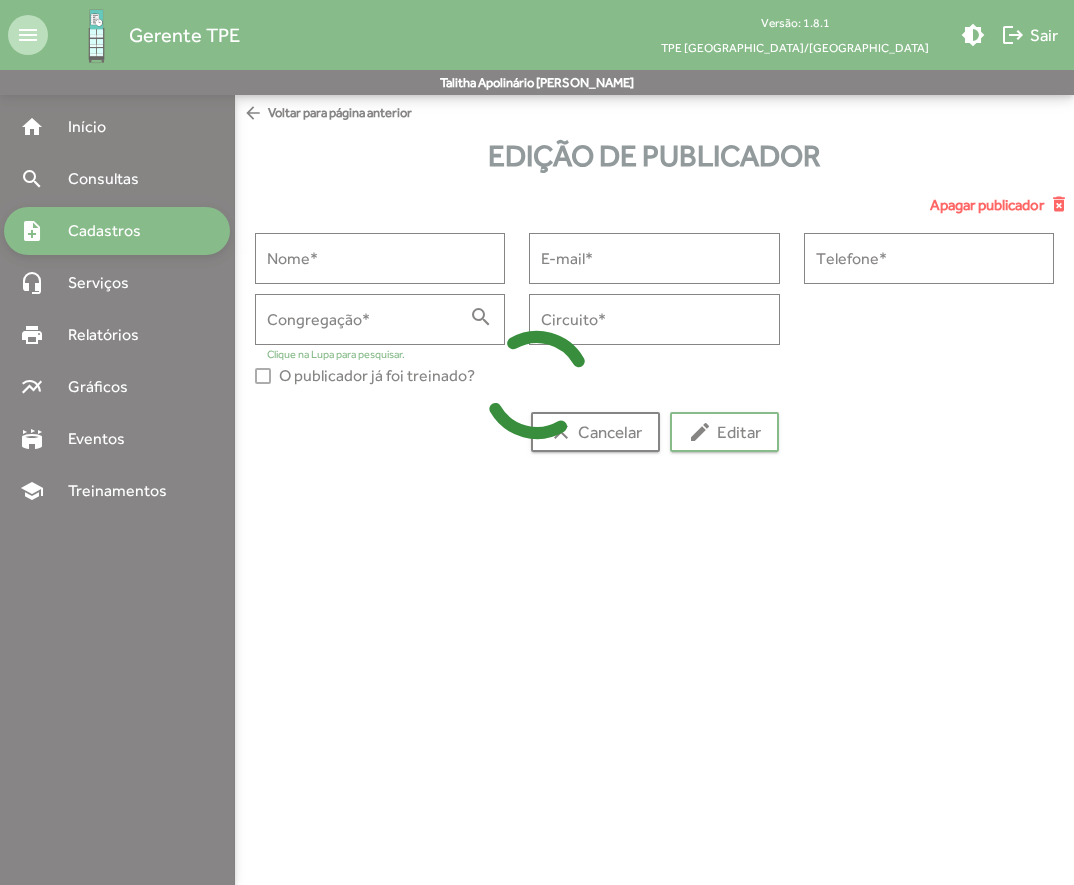 type on "**********" 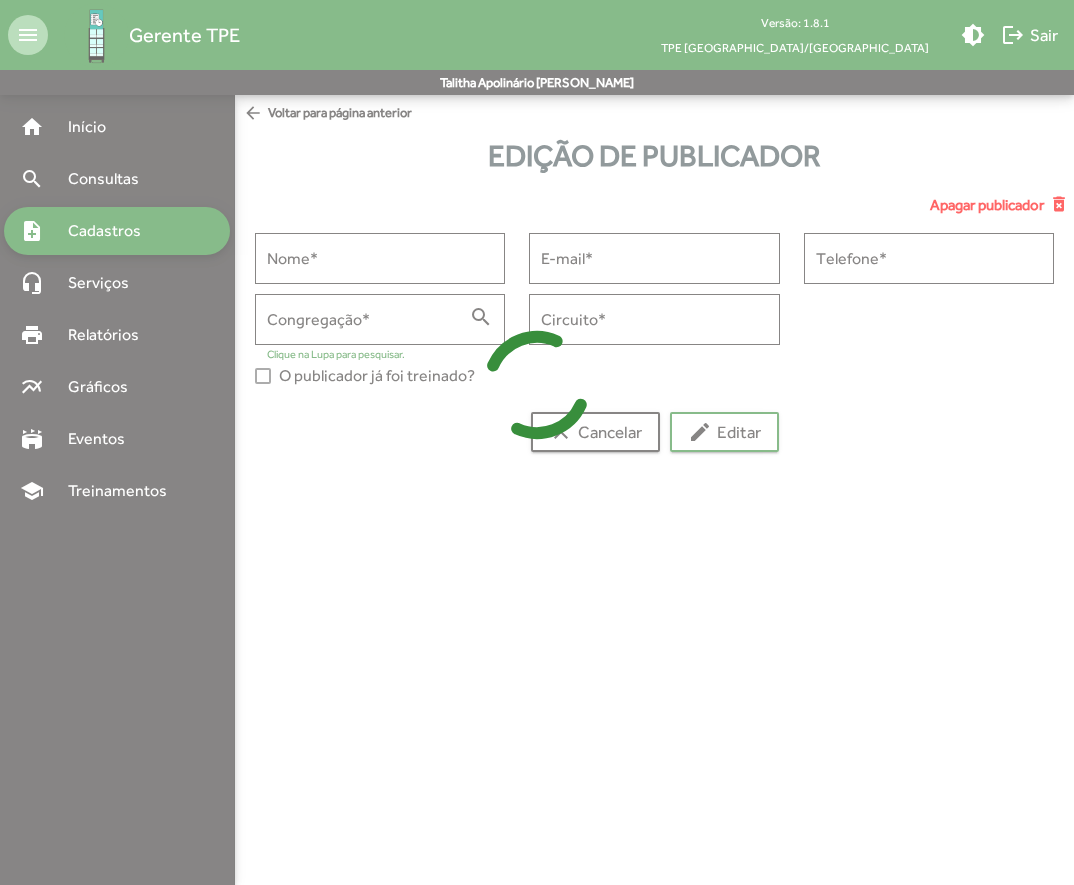 type on "**********" 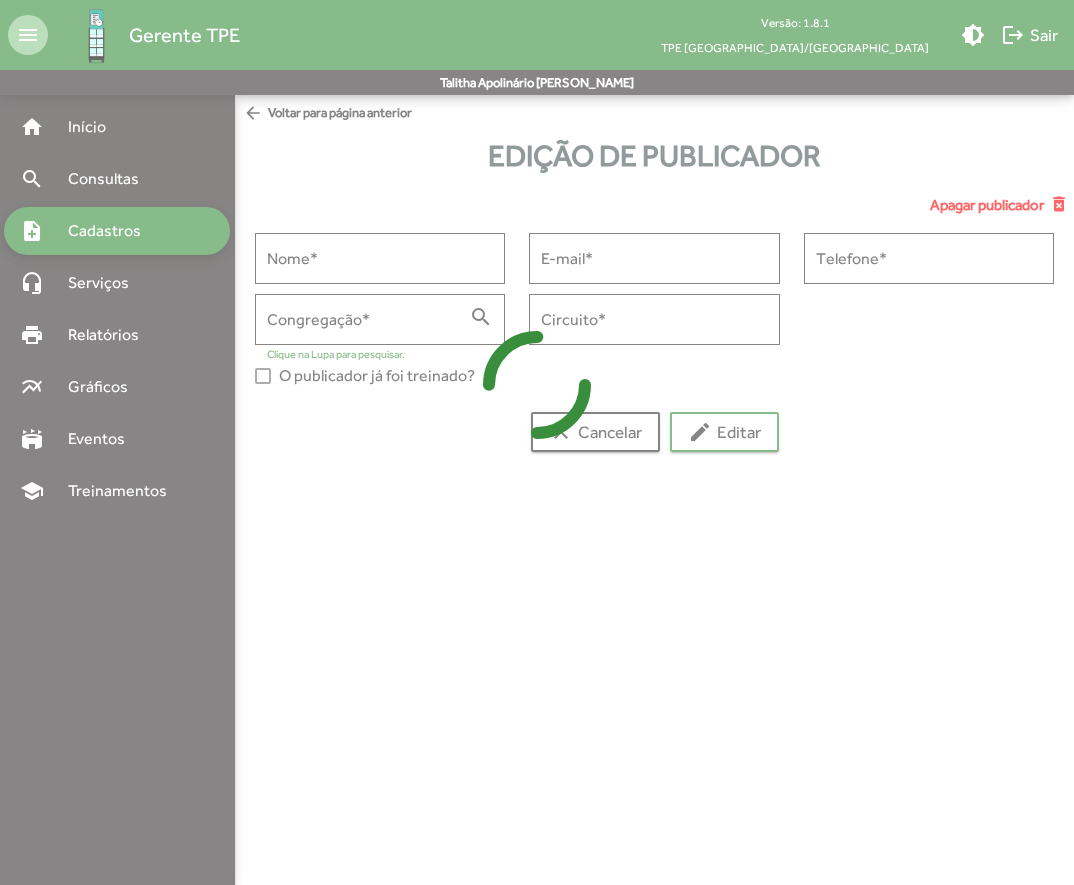 type on "**********" 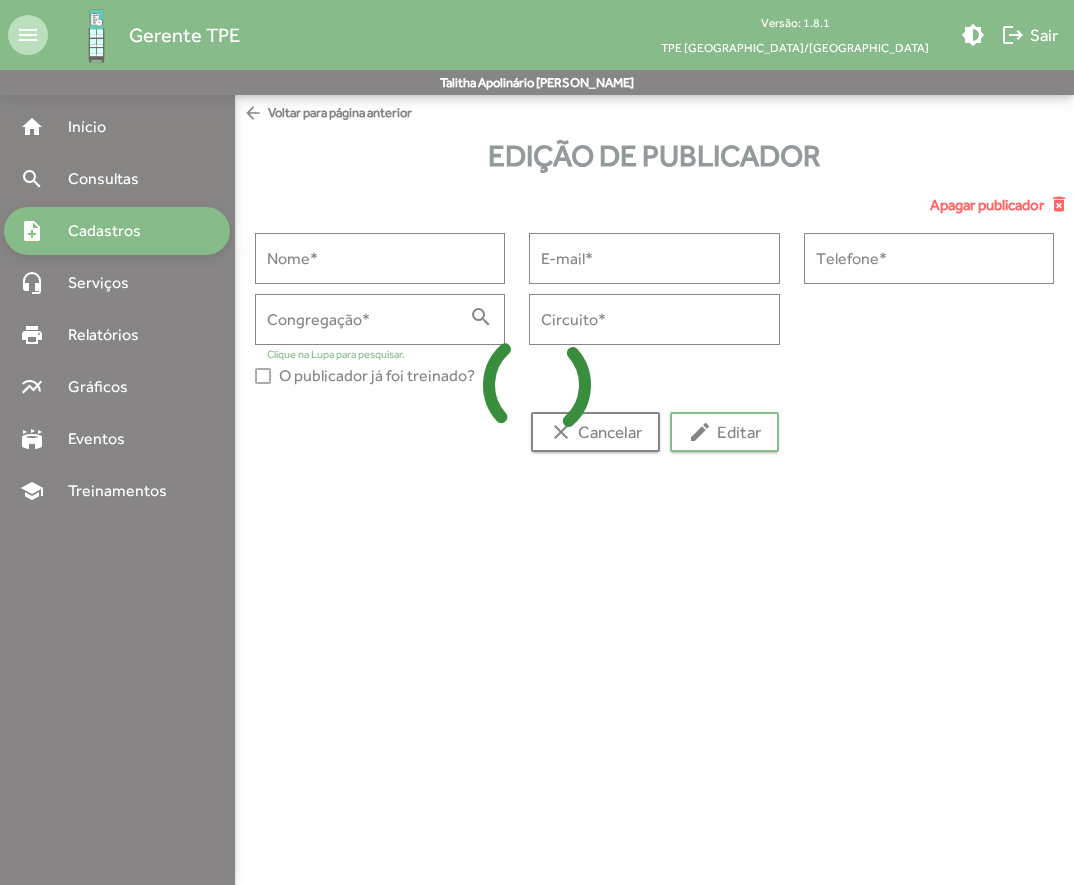 type on "**********" 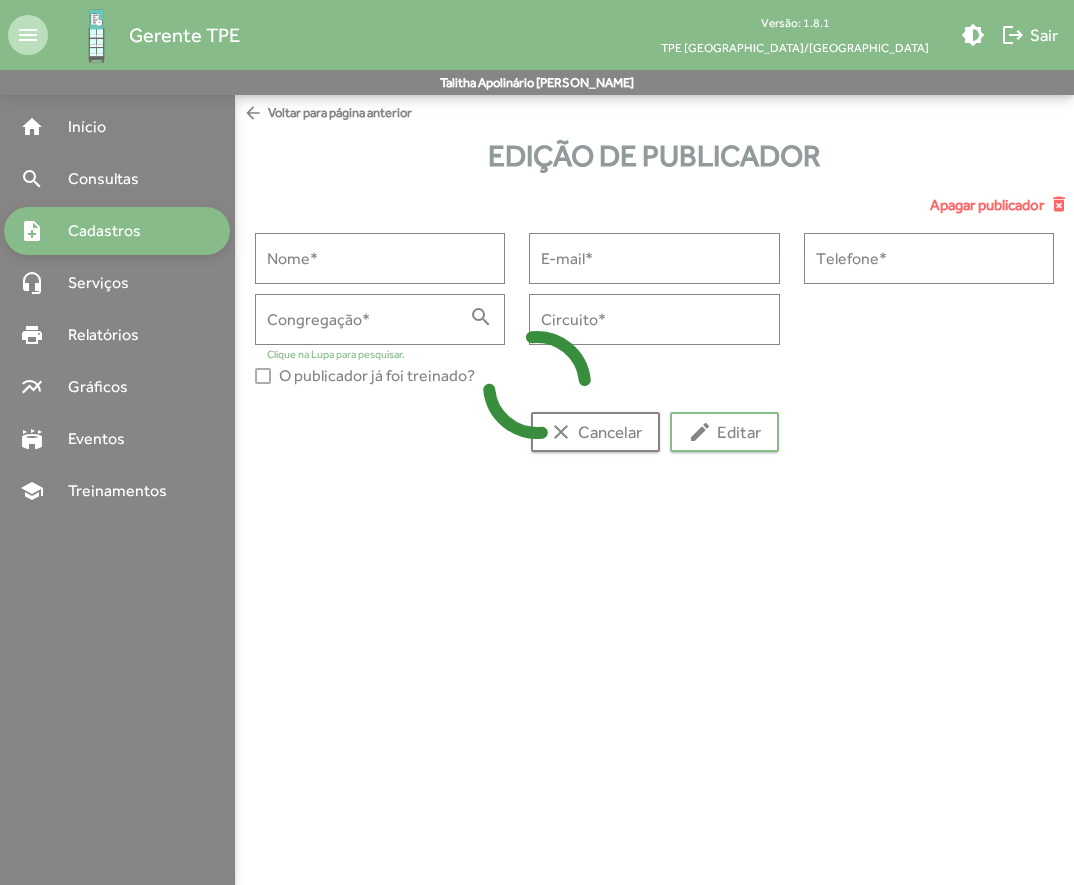 type on "********" 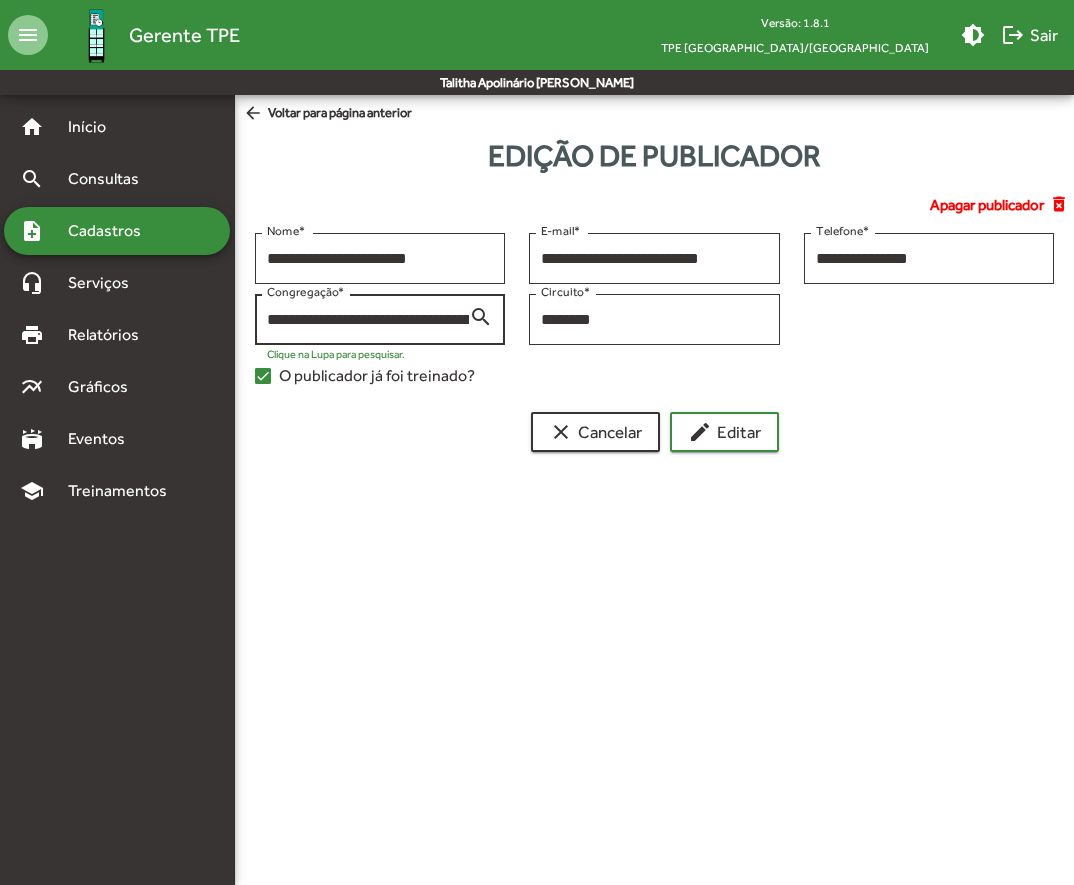 click on "search" at bounding box center (481, 316) 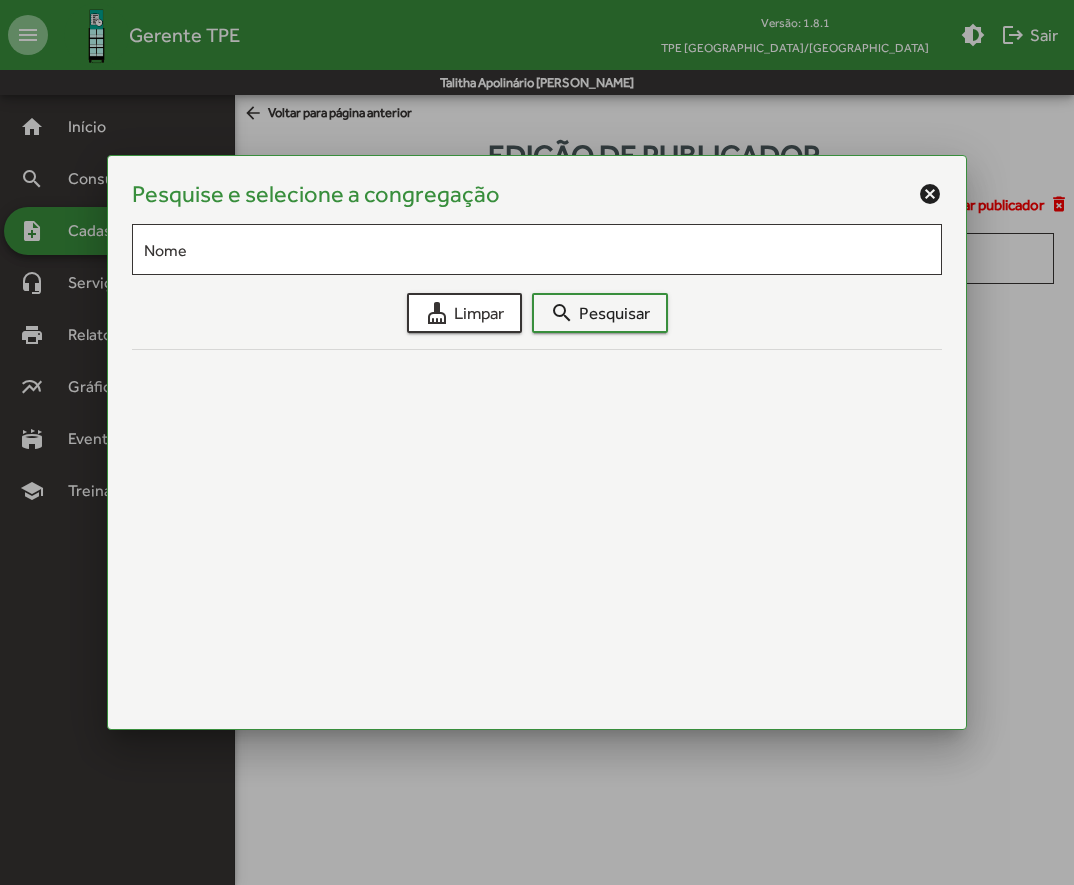 scroll, scrollTop: 0, scrollLeft: 0, axis: both 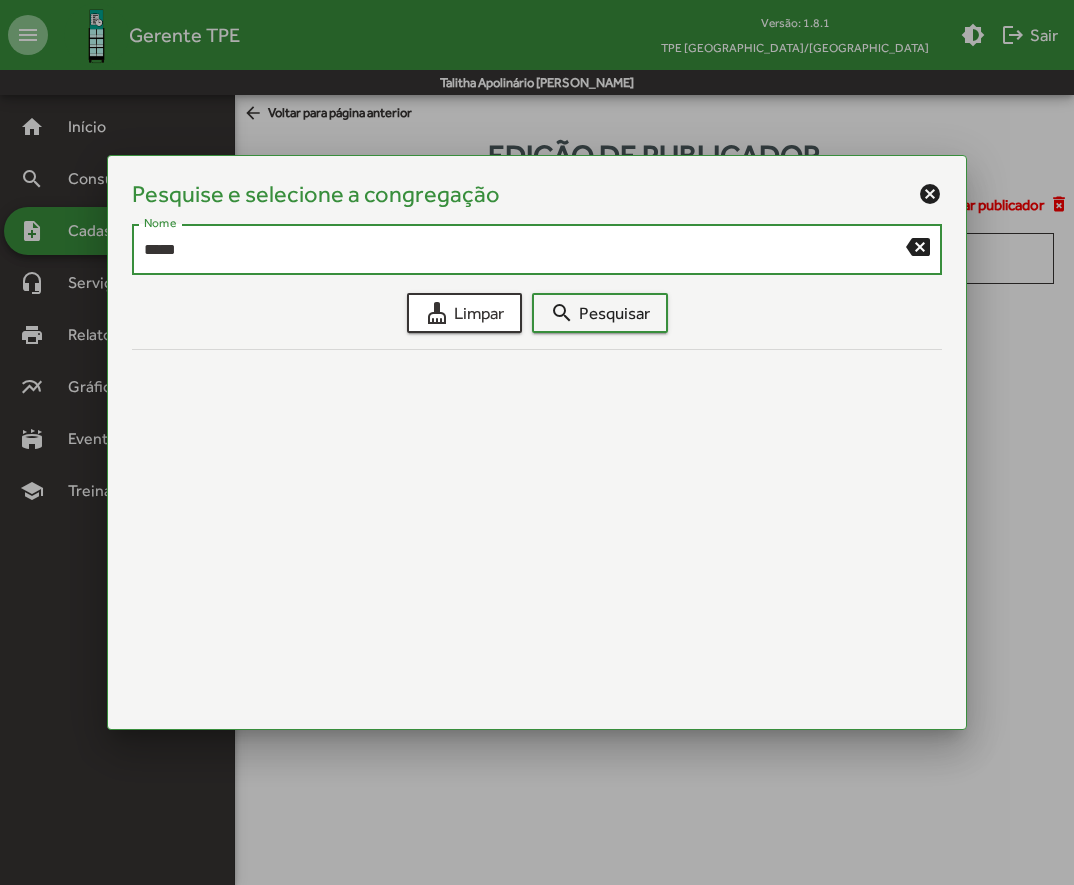 type on "*****" 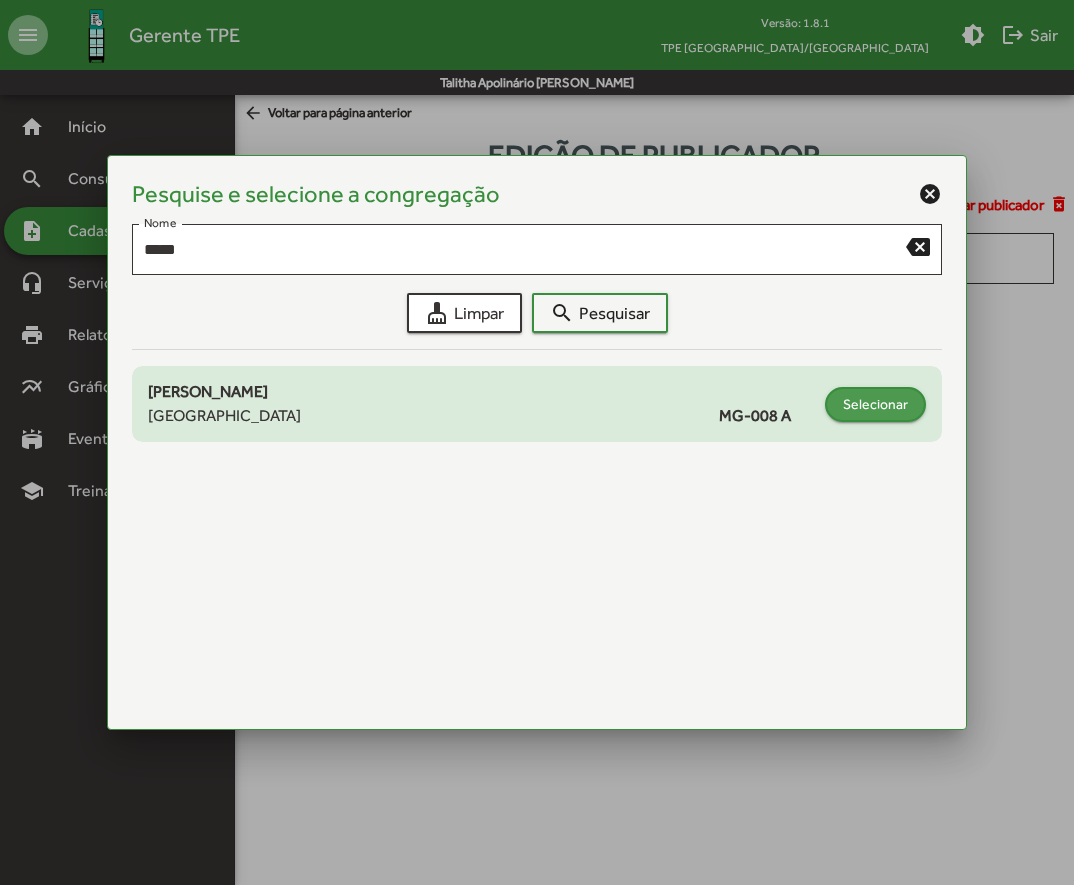 click on "Selecionar" 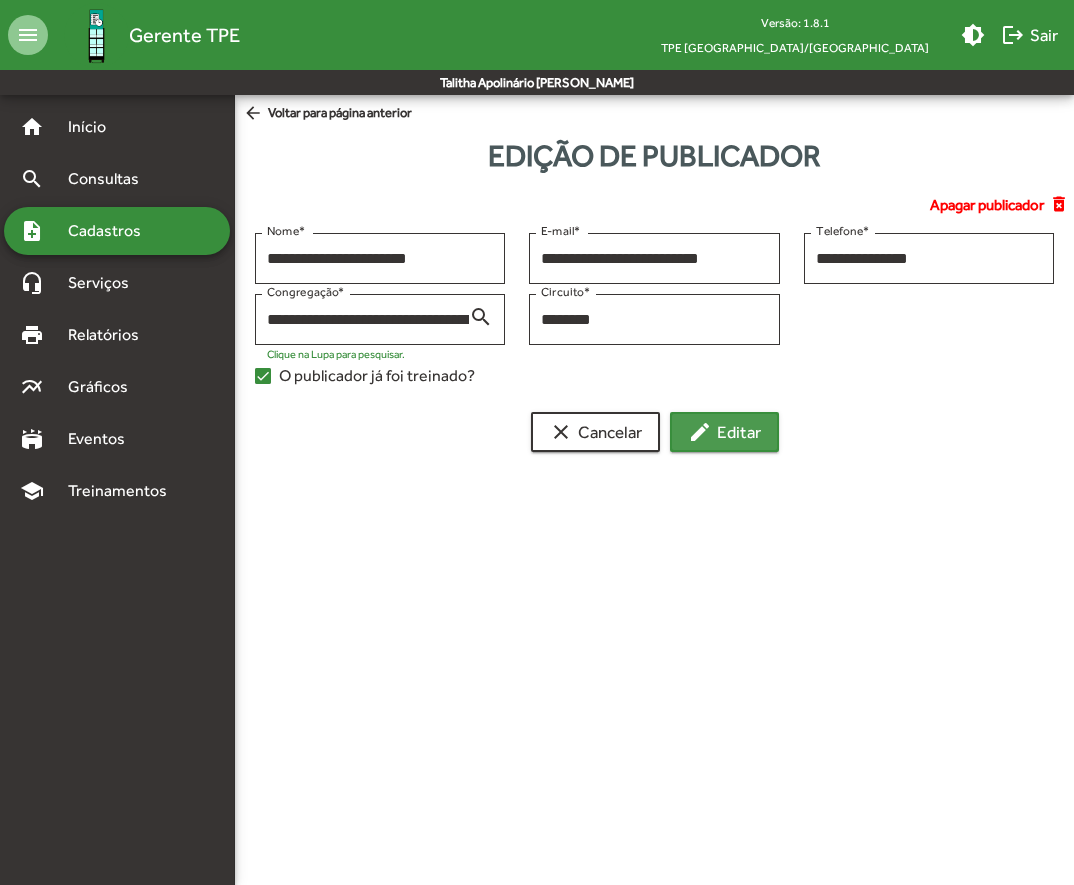 click on "edit  Editar" at bounding box center [724, 432] 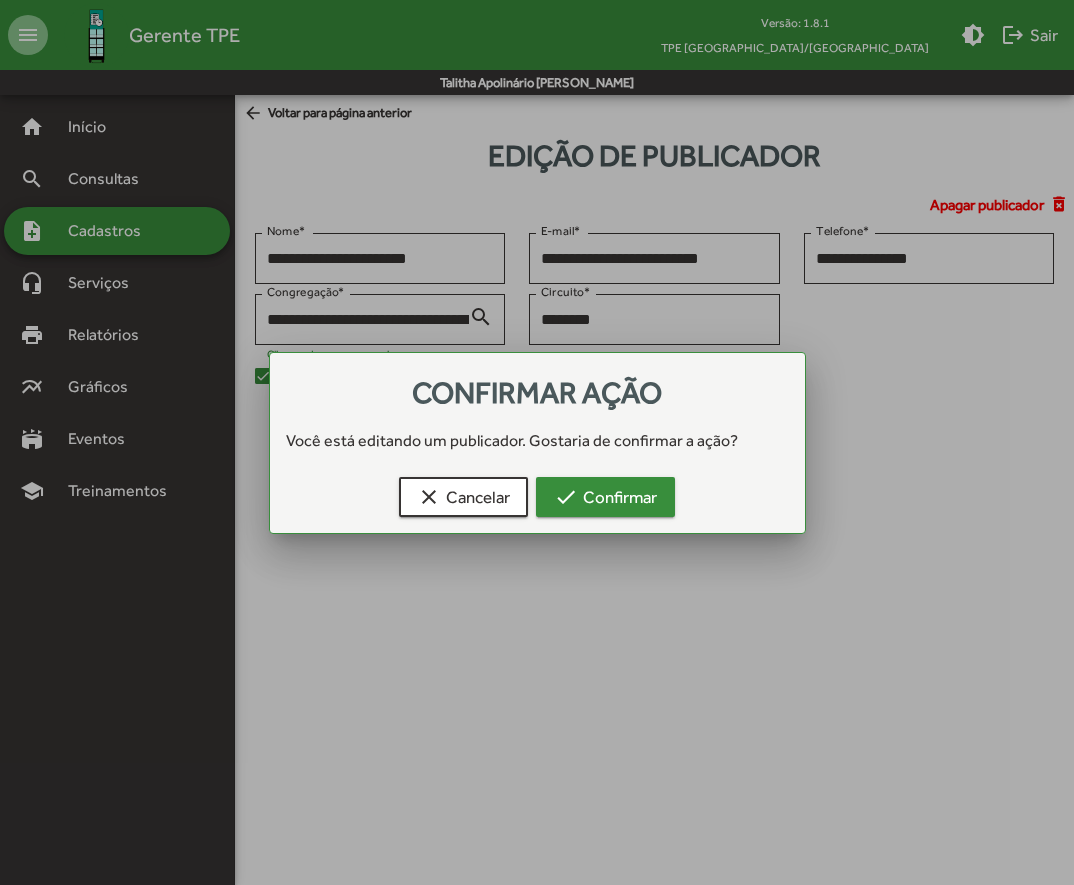 click on "check  Confirmar" at bounding box center [605, 497] 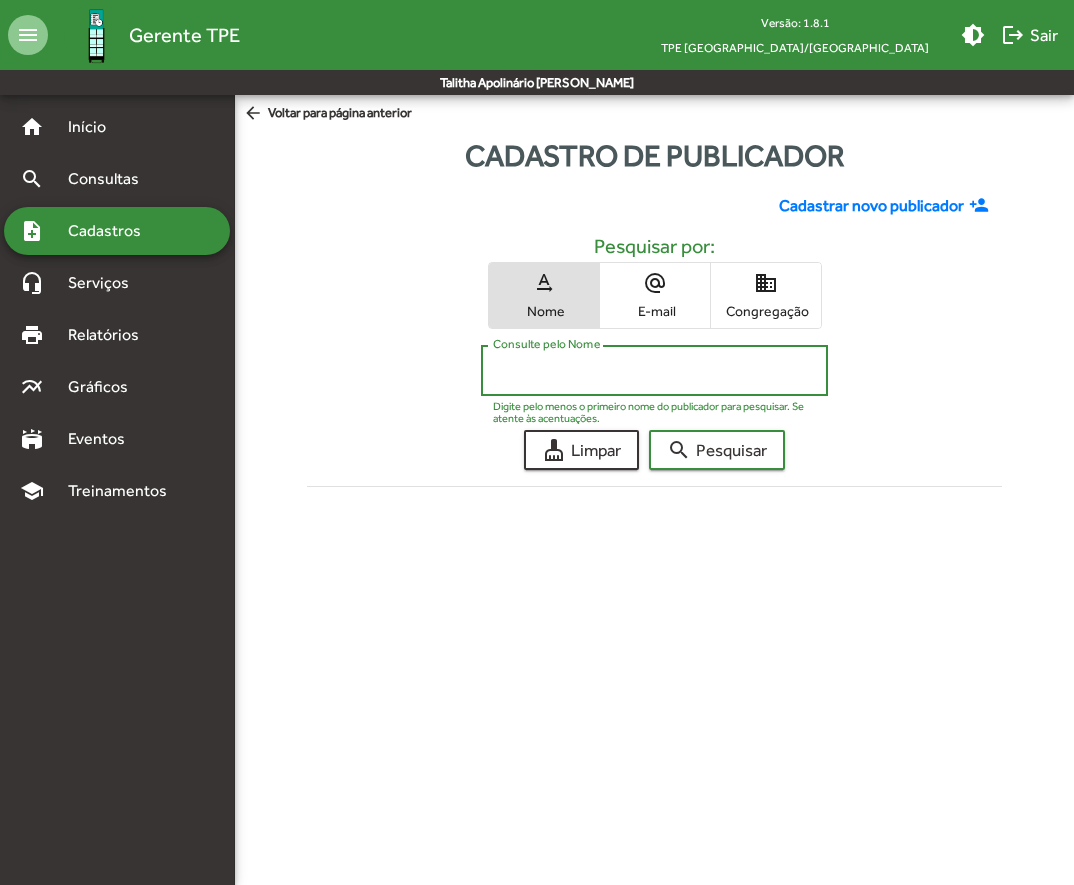 click on "Consulte pelo Nome" at bounding box center (655, 371) 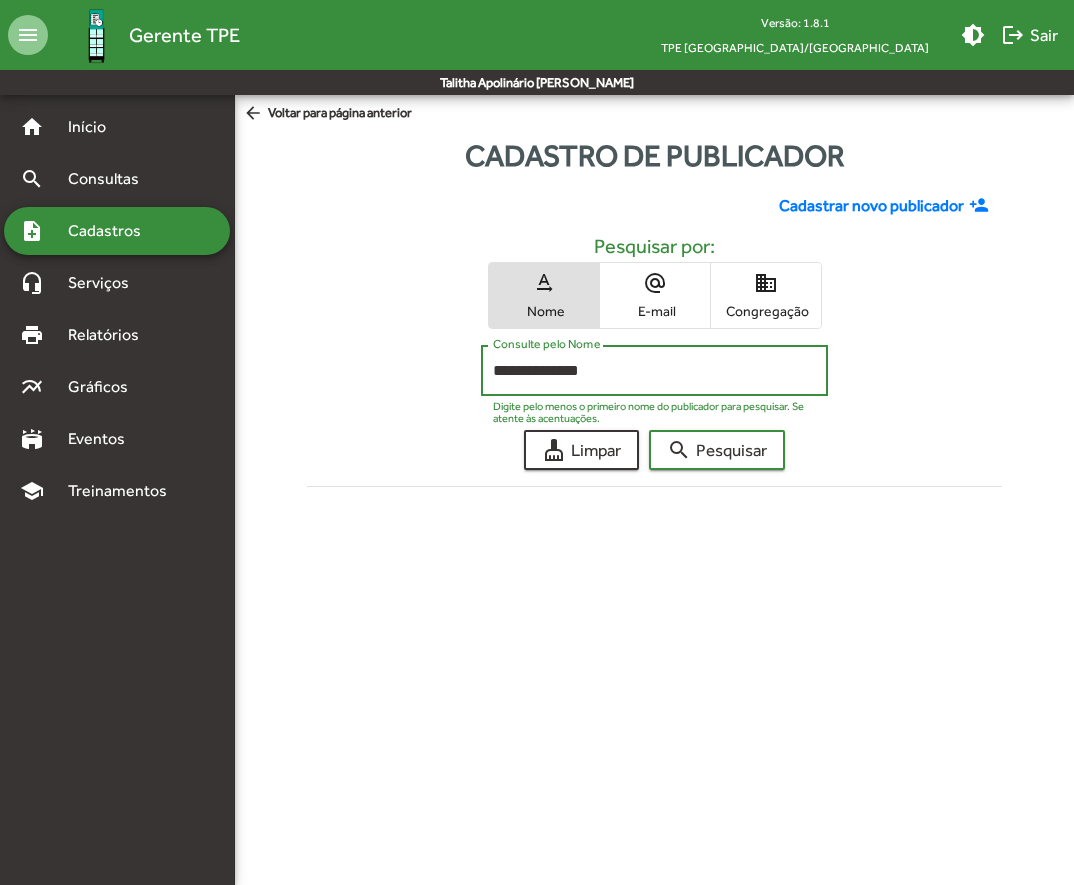 click on "search  Pesquisar" 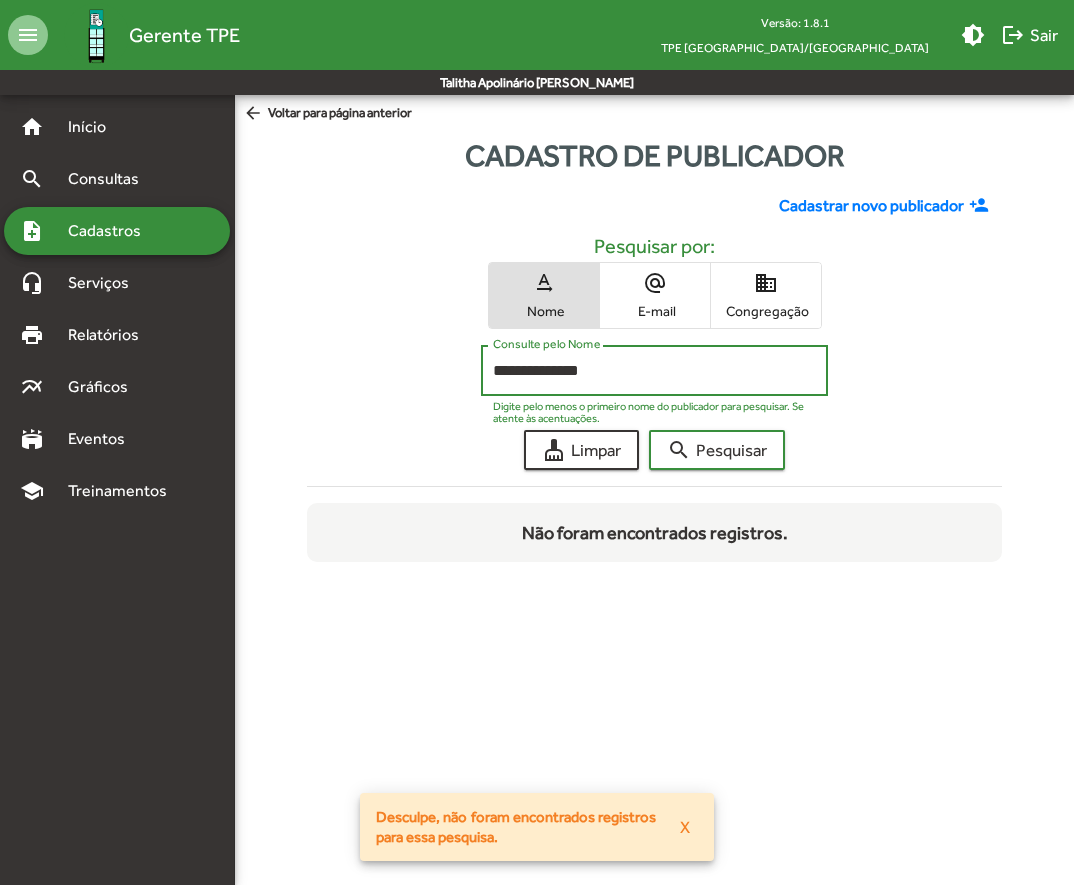 click on "**********" at bounding box center [655, 371] 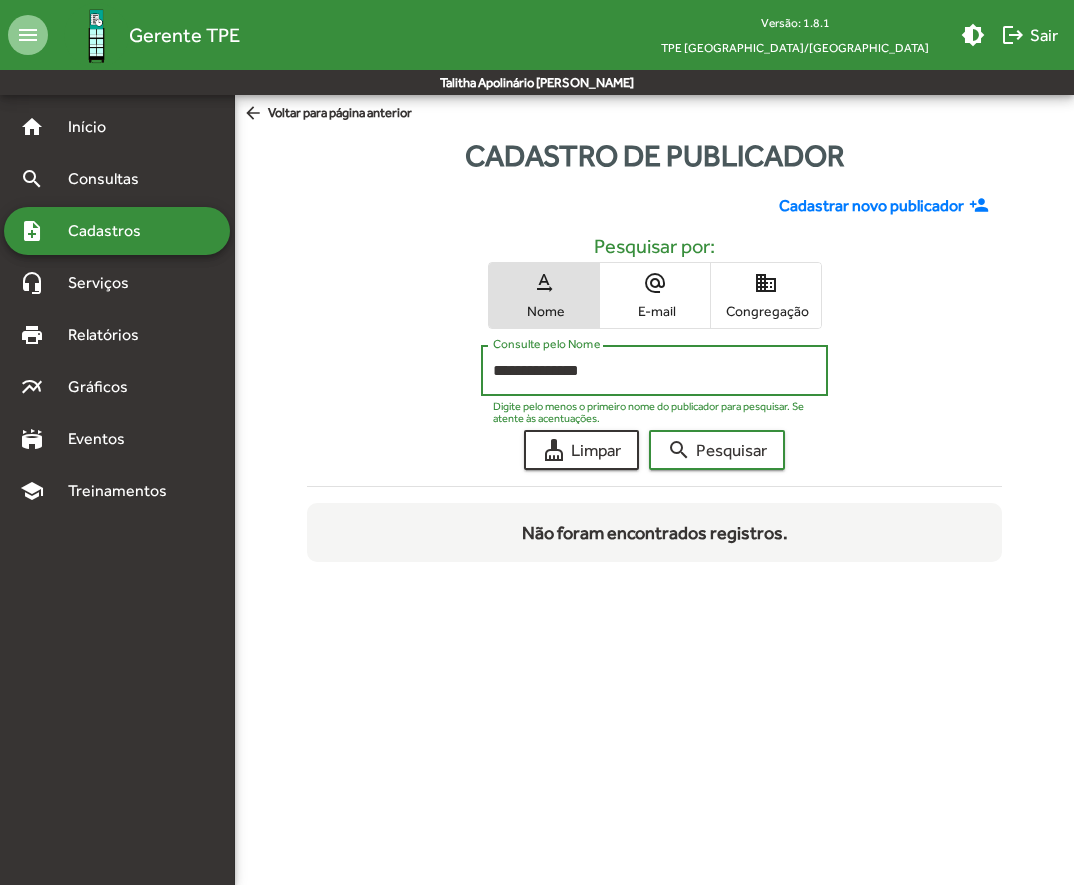 click on "**********" at bounding box center (655, 371) 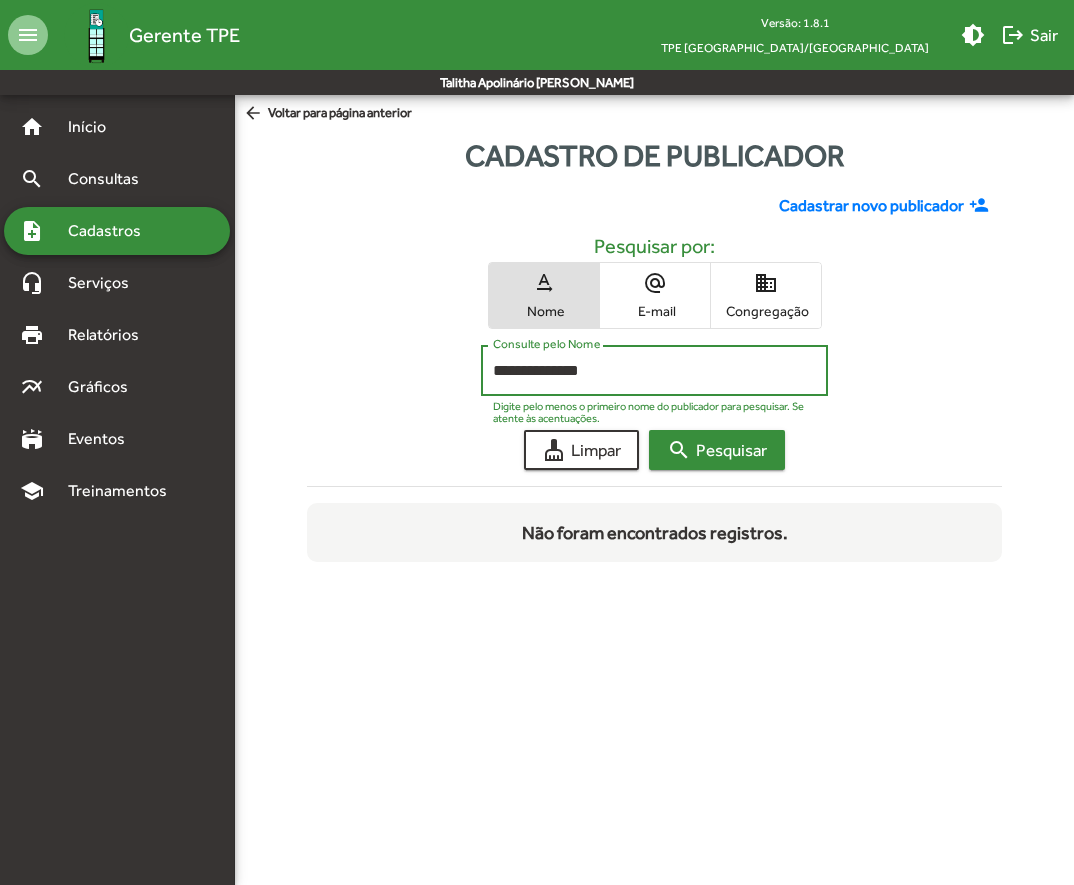 type on "**********" 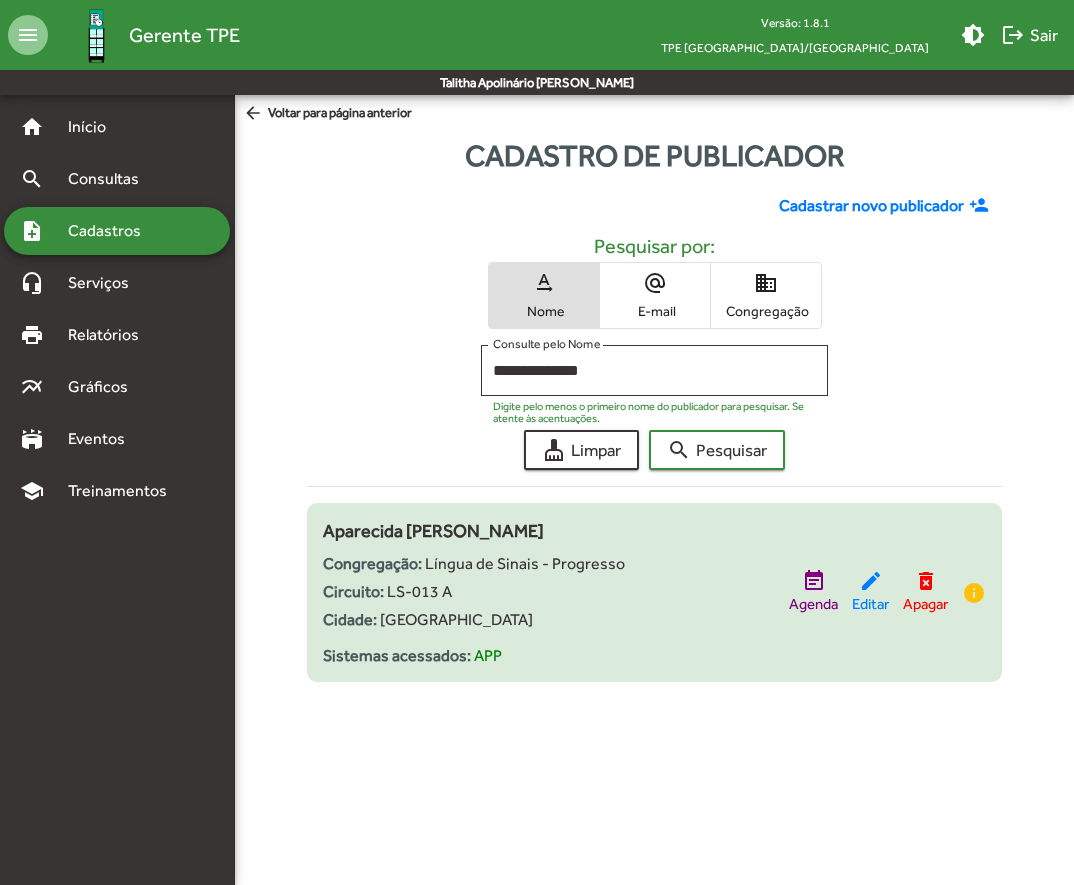 click on "event_note  Agenda  edit  Editar  delete_forever  Apagar  info" 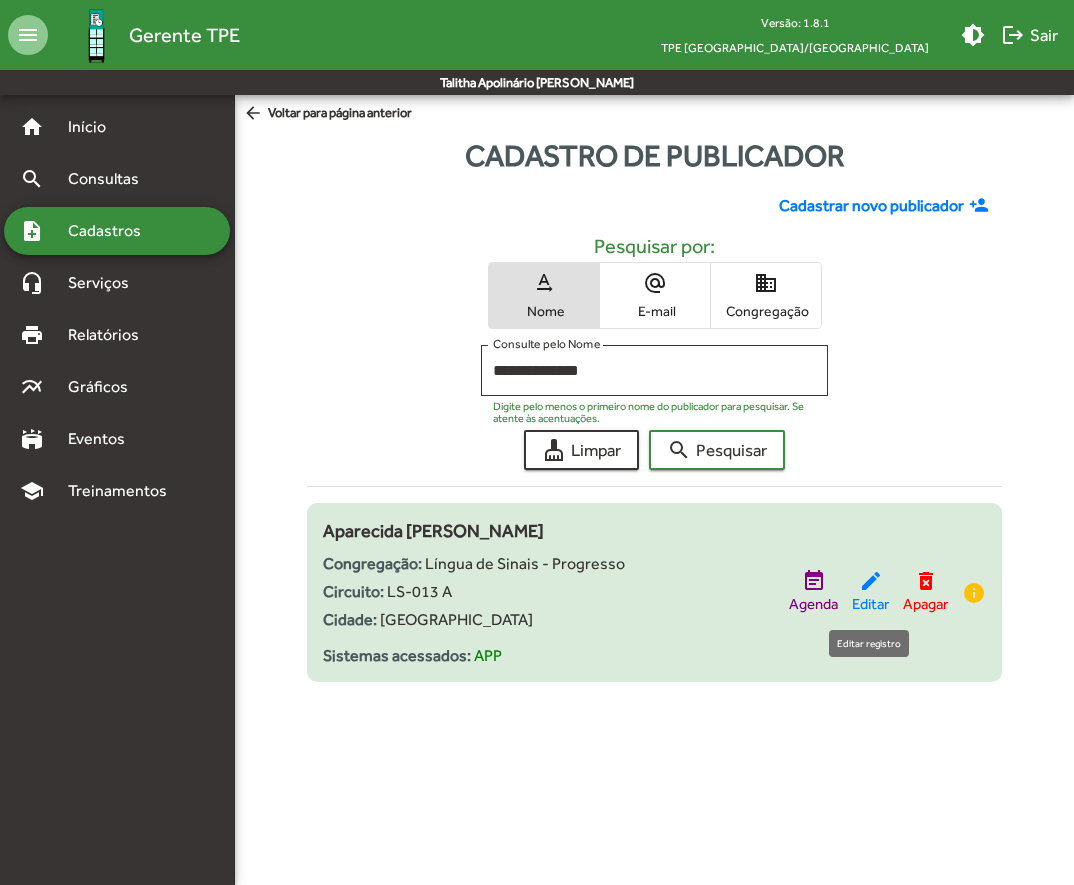 click on "edit" 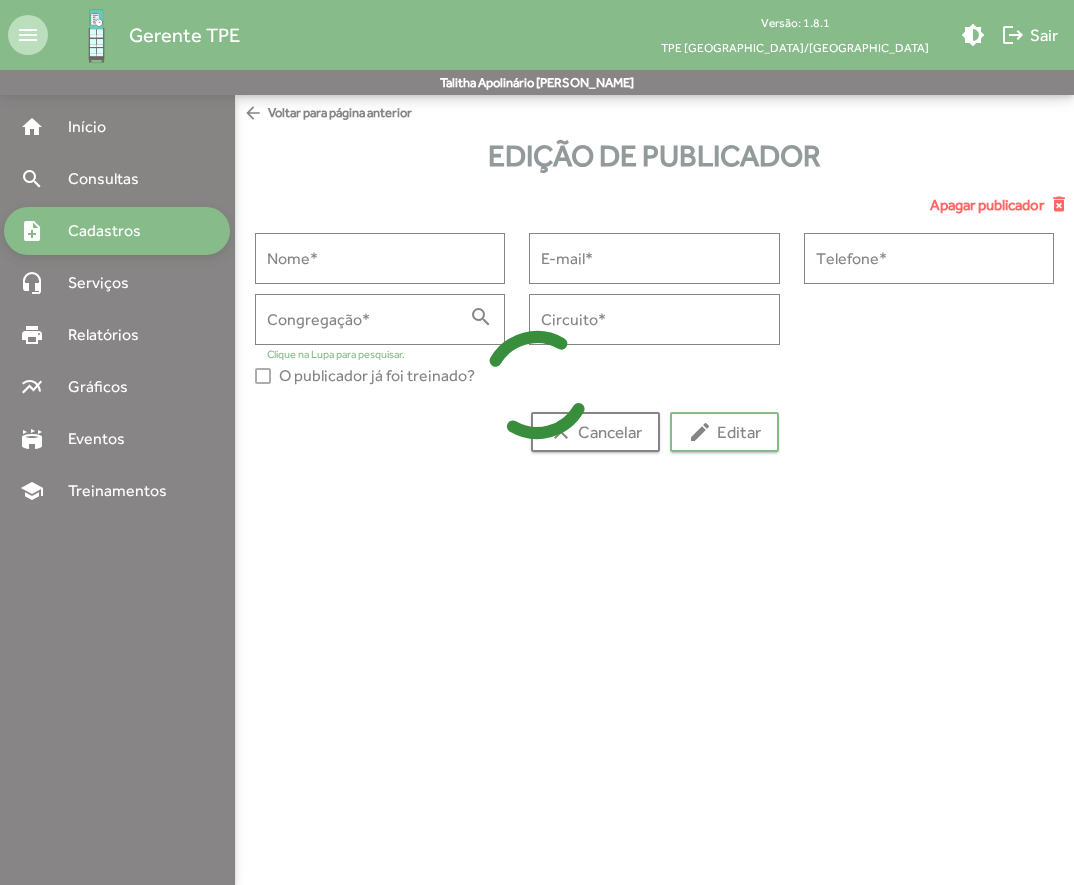 type on "**********" 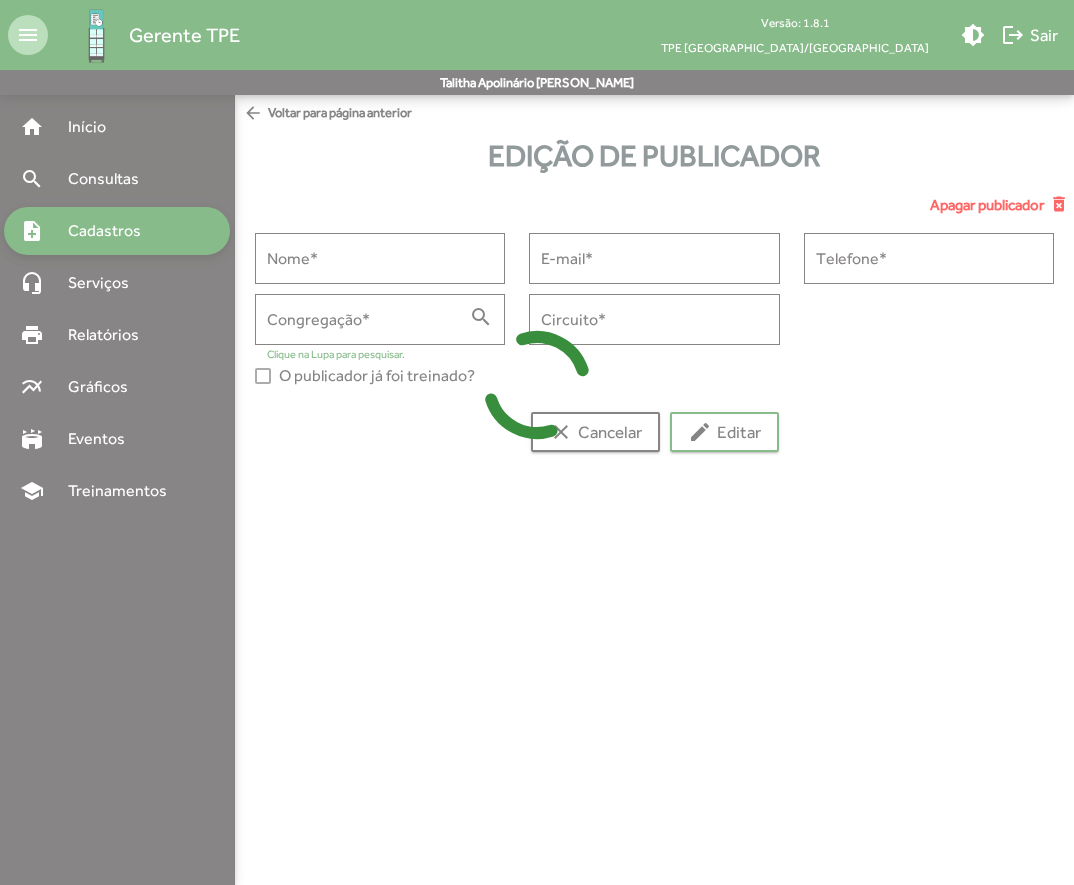 type on "**********" 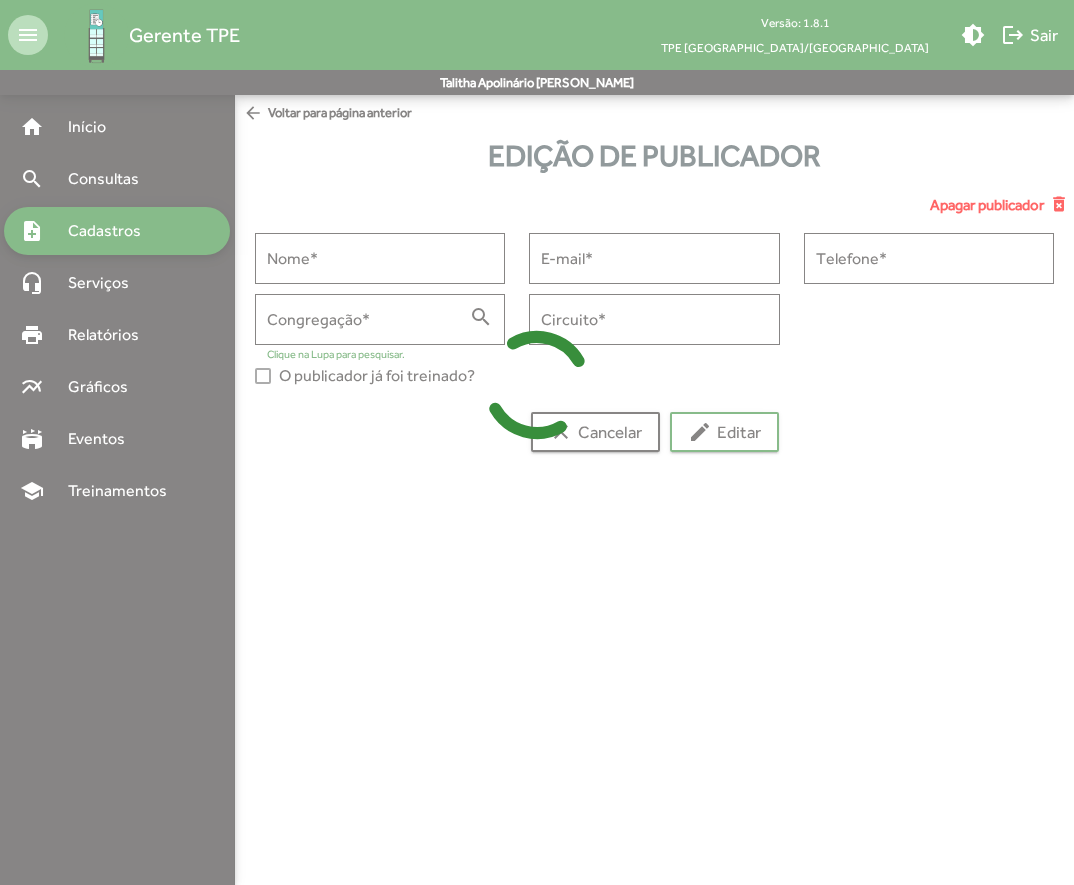type on "**********" 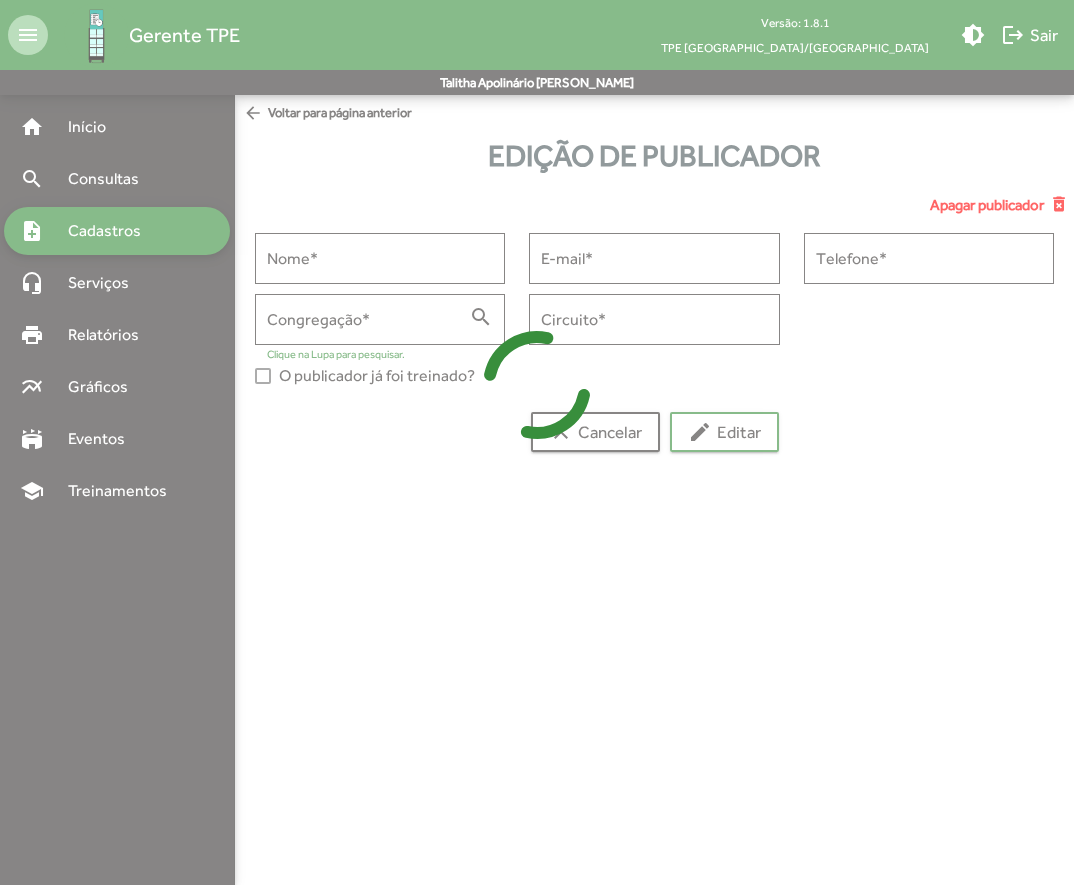 type on "**********" 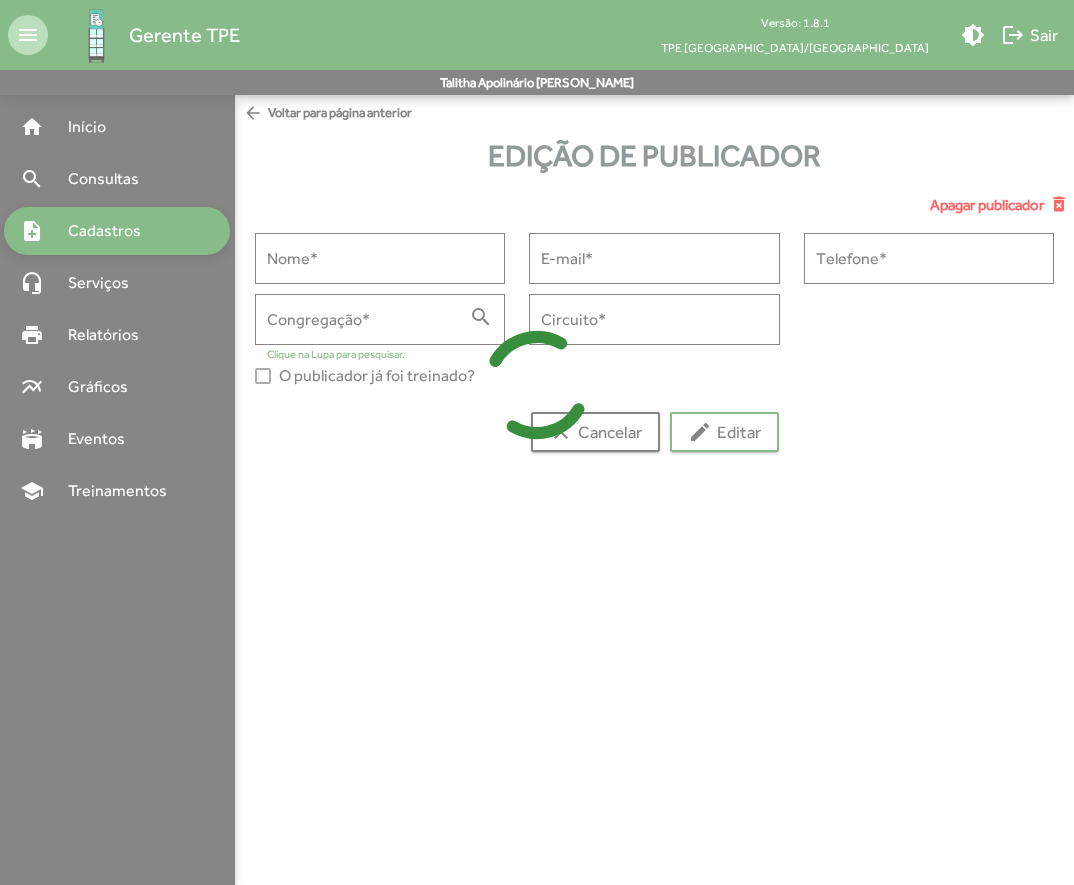 type on "********" 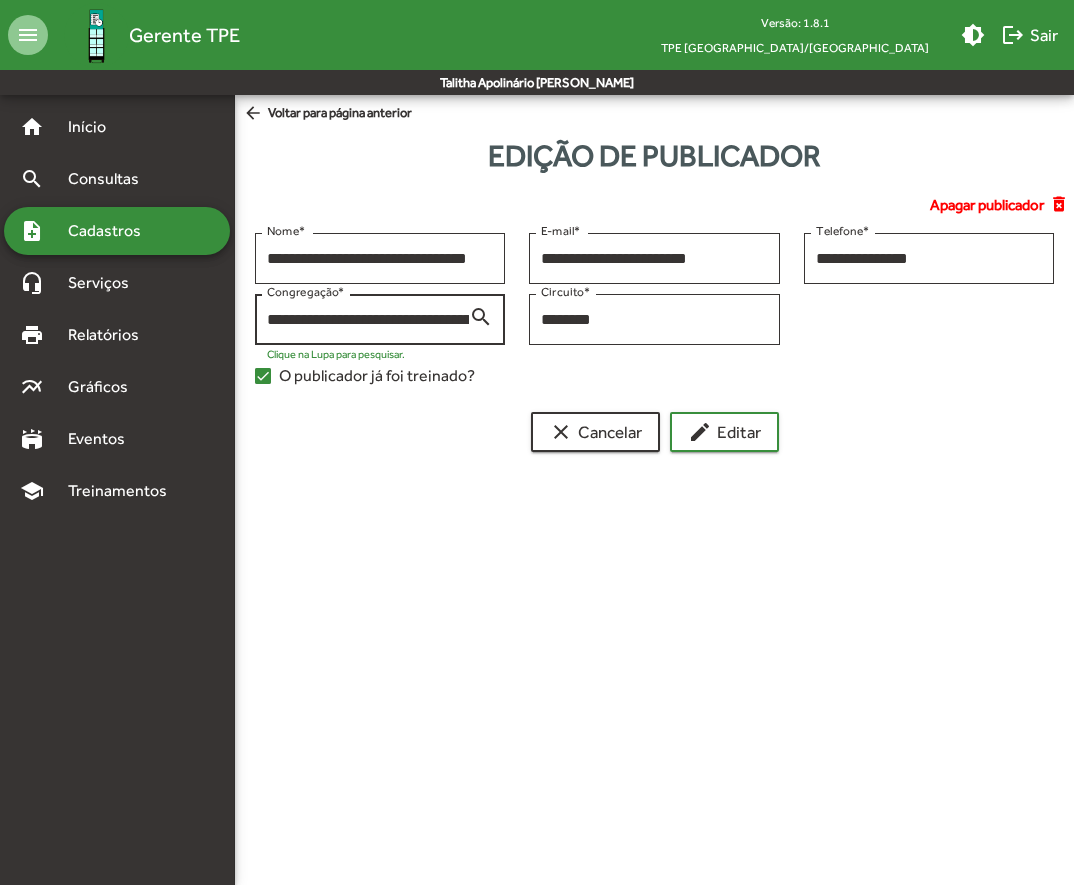 click on "**********" at bounding box center [368, 320] 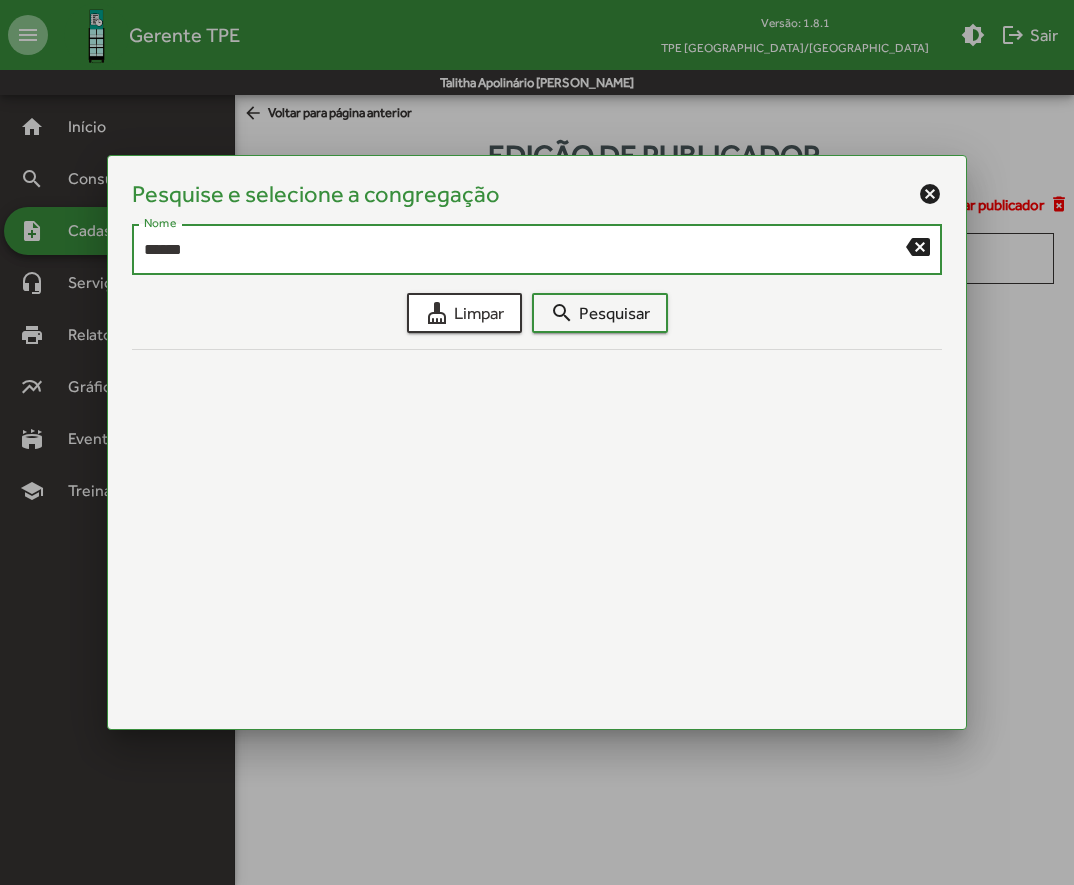 type on "******" 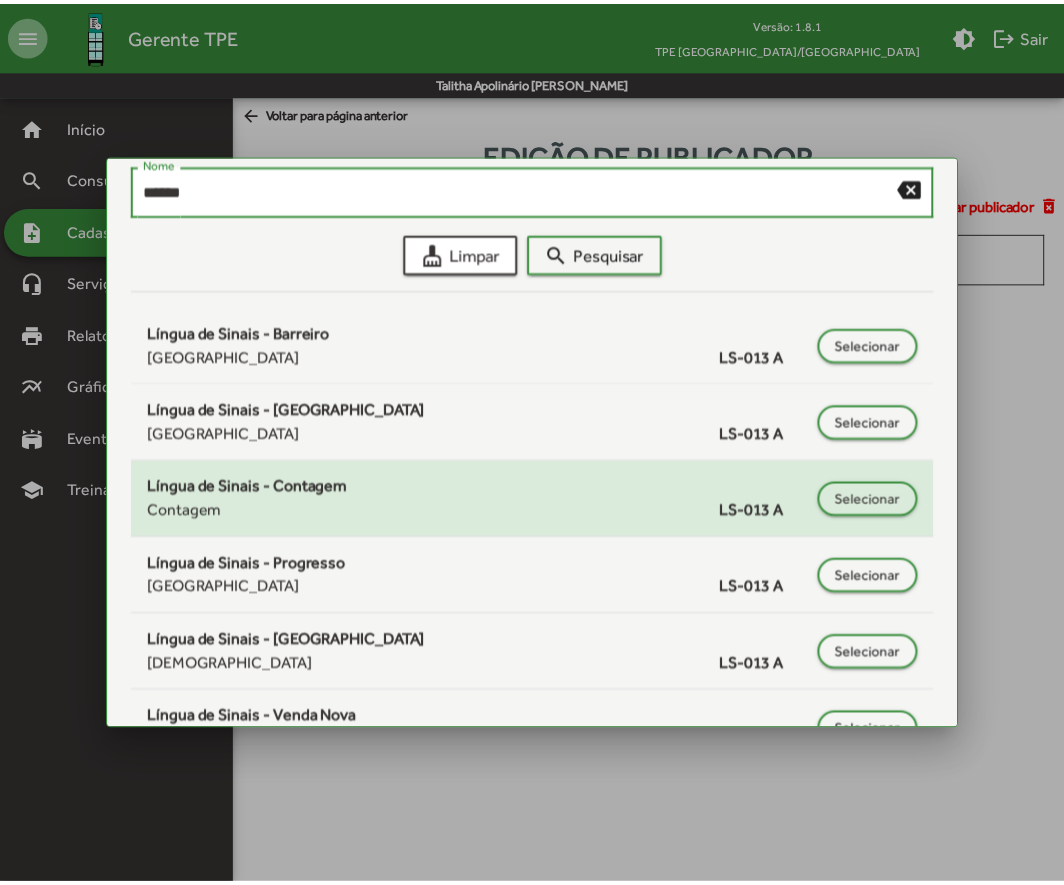 scroll, scrollTop: 122, scrollLeft: 0, axis: vertical 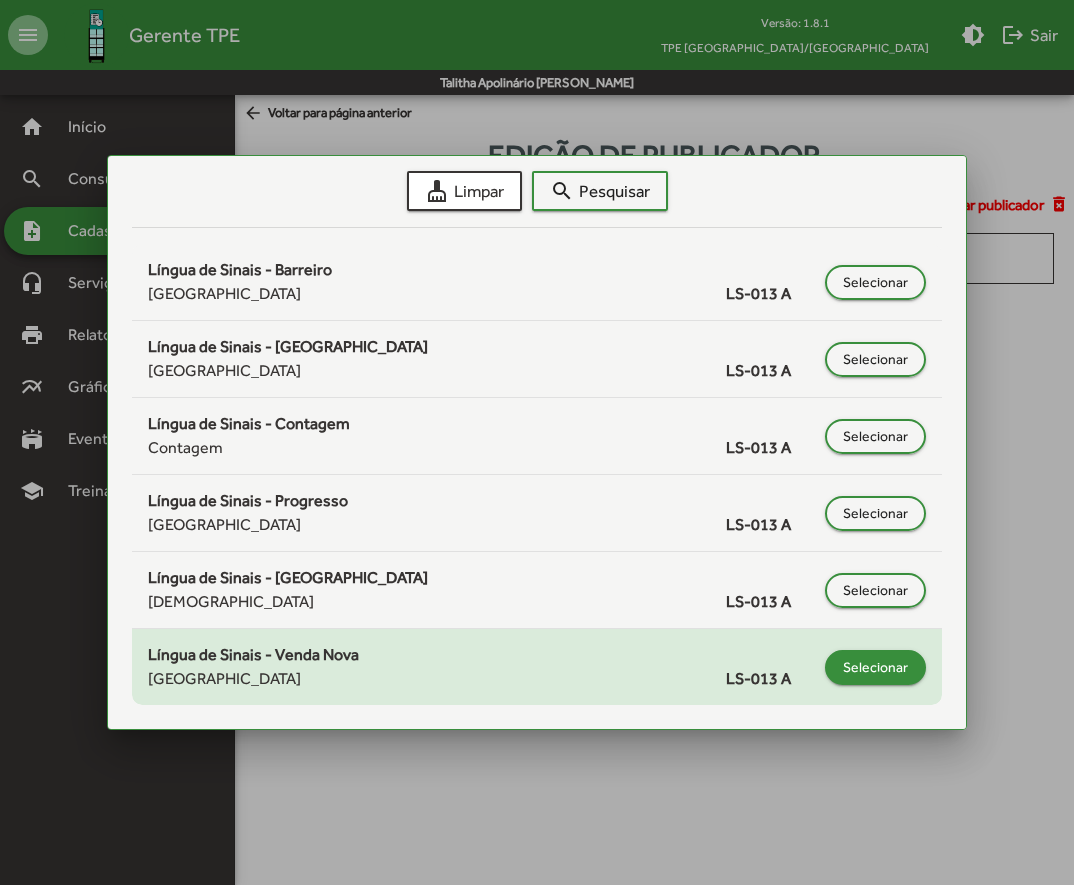 click on "Selecionar" 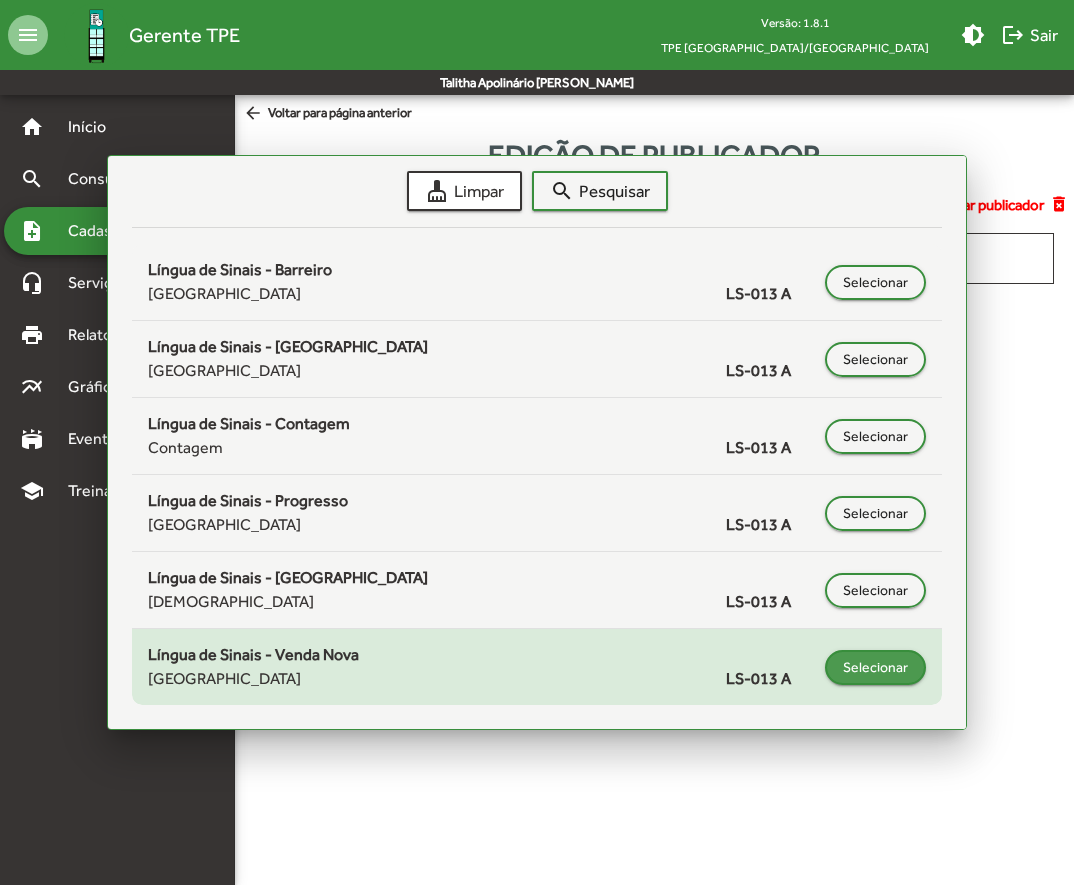 type on "**********" 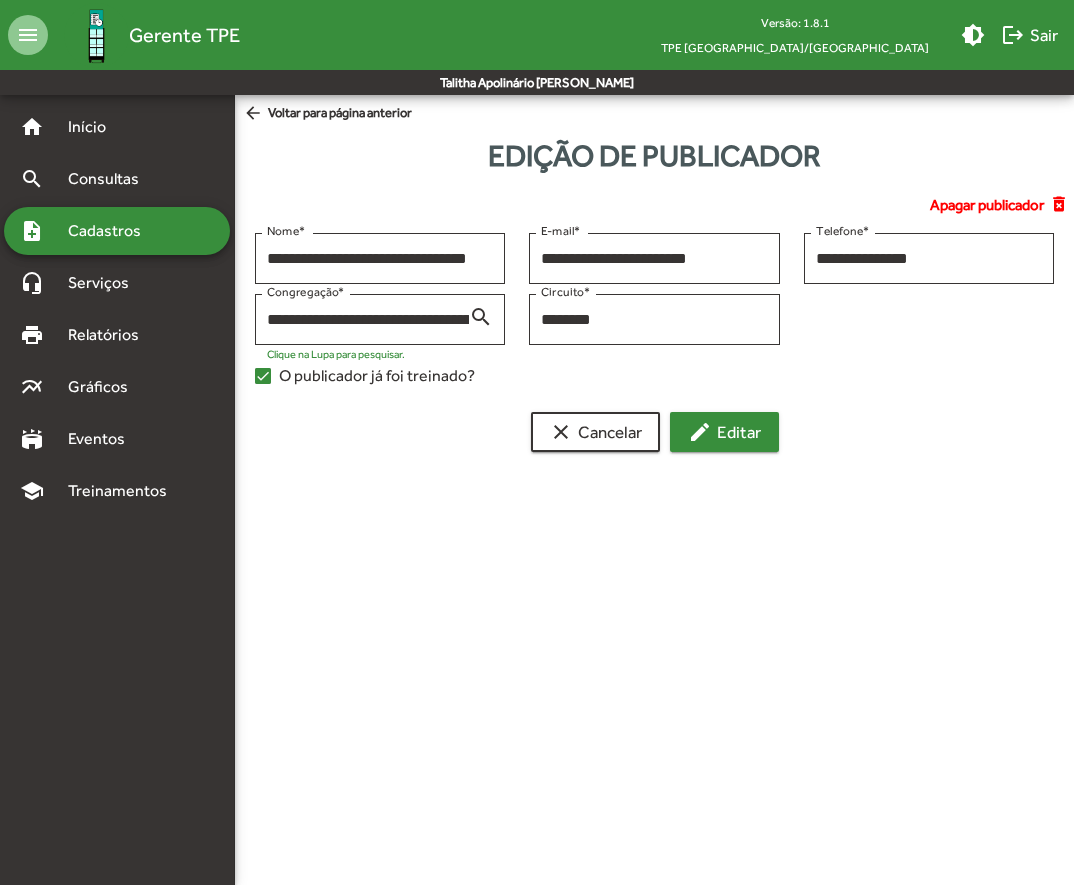 click on "edit  Editar" at bounding box center (724, 432) 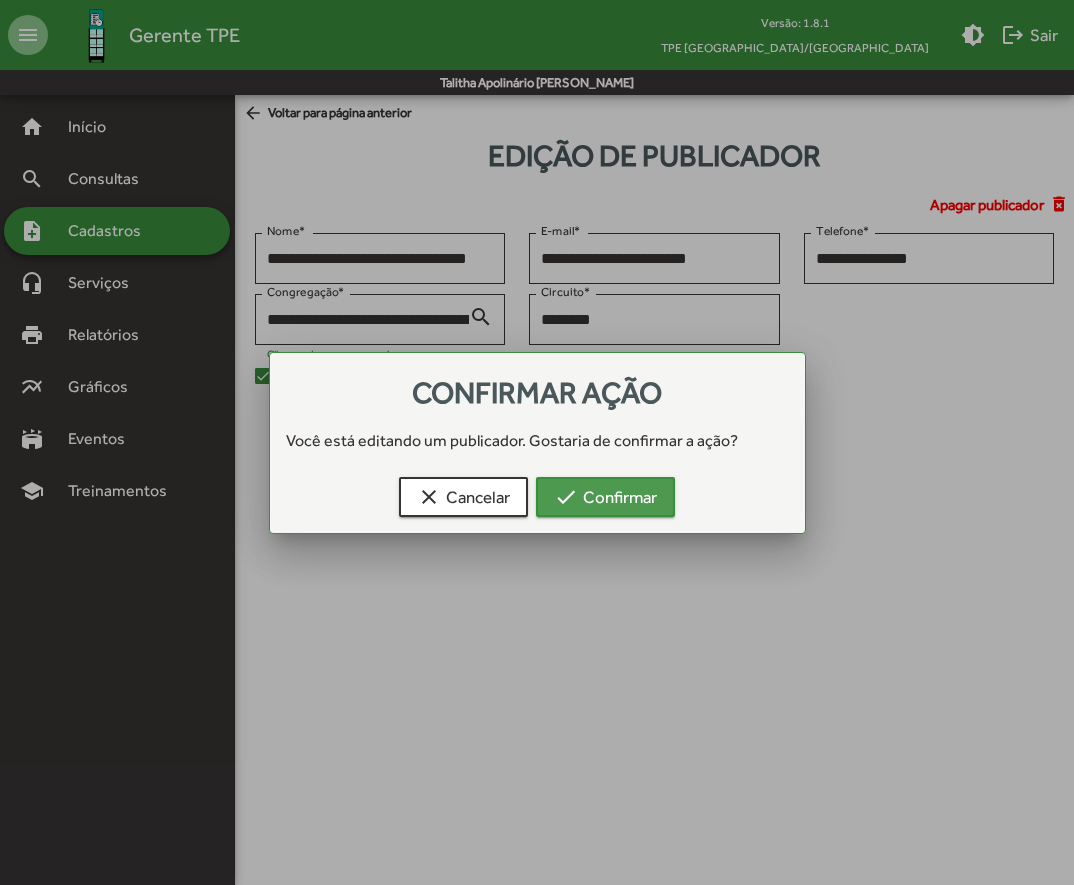 click on "check  Confirmar" at bounding box center (605, 497) 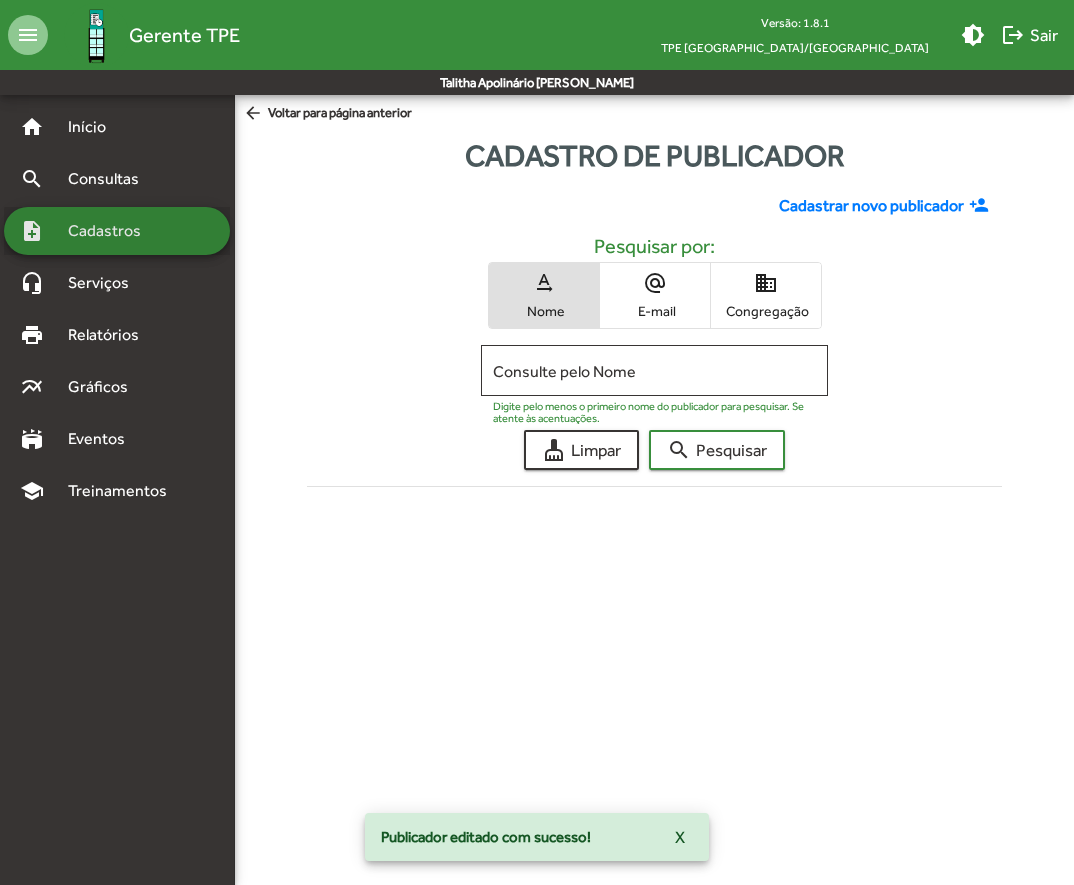 click on "note_add Cadastros" at bounding box center [117, 231] 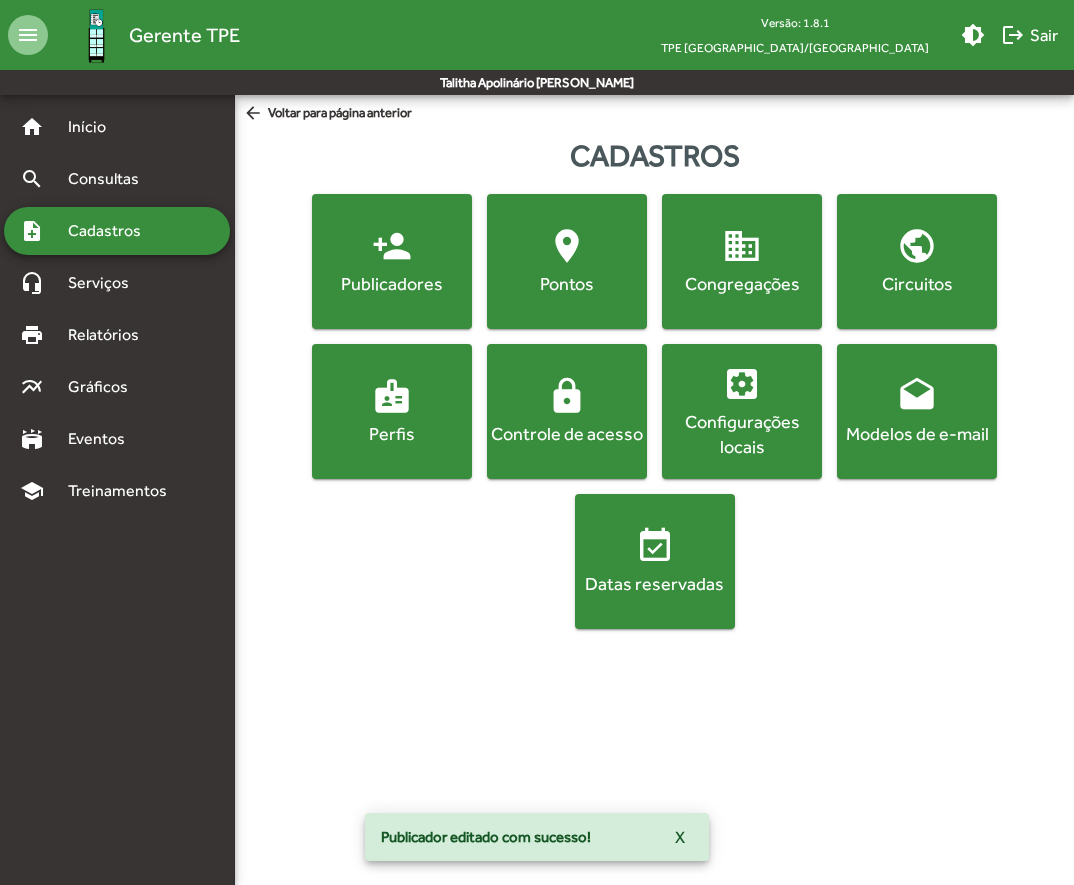 click on "domain" 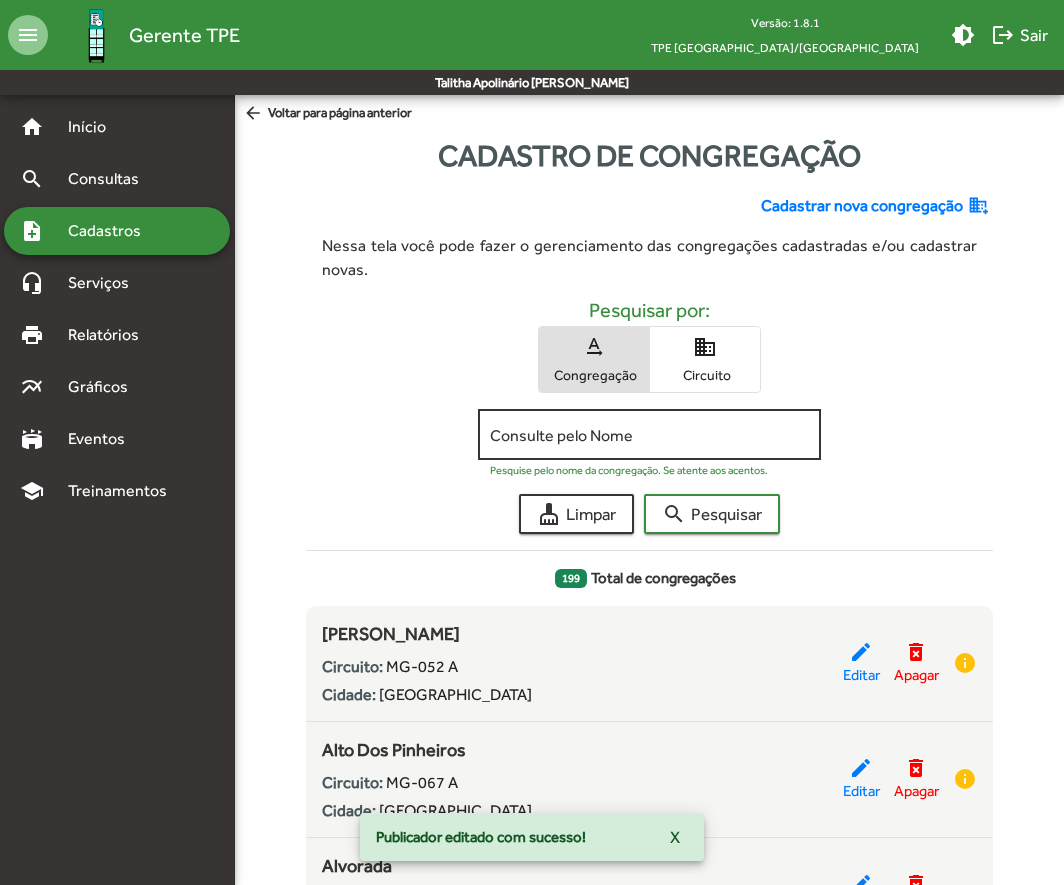 click on "Consulte pelo Nome" at bounding box center (649, 435) 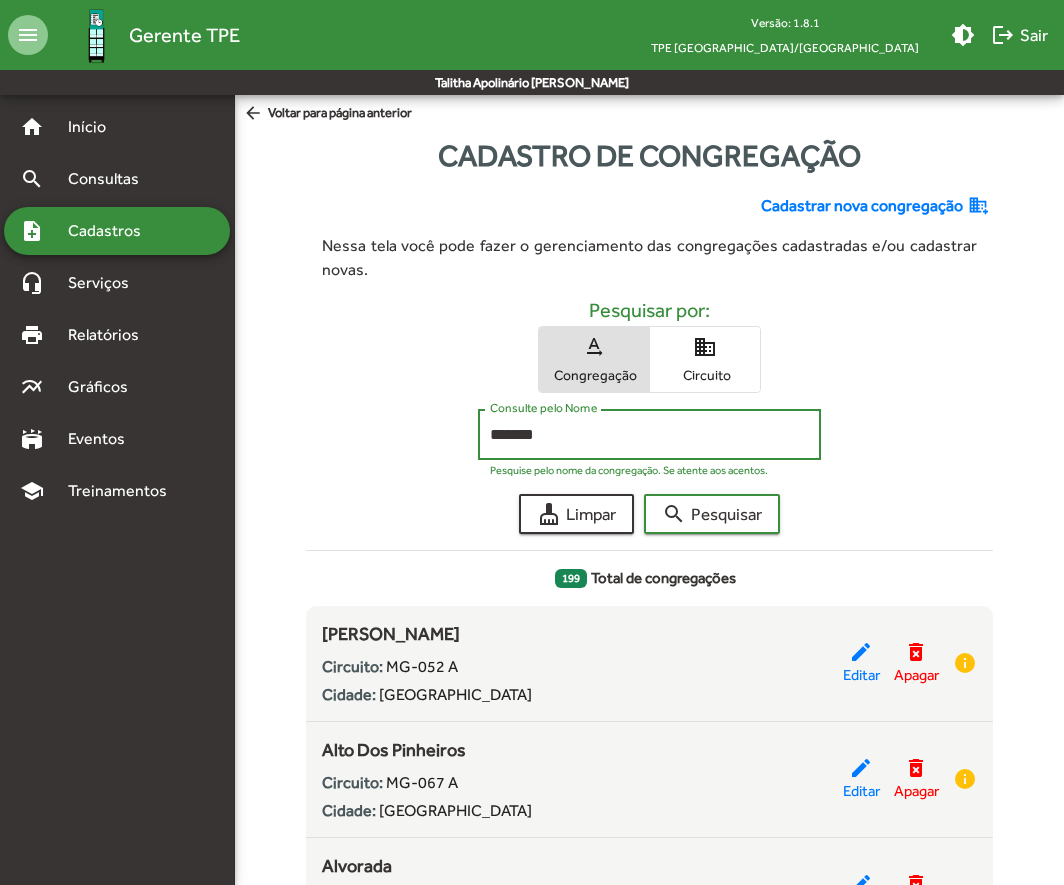 type on "******" 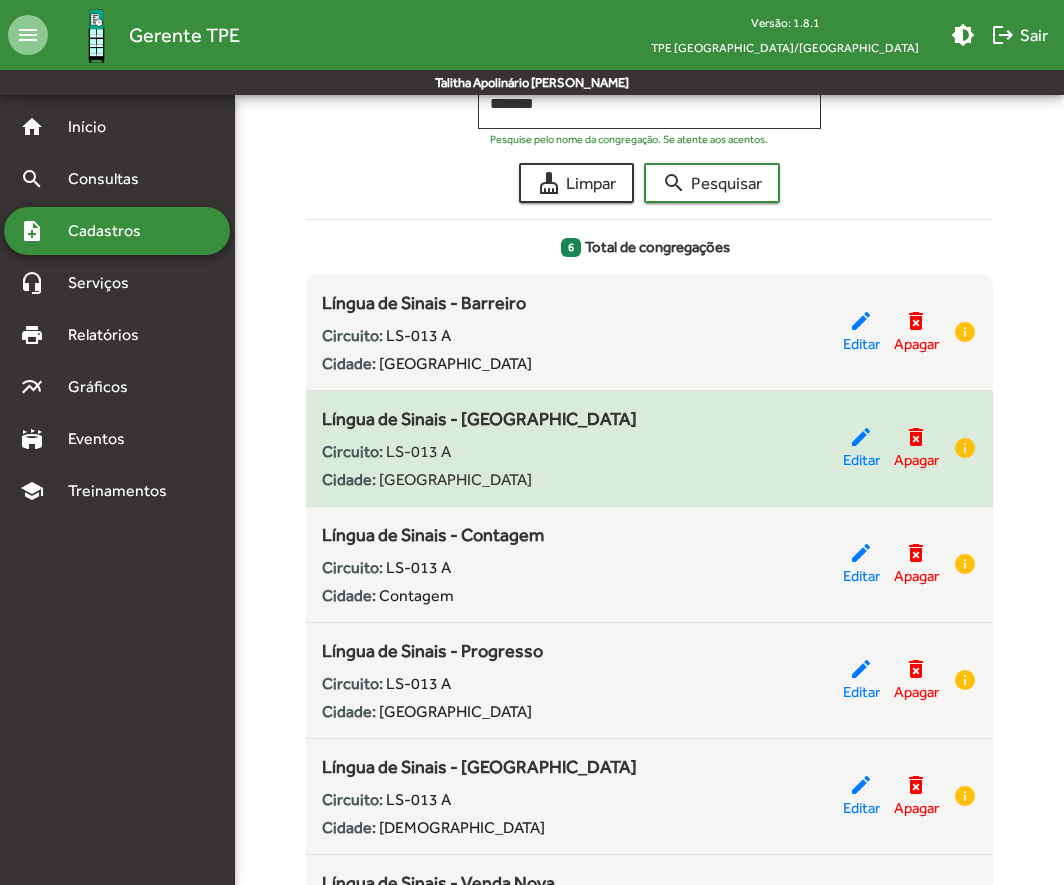 scroll, scrollTop: 180, scrollLeft: 0, axis: vertical 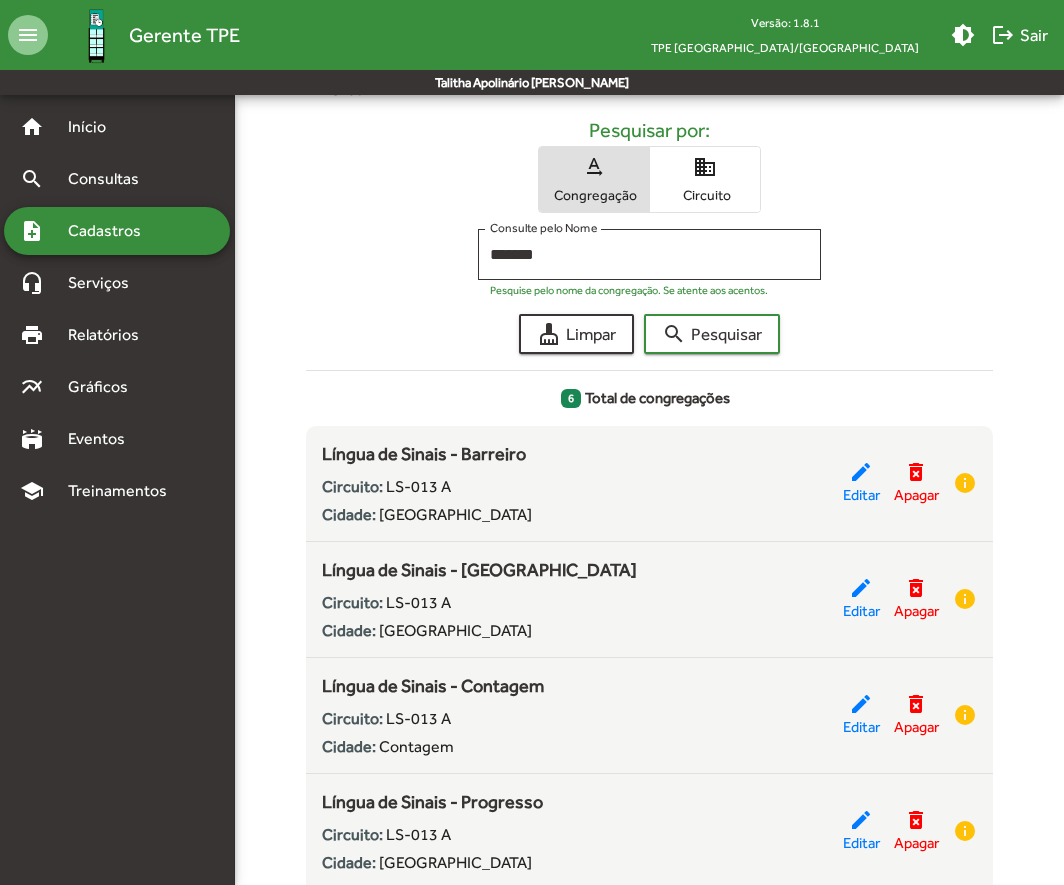 click on "note_add Cadastros" at bounding box center [117, 231] 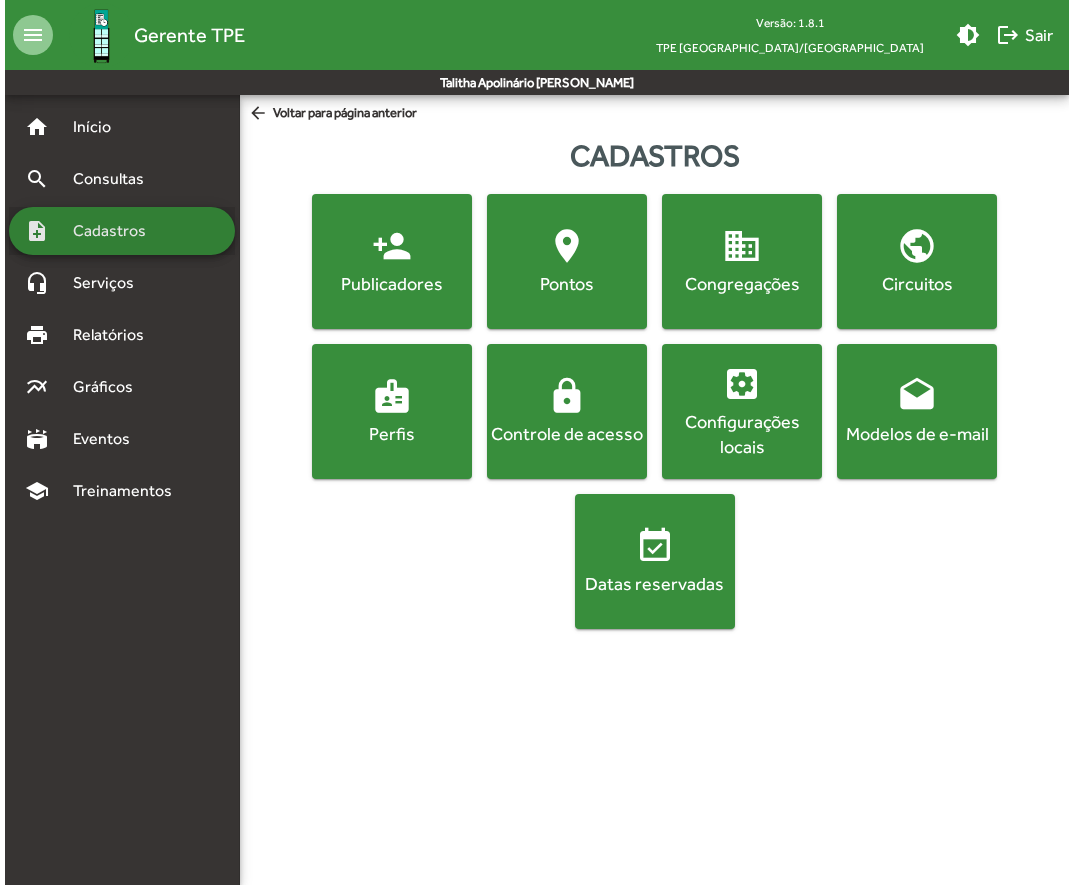 scroll, scrollTop: 0, scrollLeft: 0, axis: both 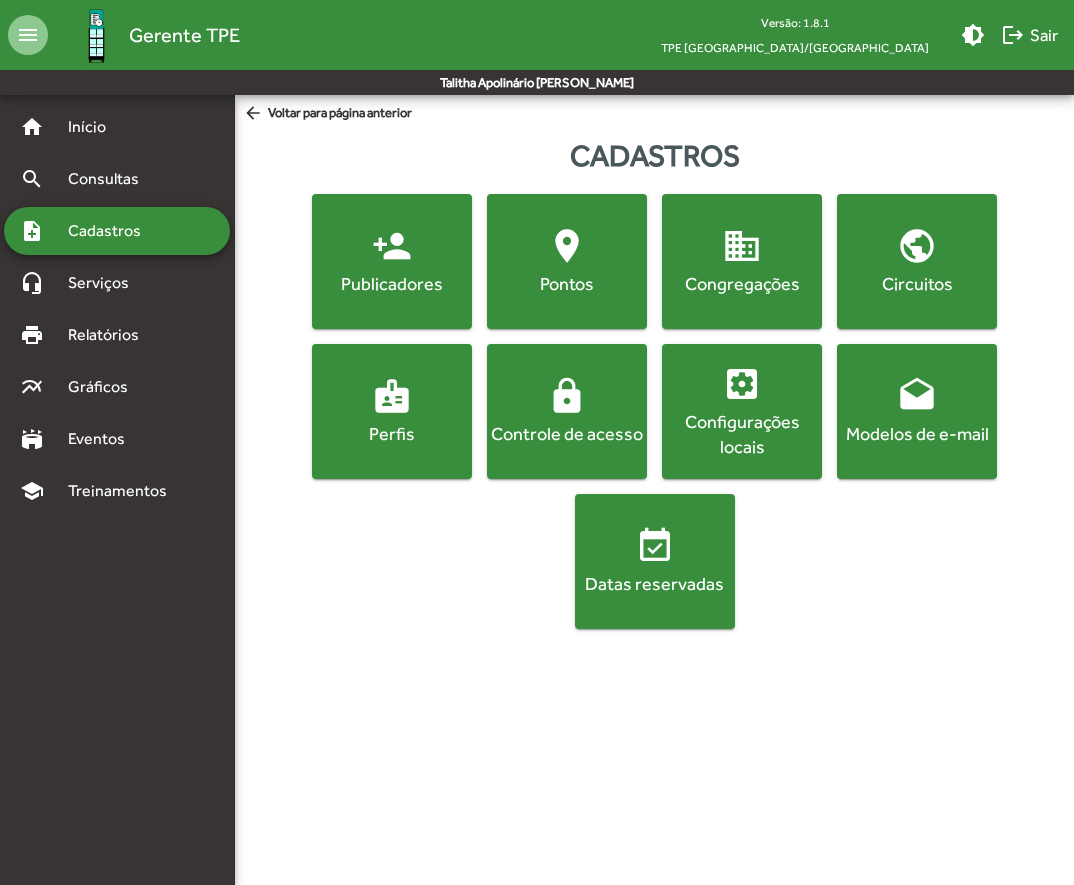click on "person_add  Publicadores" 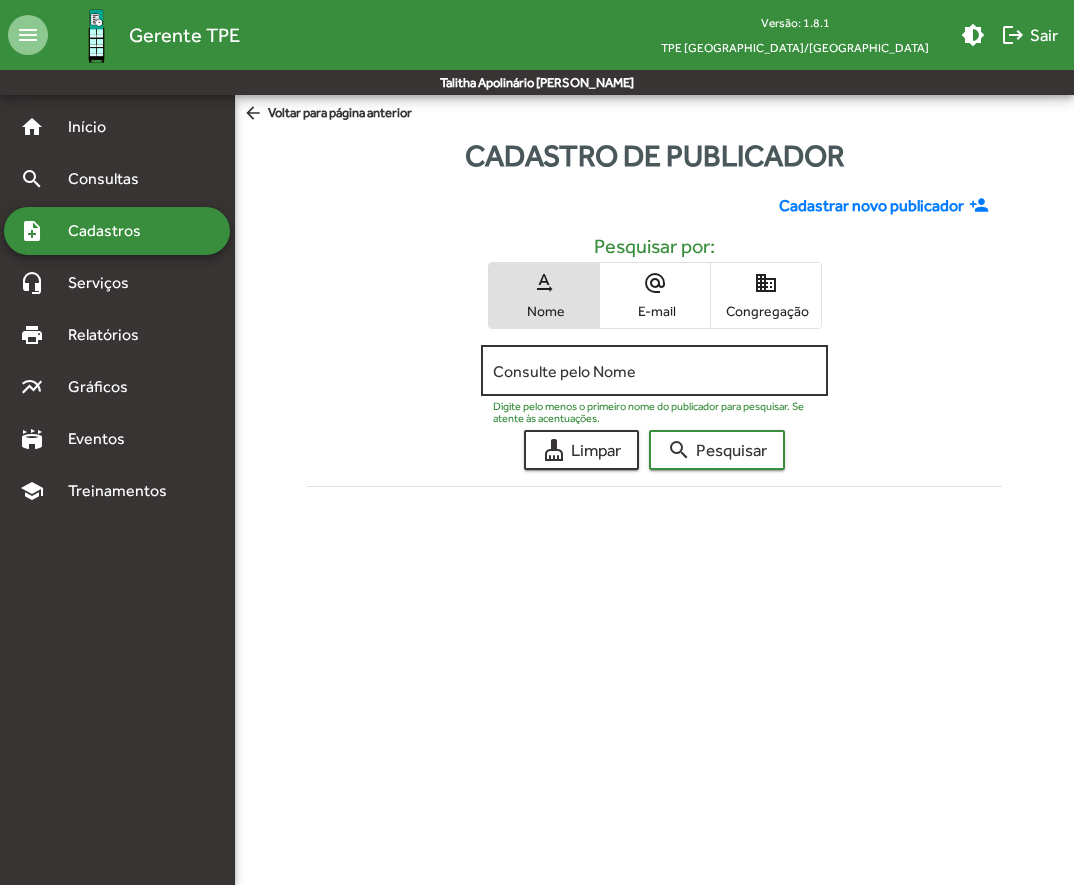 click on "Consulte pelo Nome" 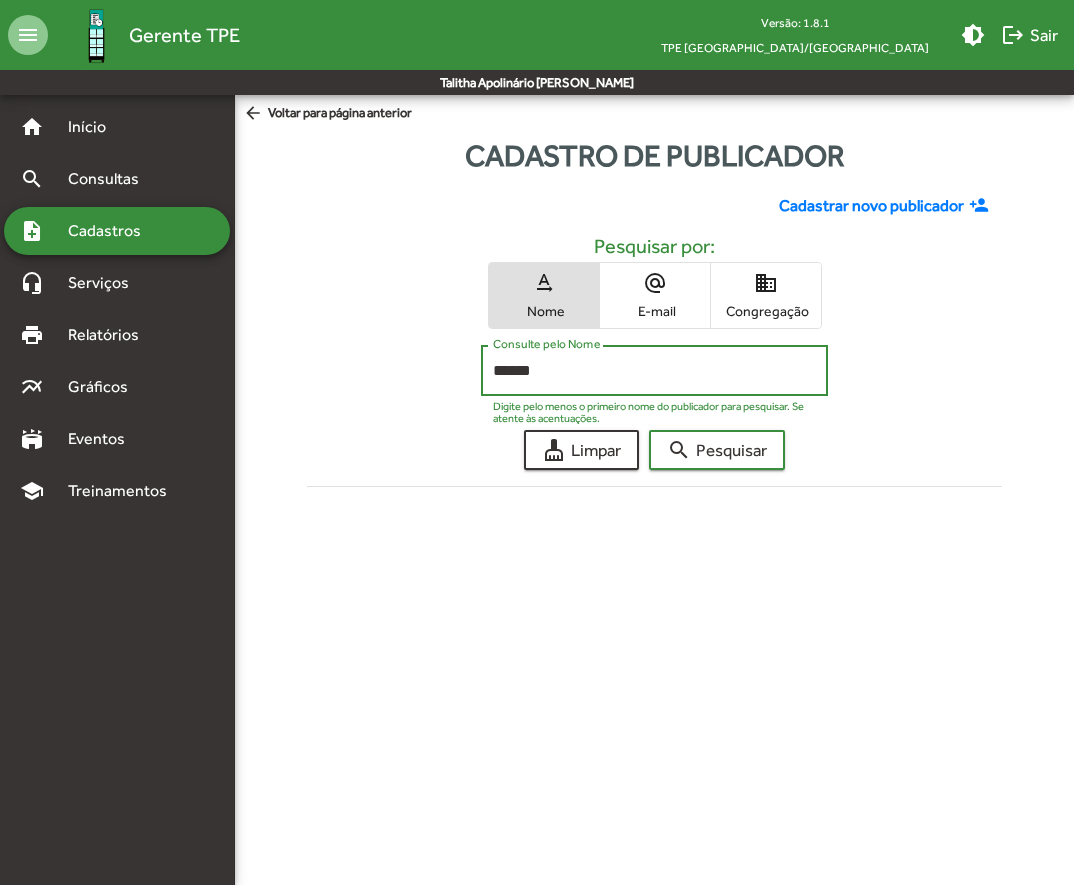 type on "******" 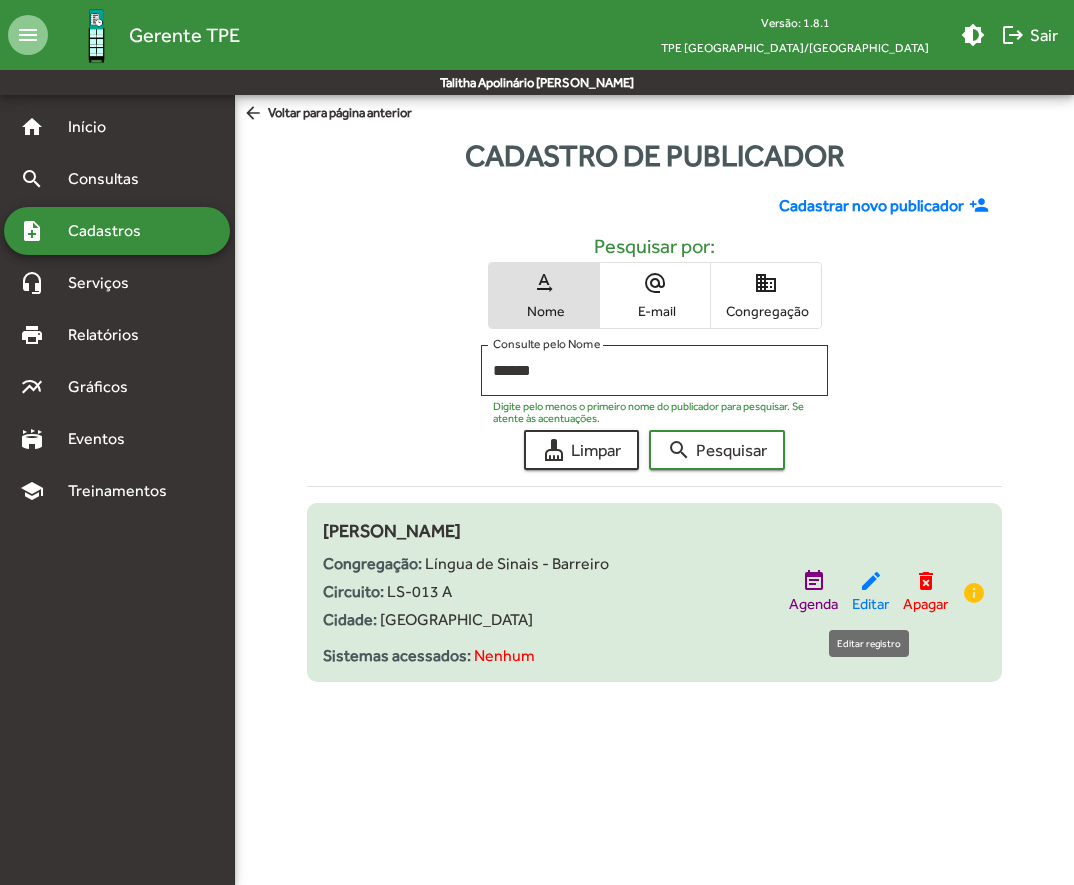 click on "Editar" 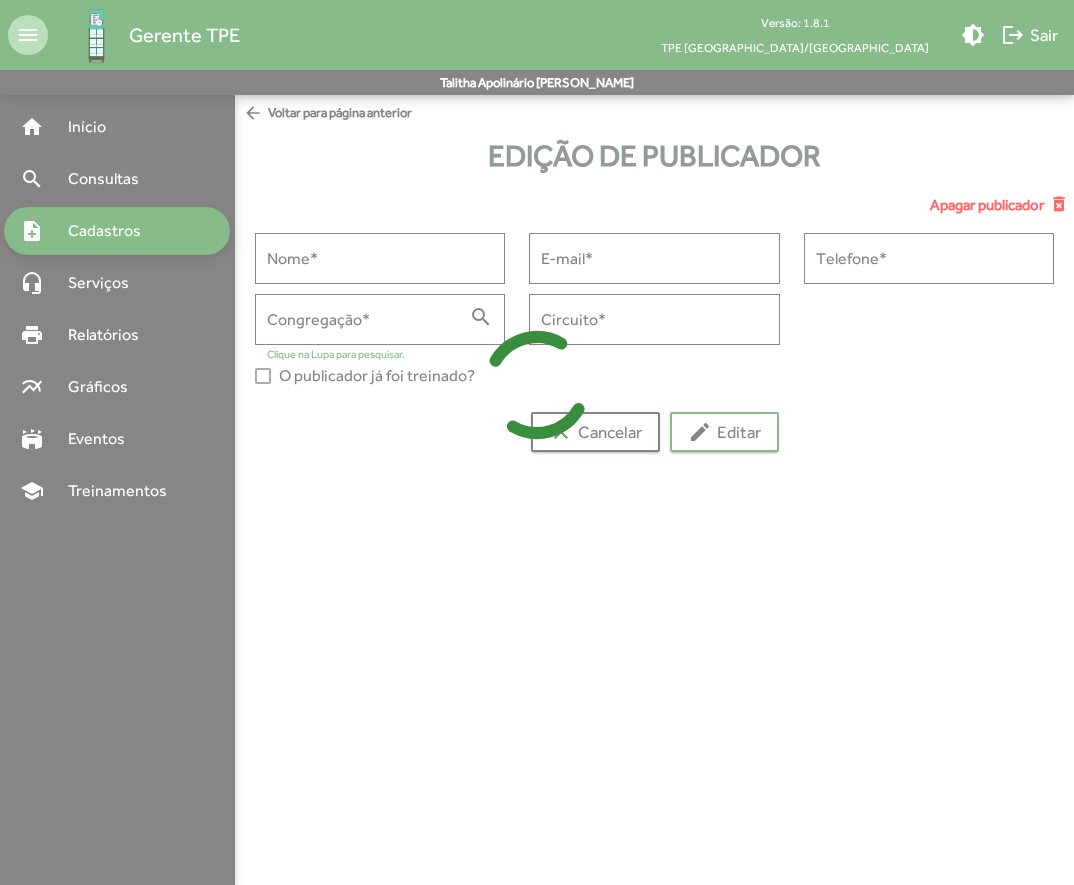 type on "**********" 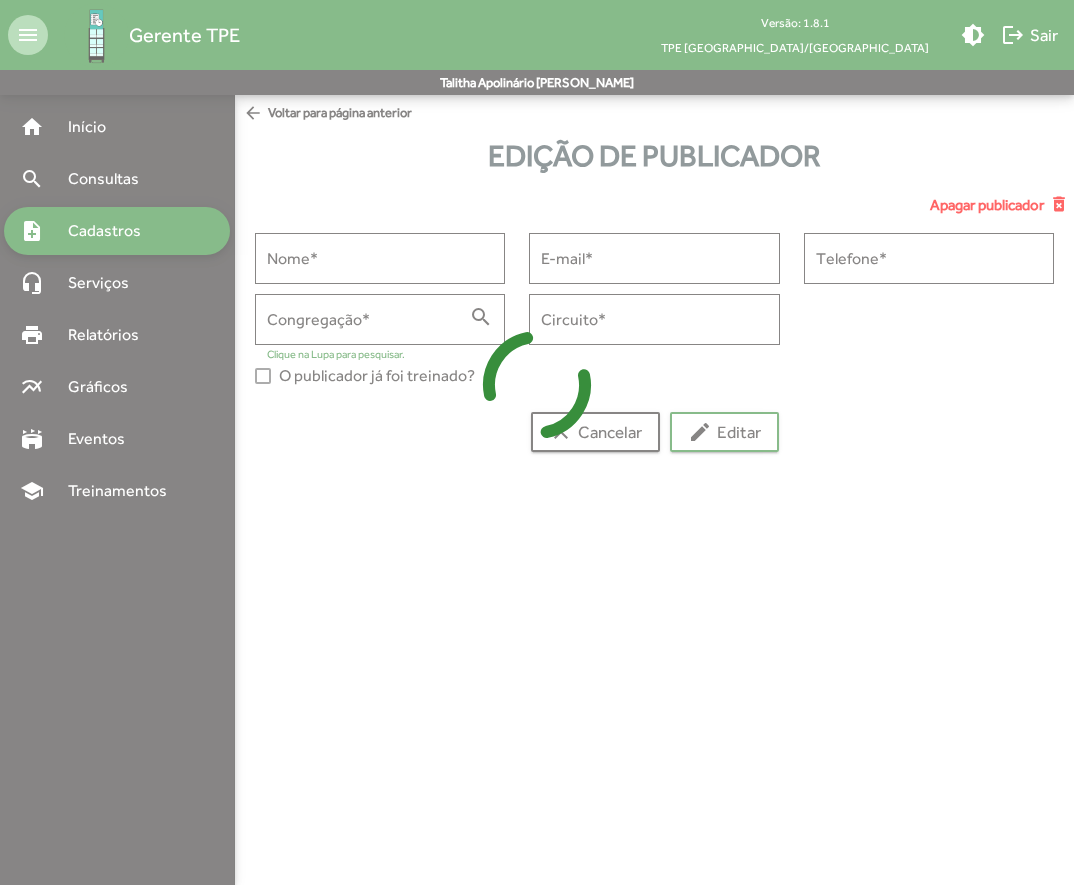 type on "**********" 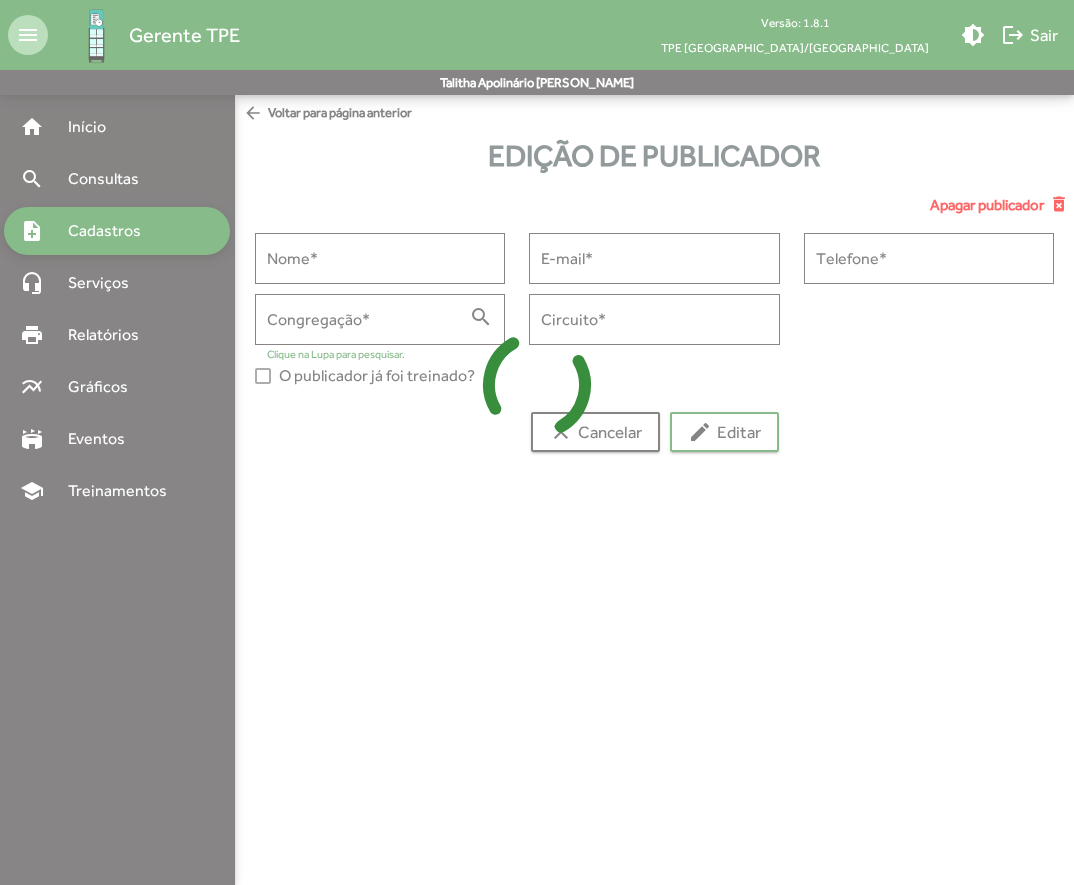 type on "**********" 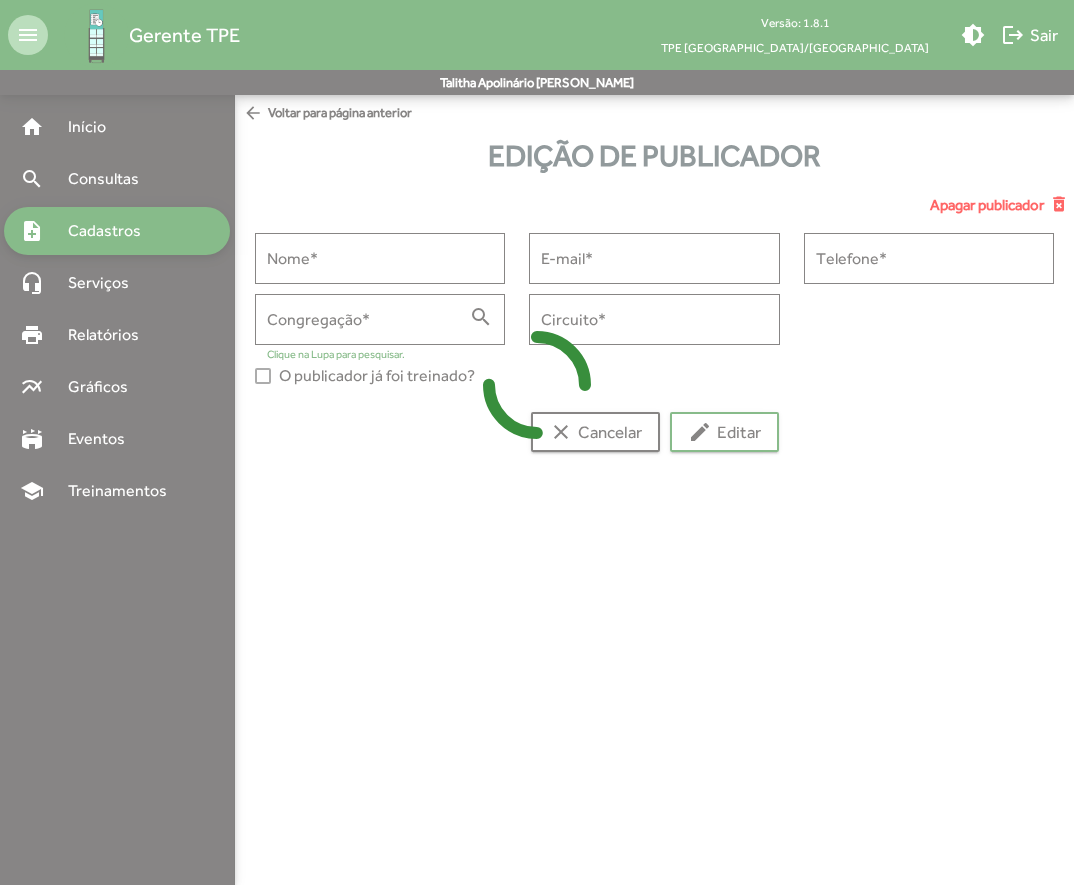 type on "**********" 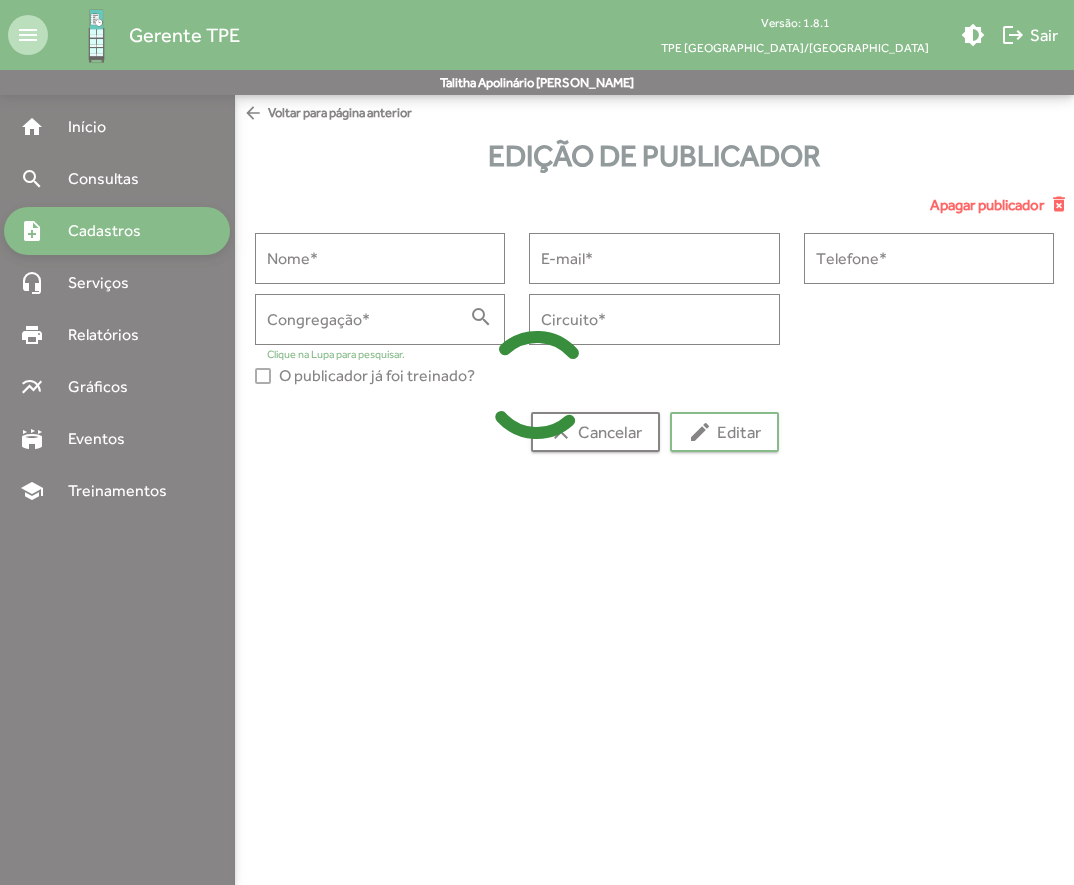 type on "********" 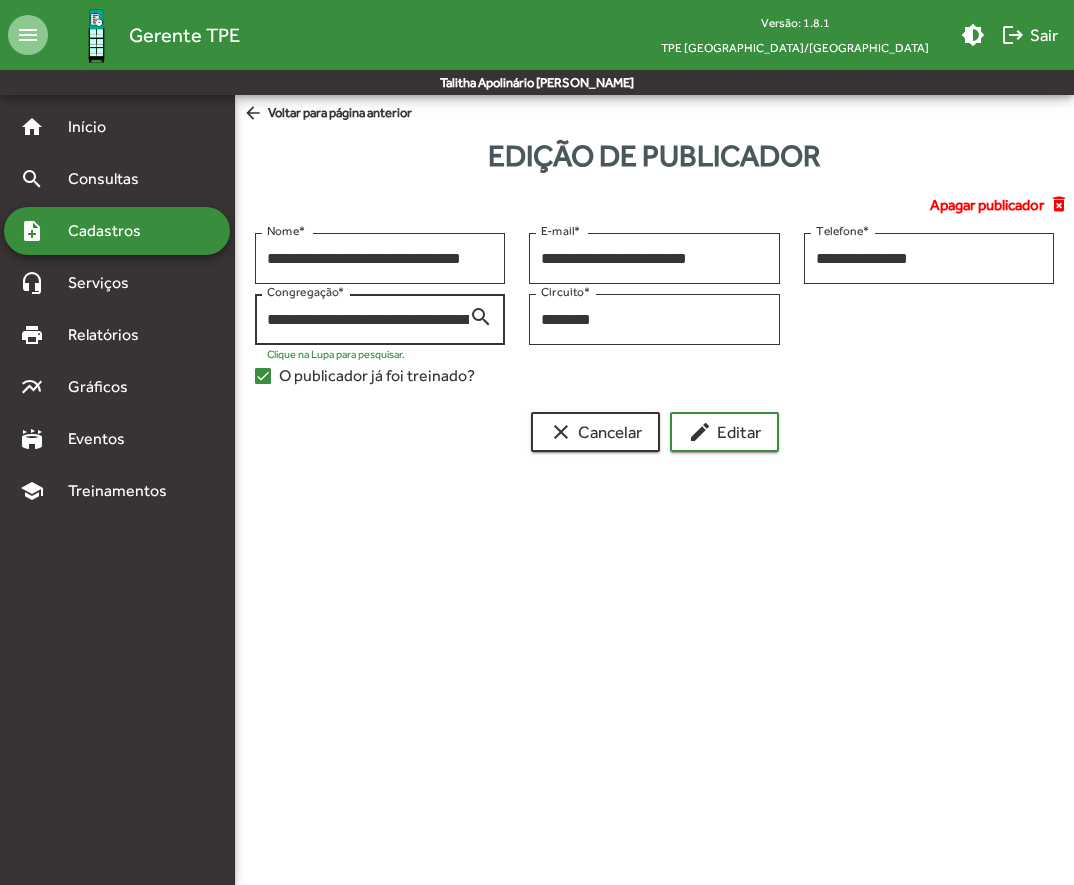 click on "search" at bounding box center (481, 316) 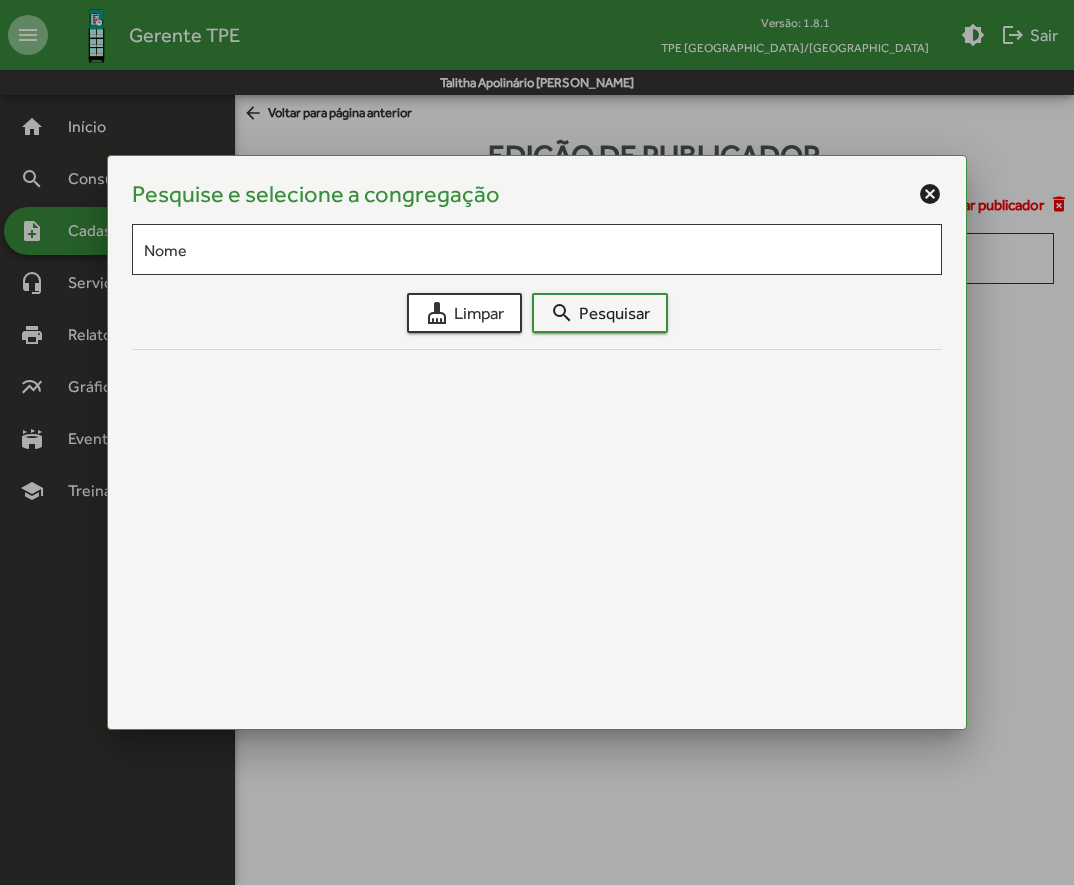 scroll, scrollTop: 0, scrollLeft: 92, axis: horizontal 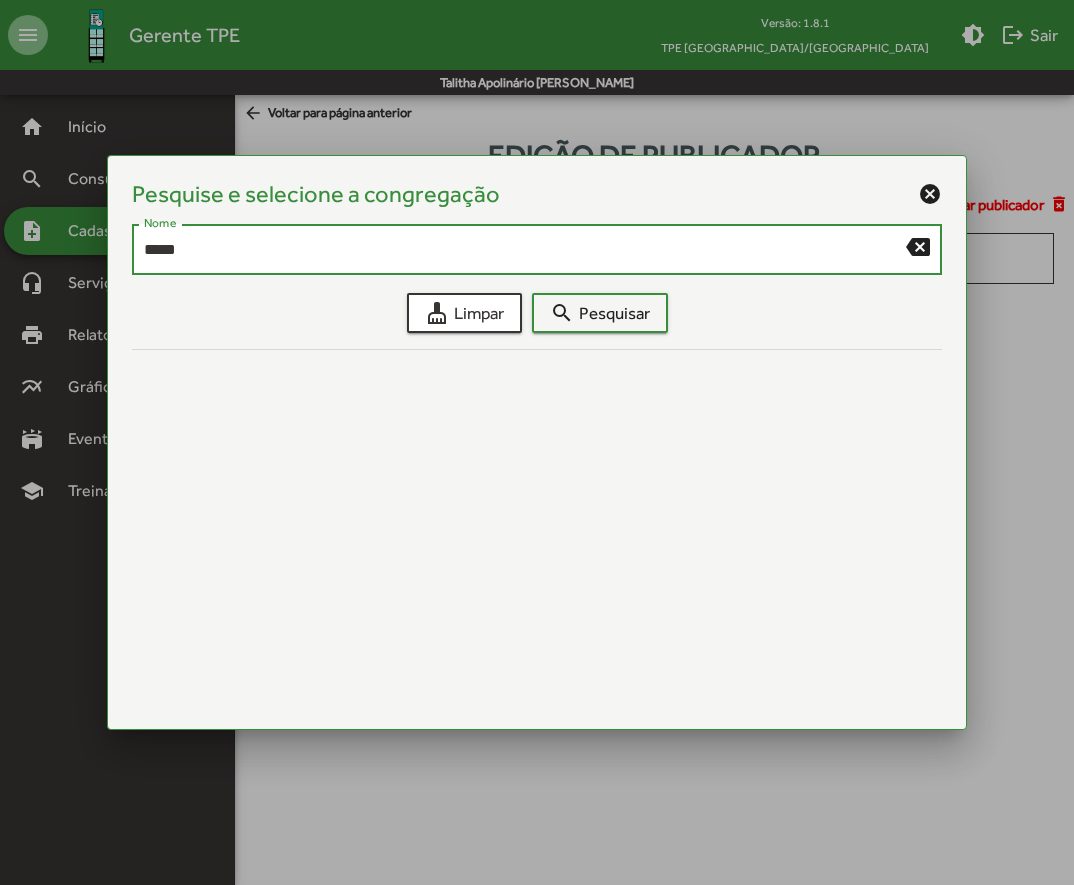 type on "*****" 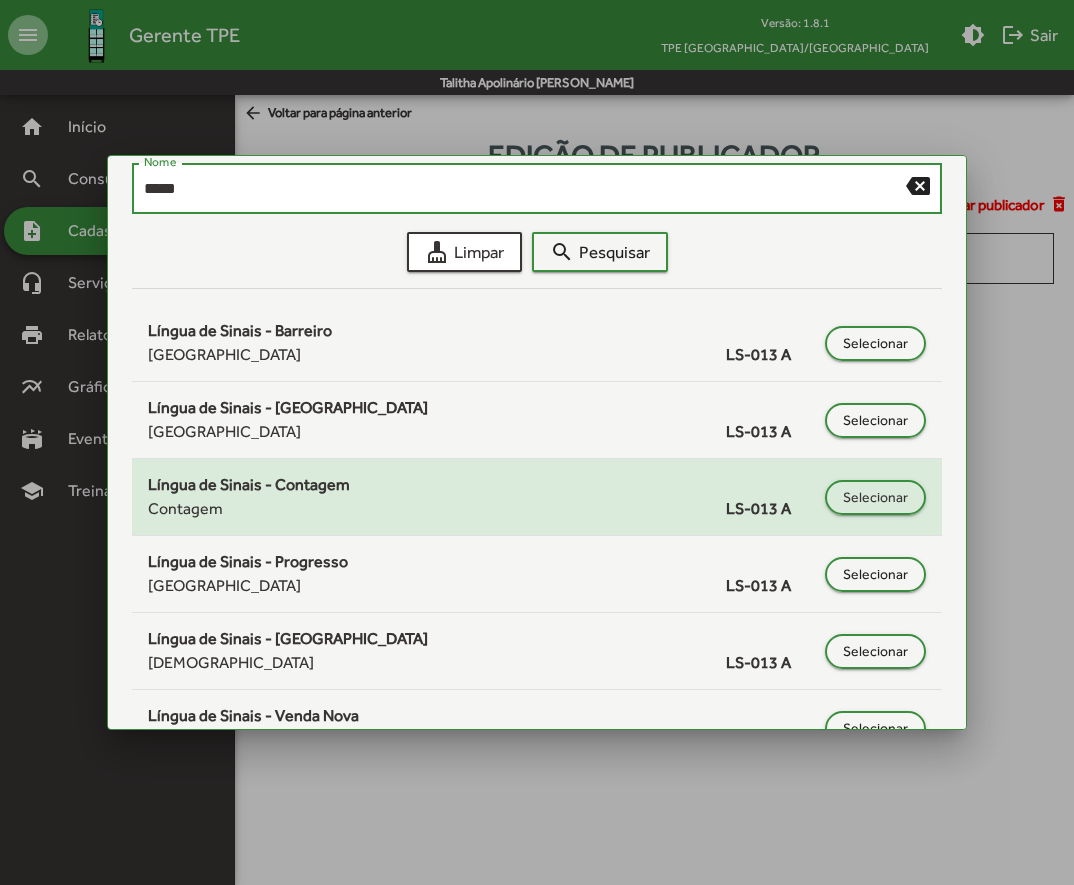scroll, scrollTop: 122, scrollLeft: 0, axis: vertical 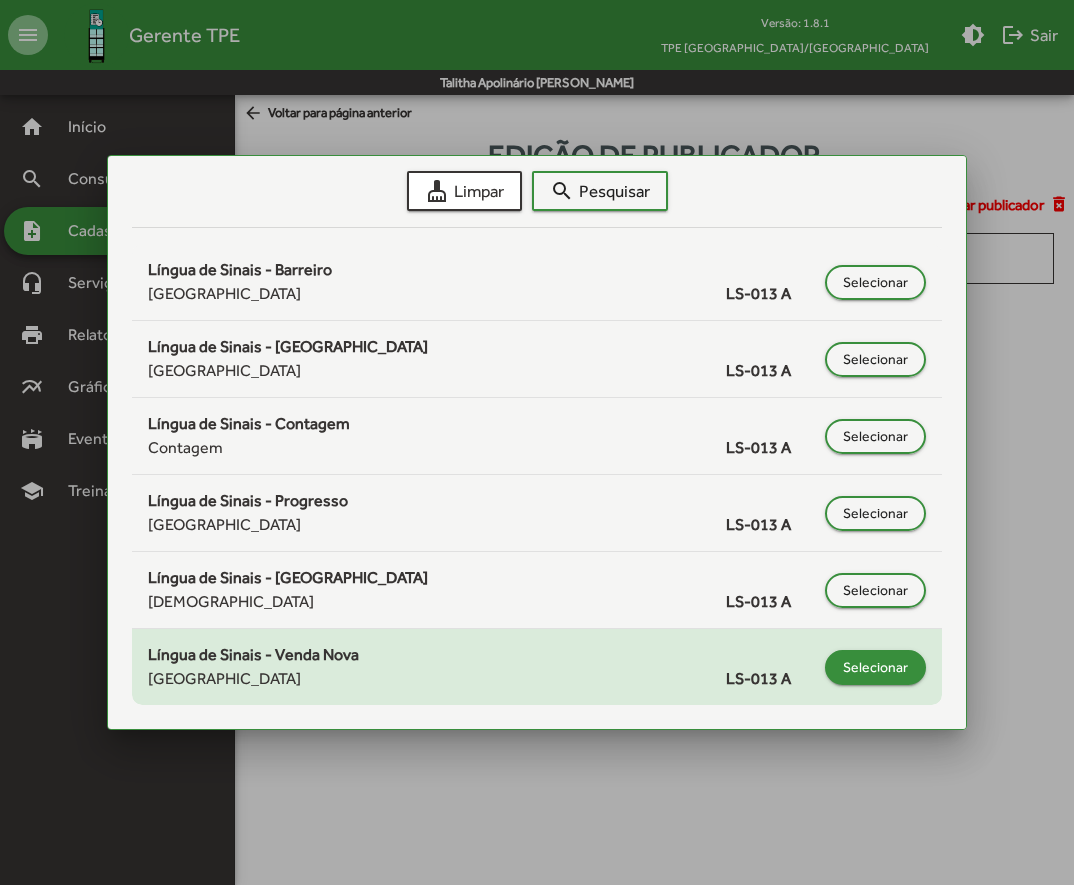 click on "Selecionar" 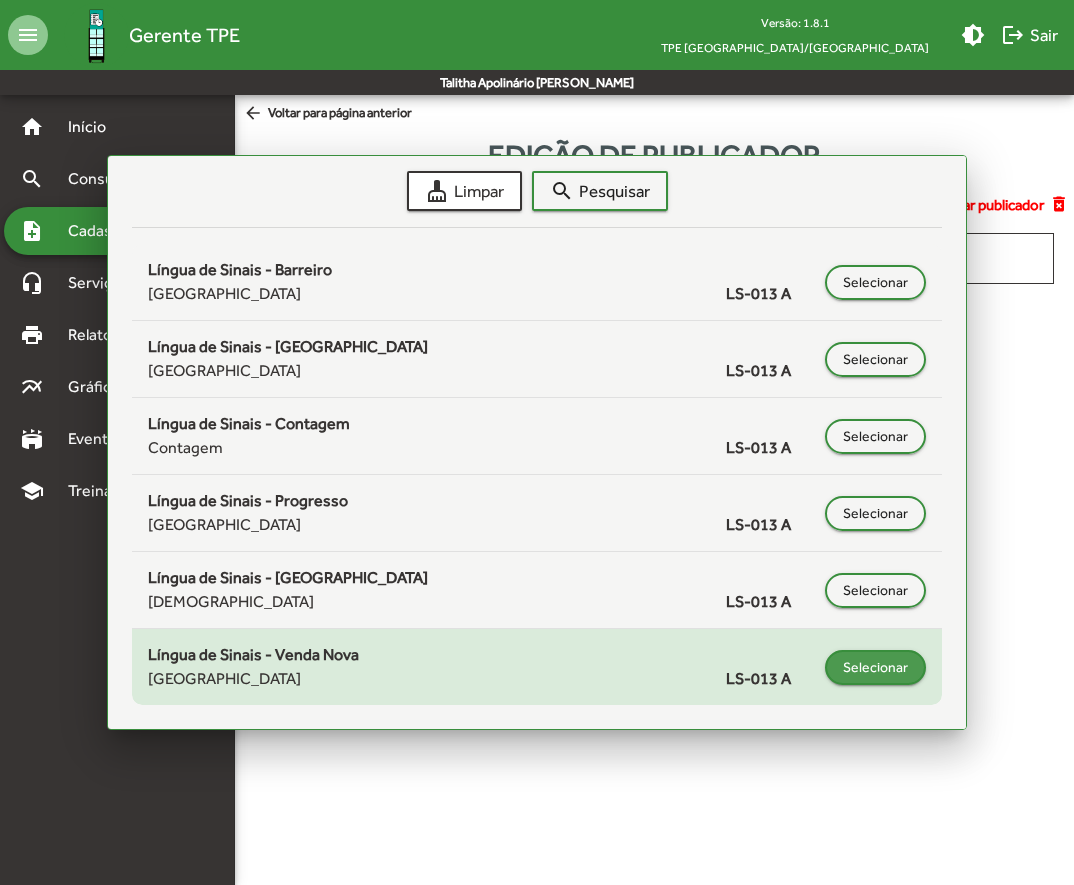 type on "**********" 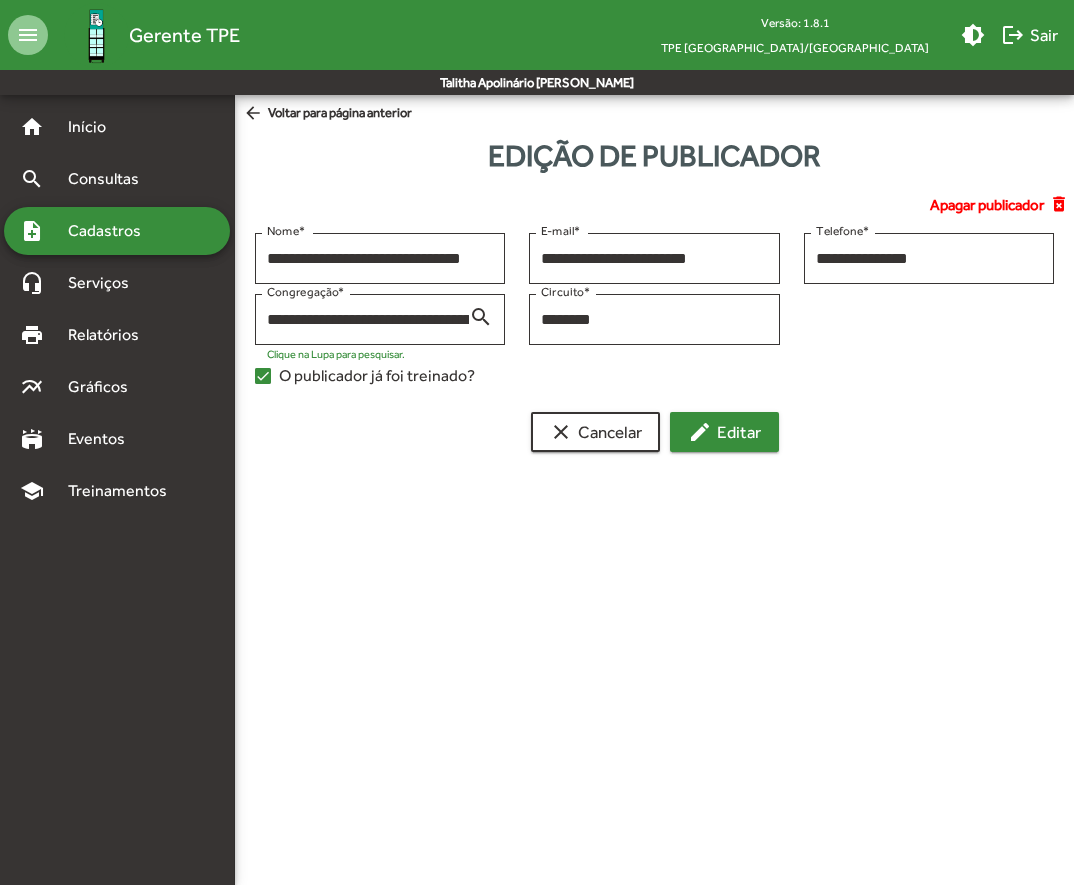 click on "edit  Editar" at bounding box center (724, 432) 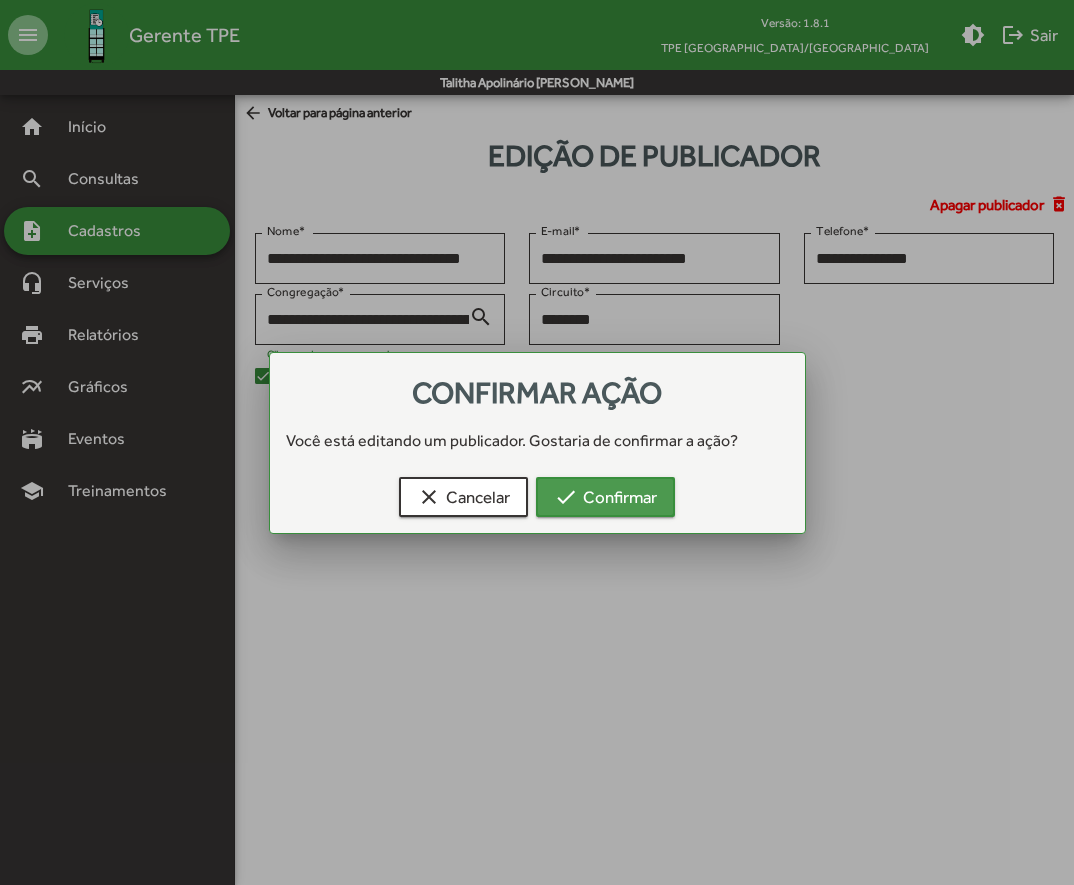 click on "check  Confirmar" at bounding box center [605, 497] 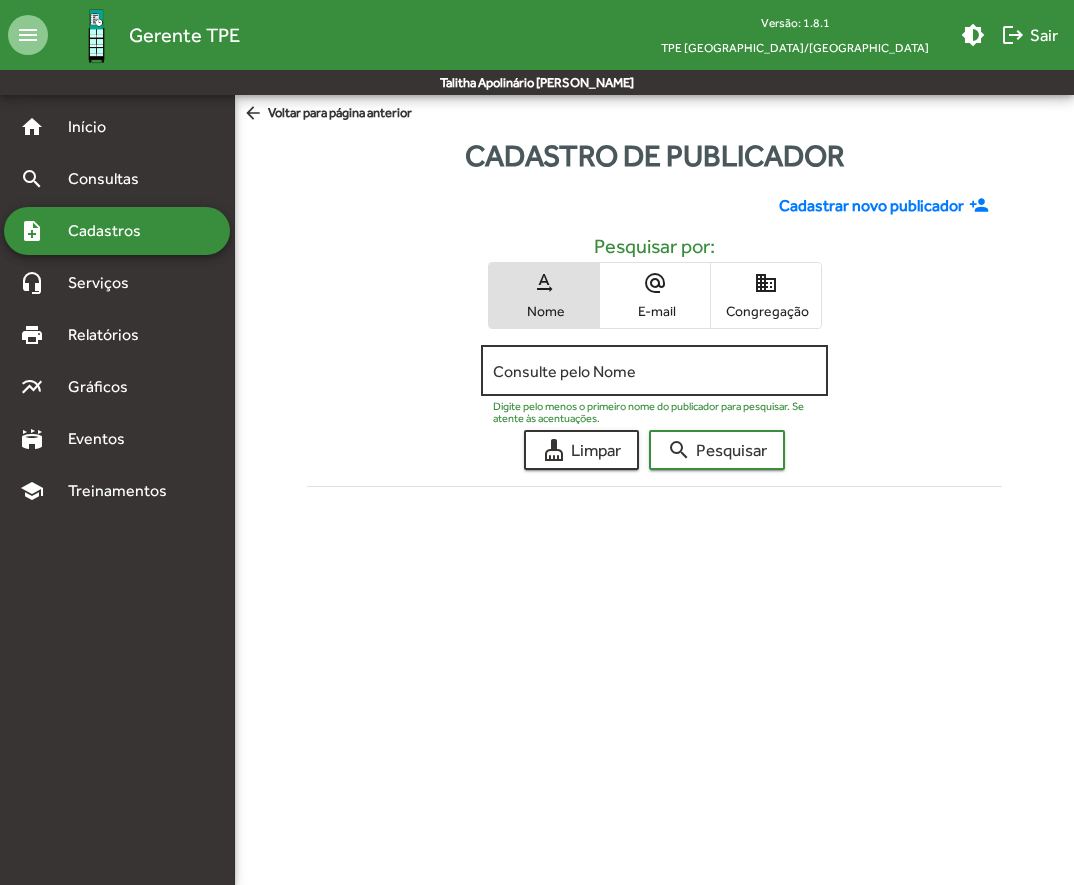 click on "Consulte pelo Nome" 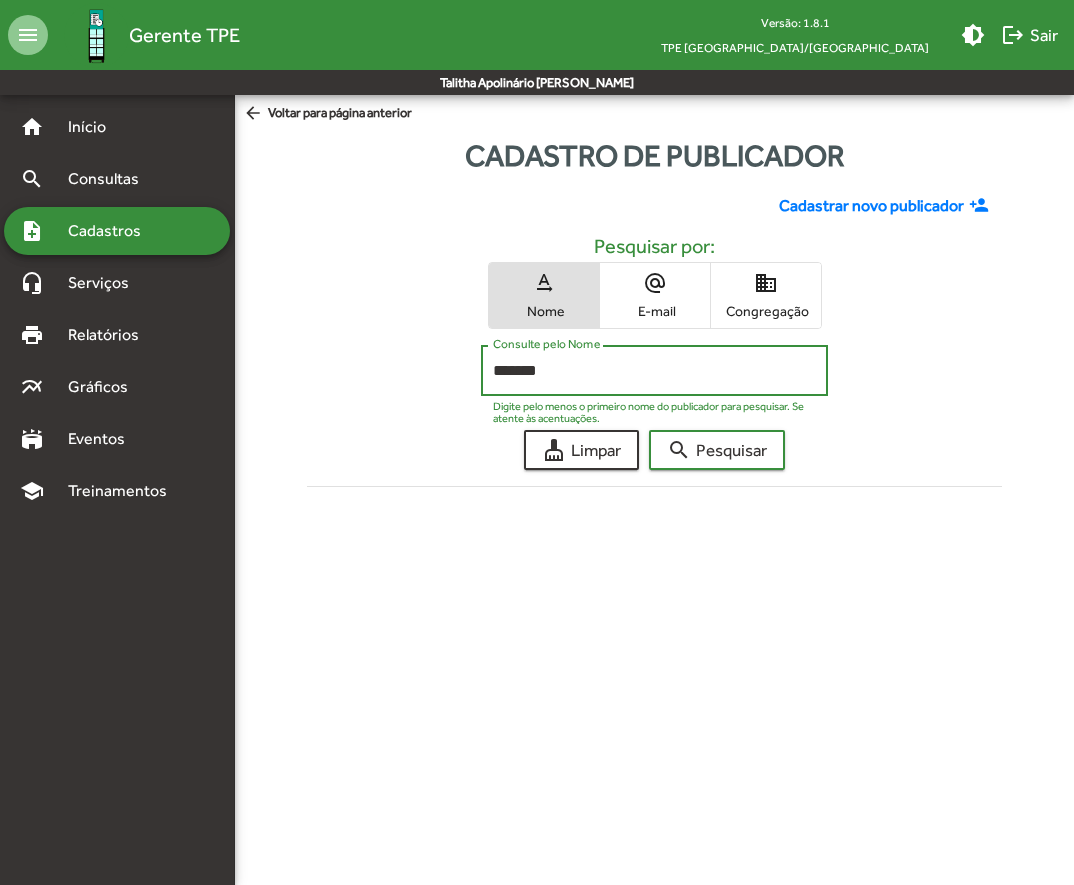 click on "search  Pesquisar" 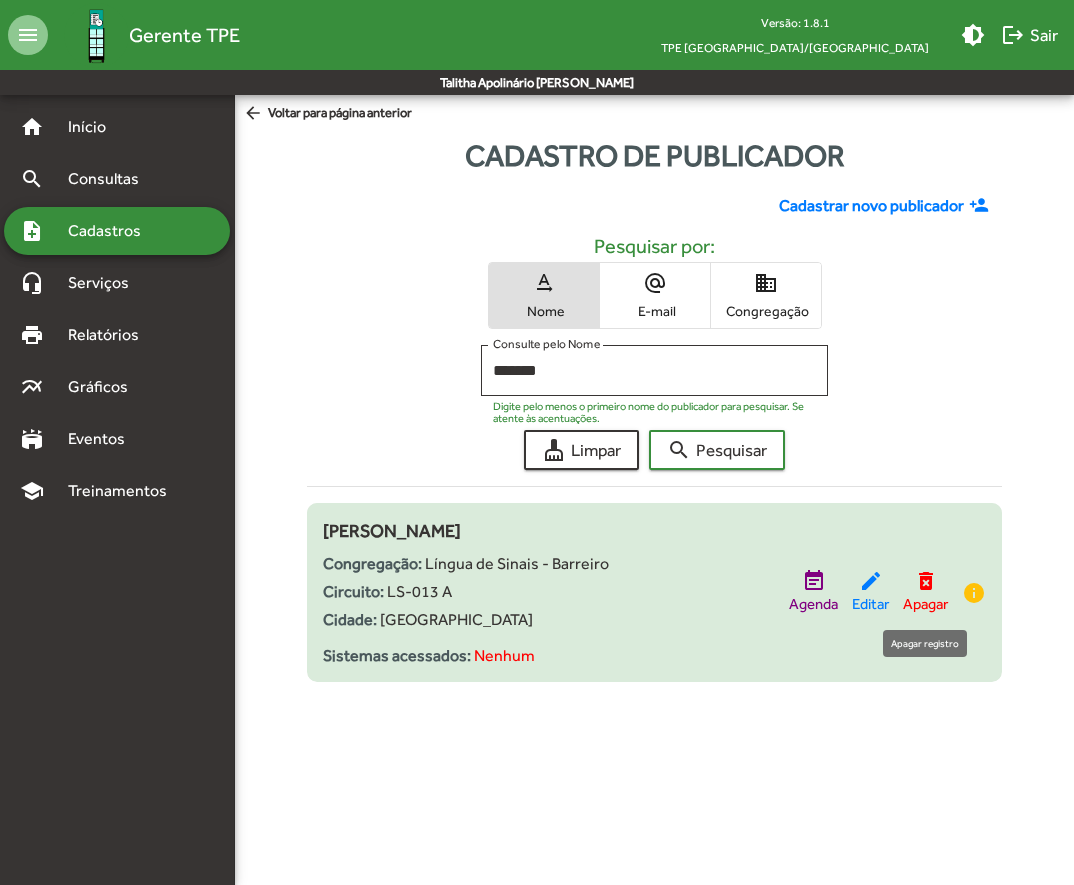 click on "Apagar" 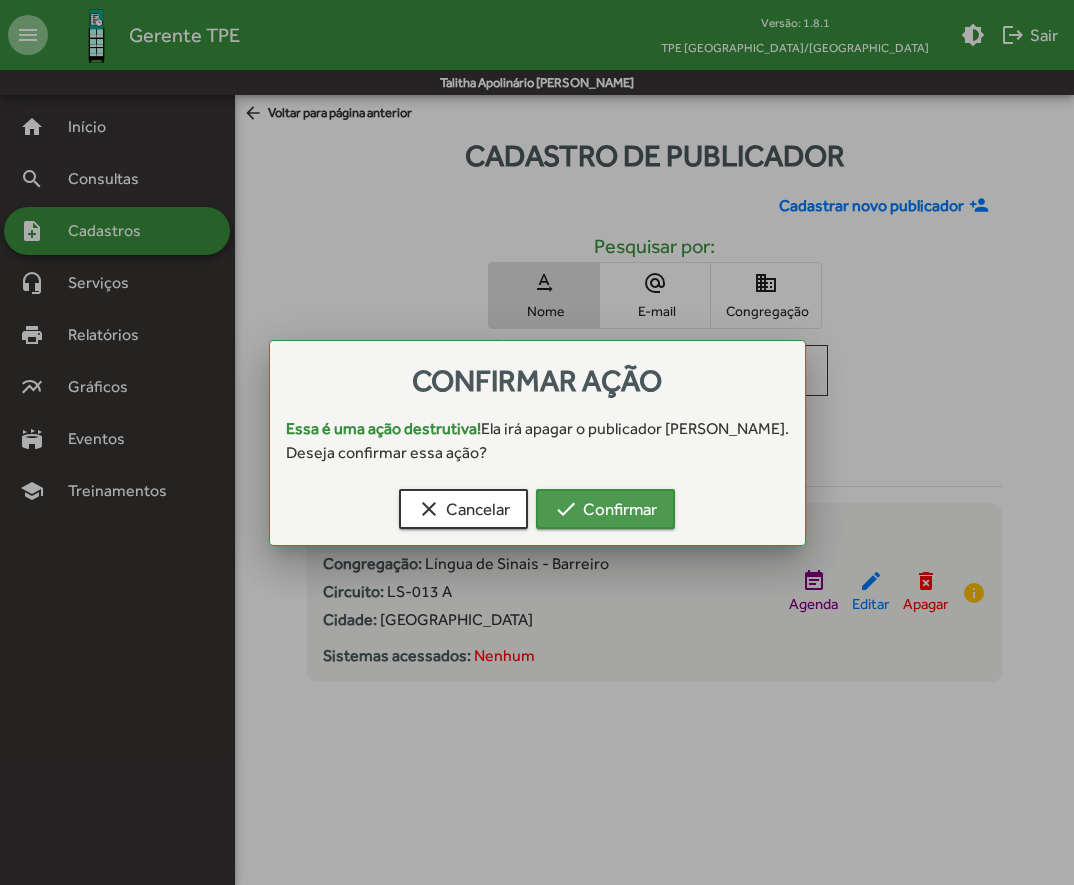 click on "check  Confirmar" at bounding box center (605, 509) 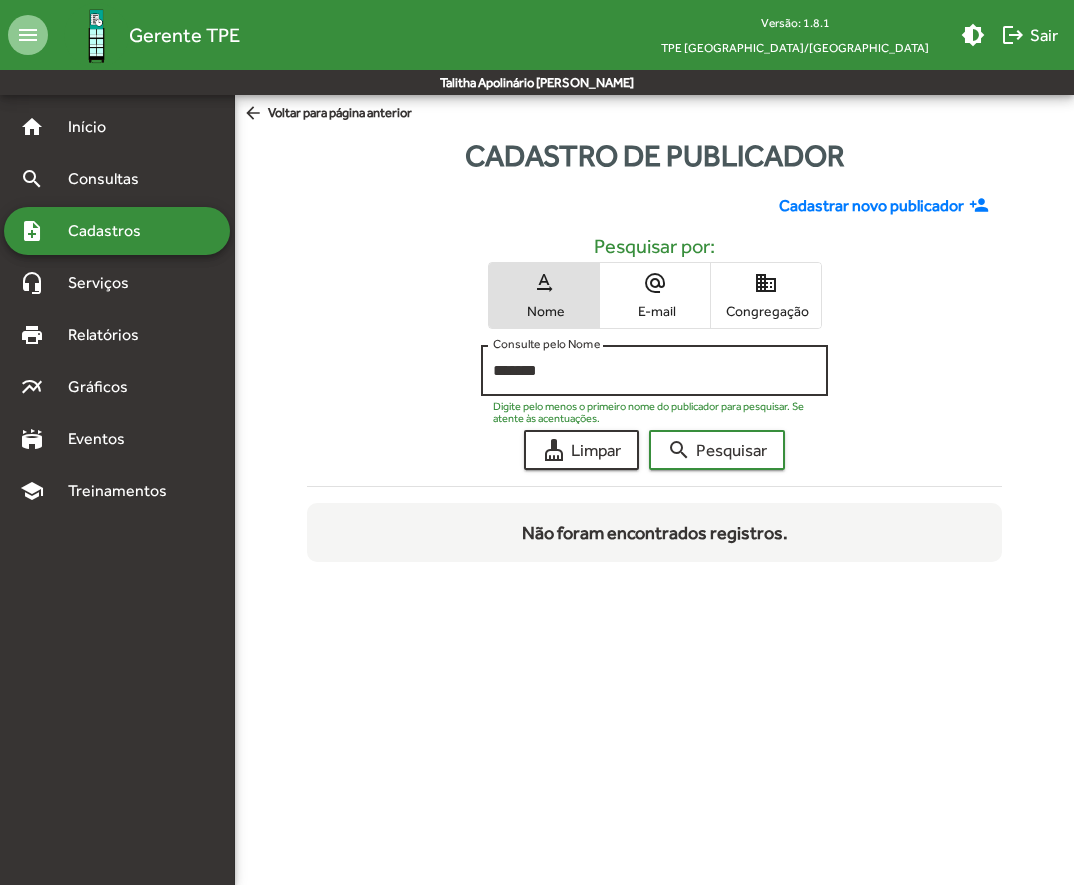 click on "*******" at bounding box center [655, 371] 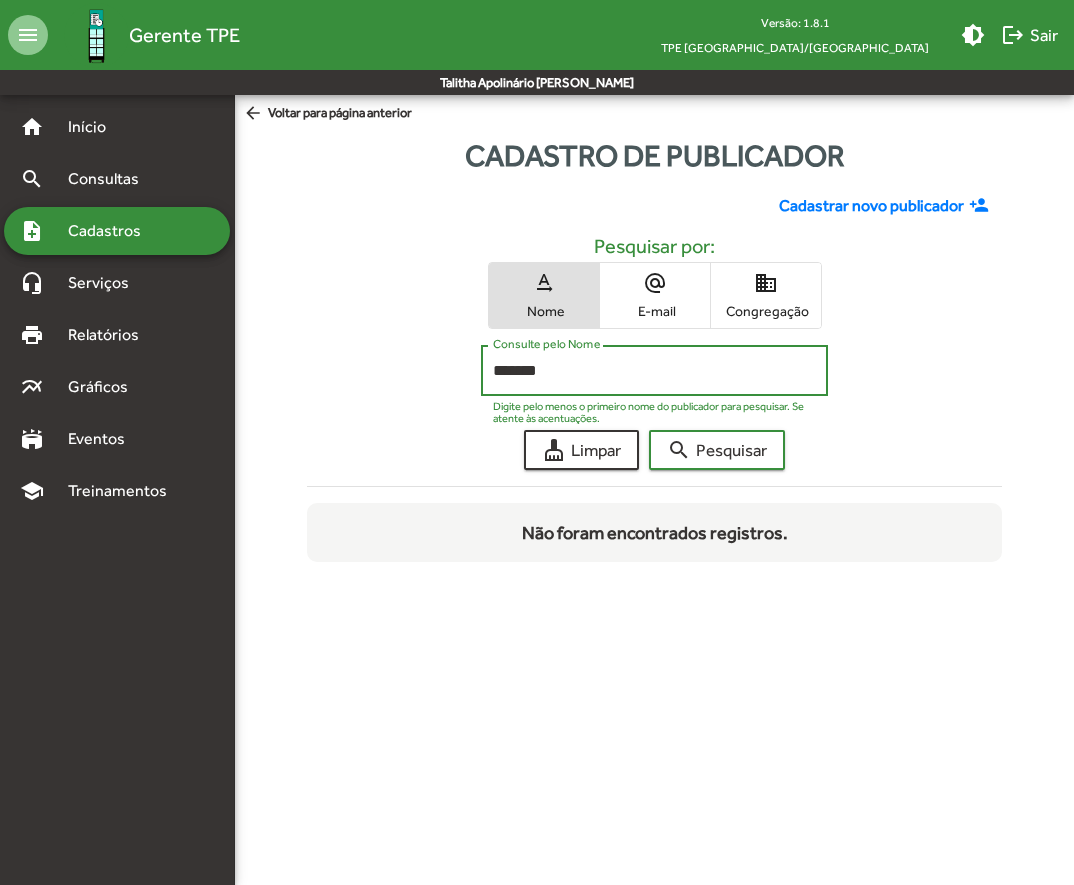 click on "*******" at bounding box center [655, 371] 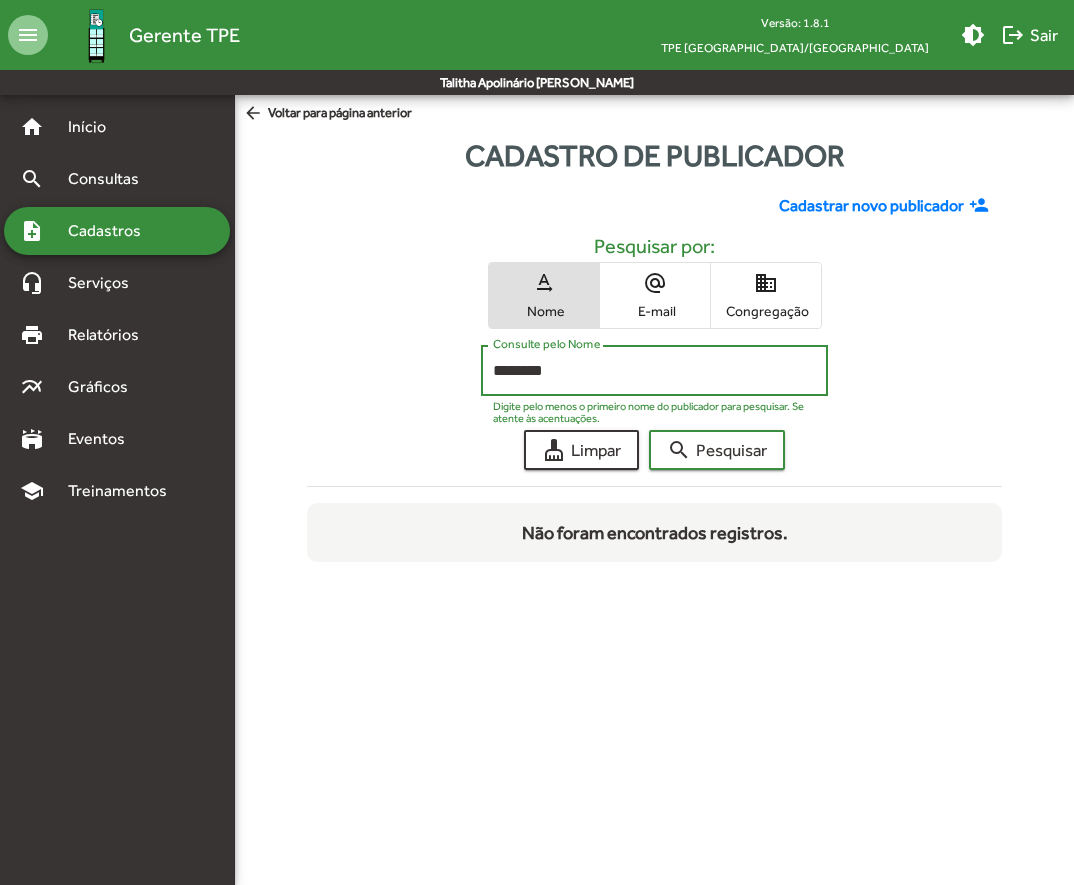 type on "********" 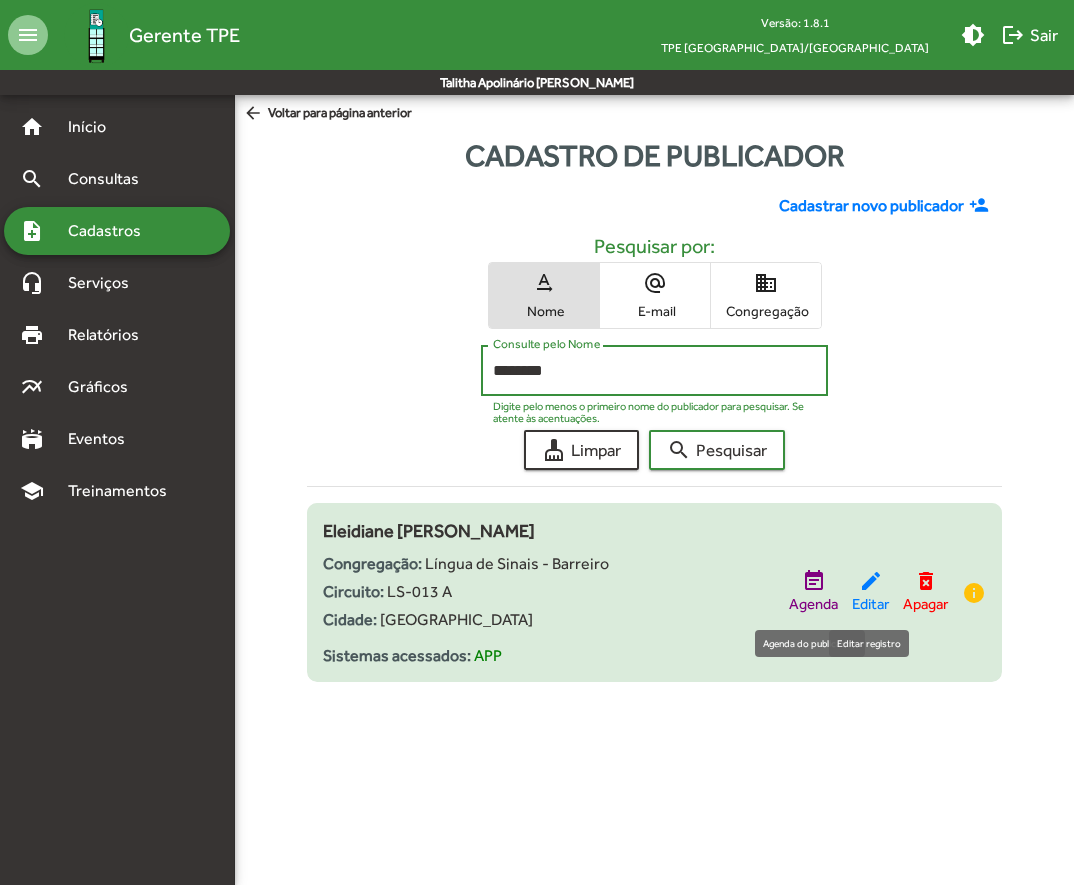 click on "edit" 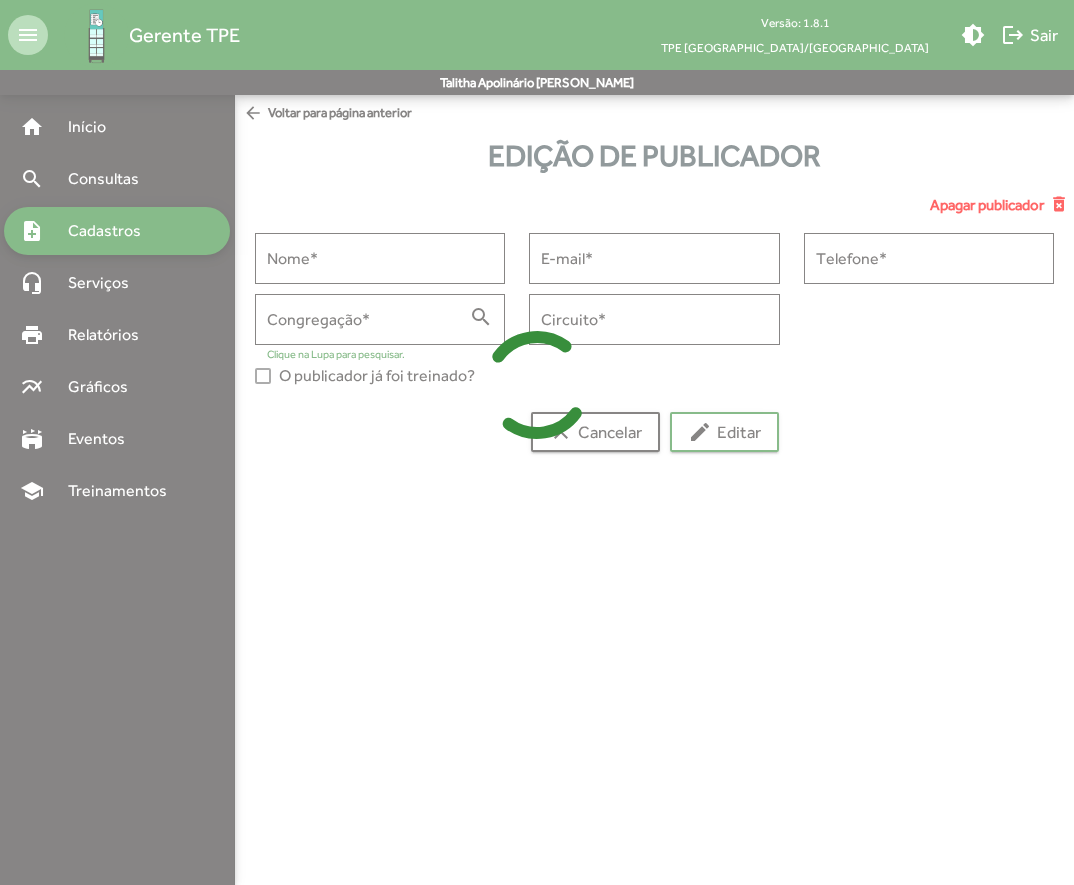 type on "**********" 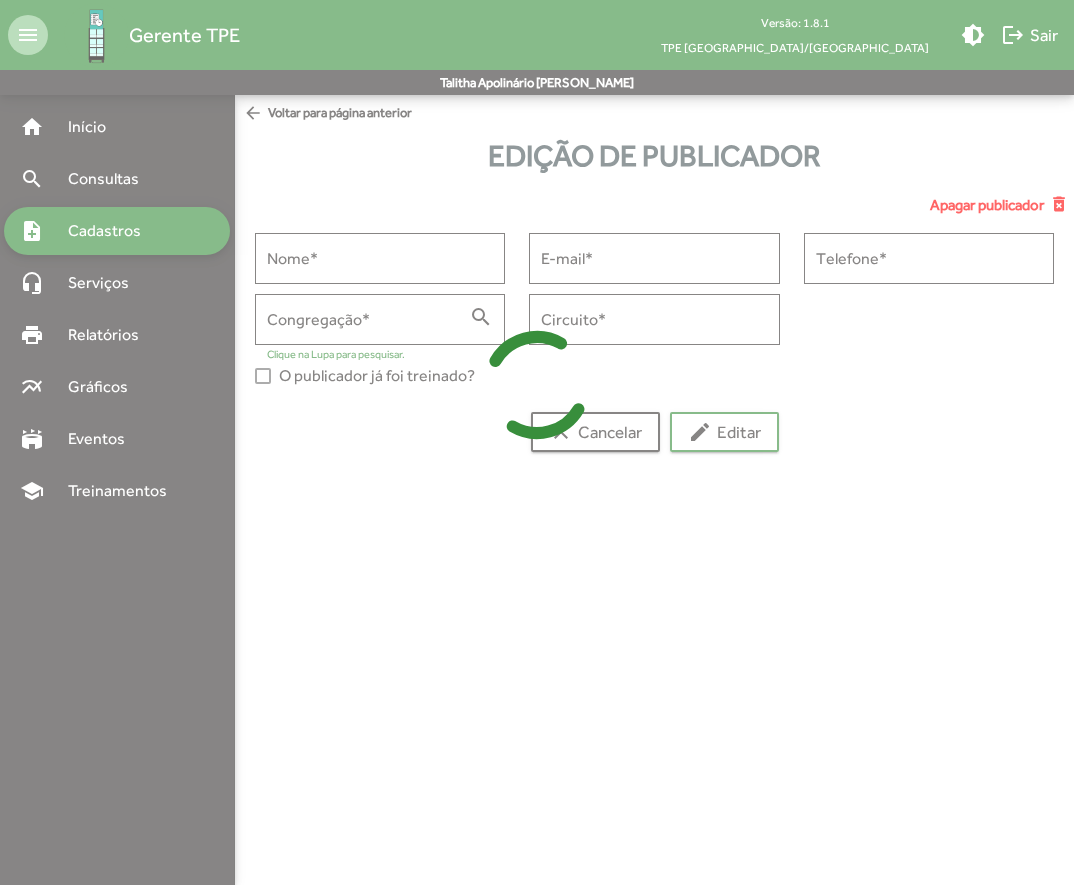 type on "**********" 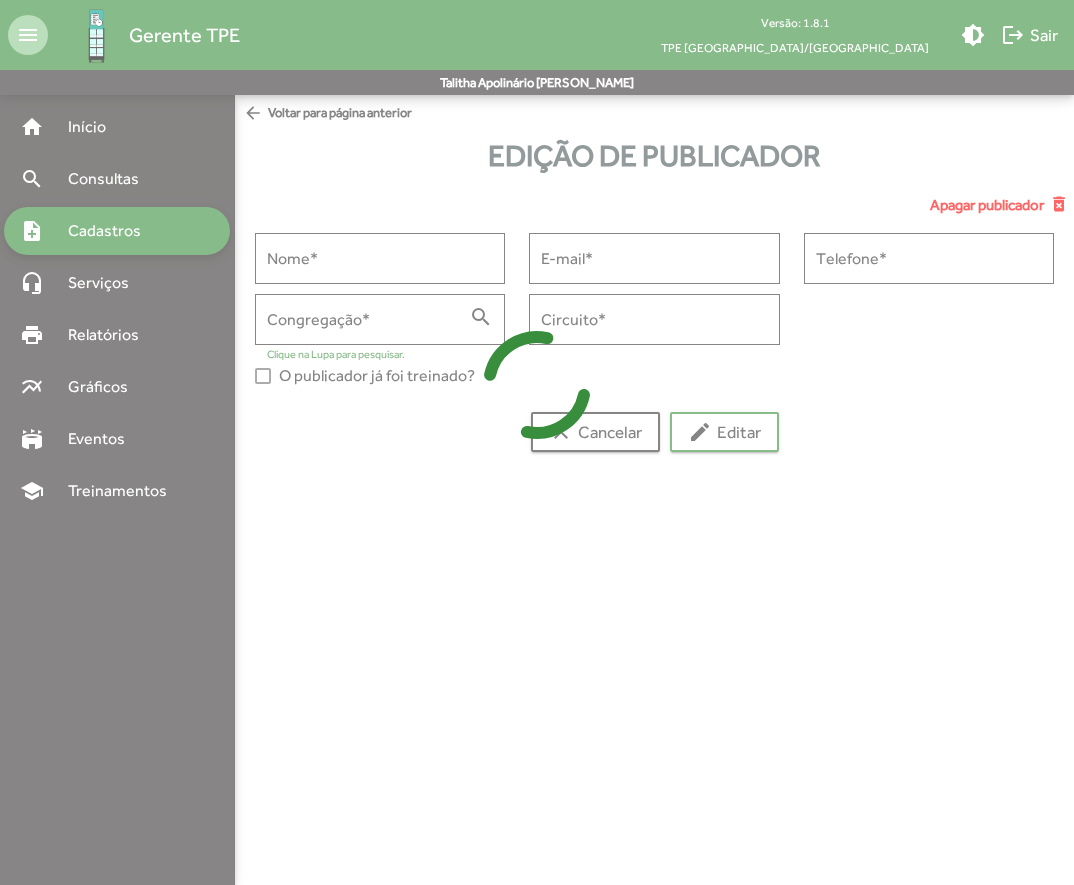 type on "**********" 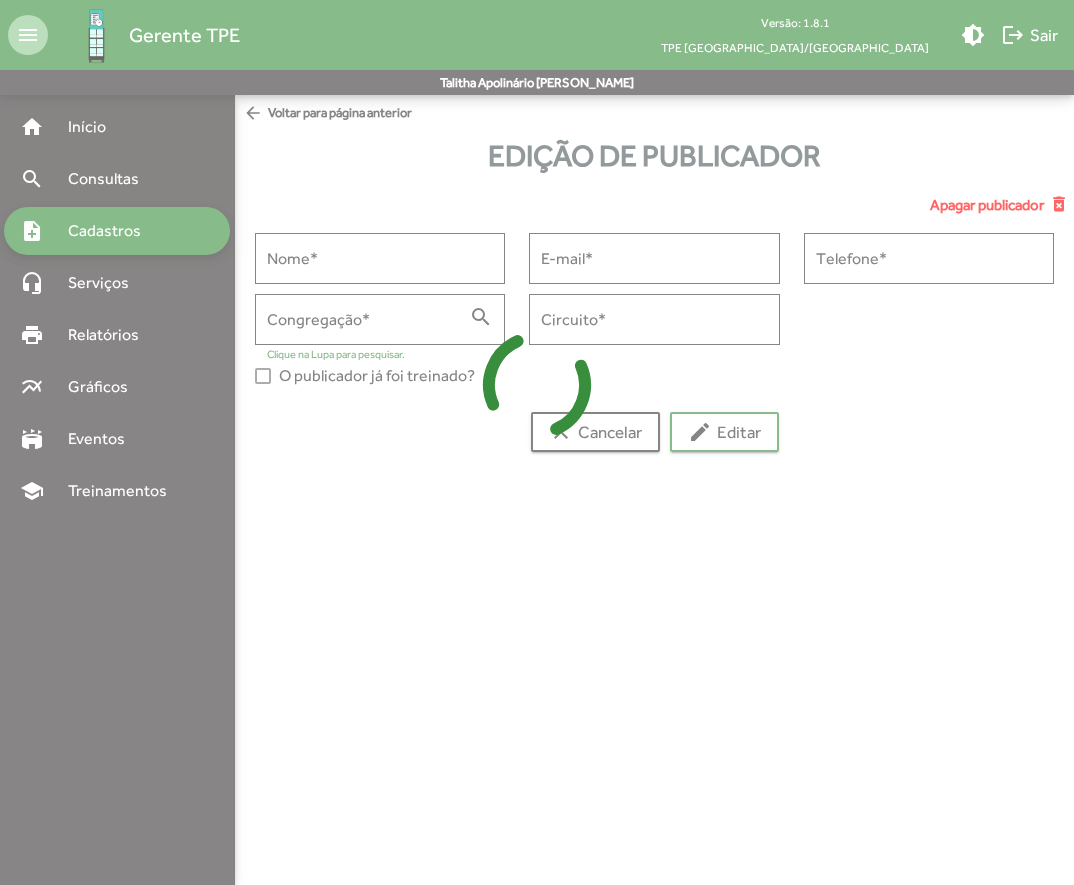 type on "**********" 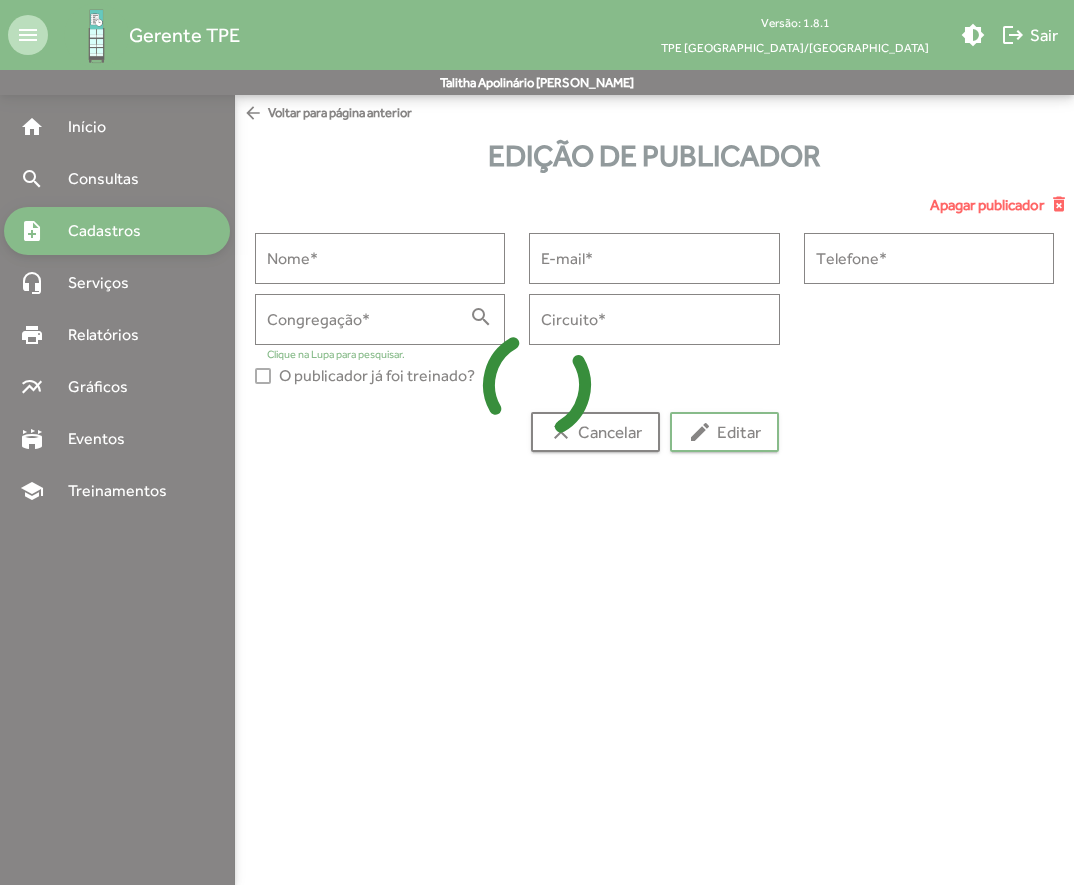 type on "********" 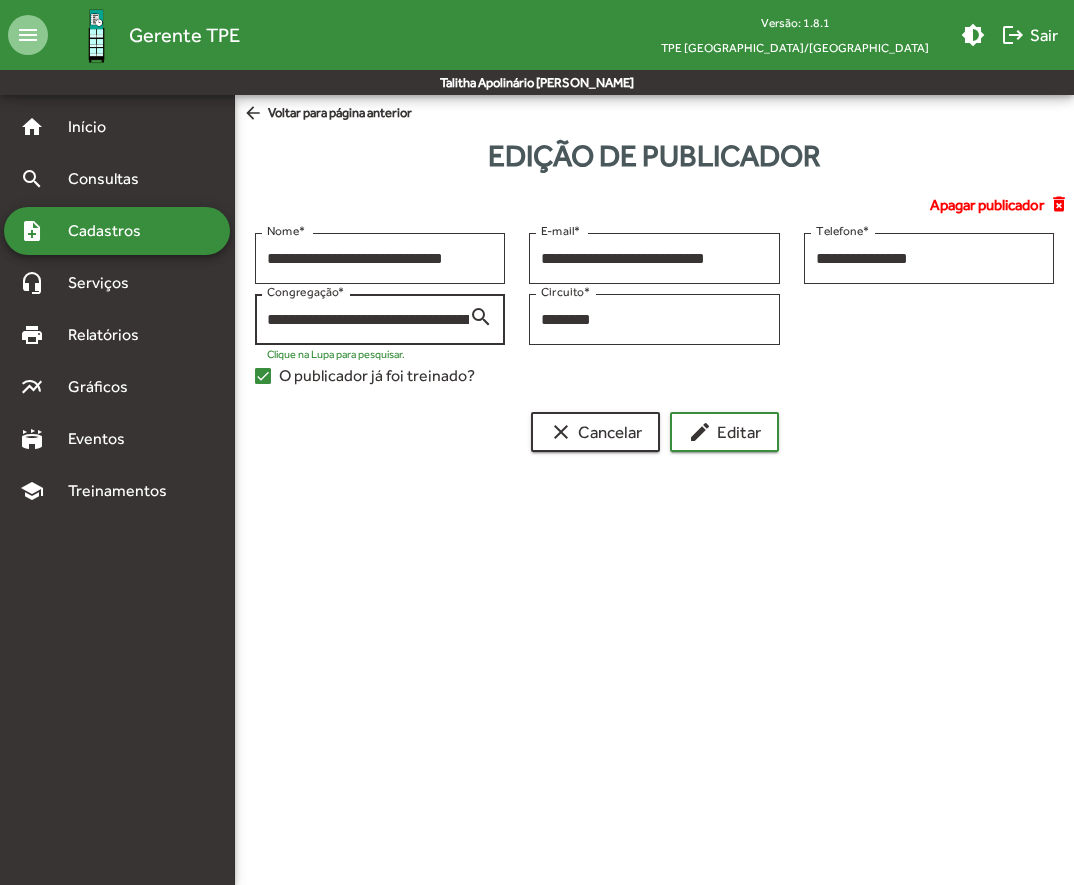 click on "search" at bounding box center [481, 316] 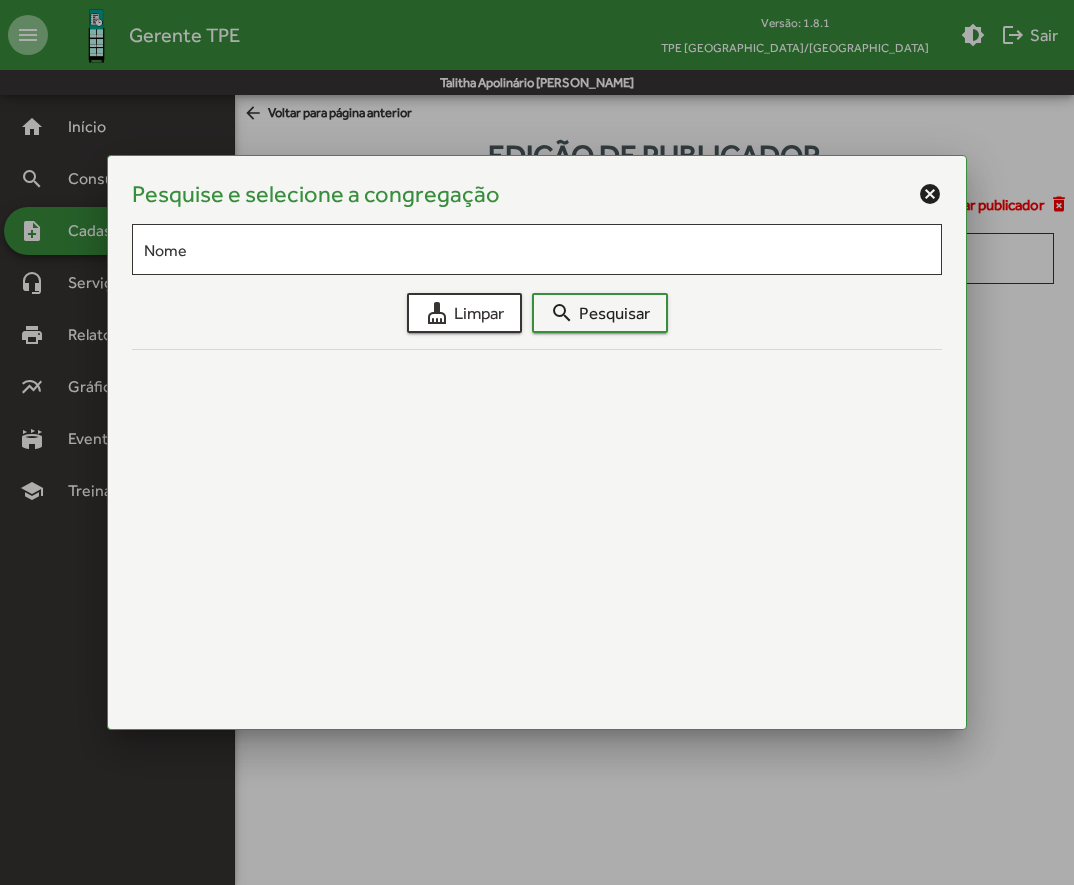 scroll, scrollTop: 0, scrollLeft: 92, axis: horizontal 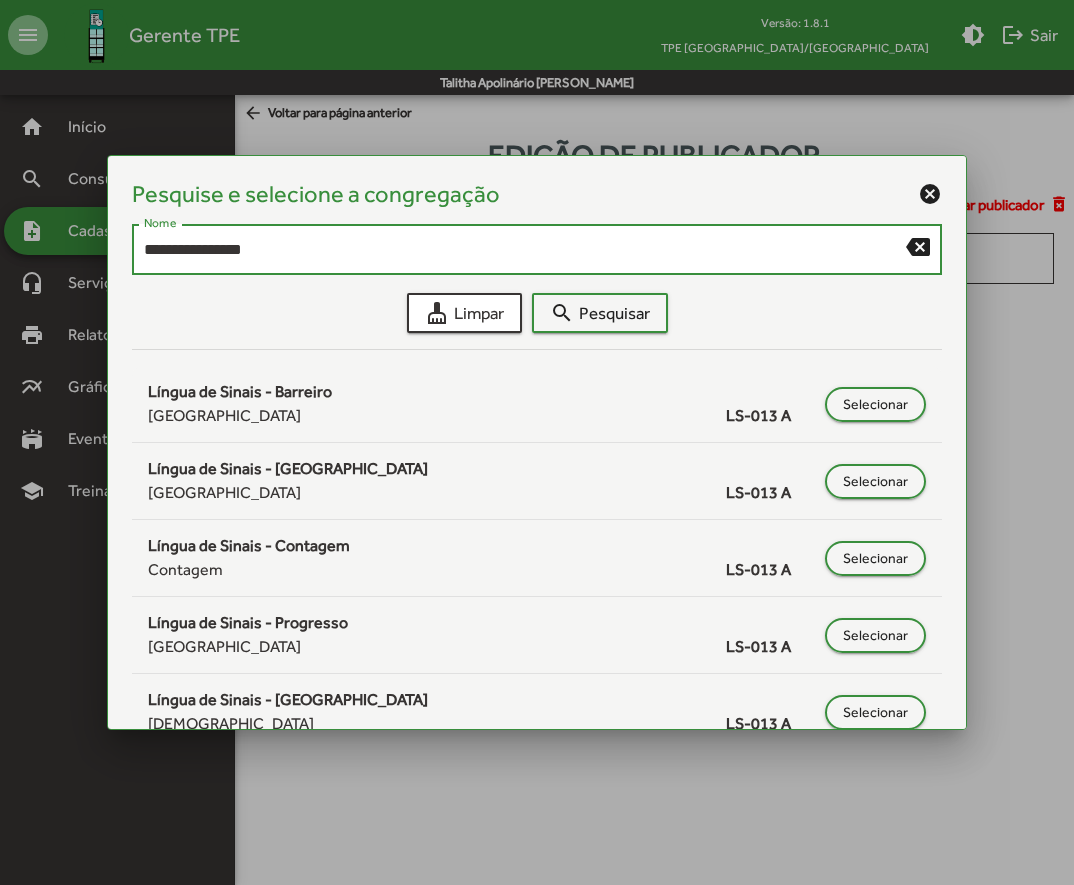 type on "**********" 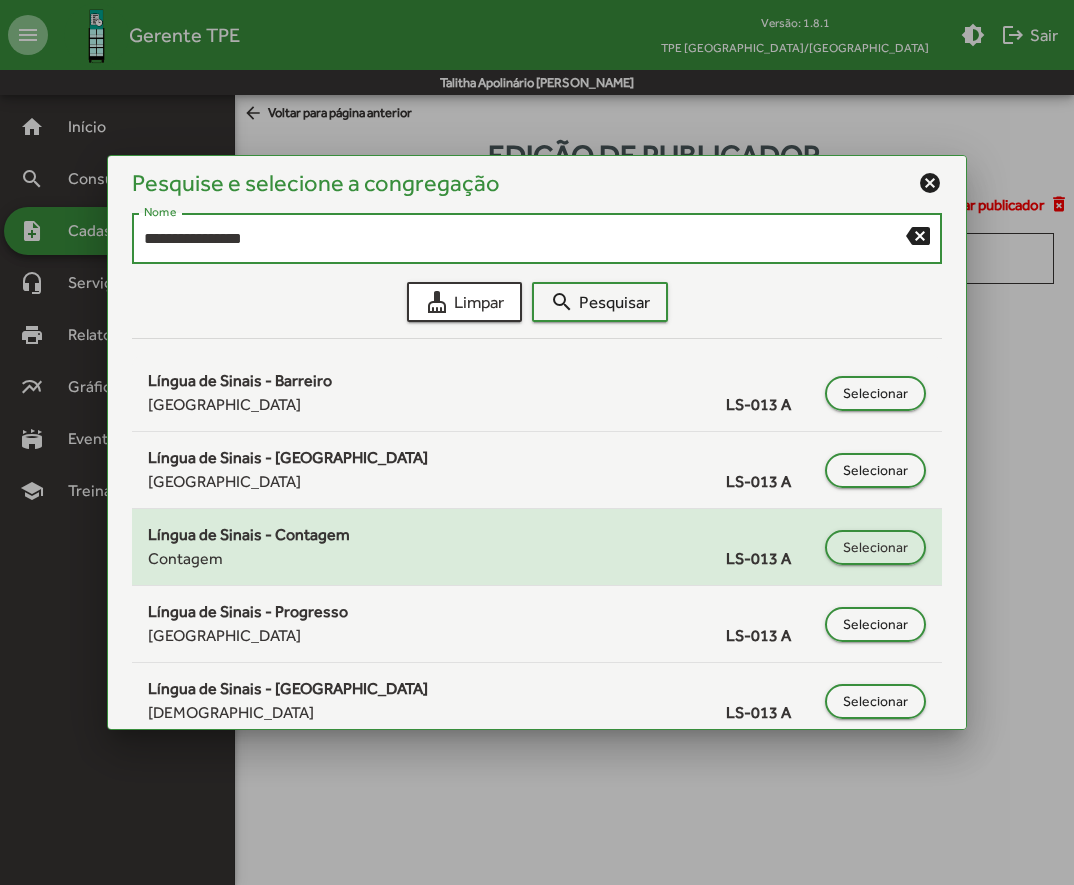 scroll, scrollTop: 0, scrollLeft: 0, axis: both 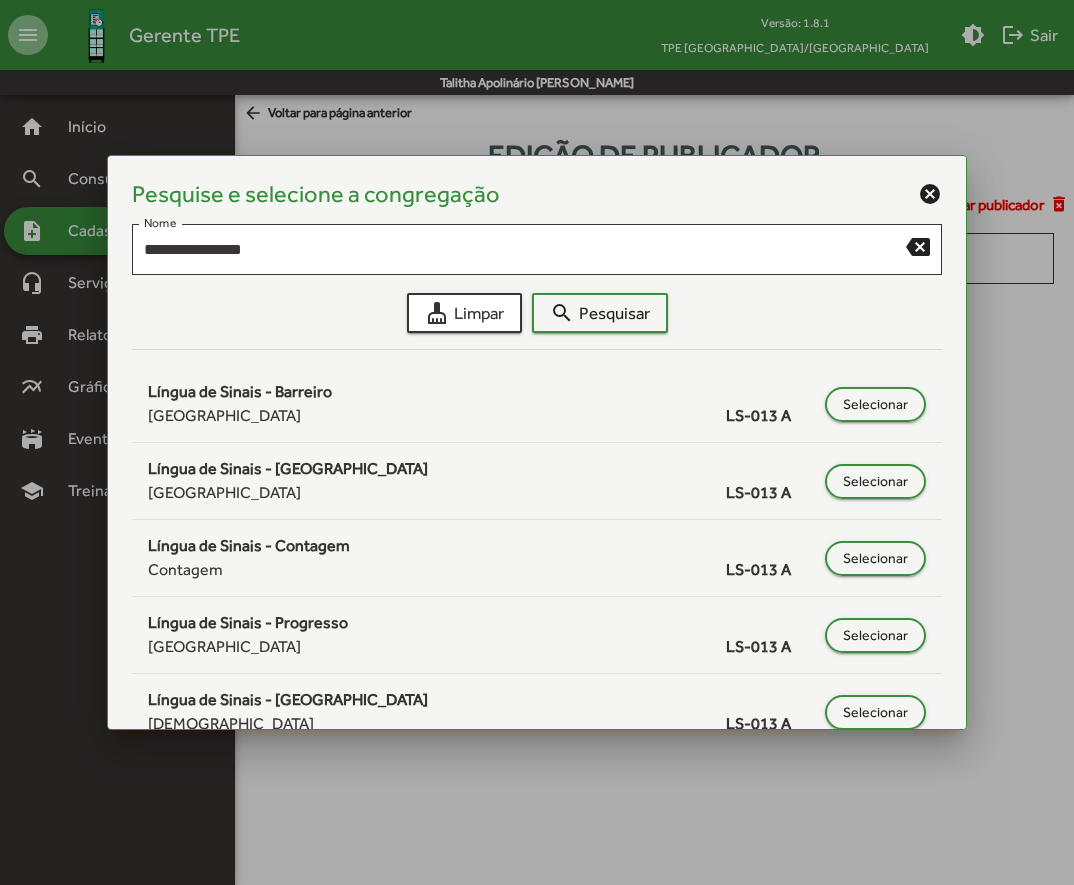 click on "cancel" at bounding box center [930, 194] 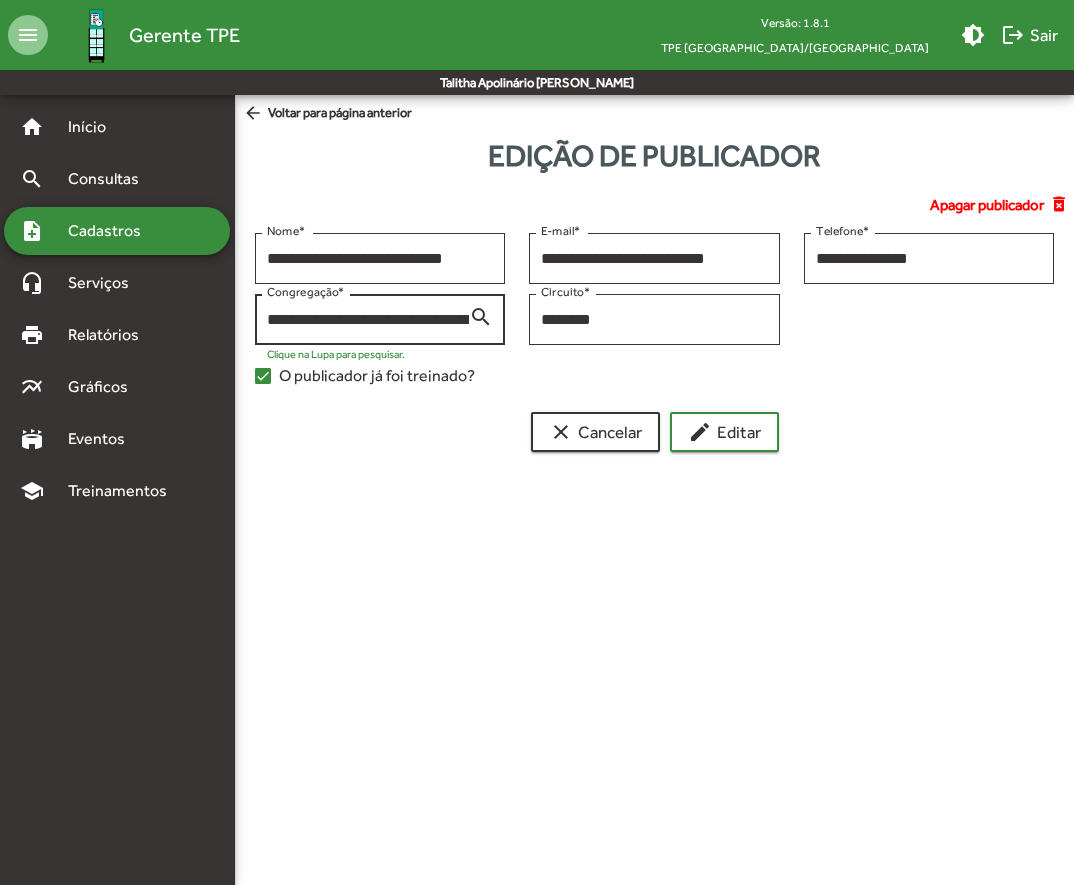 click on "search" at bounding box center (481, 316) 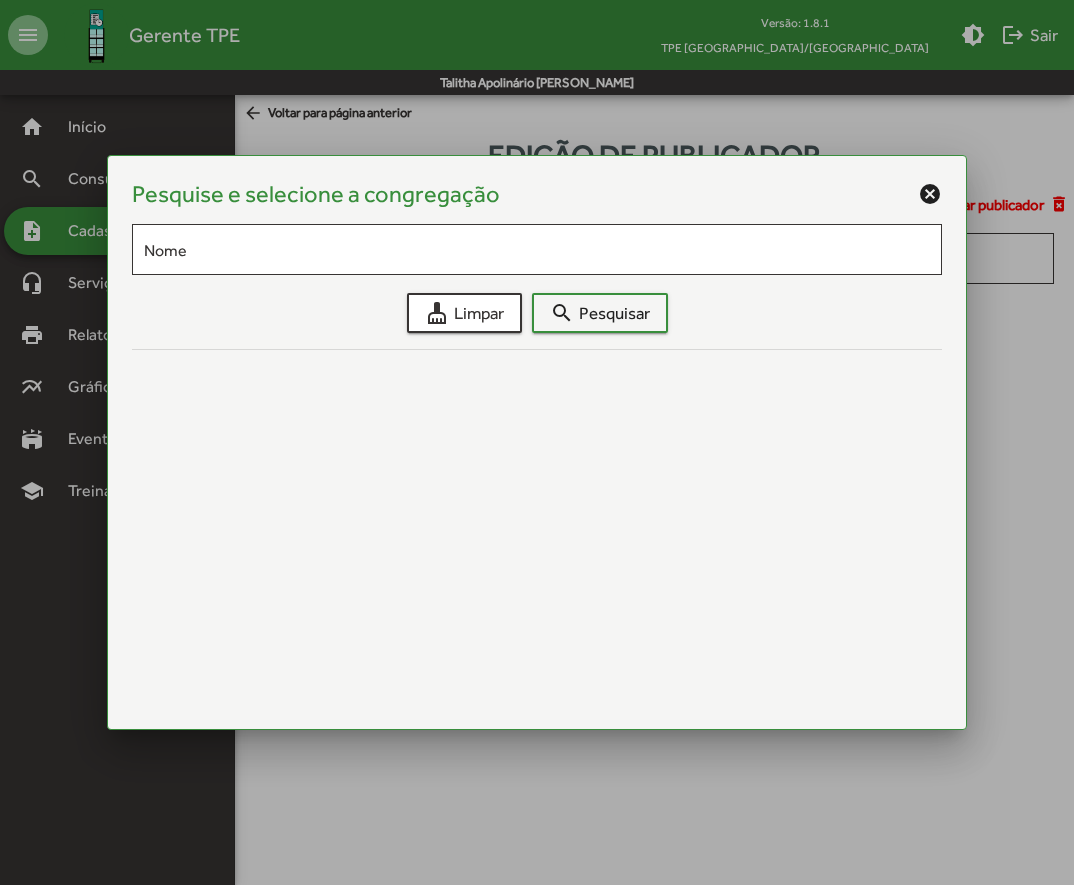 scroll, scrollTop: 0, scrollLeft: 92, axis: horizontal 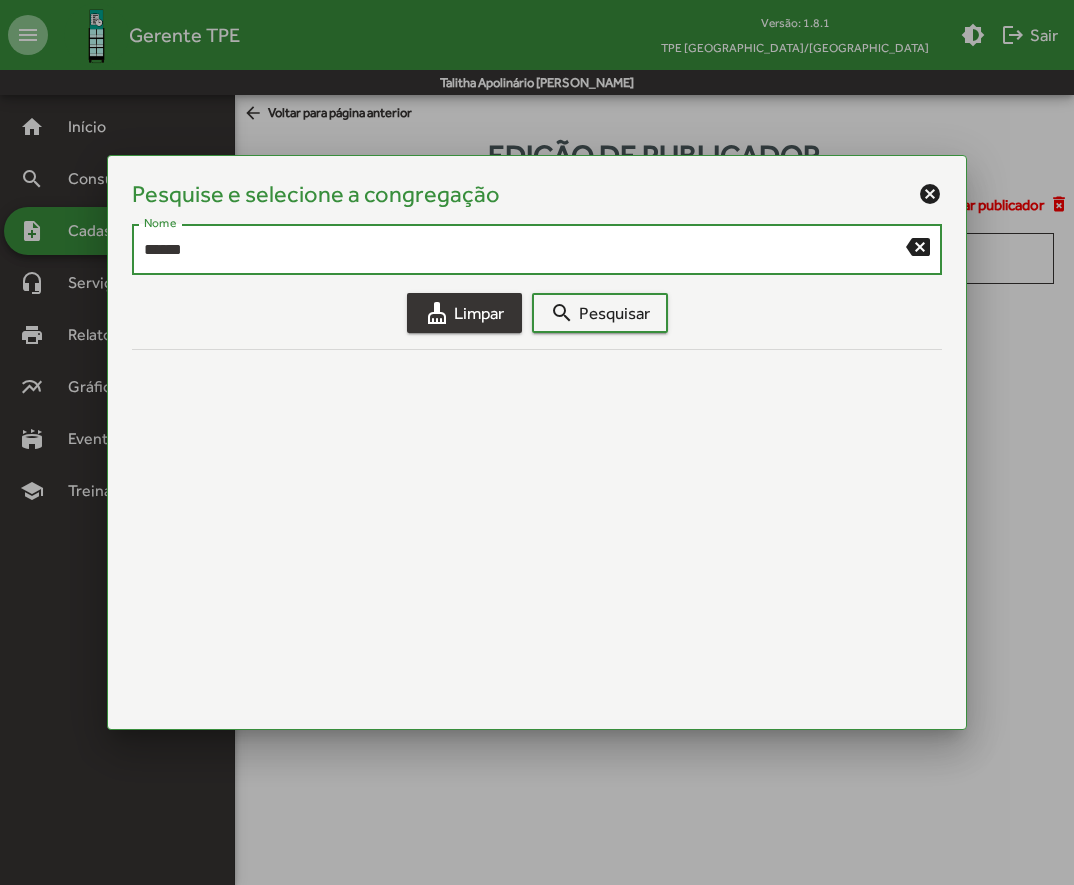 type on "******" 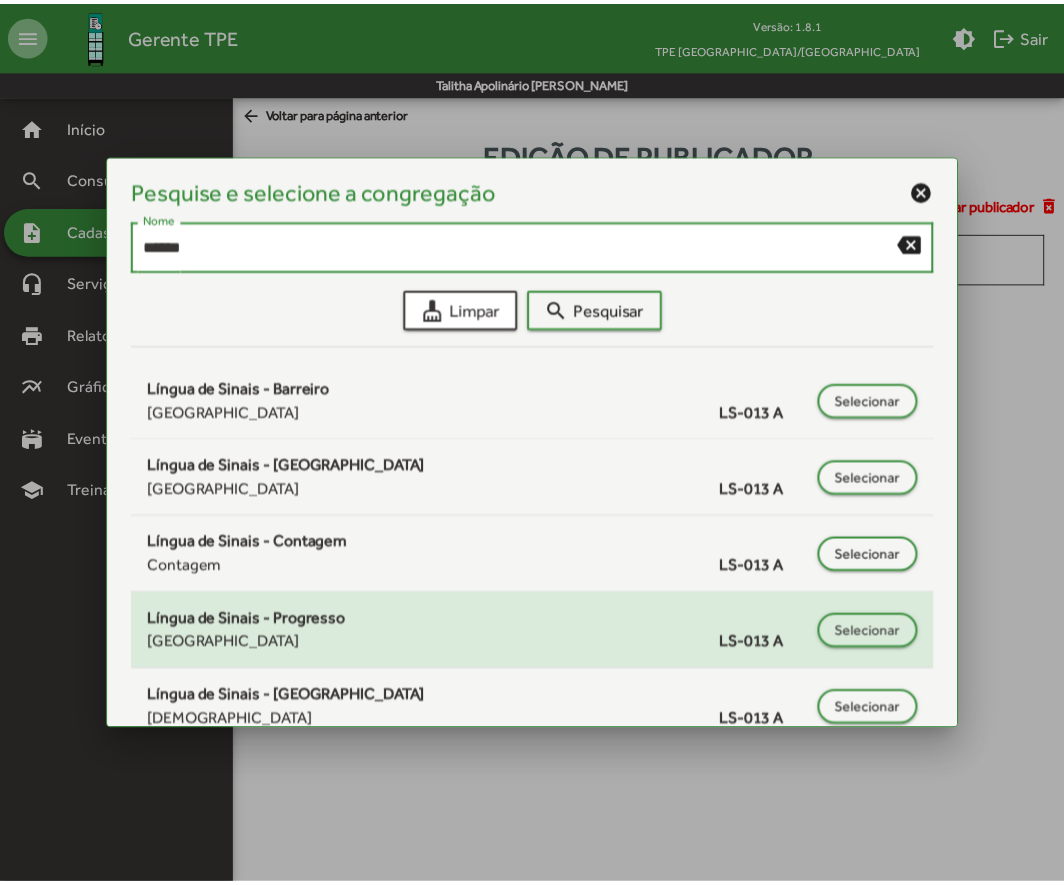 scroll, scrollTop: 0, scrollLeft: 0, axis: both 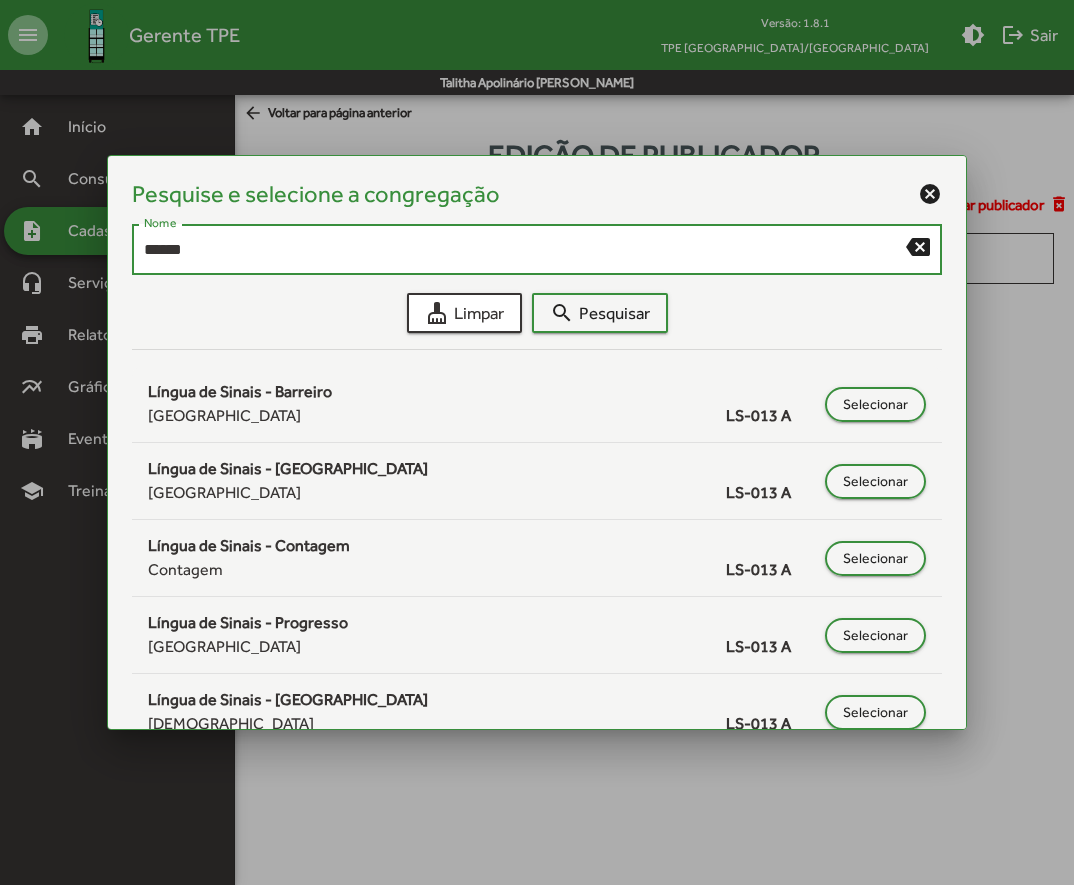 click on "cancel" at bounding box center [930, 194] 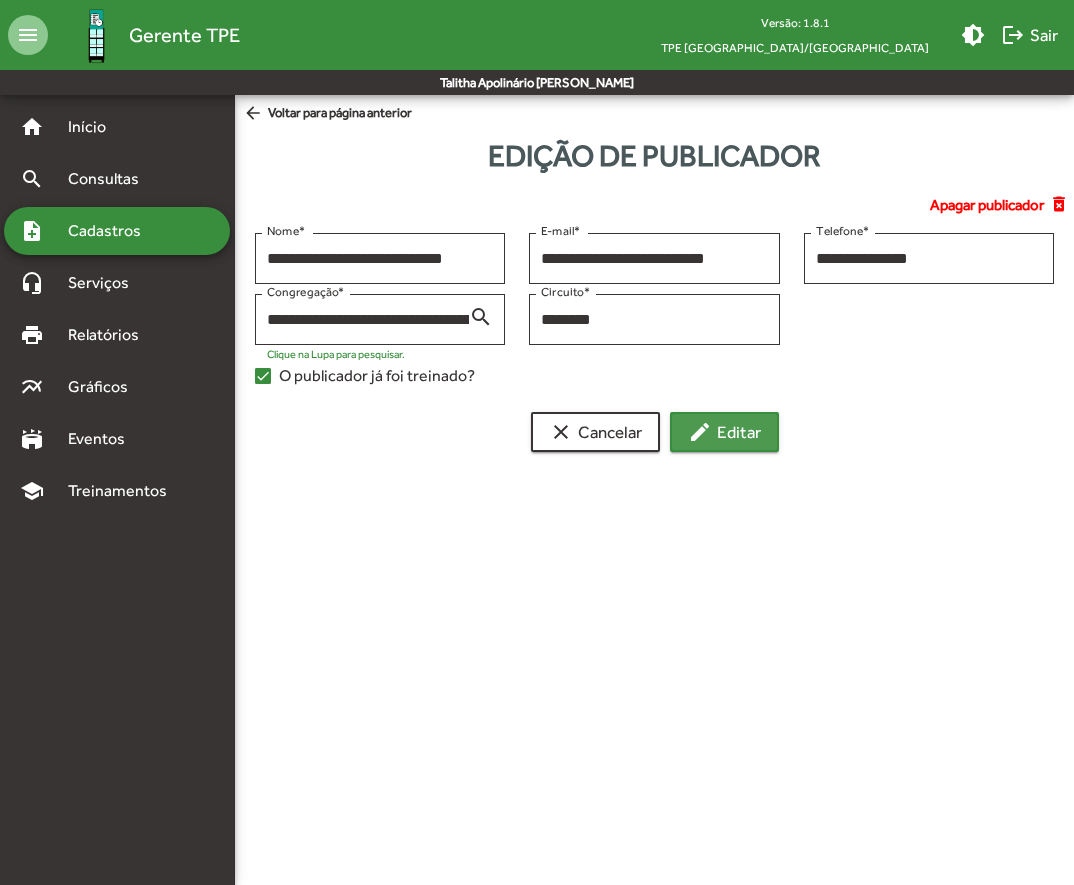 click on "edit  Editar" at bounding box center [724, 432] 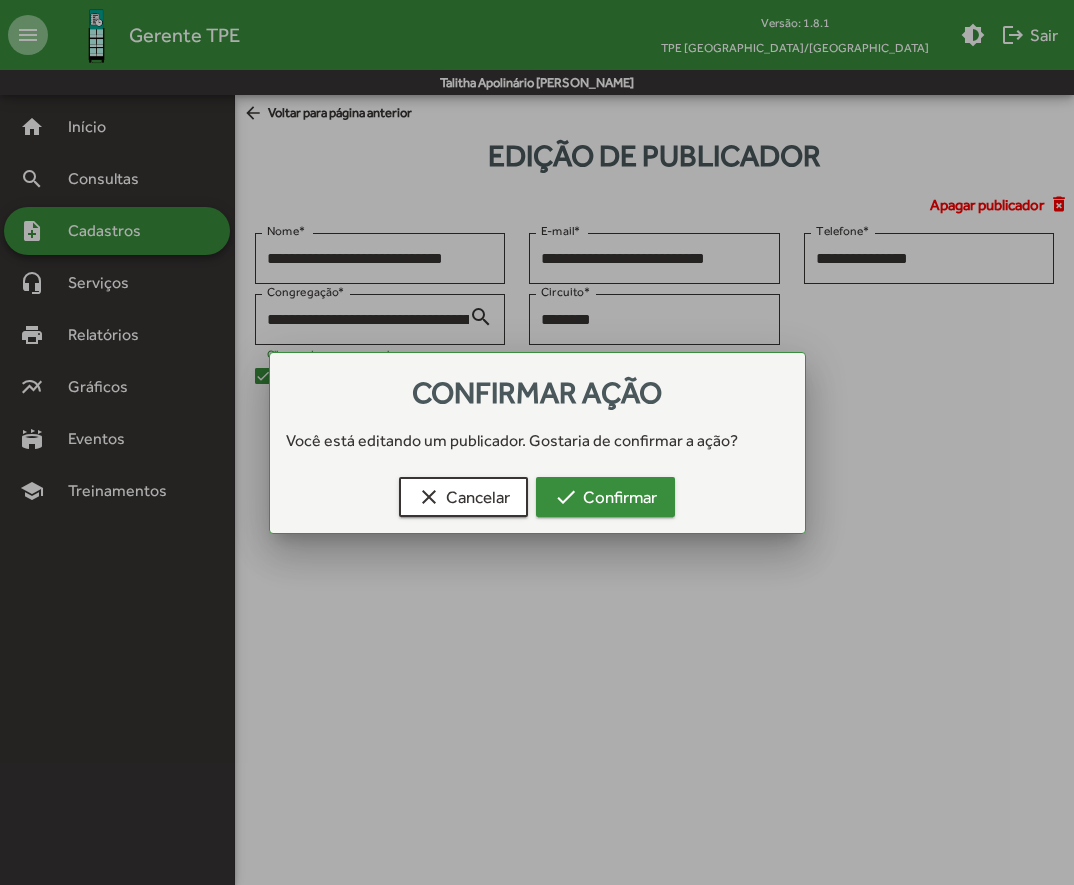 click on "check  Confirmar" at bounding box center (605, 497) 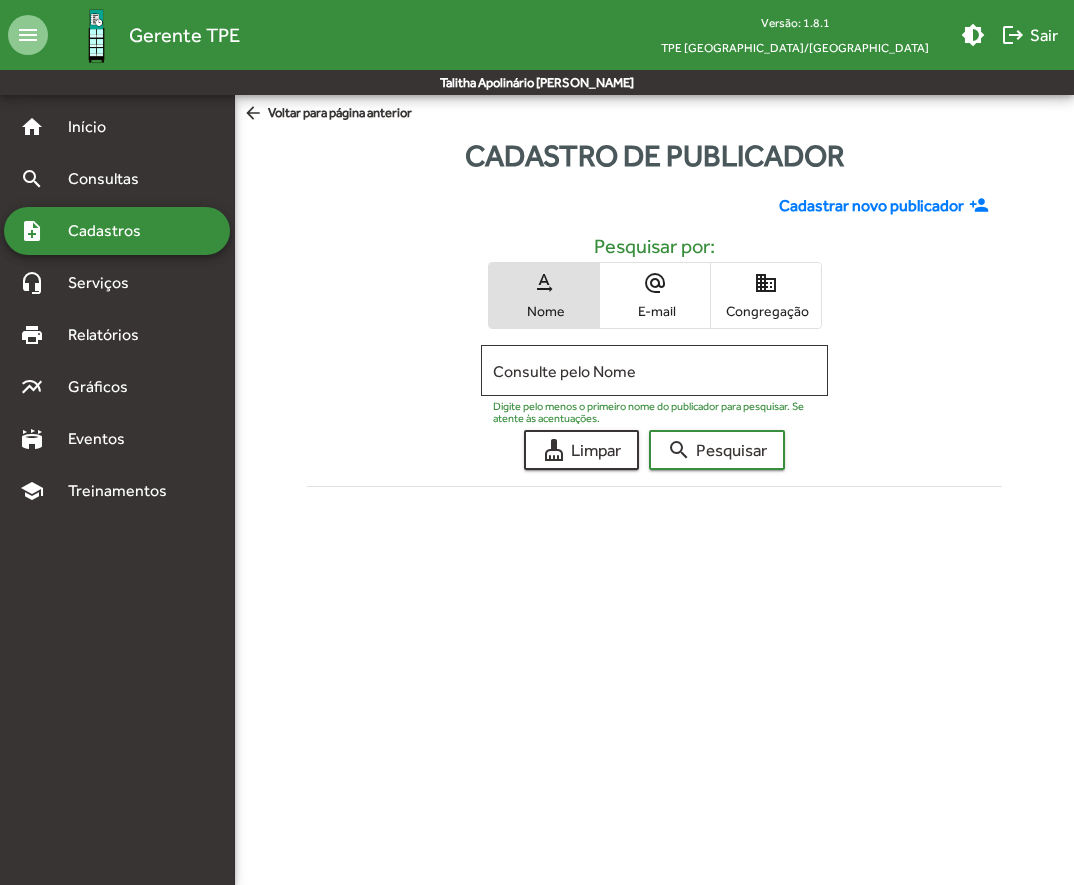 click on "home Início search Consultas note_add Cadastros headset_mic Serviços print Relatórios multiline_chart Gráficos stadium Eventos school Treinamentos" at bounding box center (117, 309) 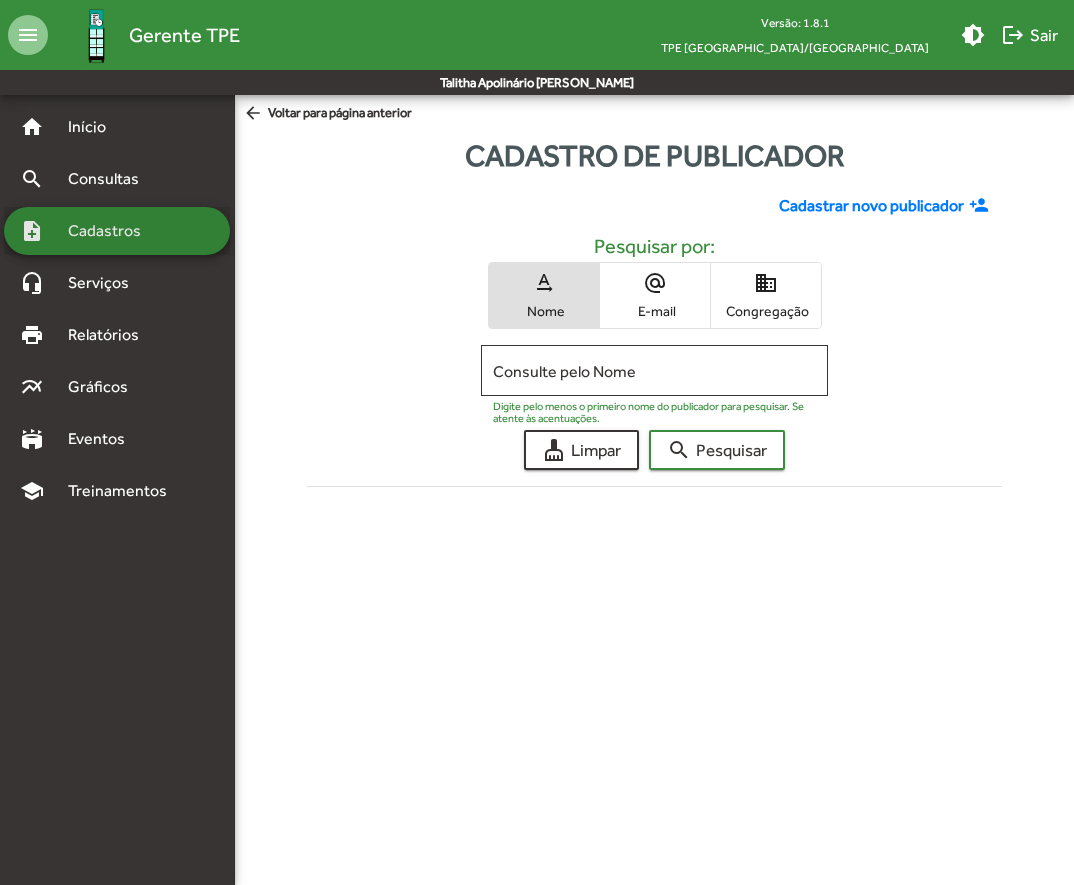 click on "note_add Cadastros" at bounding box center (117, 231) 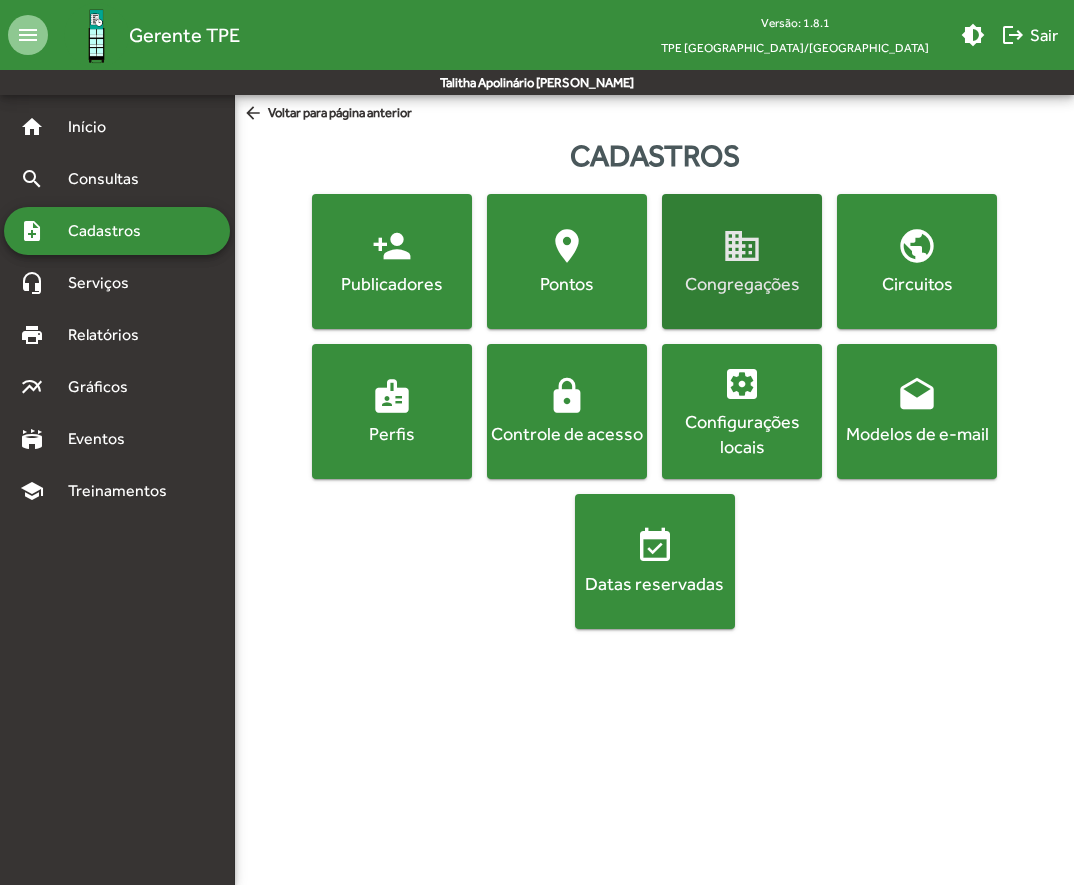 click on "domain  Congregações" 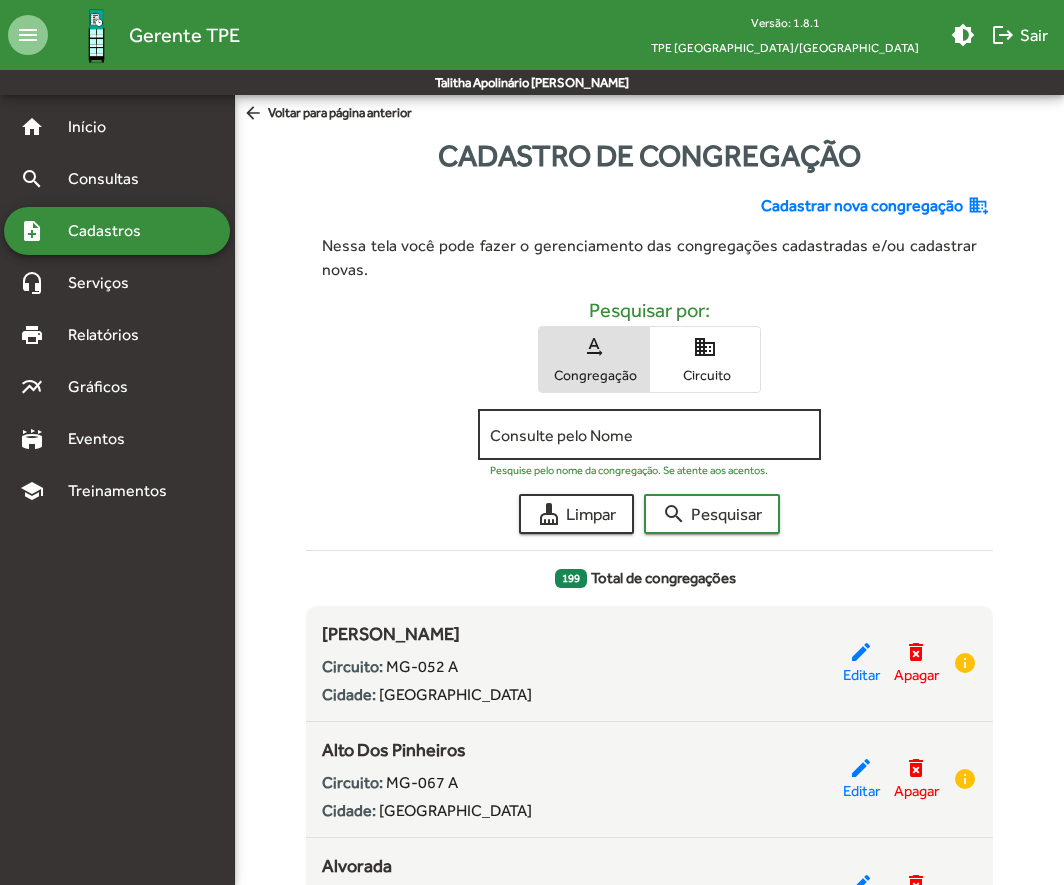 click on "Consulte pelo Nome" at bounding box center (649, 435) 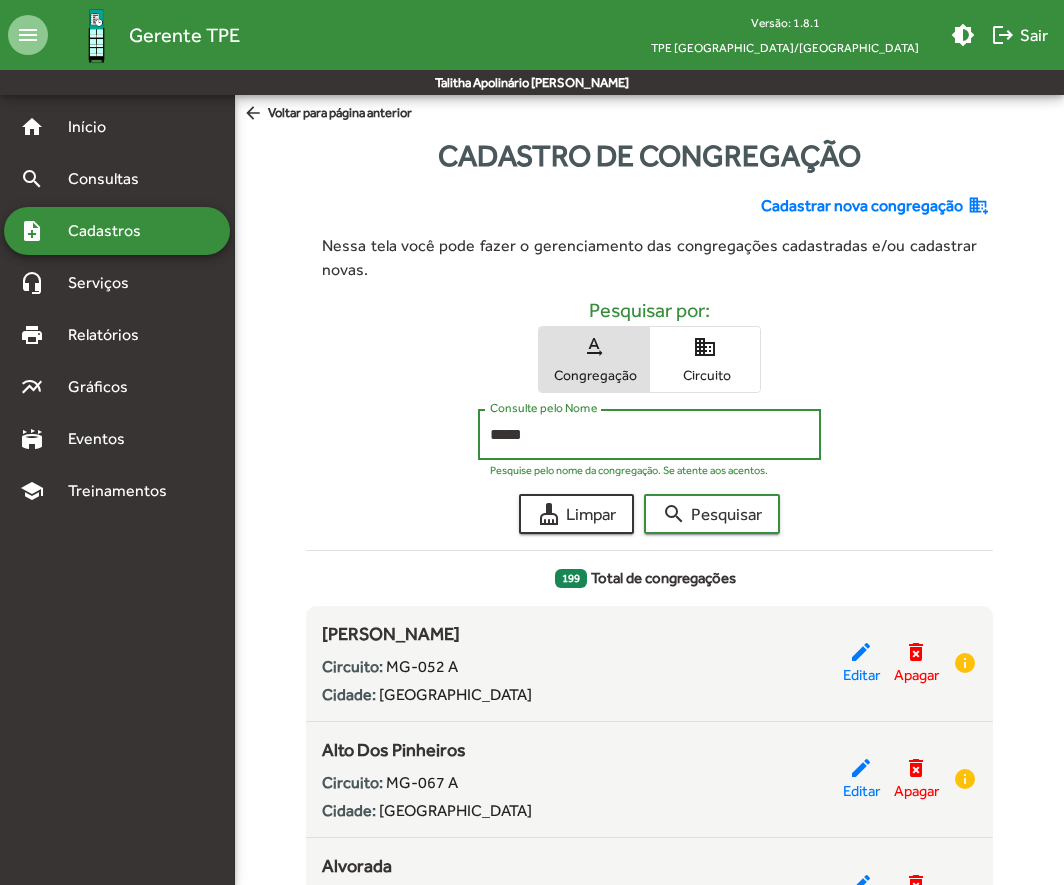 click on "search  Pesquisar" 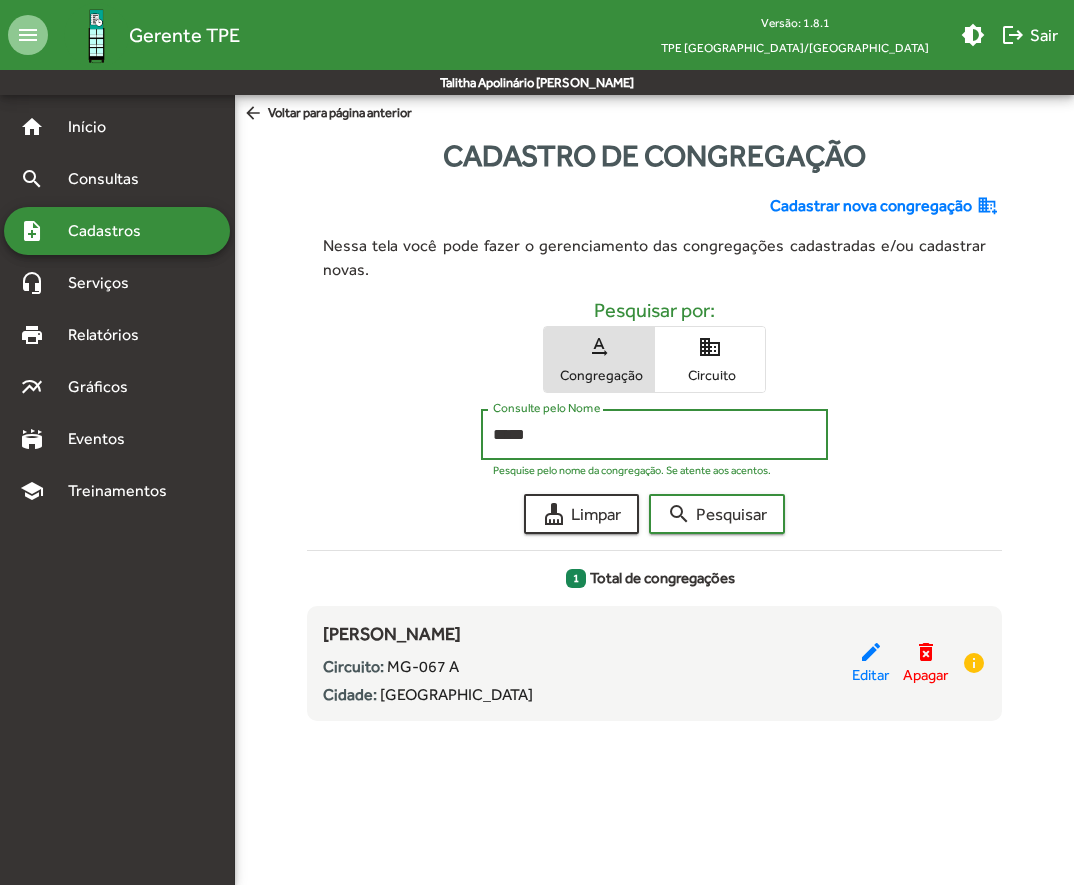drag, startPoint x: 591, startPoint y: 441, endPoint x: 472, endPoint y: 457, distance: 120.070816 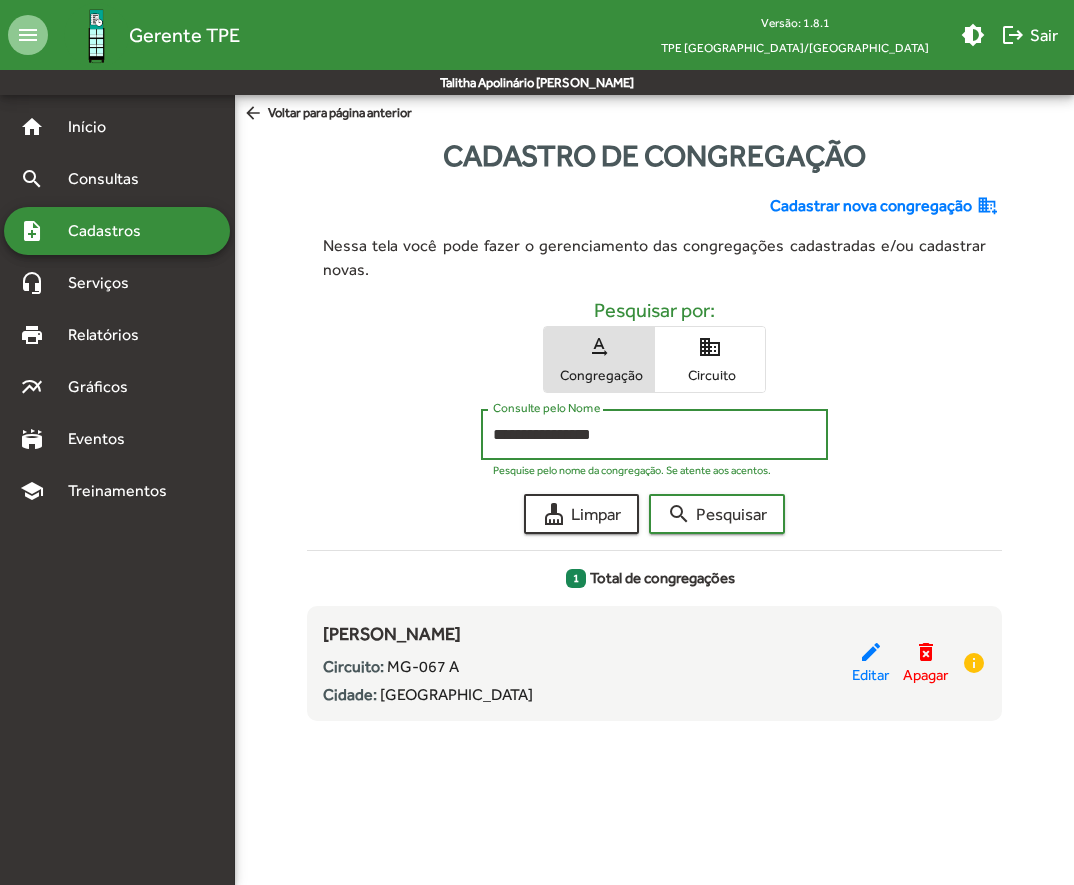 type on "**********" 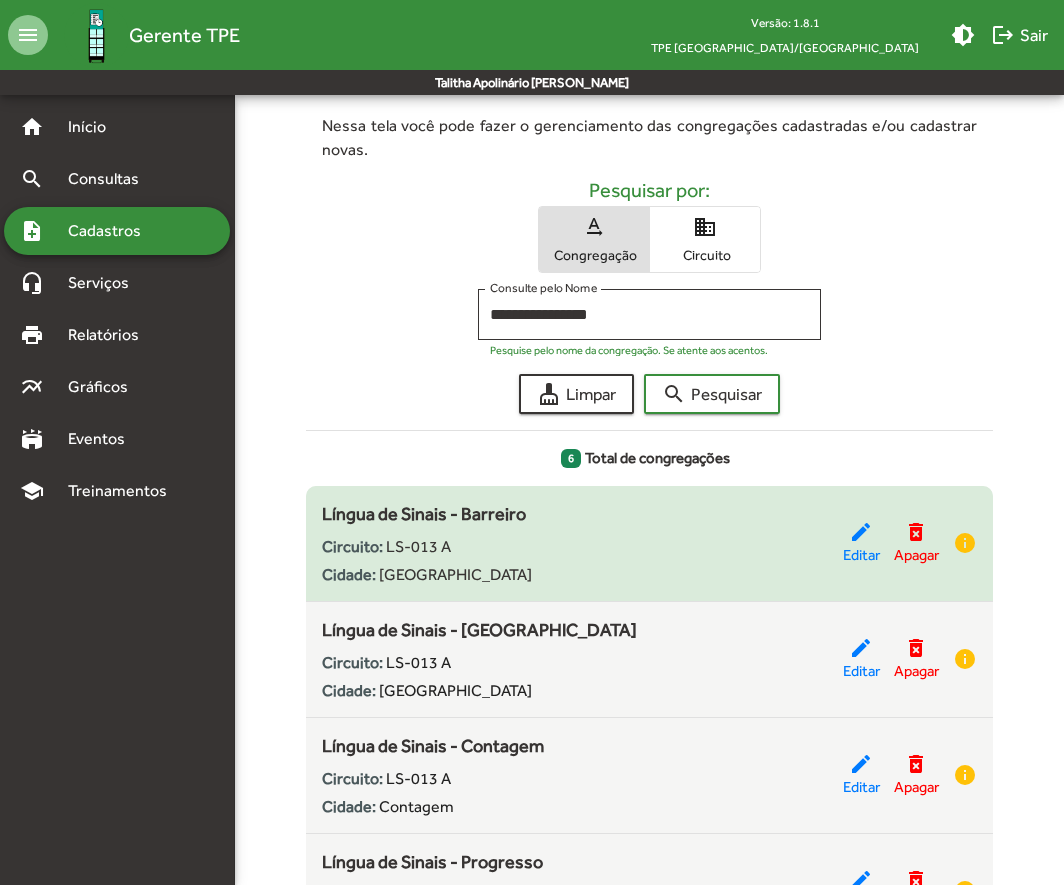 scroll, scrollTop: 0, scrollLeft: 0, axis: both 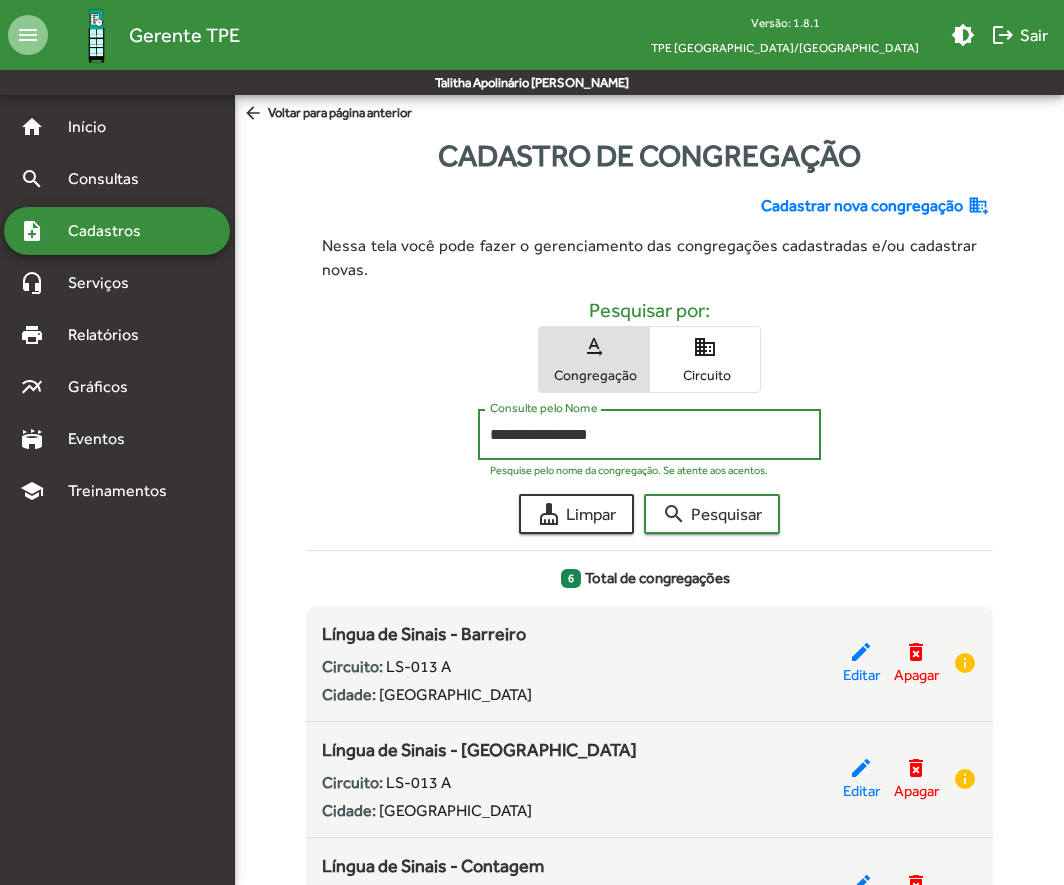 click on "Cadastros" at bounding box center (111, 231) 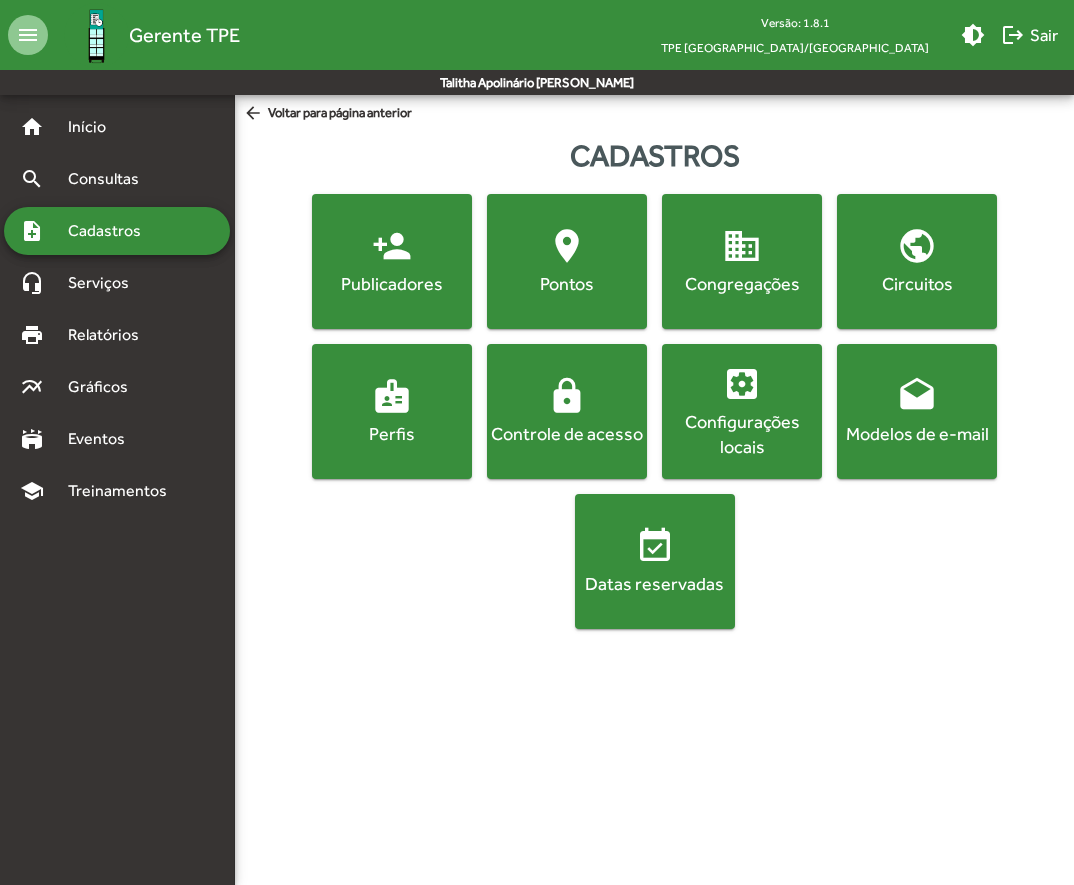 click on "person_add  Publicadores" 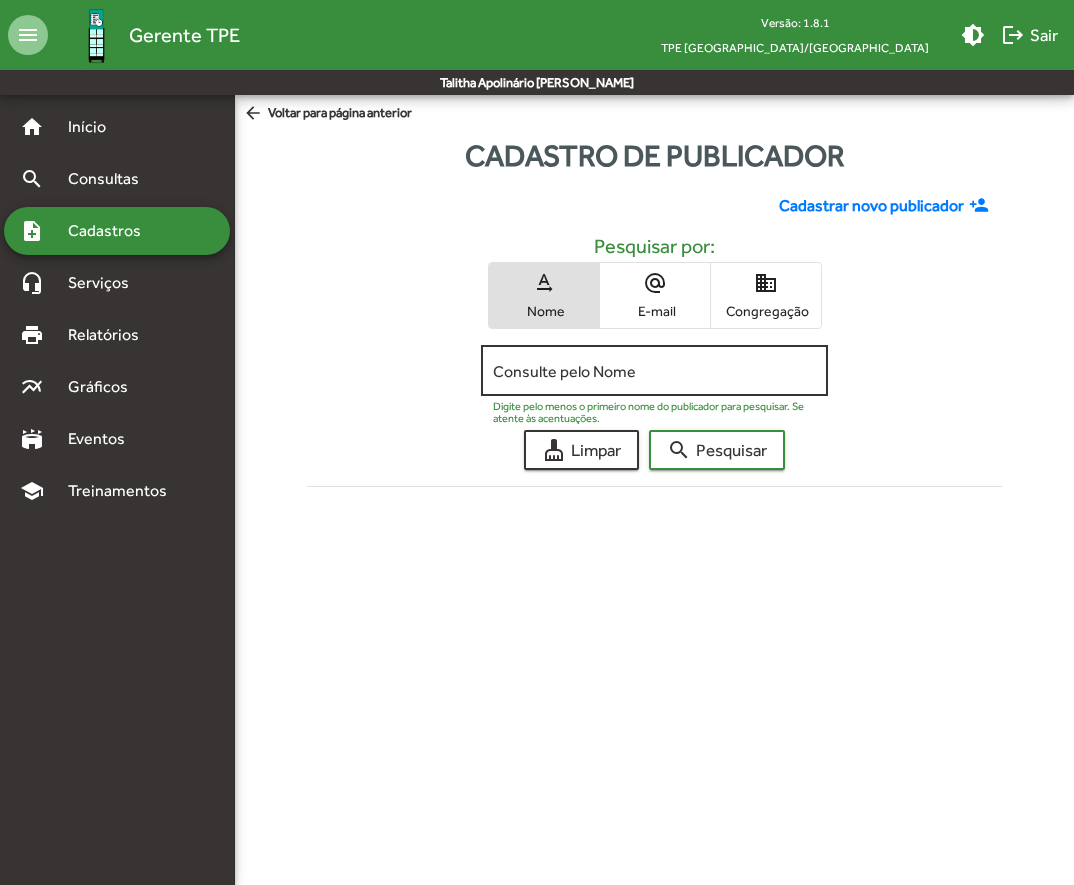 click on "Consulte pelo Nome" 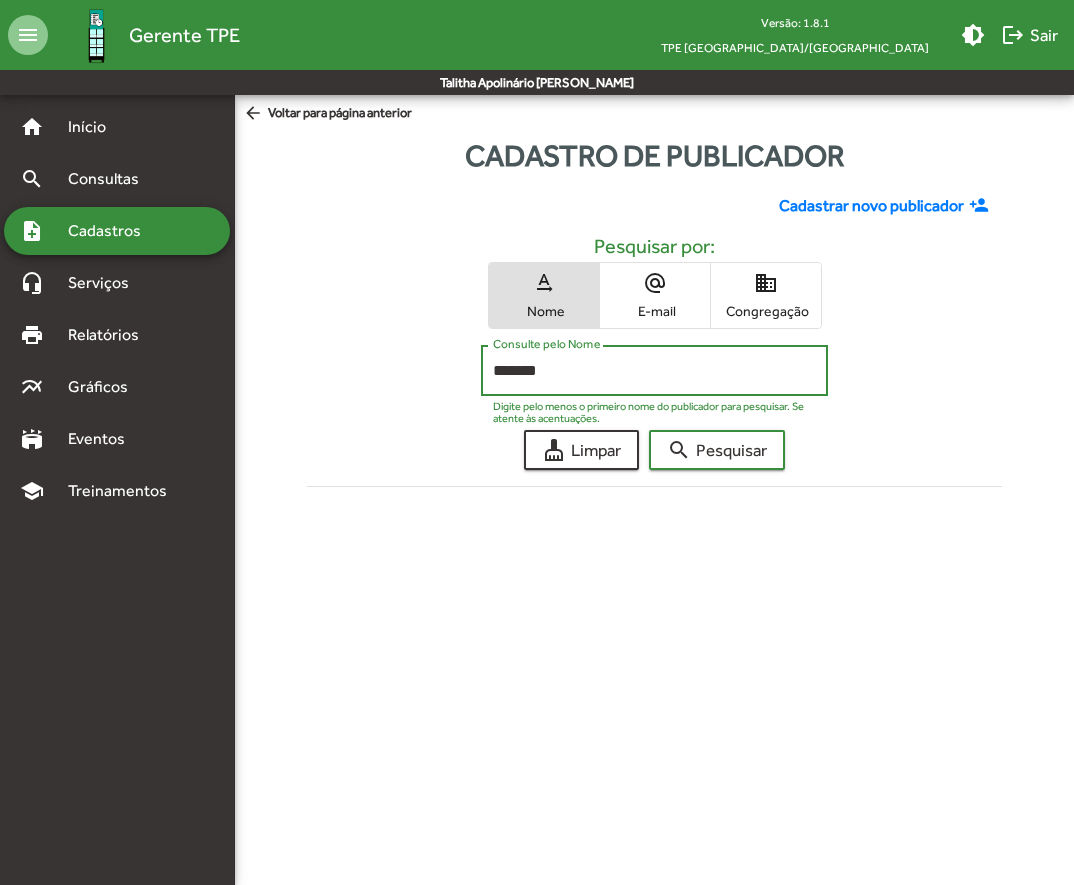 type on "*******" 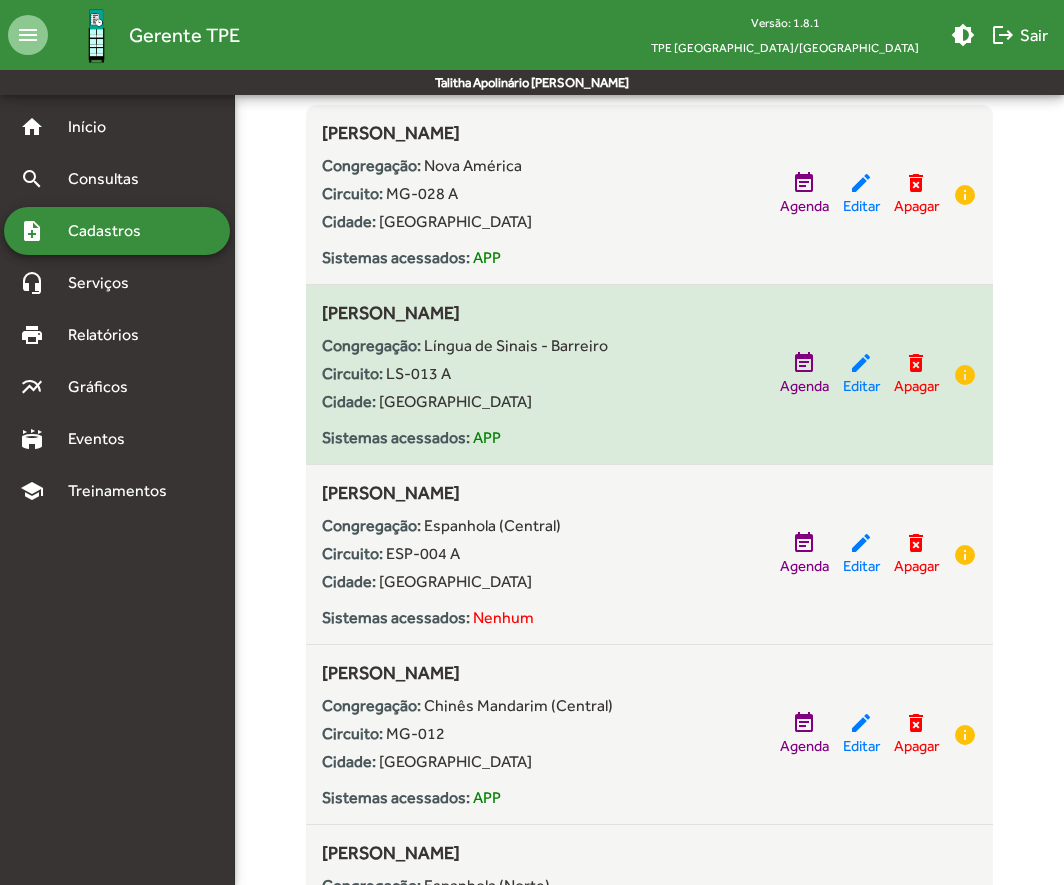 scroll, scrollTop: 400, scrollLeft: 0, axis: vertical 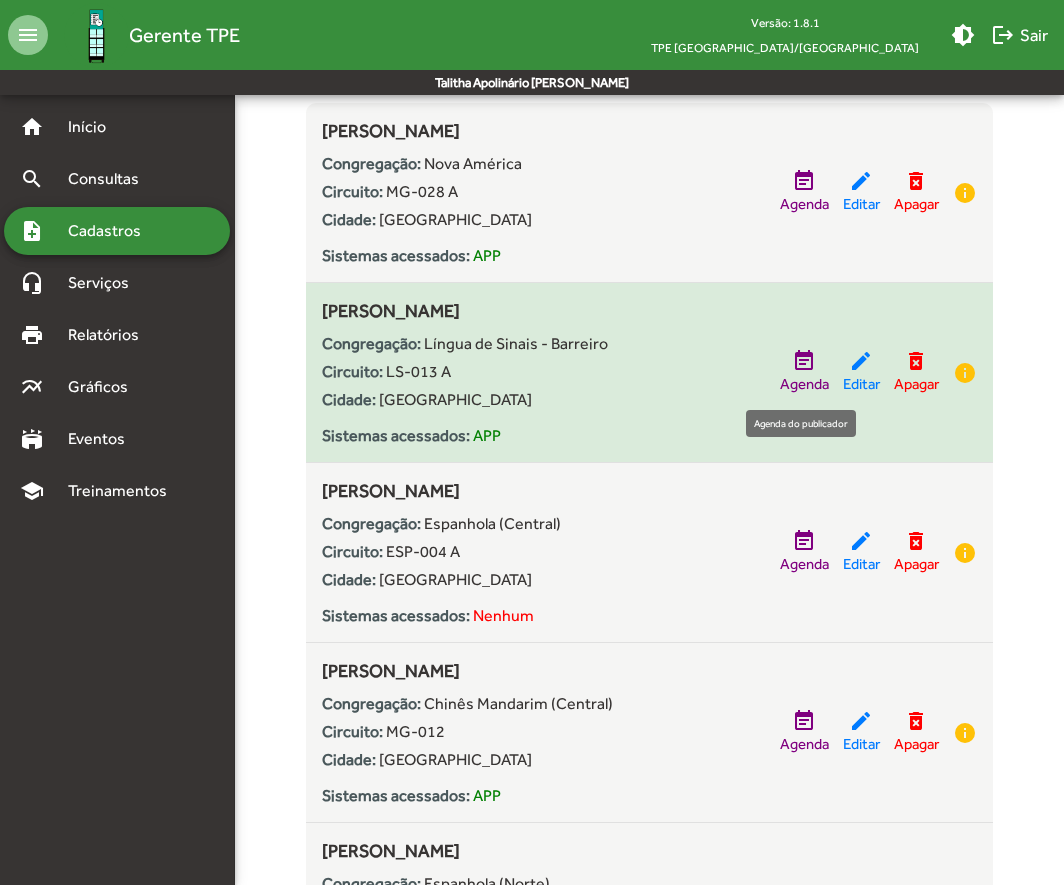 click on "event_note" 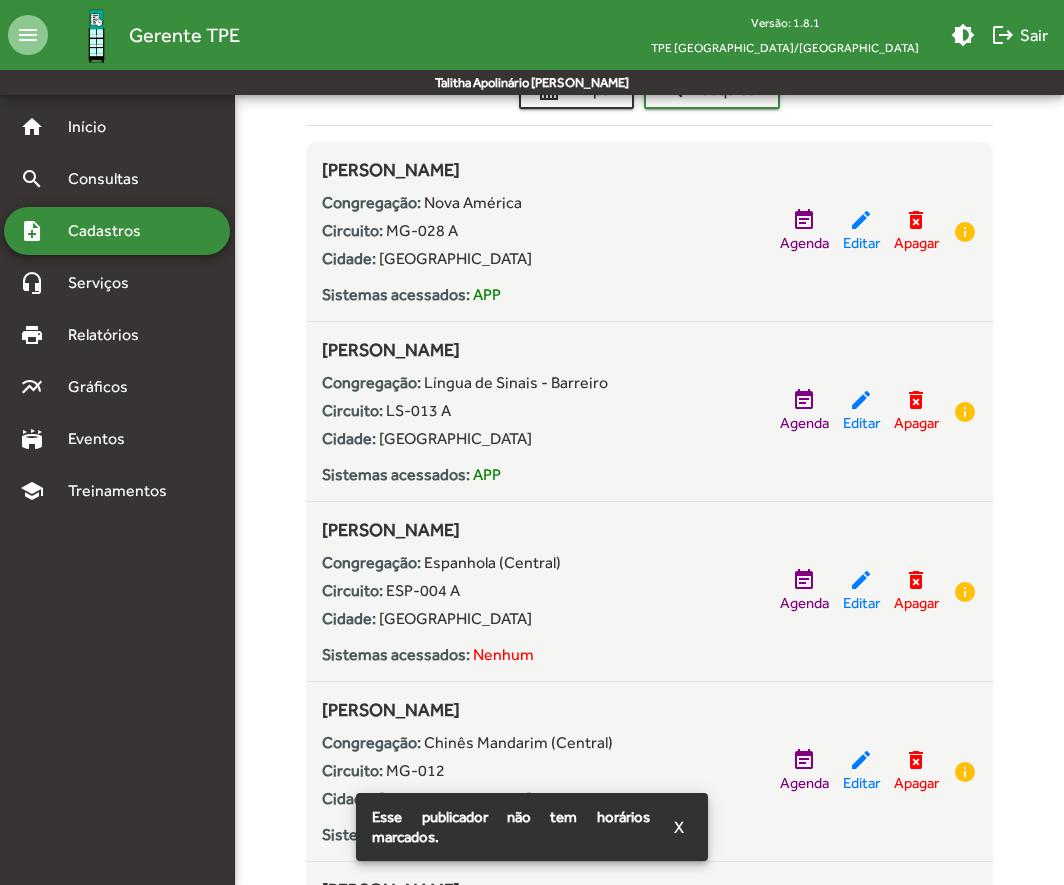 scroll, scrollTop: 400, scrollLeft: 0, axis: vertical 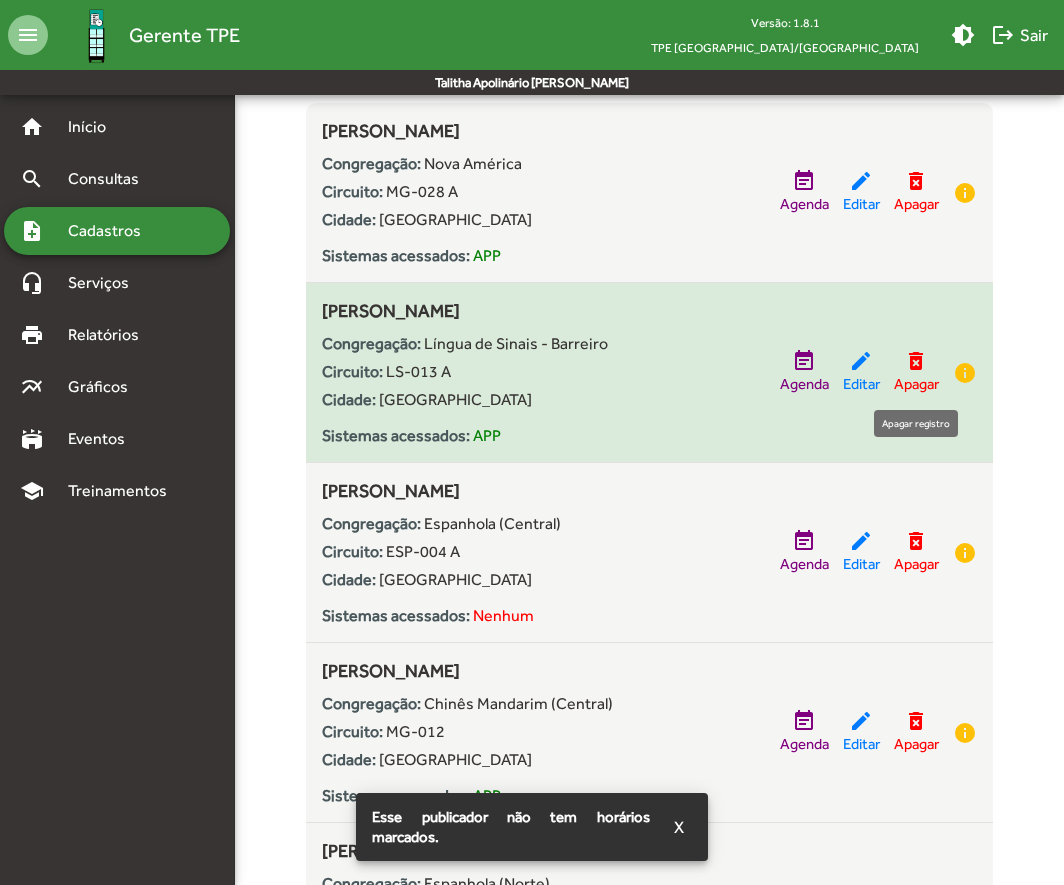 click on "delete_forever" 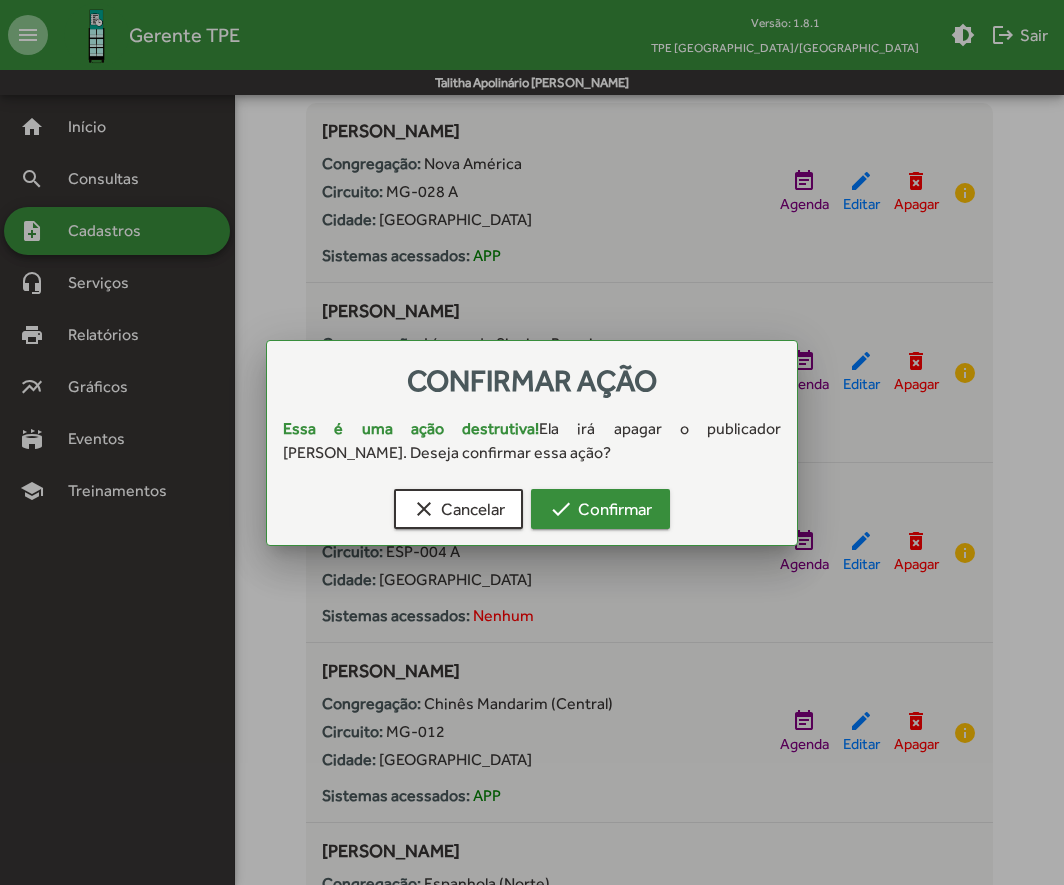 click on "check  Confirmar" at bounding box center [600, 509] 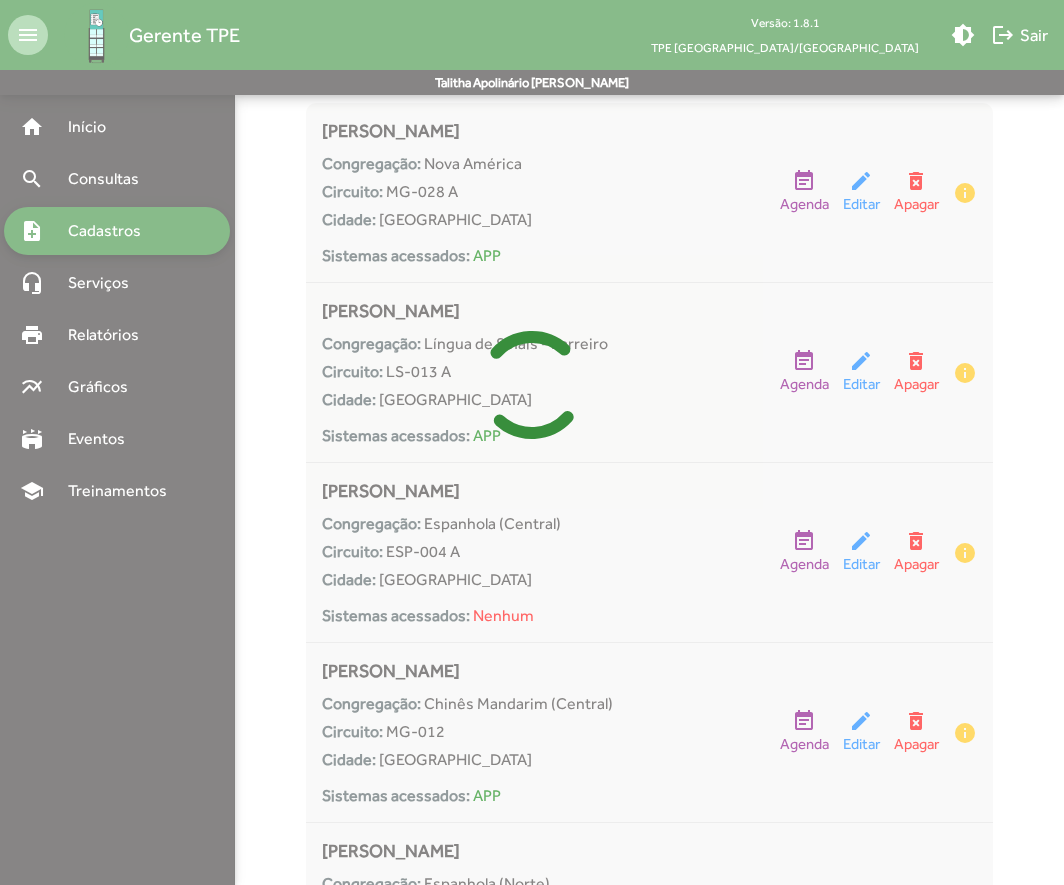 scroll, scrollTop: 0, scrollLeft: 0, axis: both 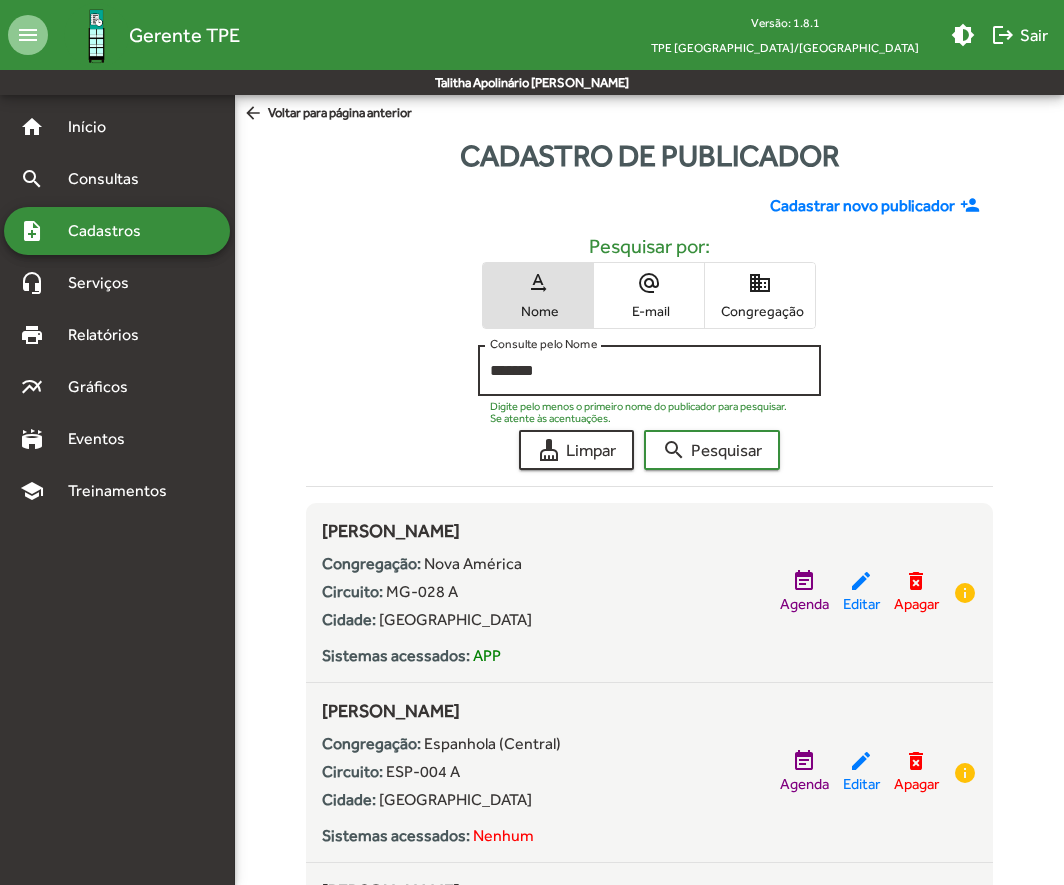 click on "*******" at bounding box center [649, 371] 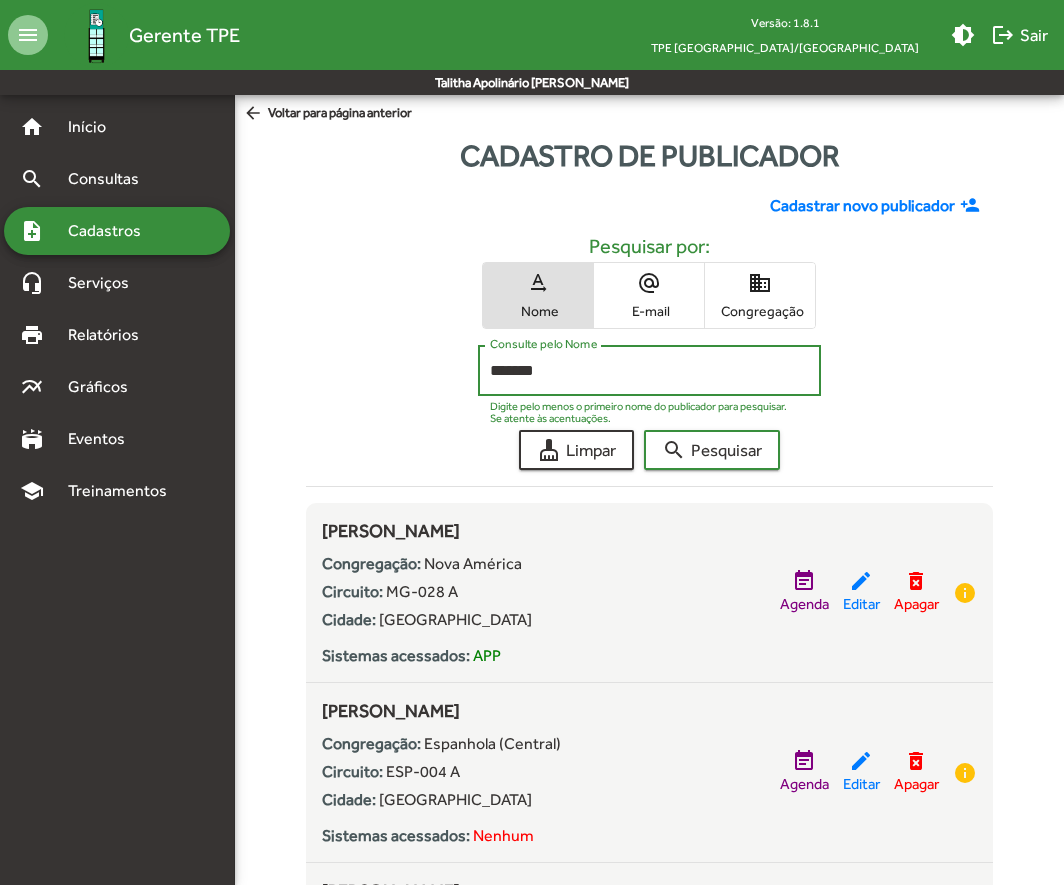 click on "*******" at bounding box center [649, 371] 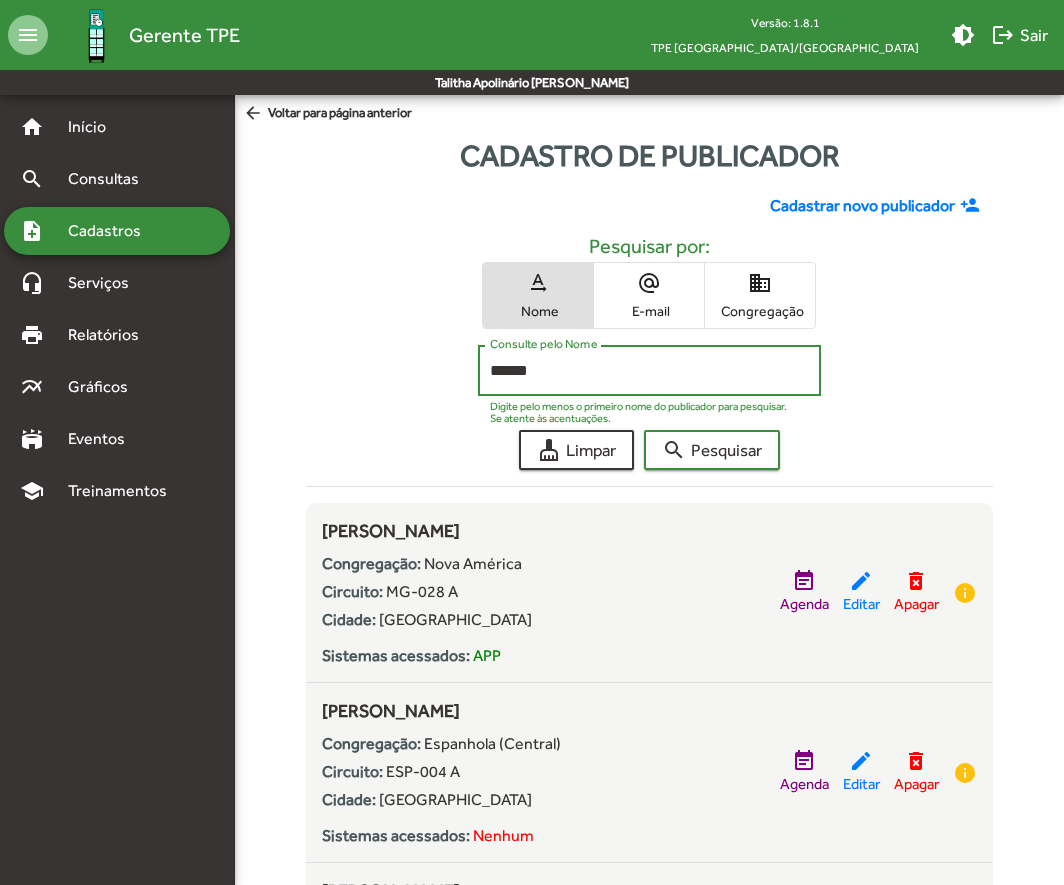 type on "******" 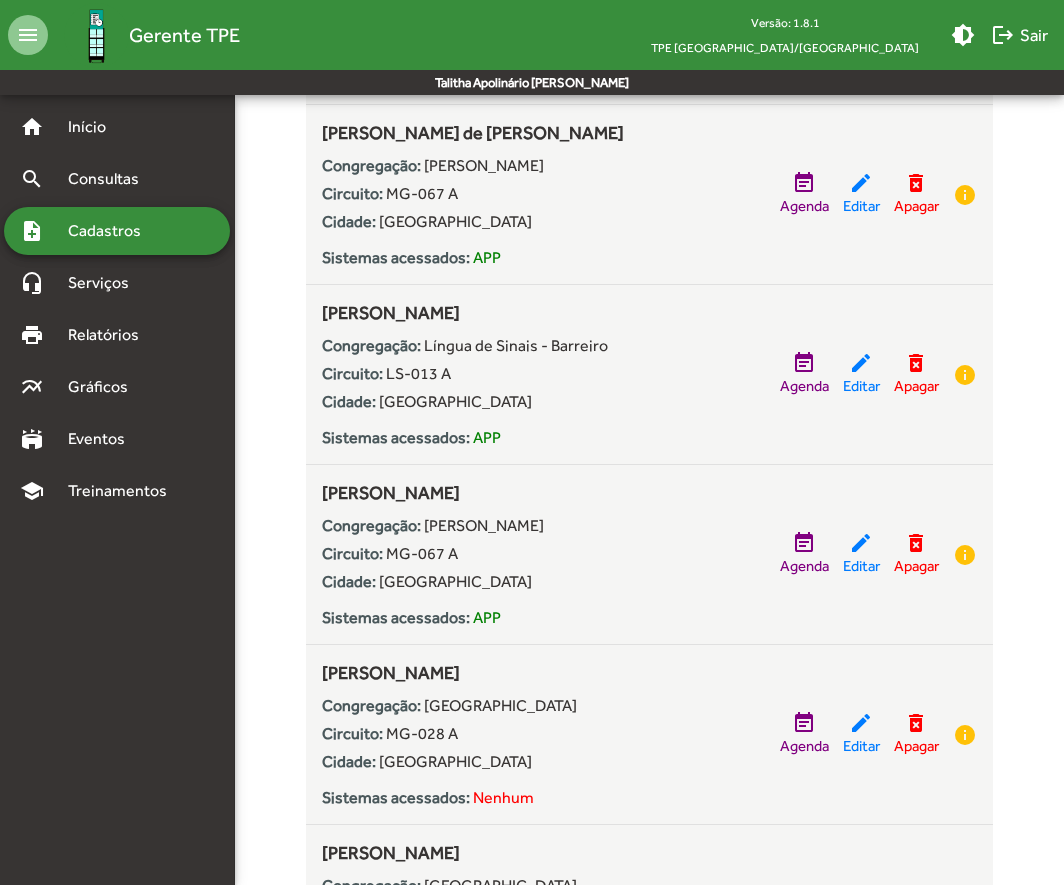 scroll, scrollTop: 800, scrollLeft: 0, axis: vertical 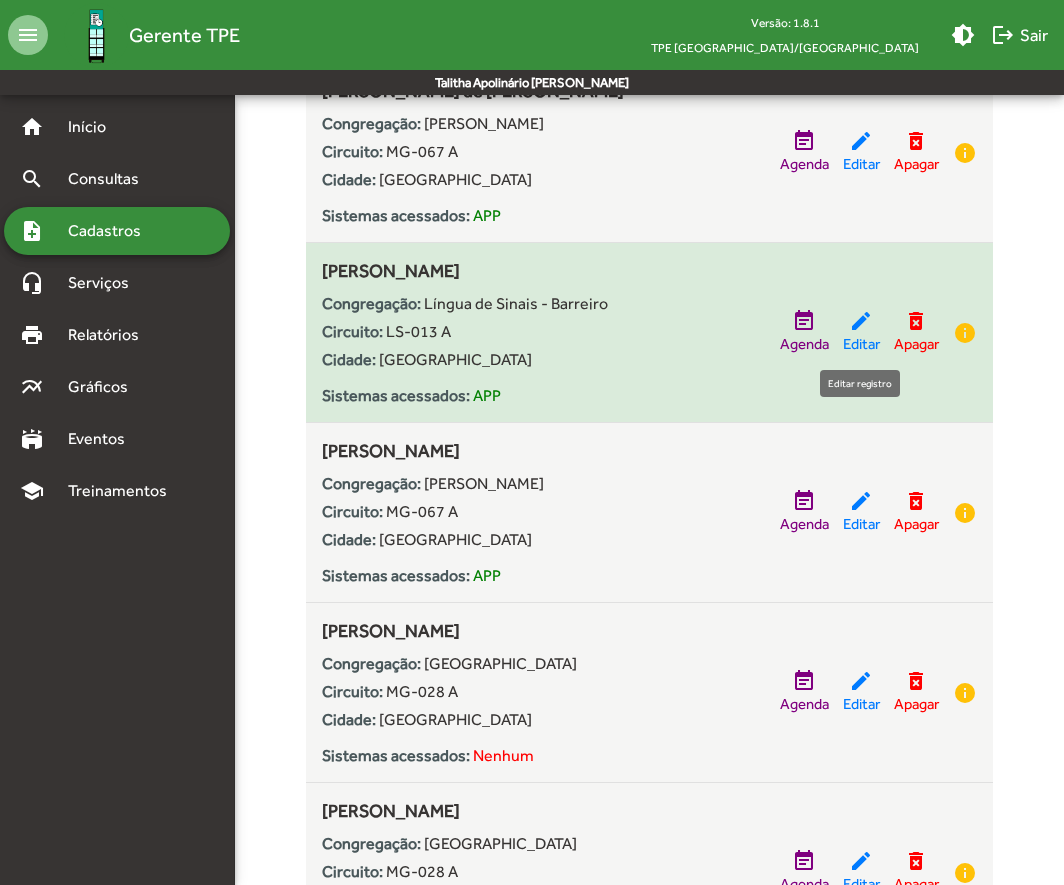 click on "edit" 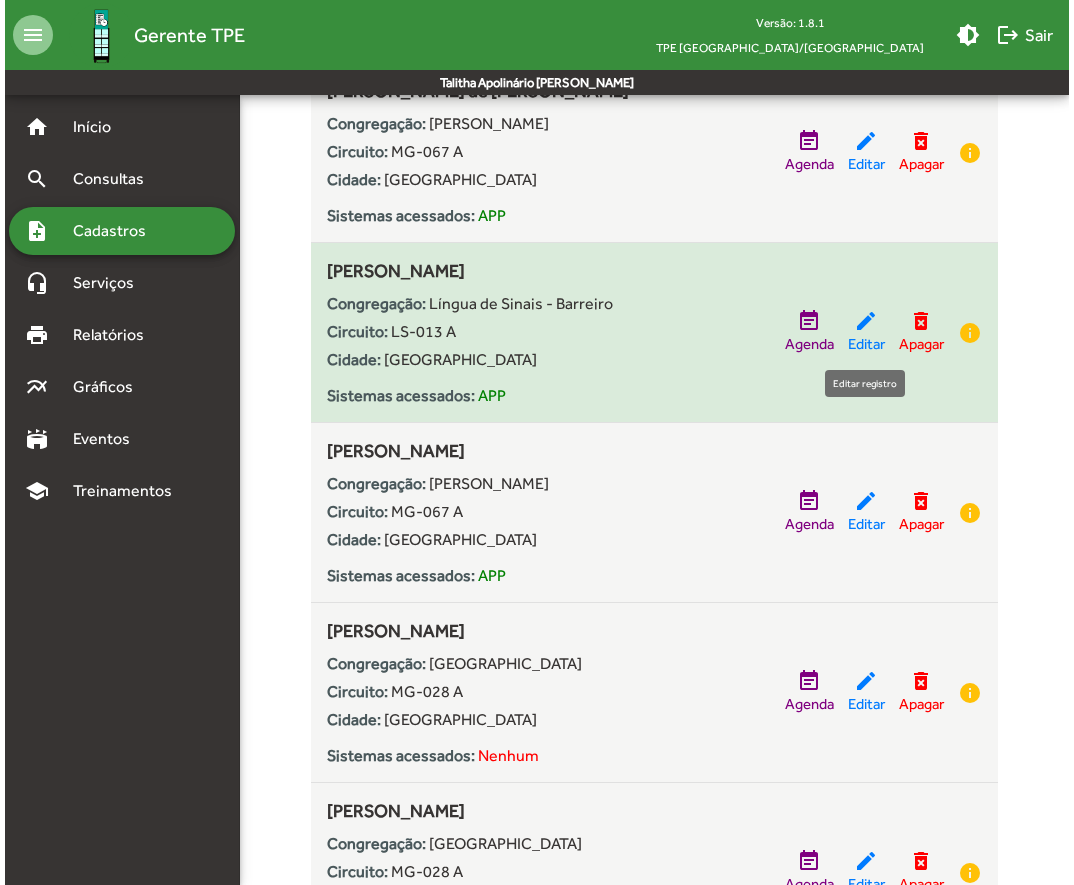 scroll, scrollTop: 0, scrollLeft: 0, axis: both 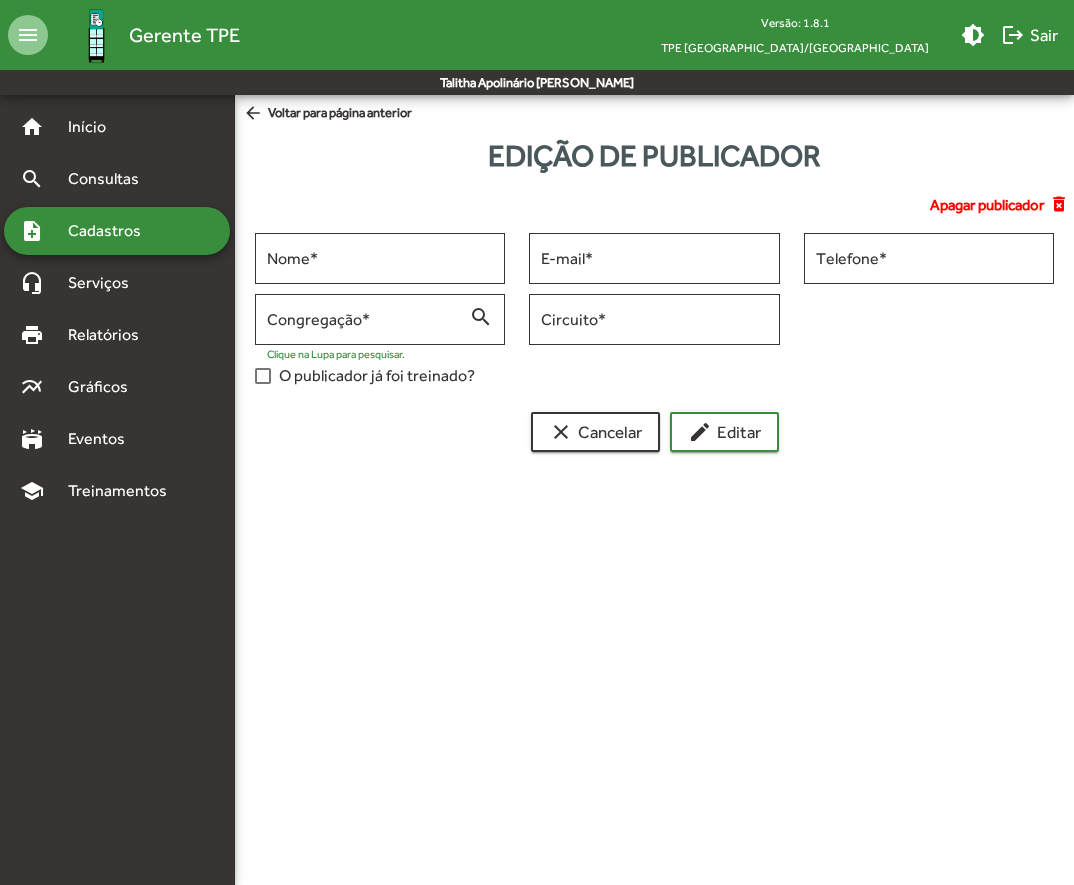 type on "**********" 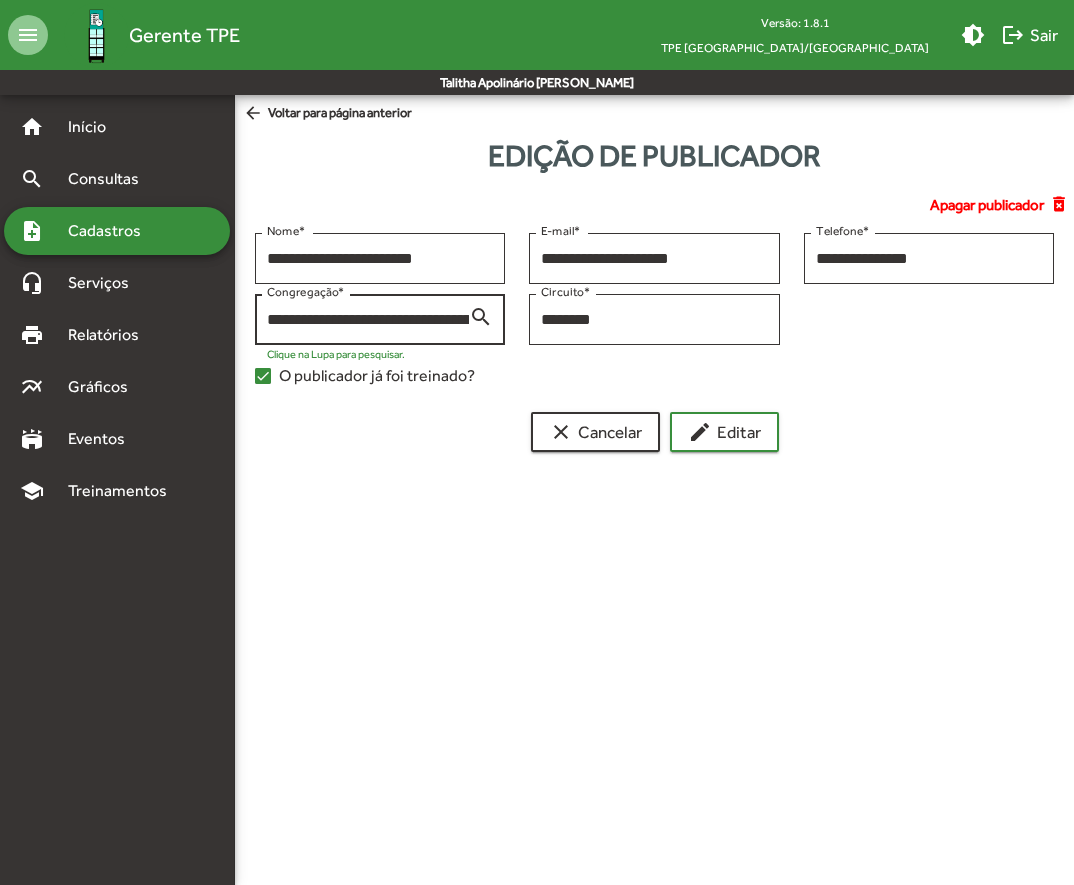 click on "search" at bounding box center [481, 316] 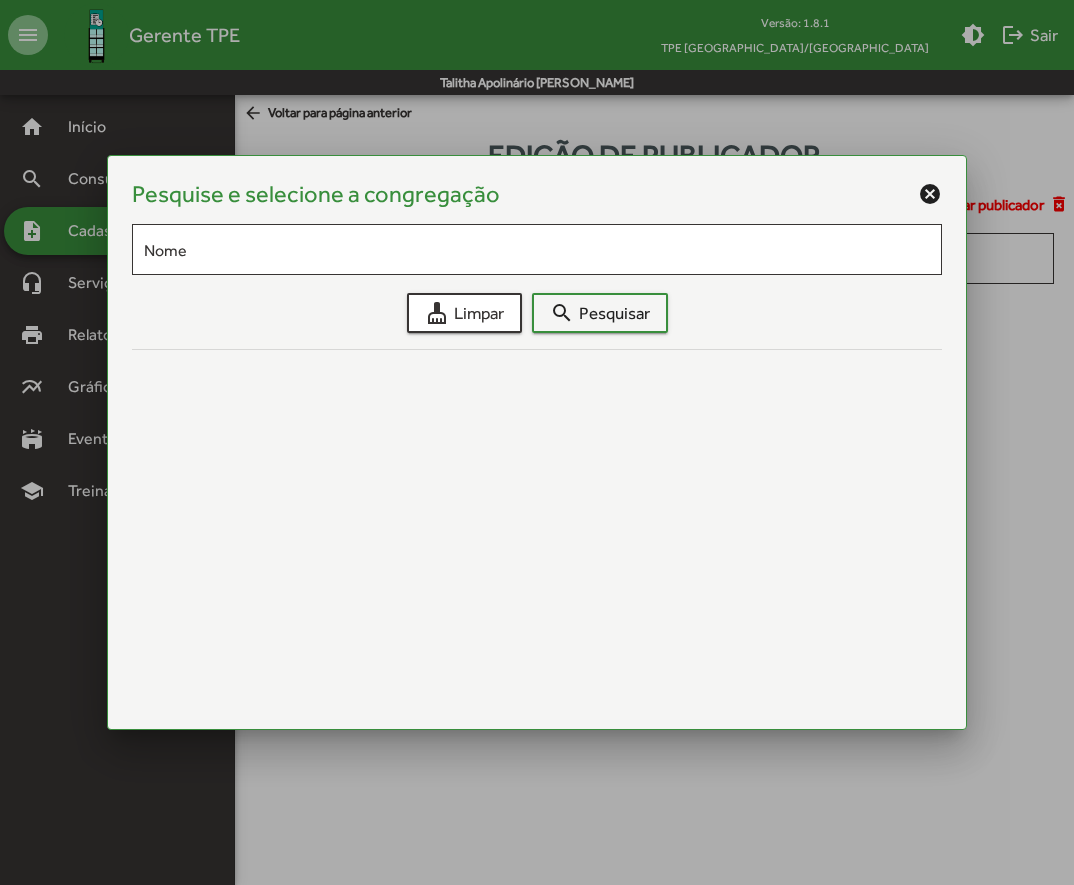 scroll, scrollTop: 0, scrollLeft: 92, axis: horizontal 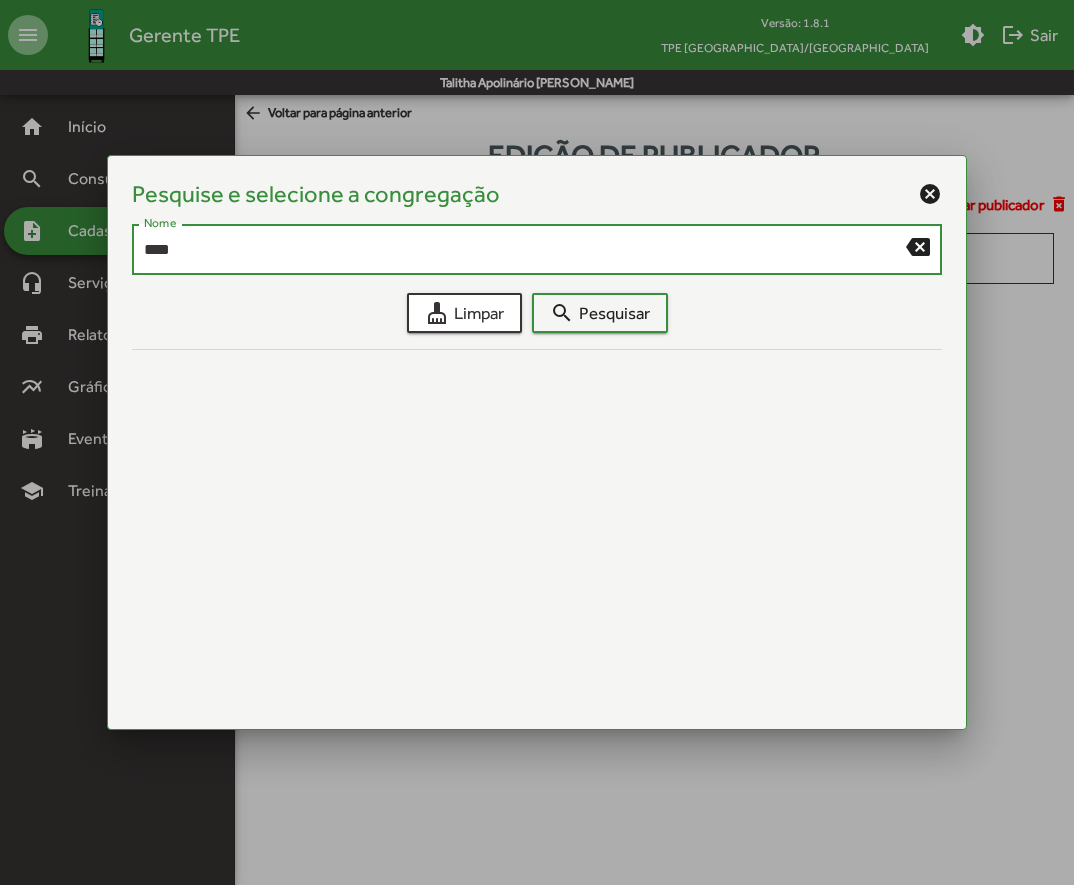 type on "****" 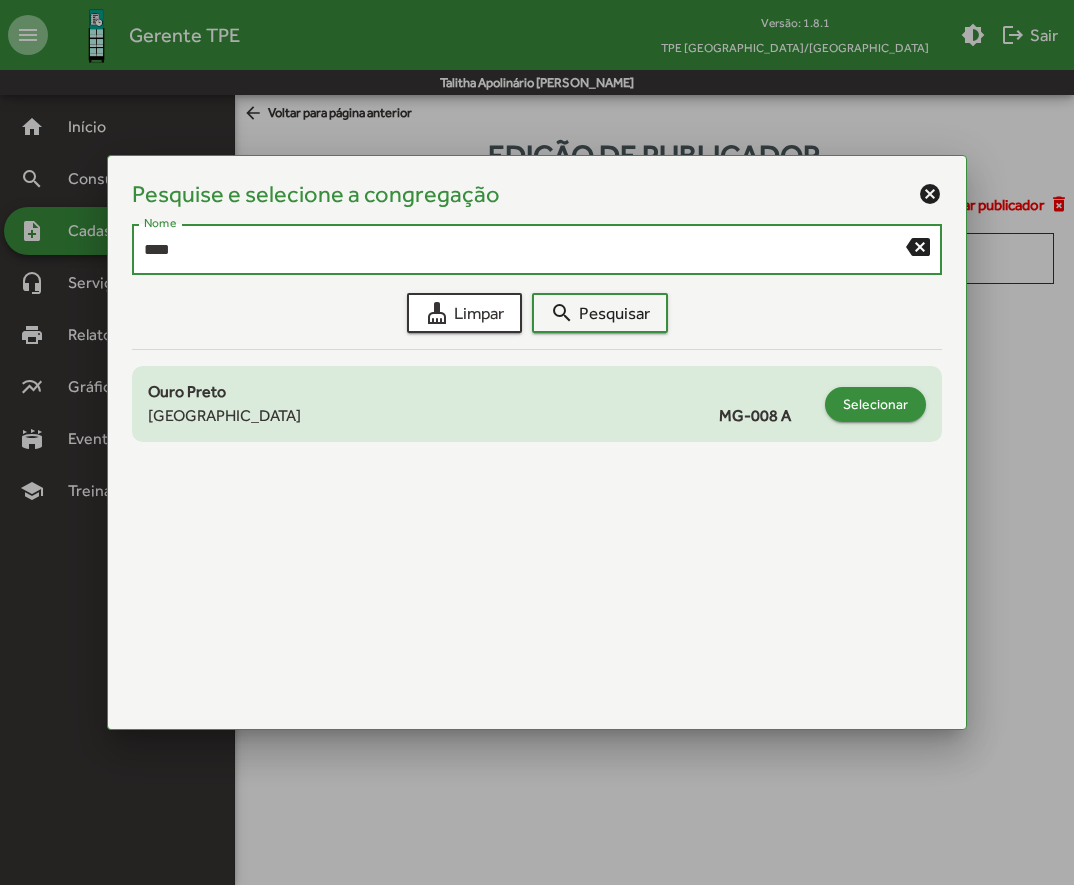 click on "Selecionar" 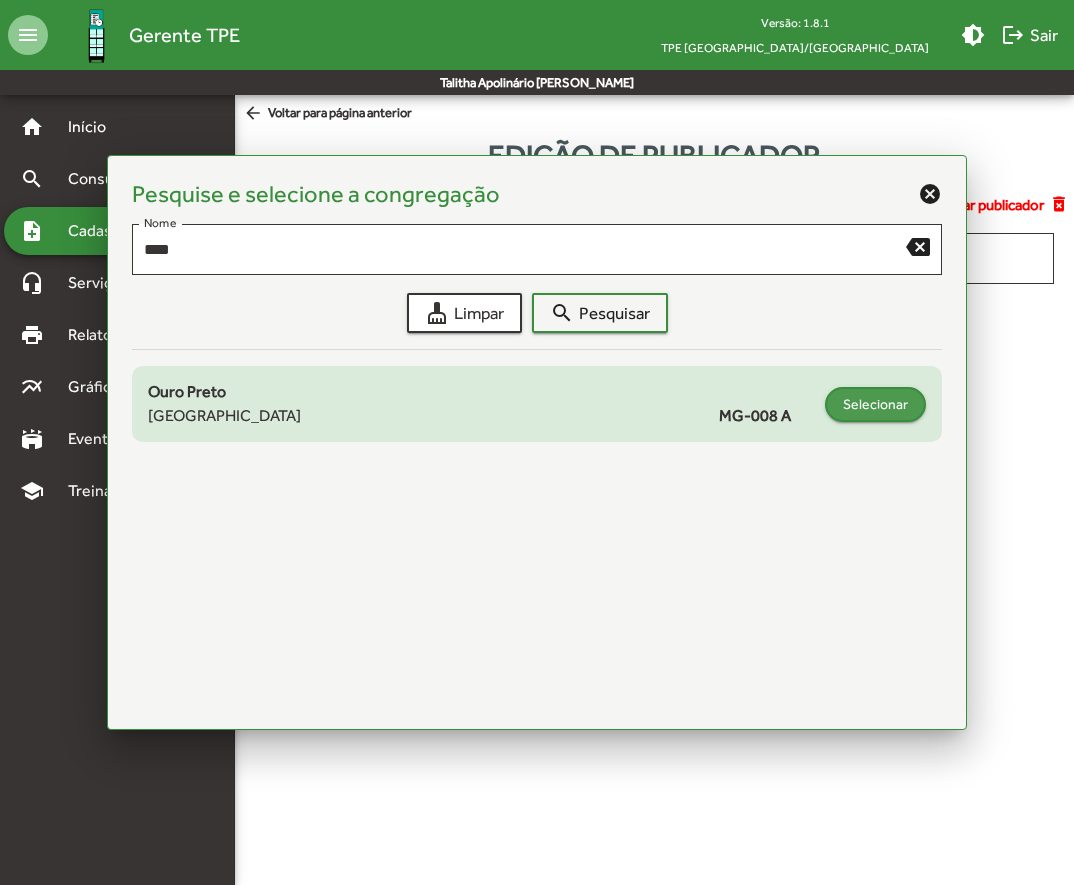 type on "**********" 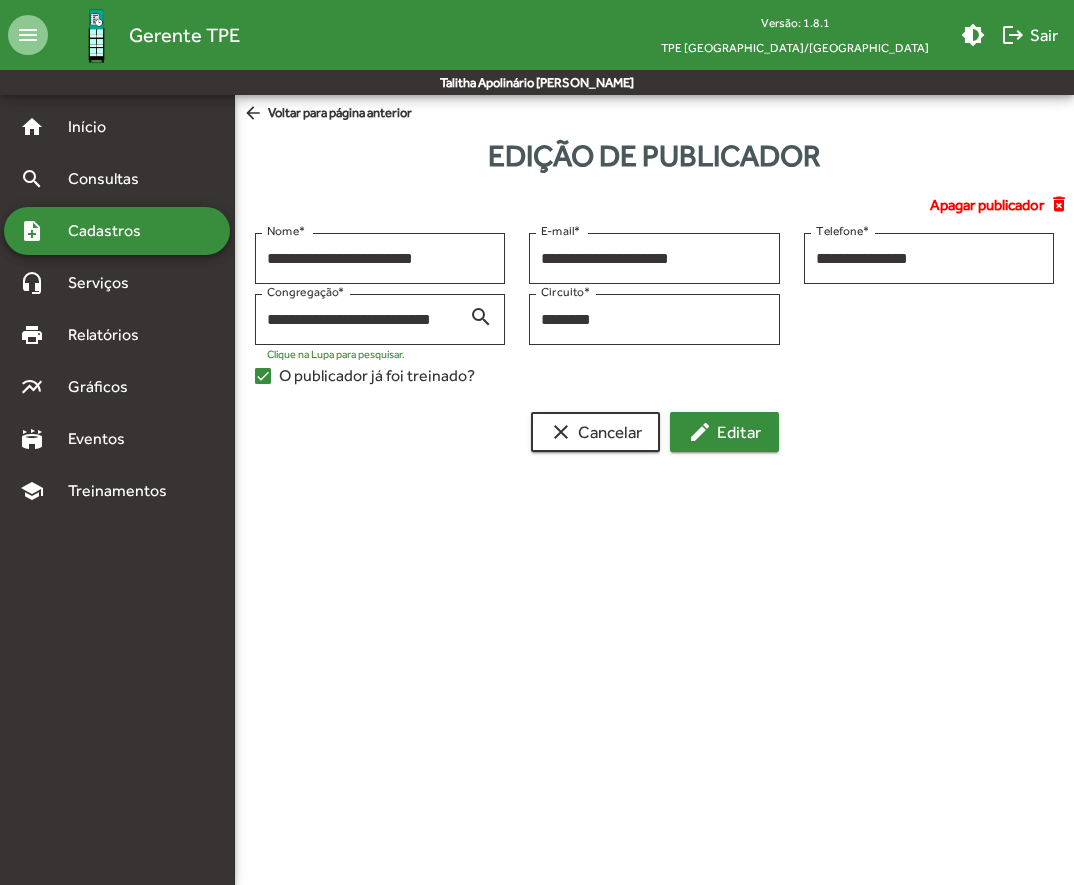 click on "edit  Editar" at bounding box center (724, 432) 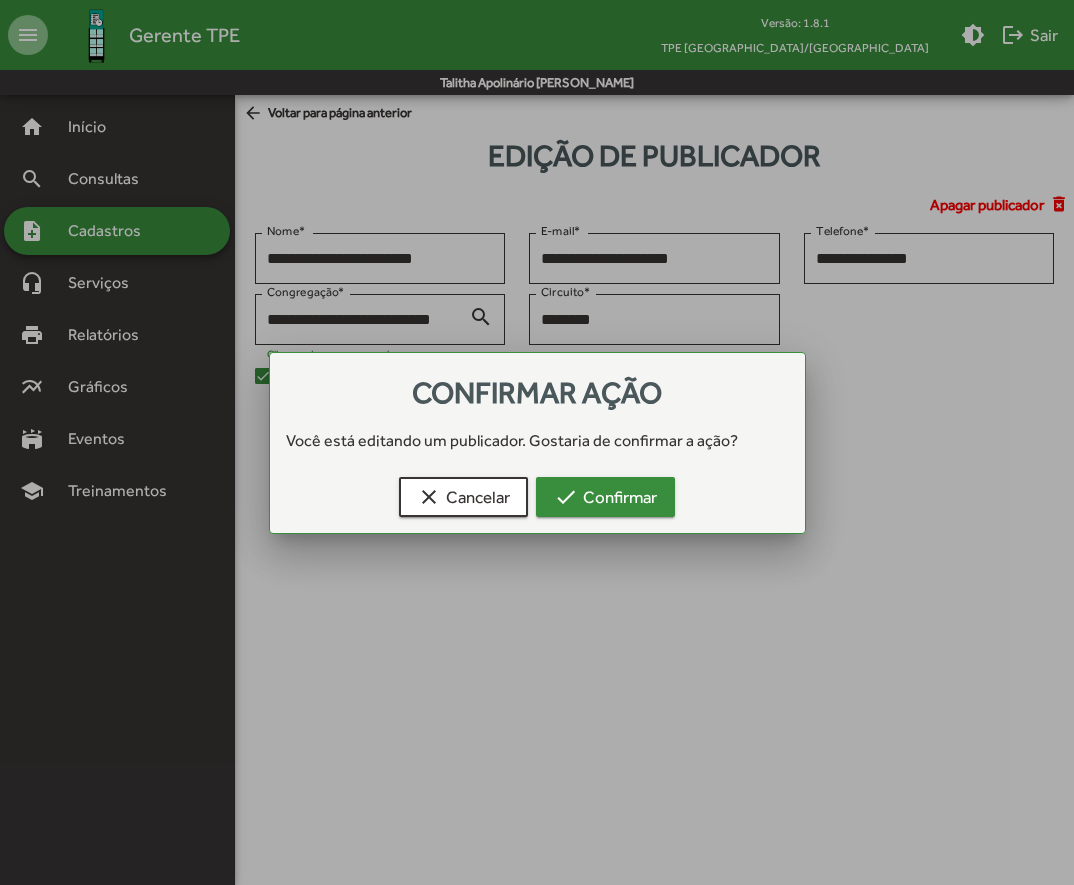 click on "check  Confirmar" at bounding box center [605, 497] 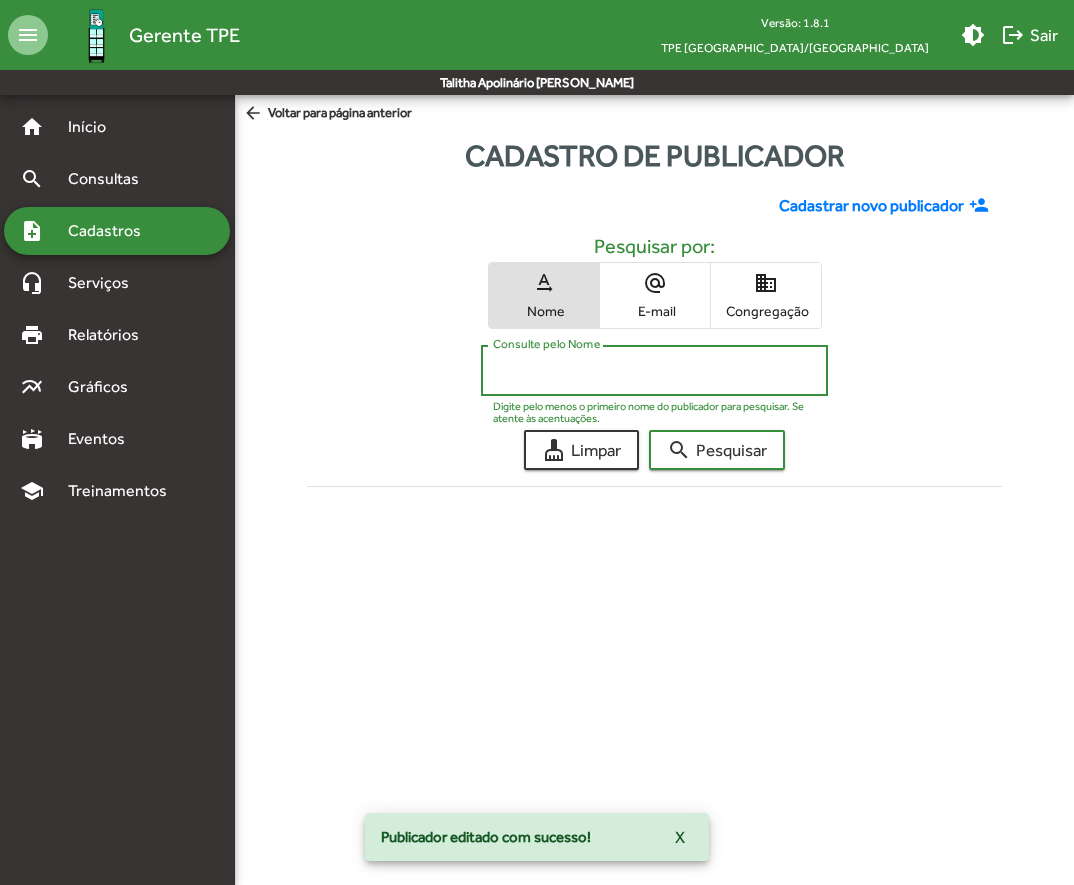 click on "Consulte pelo Nome" at bounding box center [655, 371] 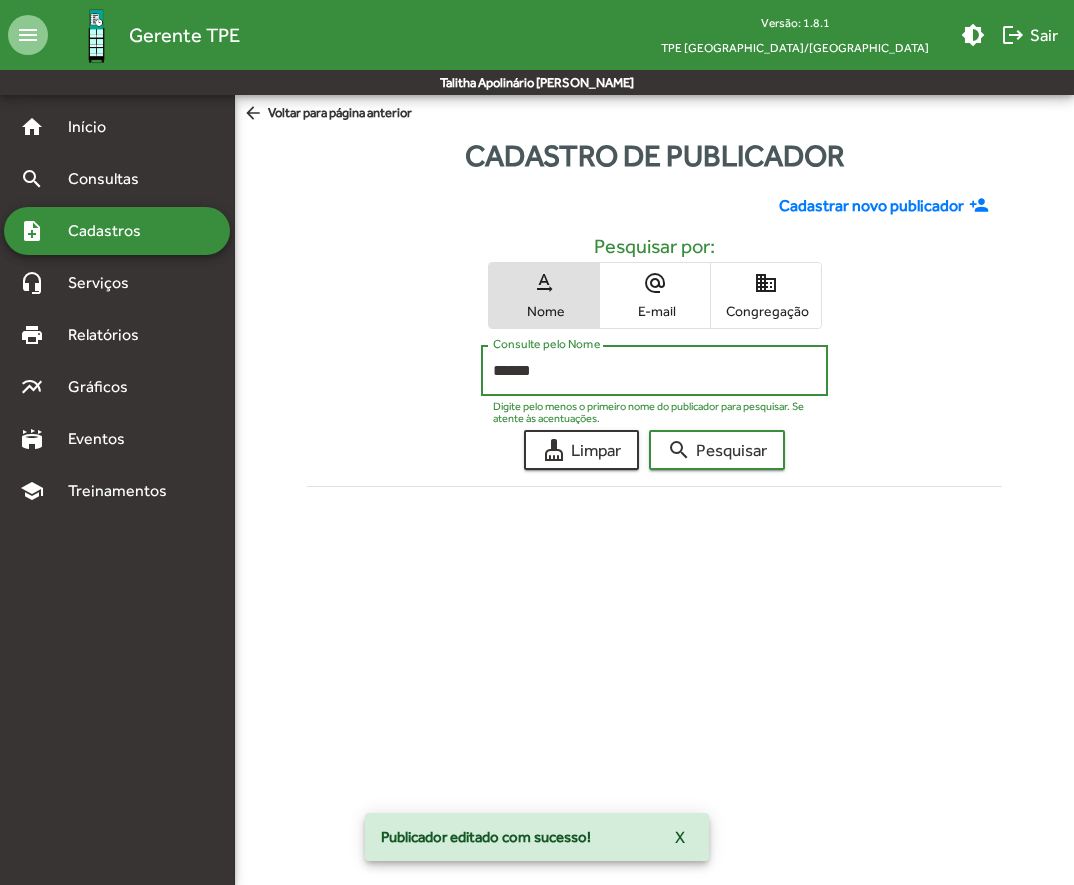 type on "******" 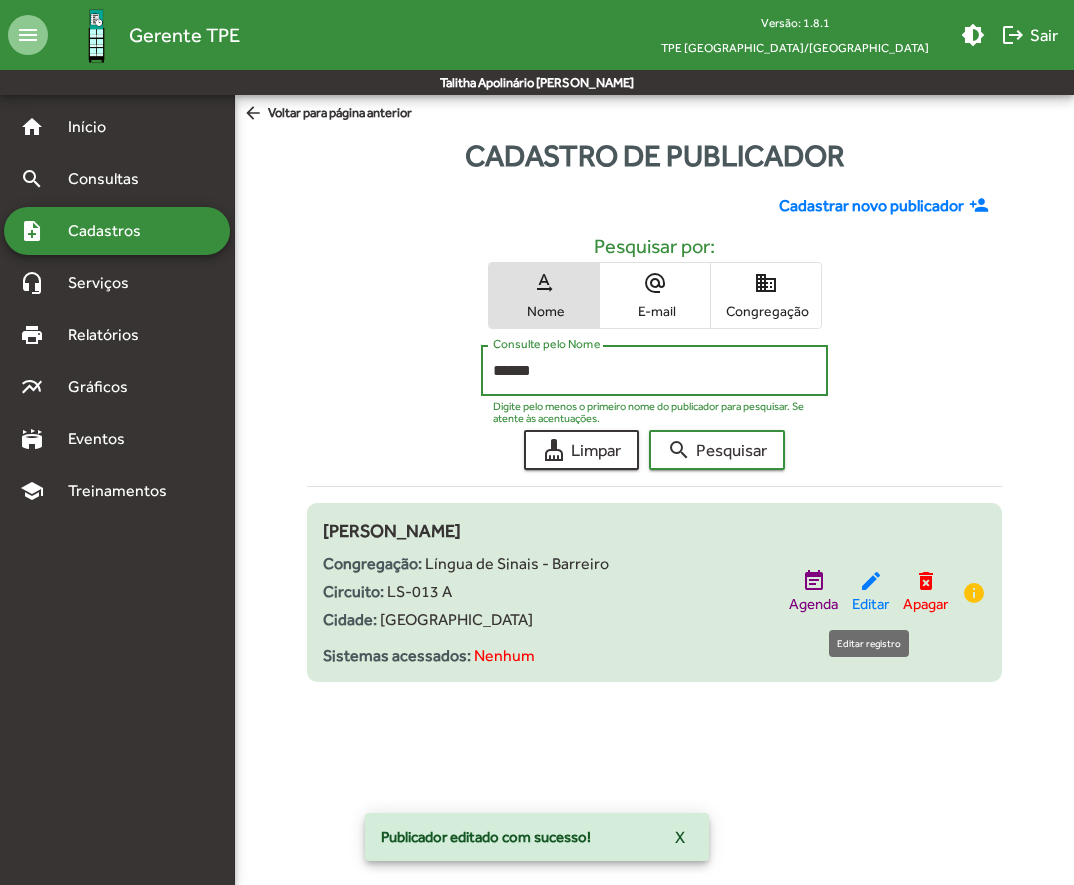 click on "edit" 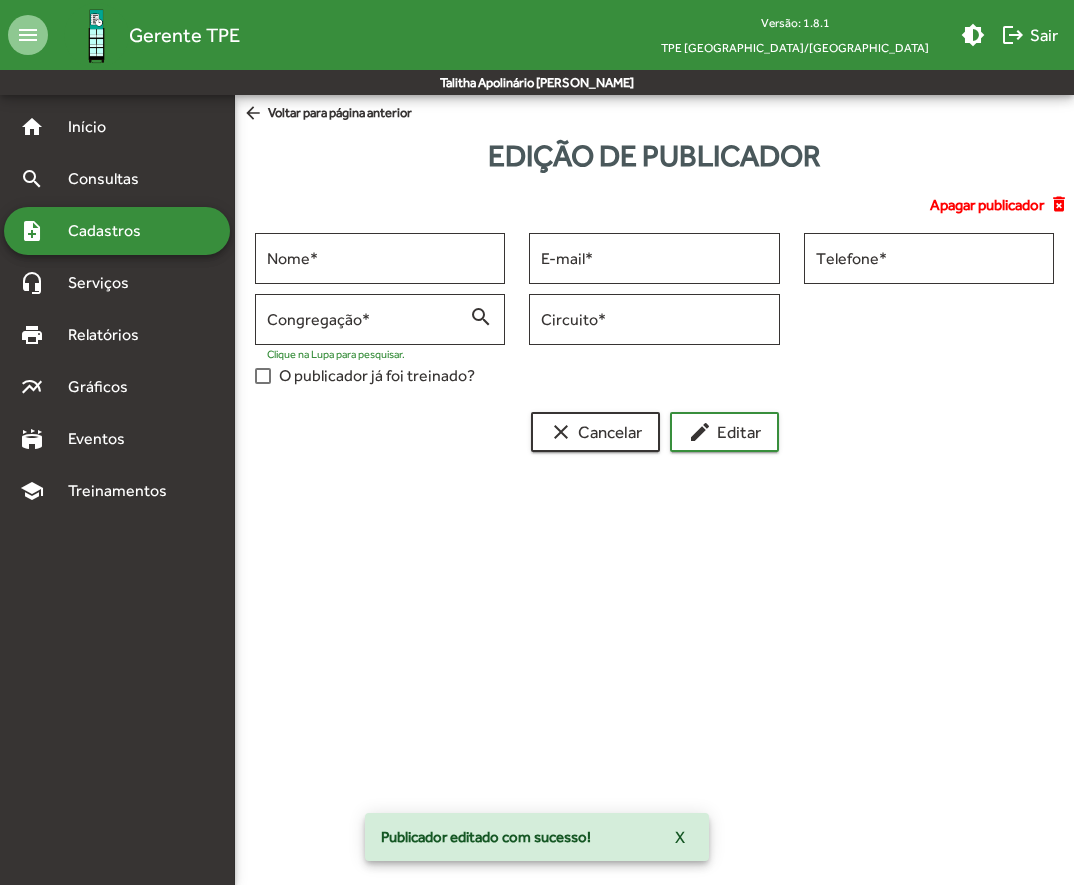 type on "**********" 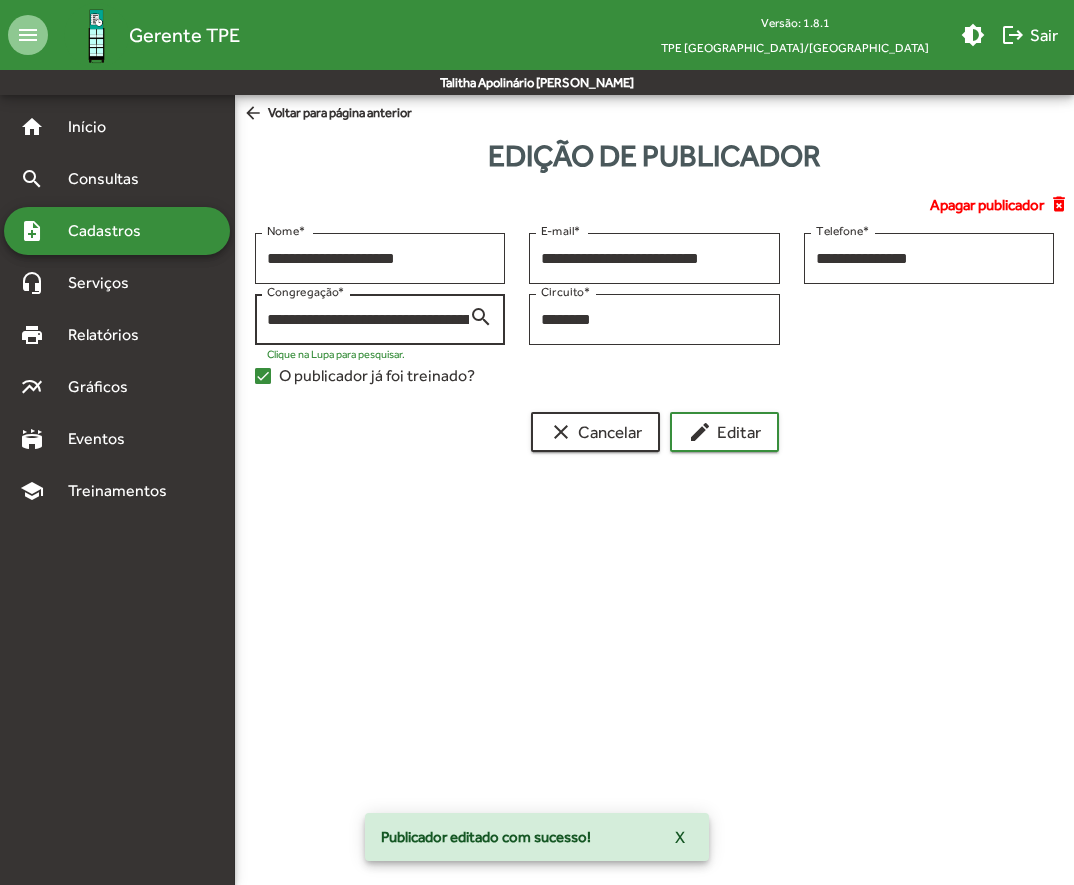 click on "search" at bounding box center [481, 316] 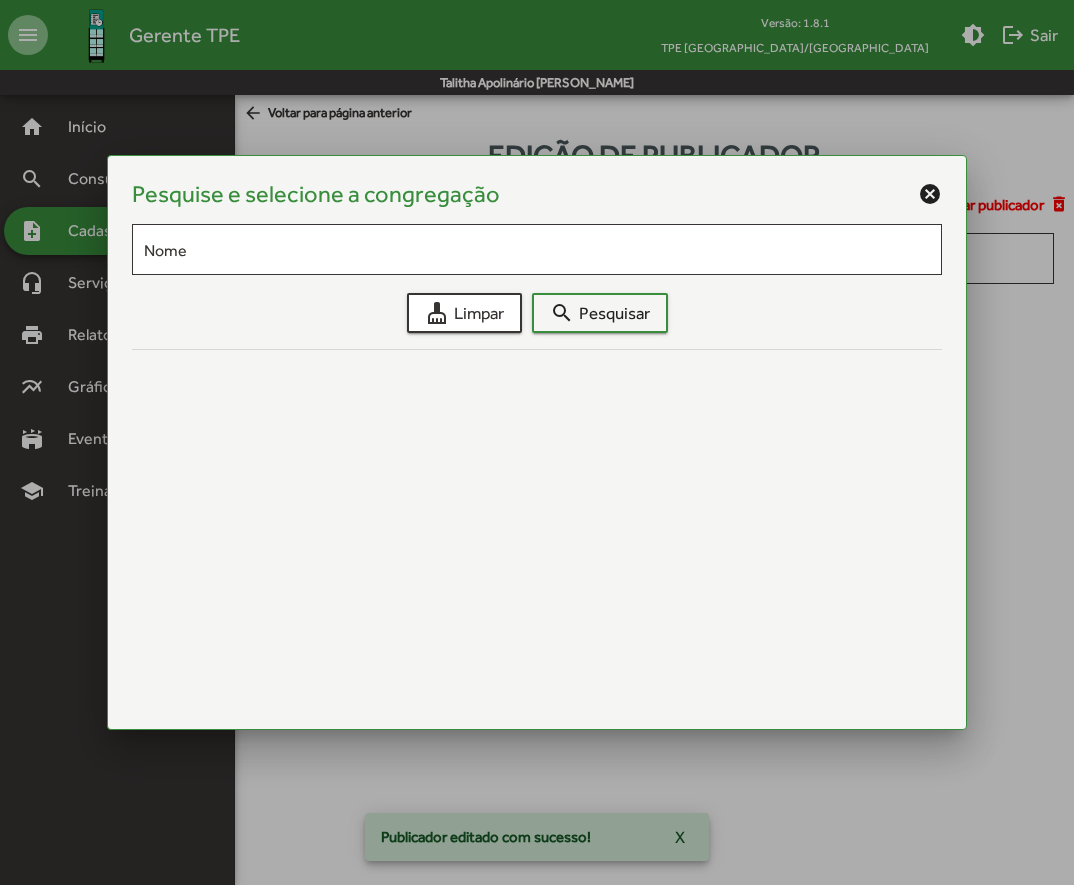 scroll, scrollTop: 0, scrollLeft: 92, axis: horizontal 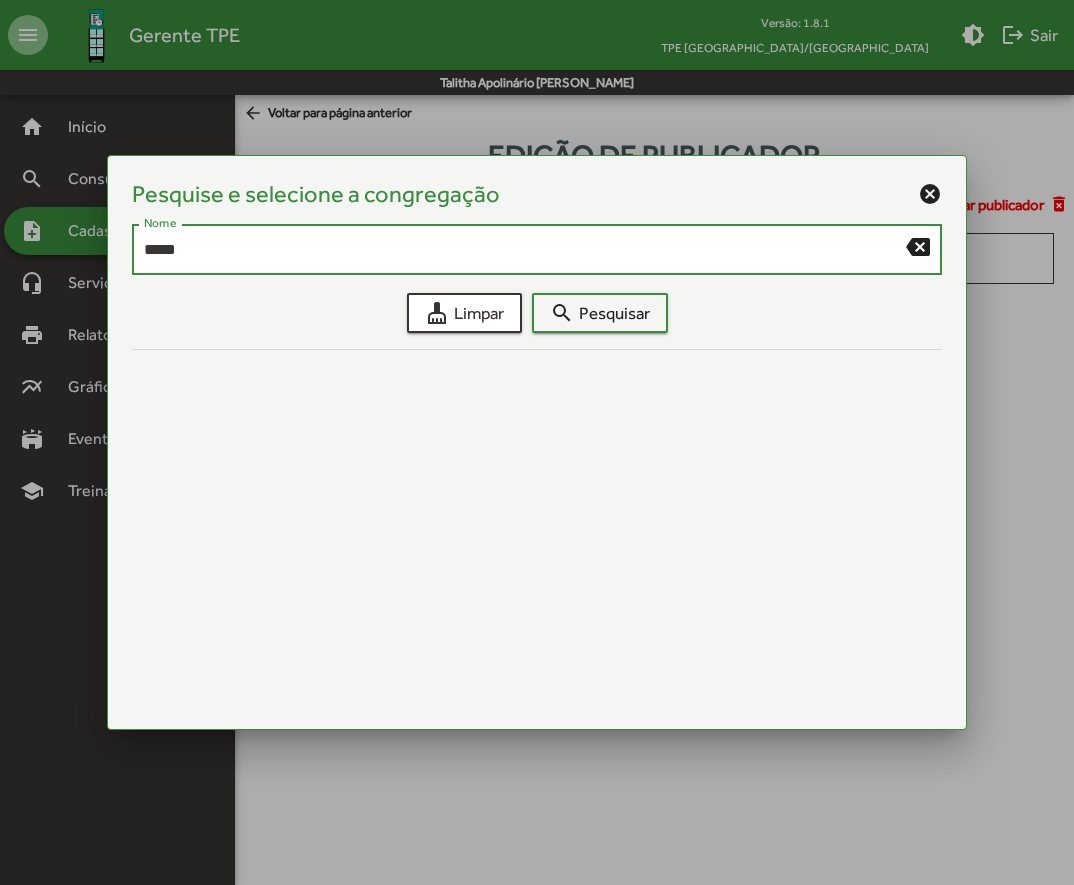 type on "*****" 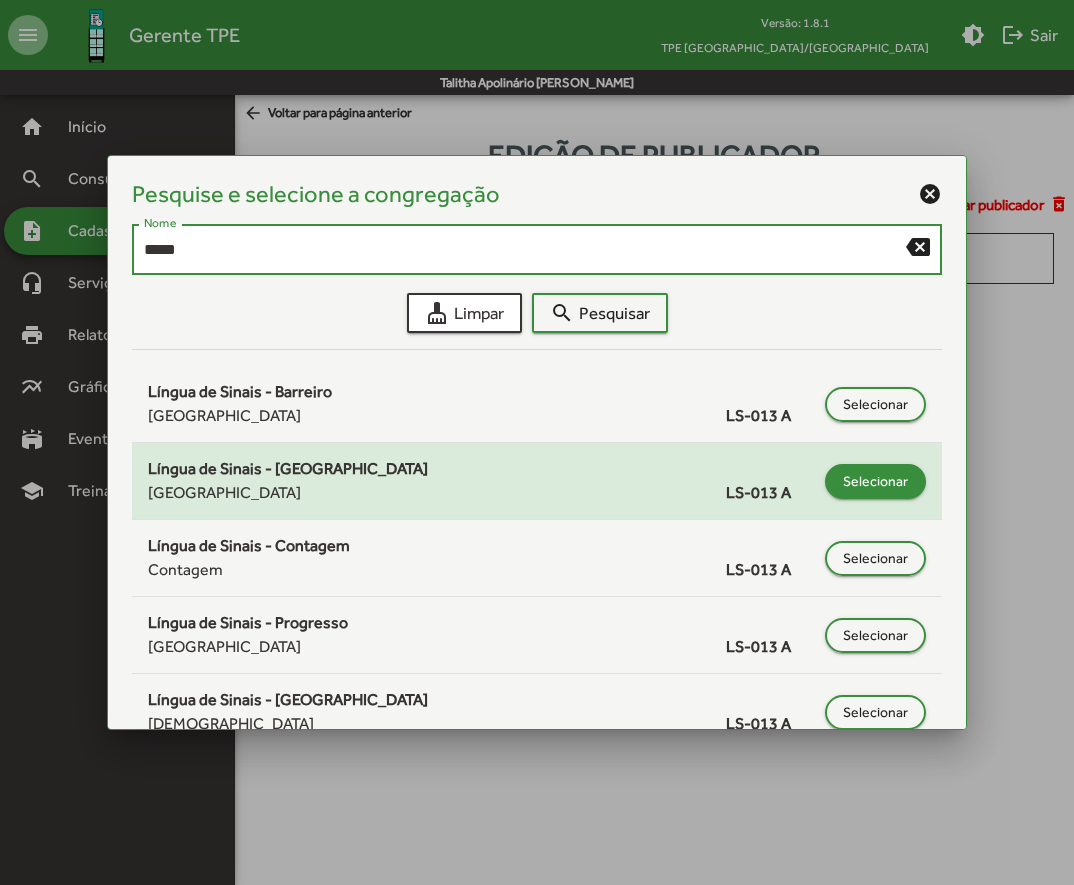 click on "Selecionar" 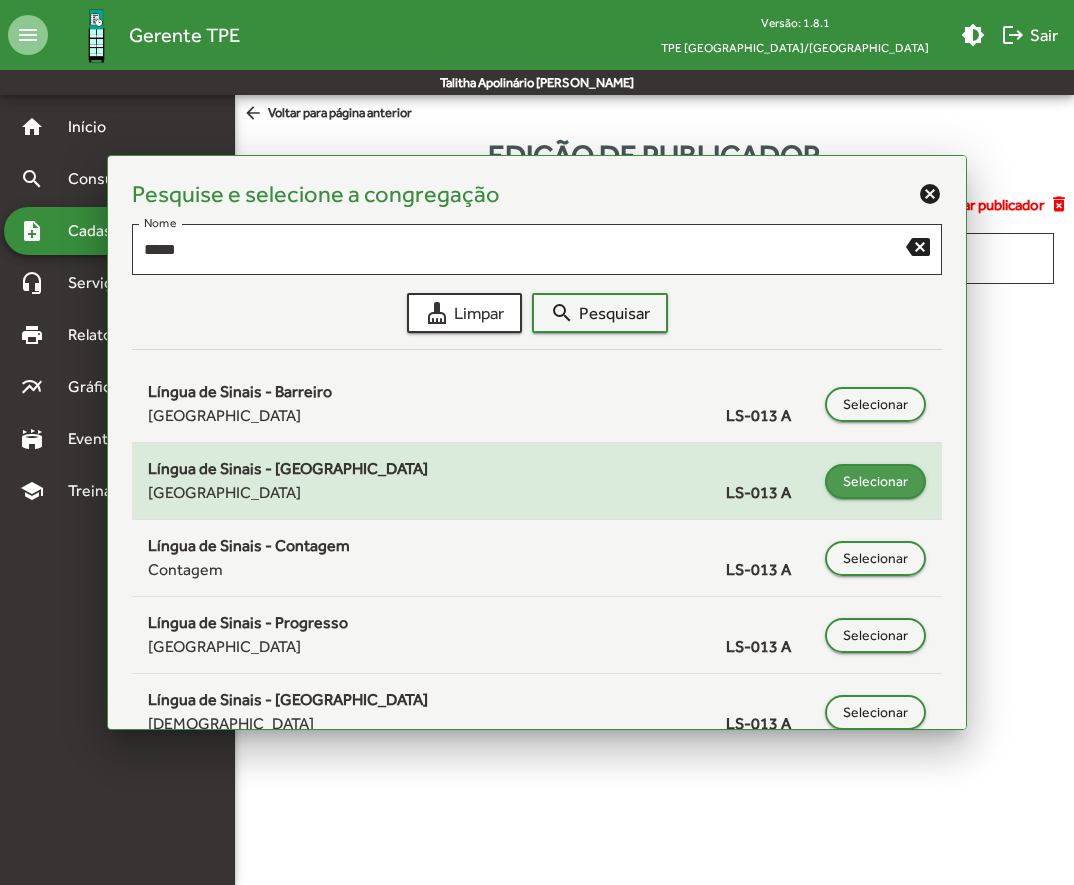 type on "**********" 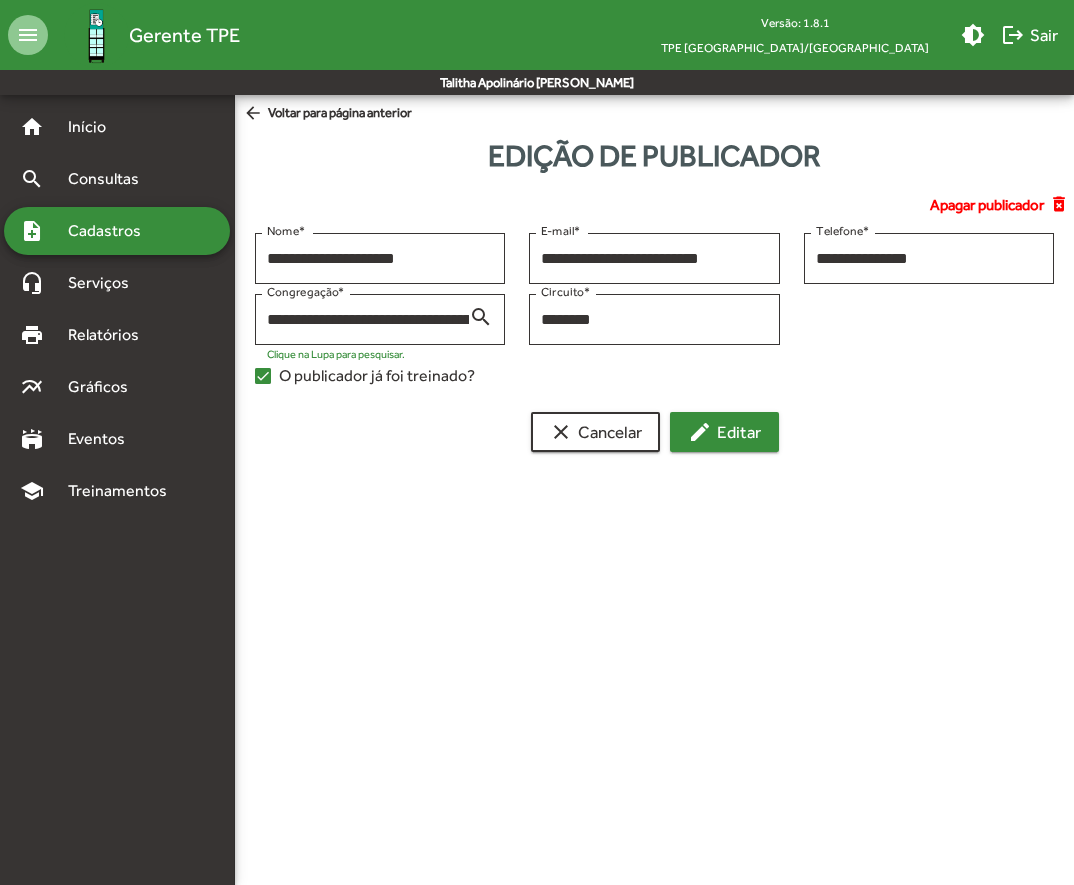 click on "edit  Editar" at bounding box center [724, 432] 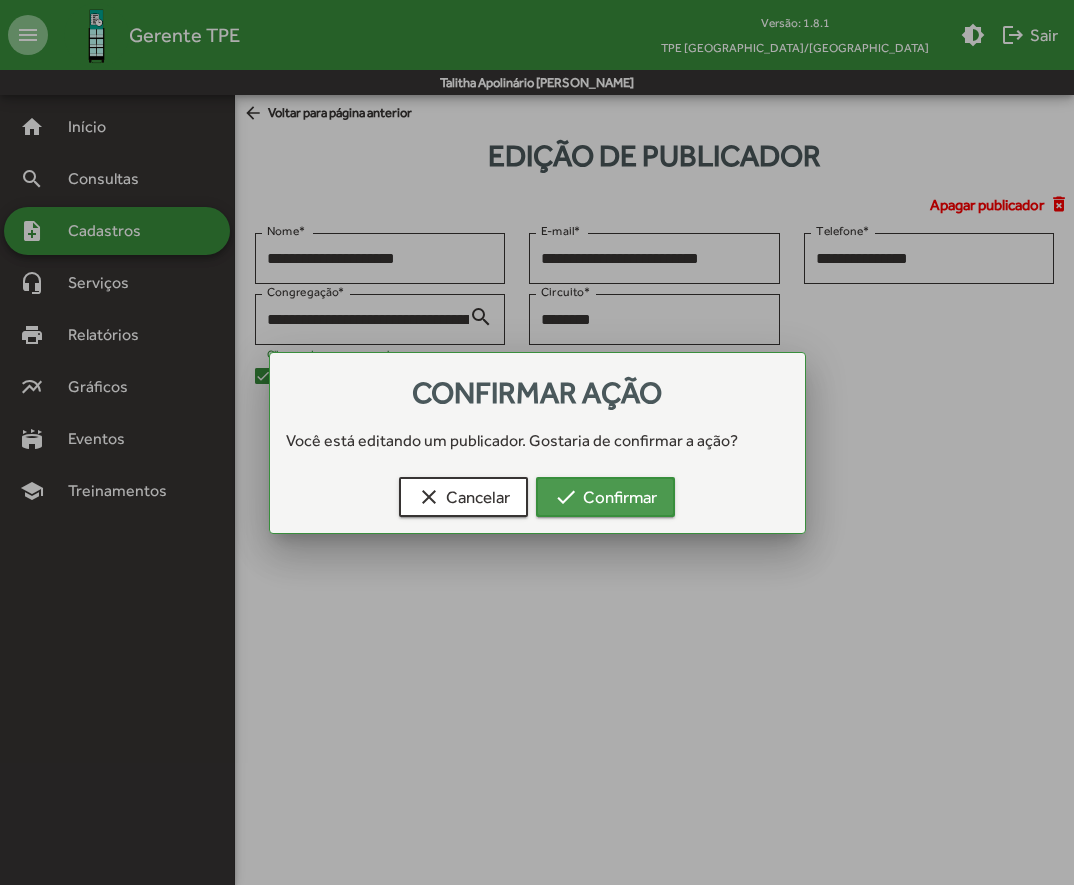 click on "check  Confirmar" at bounding box center [605, 497] 